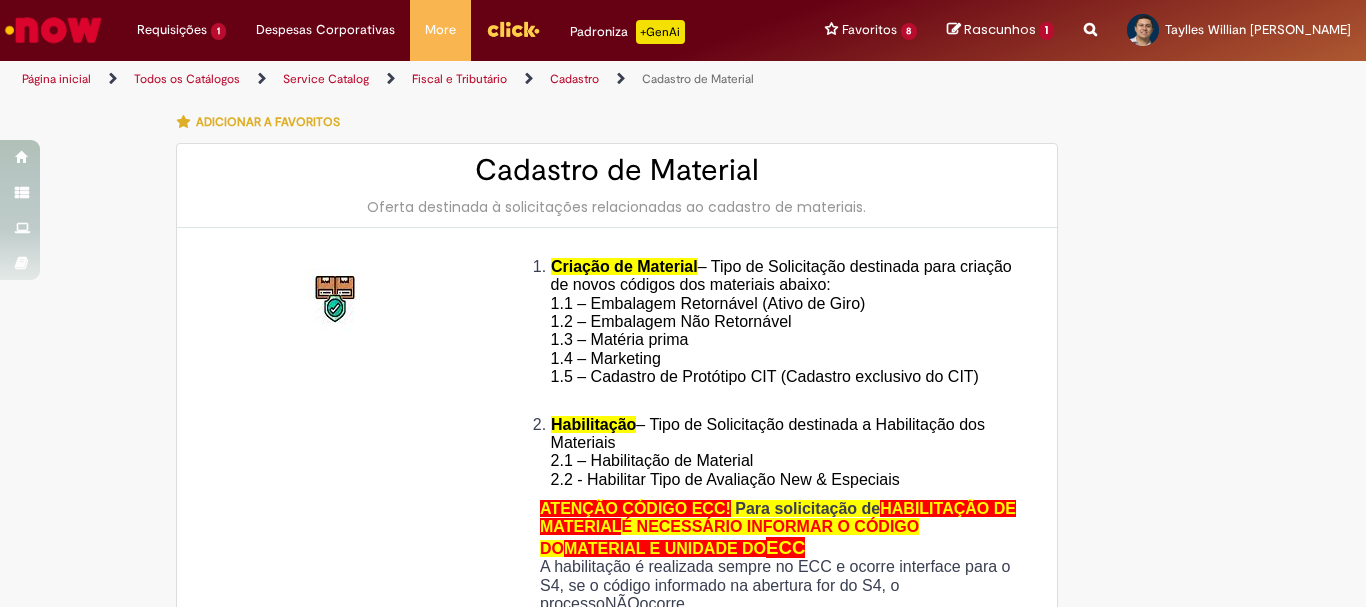 scroll, scrollTop: 0, scrollLeft: 0, axis: both 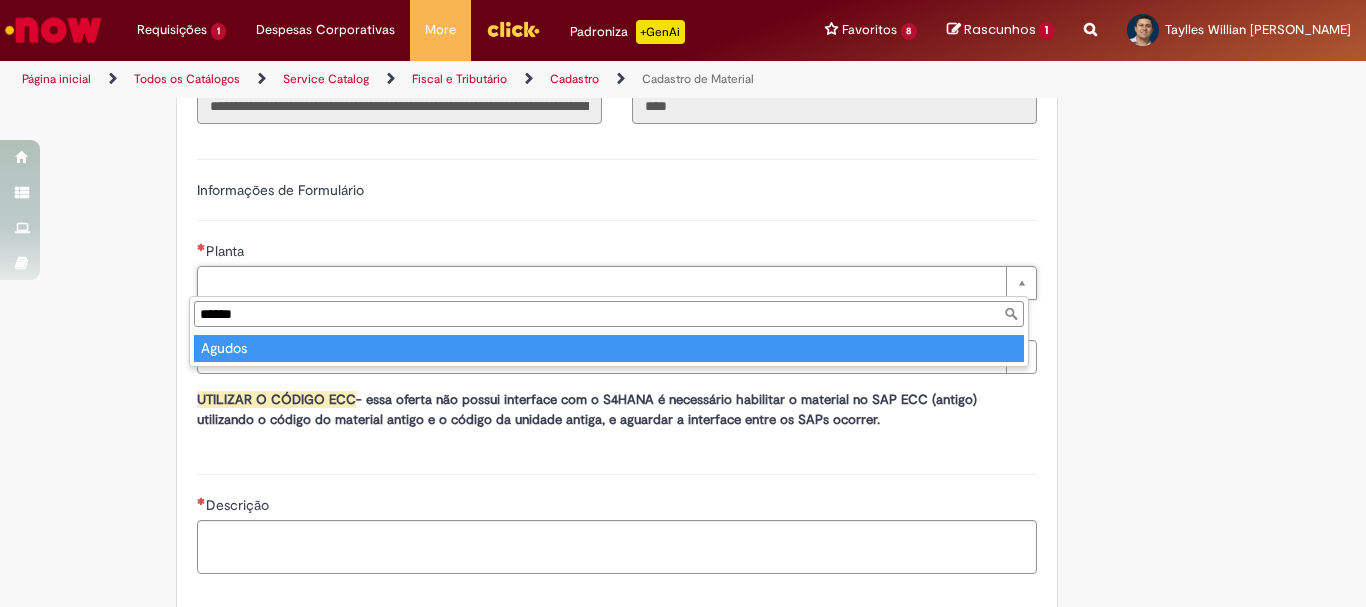 type on "******" 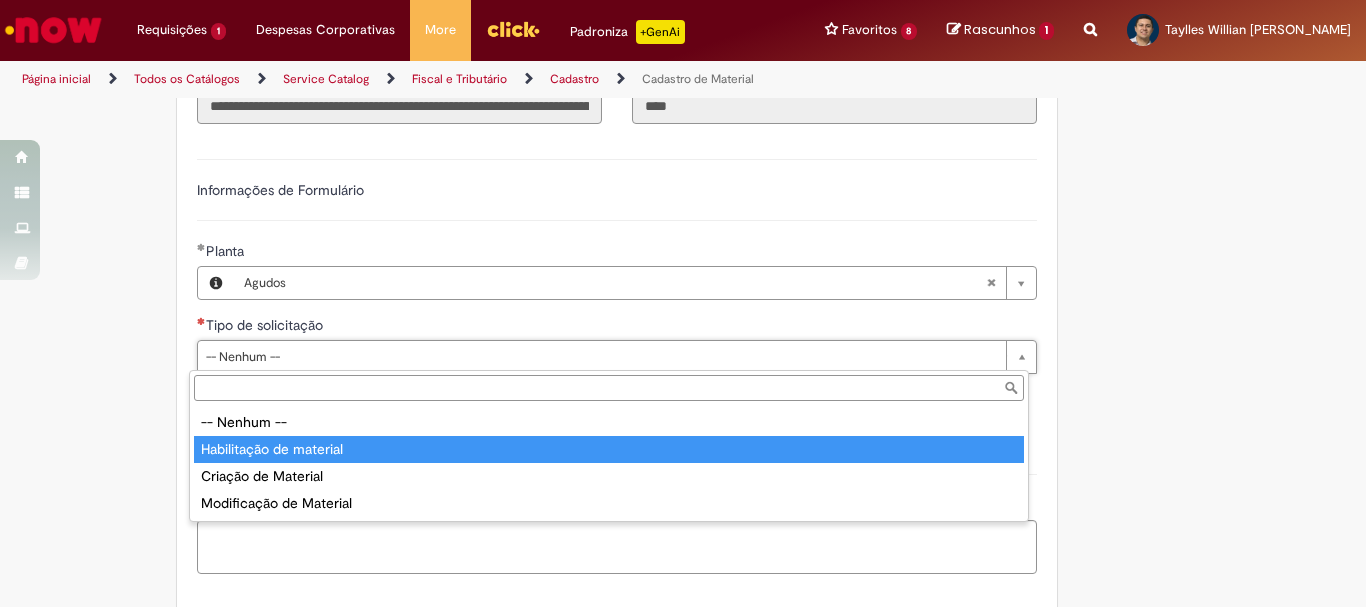 type on "**********" 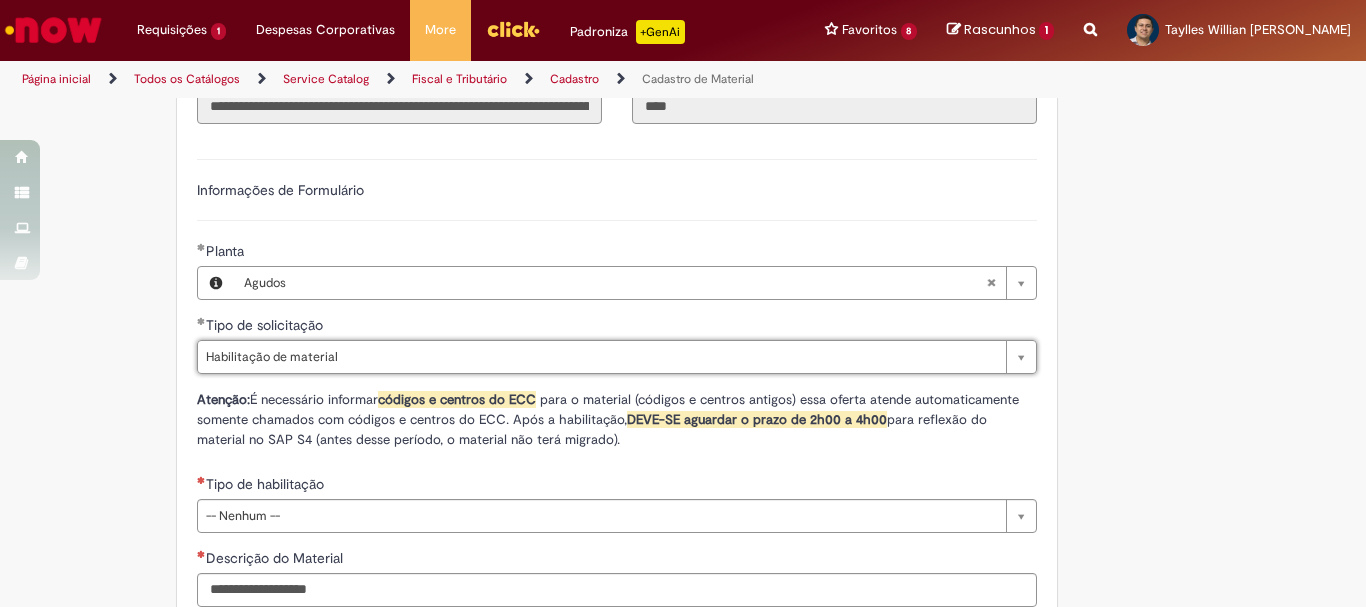 click on "Adicionar a Favoritos
Cadastro de Material
Oferta destinada à solicitações relacionadas ao cadastro de materiais.
Criação de Material  – Tipo de Solicitação destinada para criação de novos códigos dos materiais abaixo:       1.1 – Embalagem Retornável (Ativo de Giro)       1.2 – Embalagem Não Retornável        1.3 – Matéria prima       1.4 – Marketing       1.5 – Cadastro de Protótipo CIT (Cadastro exclusivo do CIT)
Habilitação  – Tipo de Solicitação destinada a Habilitação dos Materiais       2.1 – Habilitação de Material       2.2 - Habilitar Tipo de Avaliação New & Especiais
ATENÇÃO CÓDIGO ECC!   Para solicitação de  HABILITAÇÃO DE MATERIAL  É NECESSÁRIO INFORMAR O CÓDIGO DO  MATERIAL E UNIDADE DO  ECC
NÃO  ocorre.
ATENÇÃO INTERFACE!
Modificação" at bounding box center [585, 68] 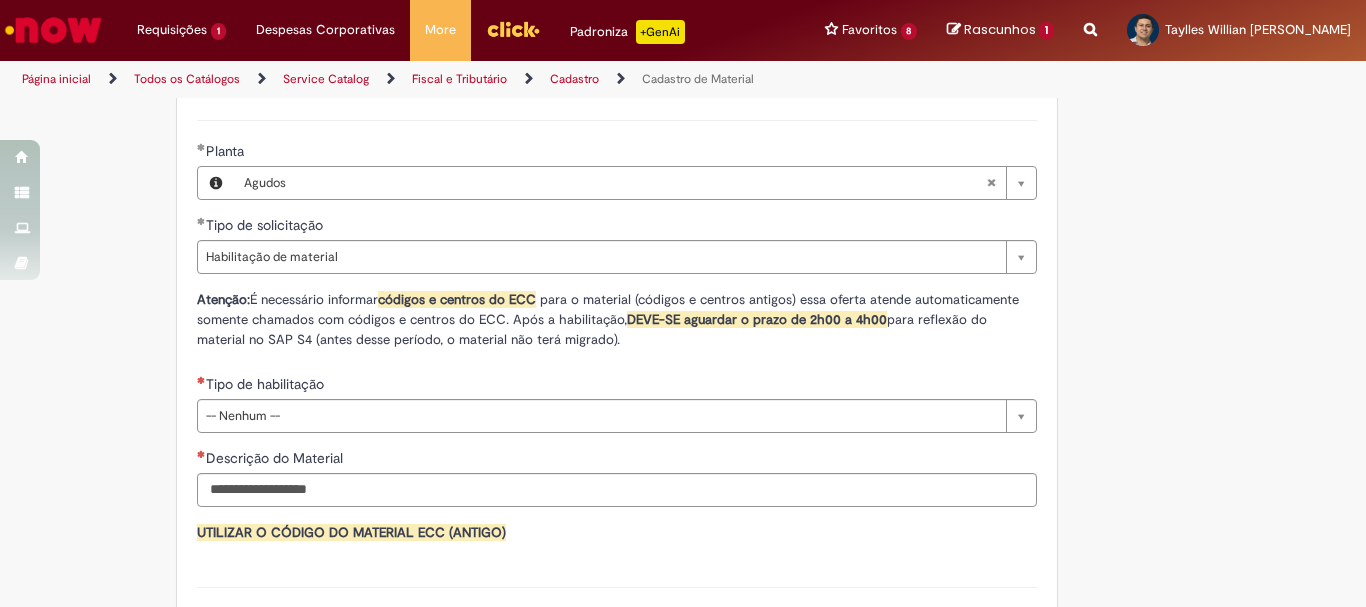 scroll, scrollTop: 1284, scrollLeft: 0, axis: vertical 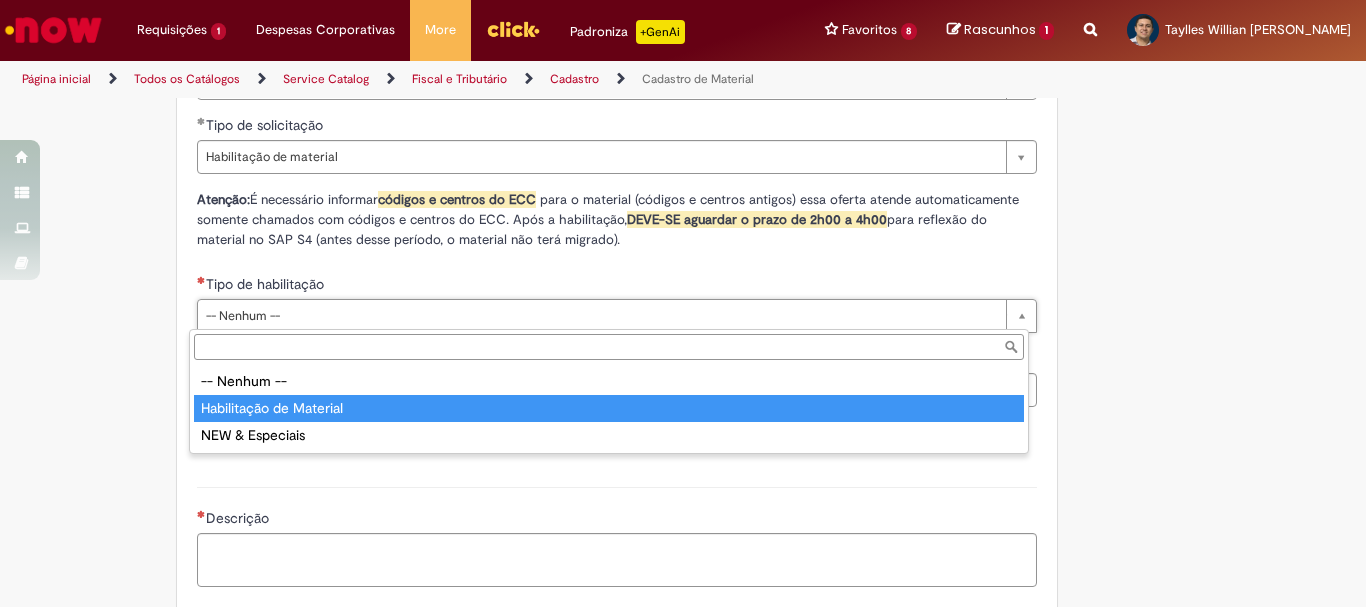 type on "**********" 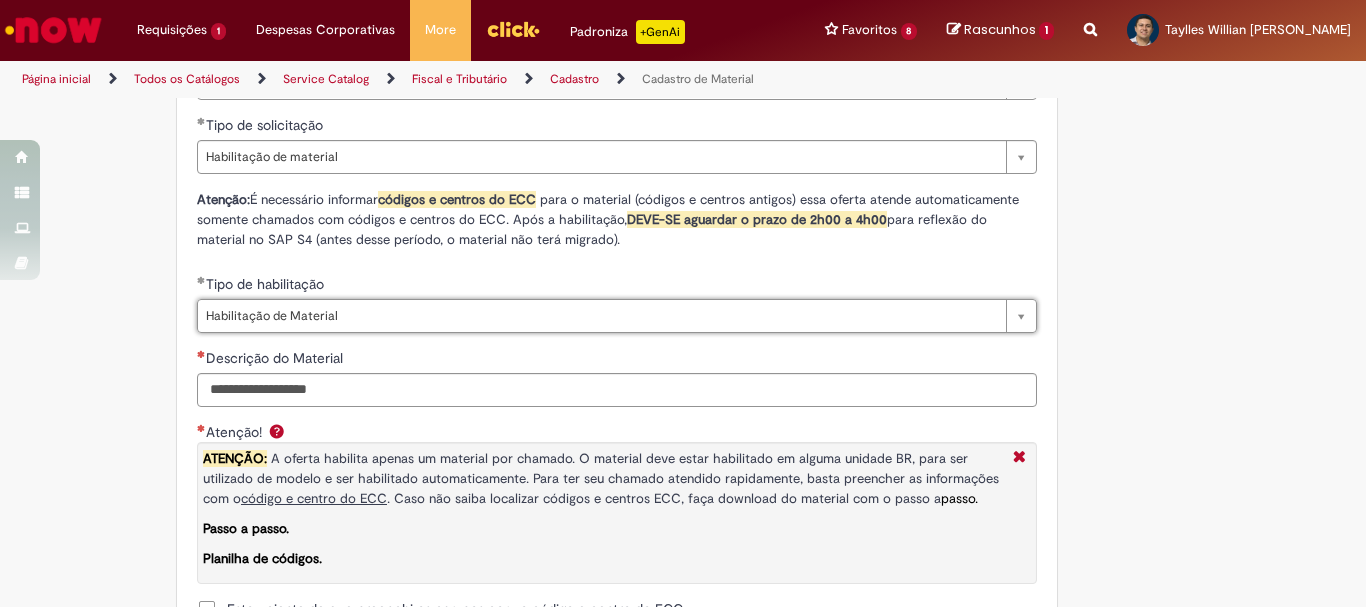 click on "Adicionar a Favoritos
Cadastro de Material
Oferta destinada à solicitações relacionadas ao cadastro de materiais.
Criação de Material  – Tipo de Solicitação destinada para criação de novos códigos dos materiais abaixo:       1.1 – Embalagem Retornável (Ativo de Giro)       1.2 – Embalagem Não Retornável        1.3 – Matéria prima       1.4 – Marketing       1.5 – Cadastro de Protótipo CIT (Cadastro exclusivo do CIT)
Habilitação  – Tipo de Solicitação destinada a Habilitação dos Materiais       2.1 – Habilitação de Material       2.2 - Habilitar Tipo de Avaliação New & Especiais
ATENÇÃO CÓDIGO ECC!   Para solicitação de  HABILITAÇÃO DE MATERIAL  É NECESSÁRIO INFORMAR O CÓDIGO DO  MATERIAL E UNIDADE DO  ECC
NÃO  ocorre.
ATENÇÃO INTERFACE!
Modificação" at bounding box center [585, 139] 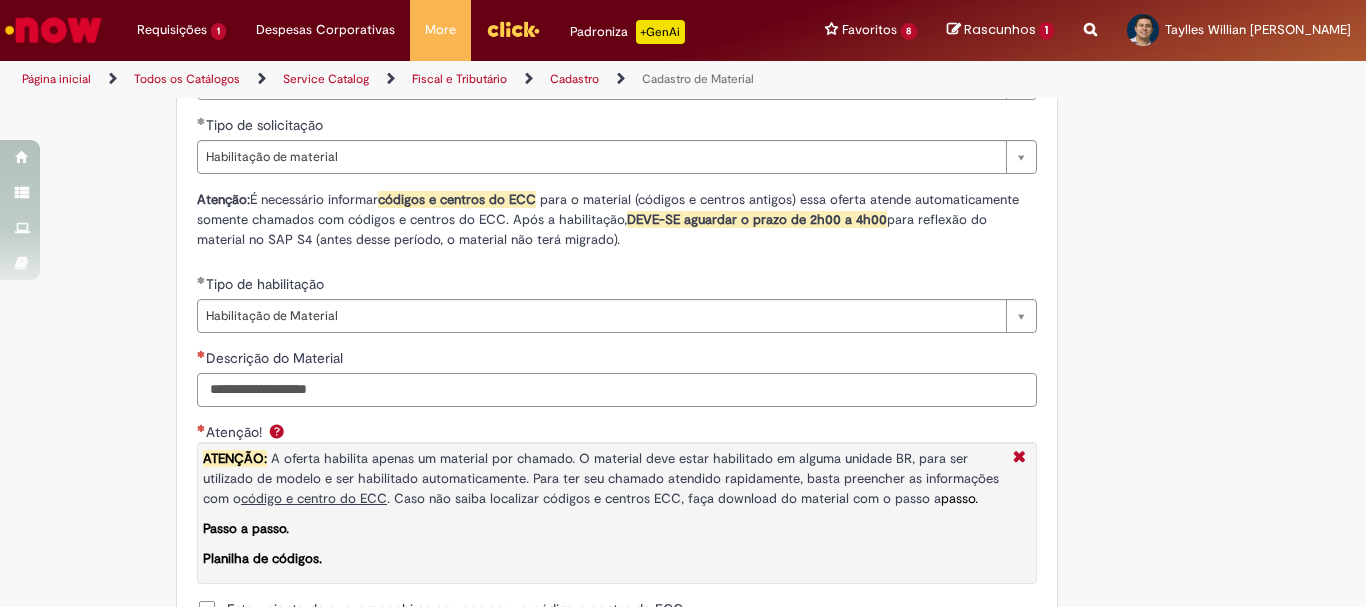 click on "Descrição do Material" at bounding box center (617, 390) 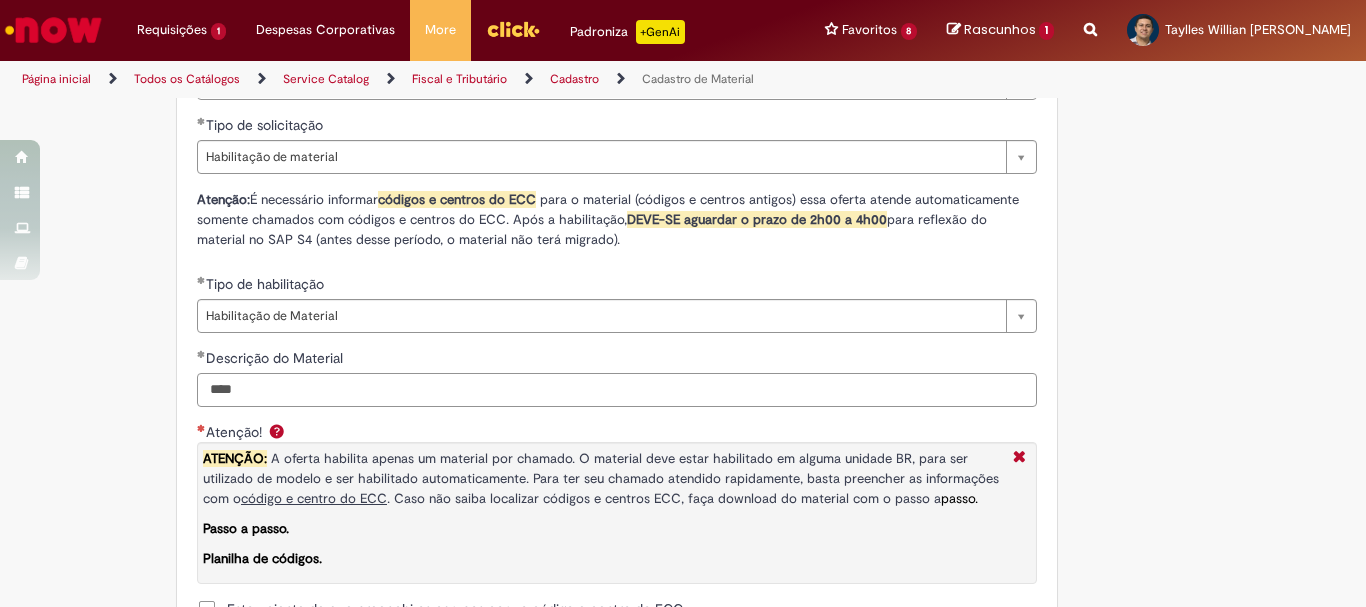 type on "****" 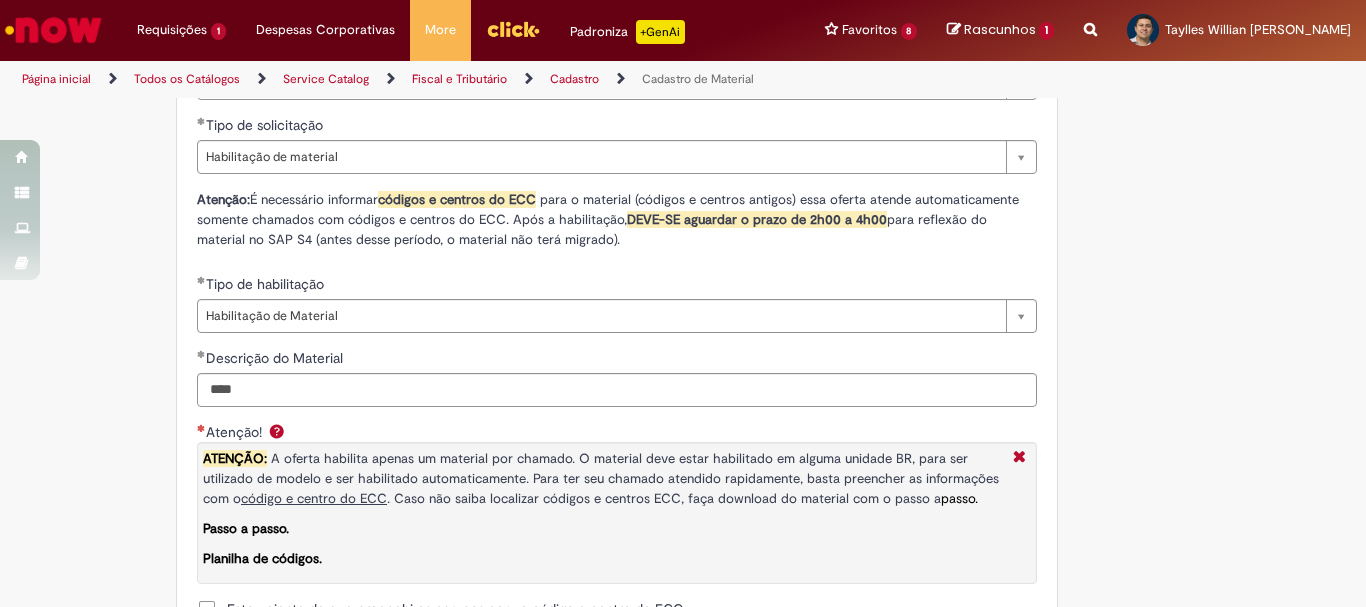 click on "Adicionar a Favoritos
Cadastro de Material
Oferta destinada à solicitações relacionadas ao cadastro de materiais.
Criação de Material  – Tipo de Solicitação destinada para criação de novos códigos dos materiais abaixo:       1.1 – Embalagem Retornável (Ativo de Giro)       1.2 – Embalagem Não Retornável        1.3 – Matéria prima       1.4 – Marketing       1.5 – Cadastro de Protótipo CIT (Cadastro exclusivo do CIT)
Habilitação  – Tipo de Solicitação destinada a Habilitação dos Materiais       2.1 – Habilitação de Material       2.2 - Habilitar Tipo de Avaliação New & Especiais
ATENÇÃO CÓDIGO ECC!   Para solicitação de  HABILITAÇÃO DE MATERIAL  É NECESSÁRIO INFORMAR O CÓDIGO DO  MATERIAL E UNIDADE DO  ECC
NÃO  ocorre.
ATENÇÃO INTERFACE!
Modificação" at bounding box center (585, 139) 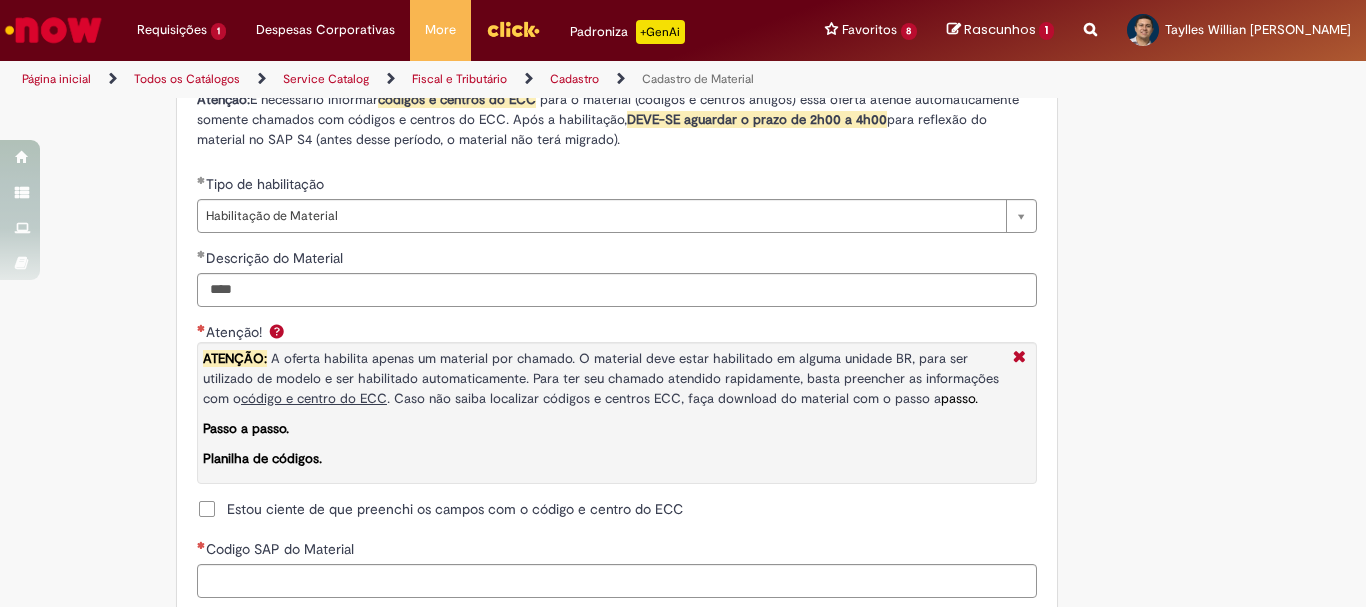 scroll, scrollTop: 1484, scrollLeft: 0, axis: vertical 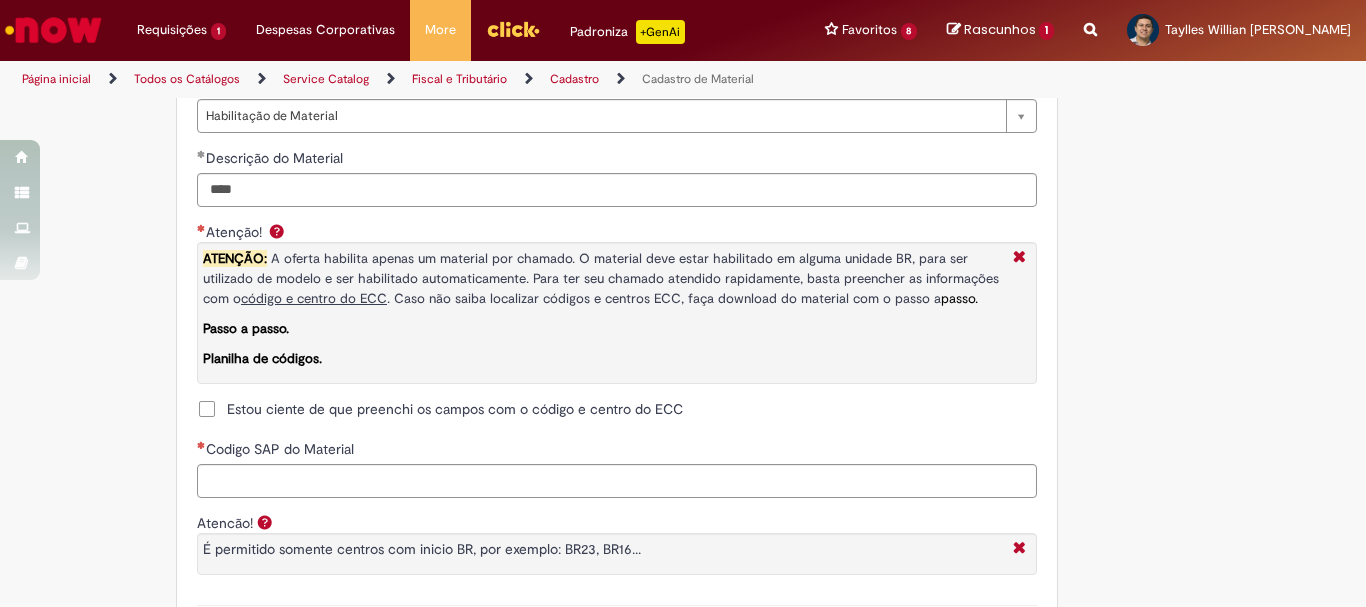 click on "Estou ciente de que preenchi os campos com o código e centro do ECC" at bounding box center (455, 409) 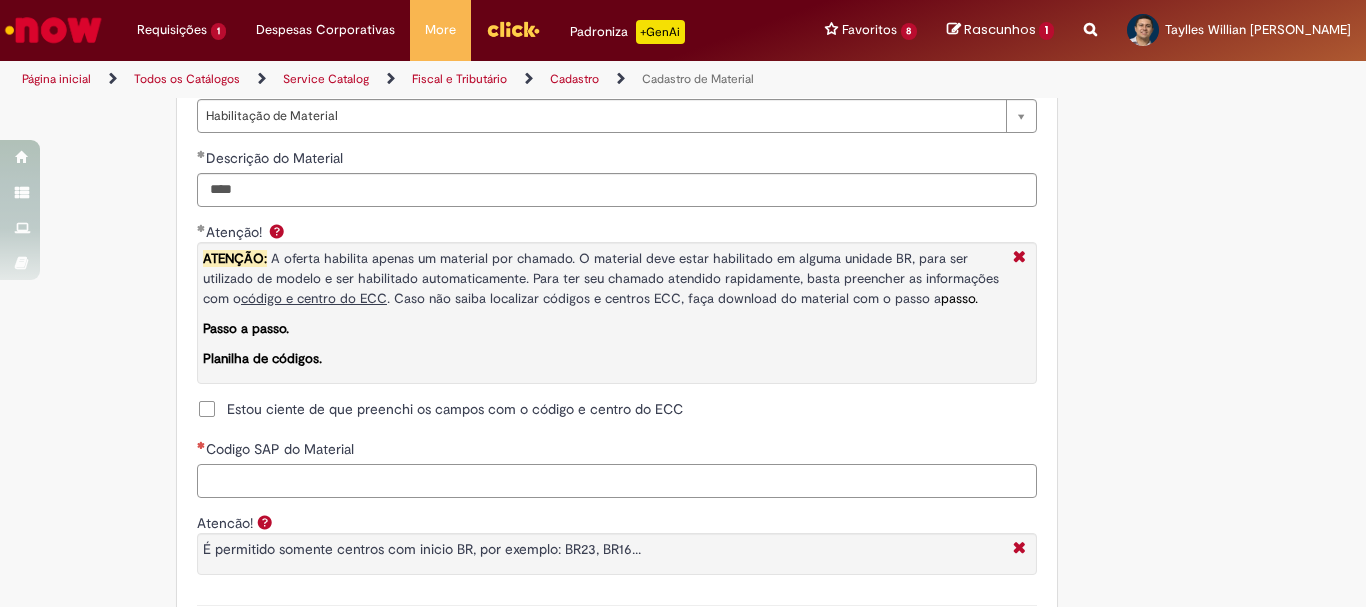 click on "Codigo SAP do Material" at bounding box center (617, 481) 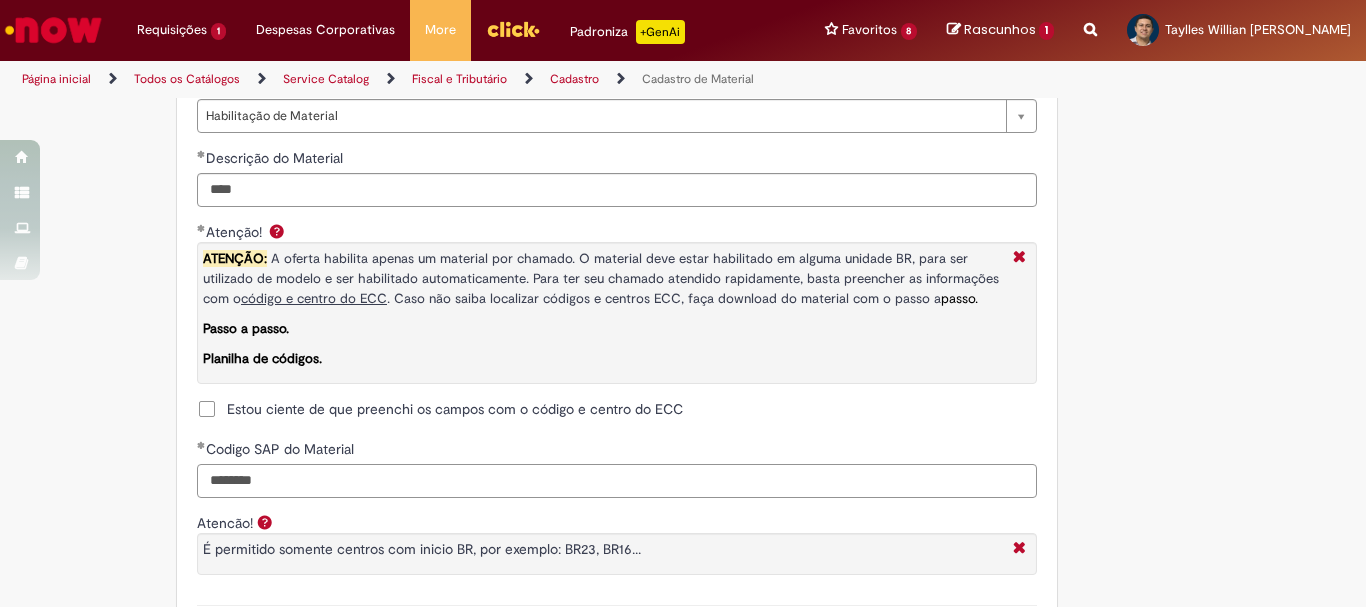 type on "********" 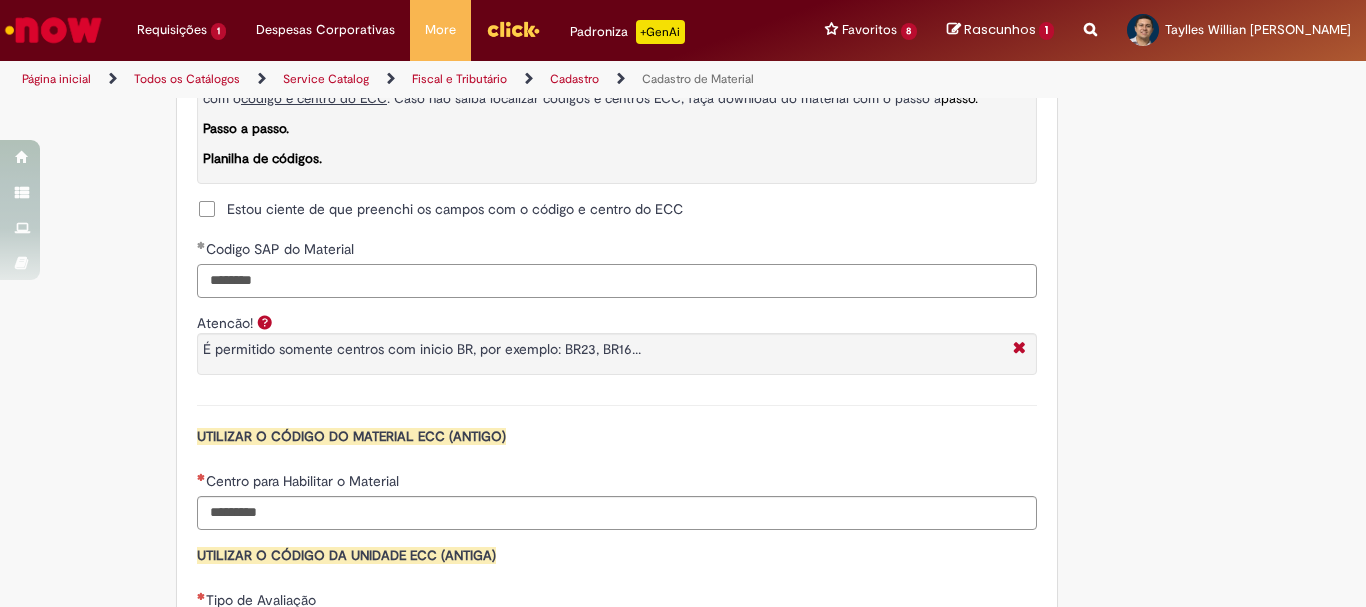 scroll, scrollTop: 1784, scrollLeft: 0, axis: vertical 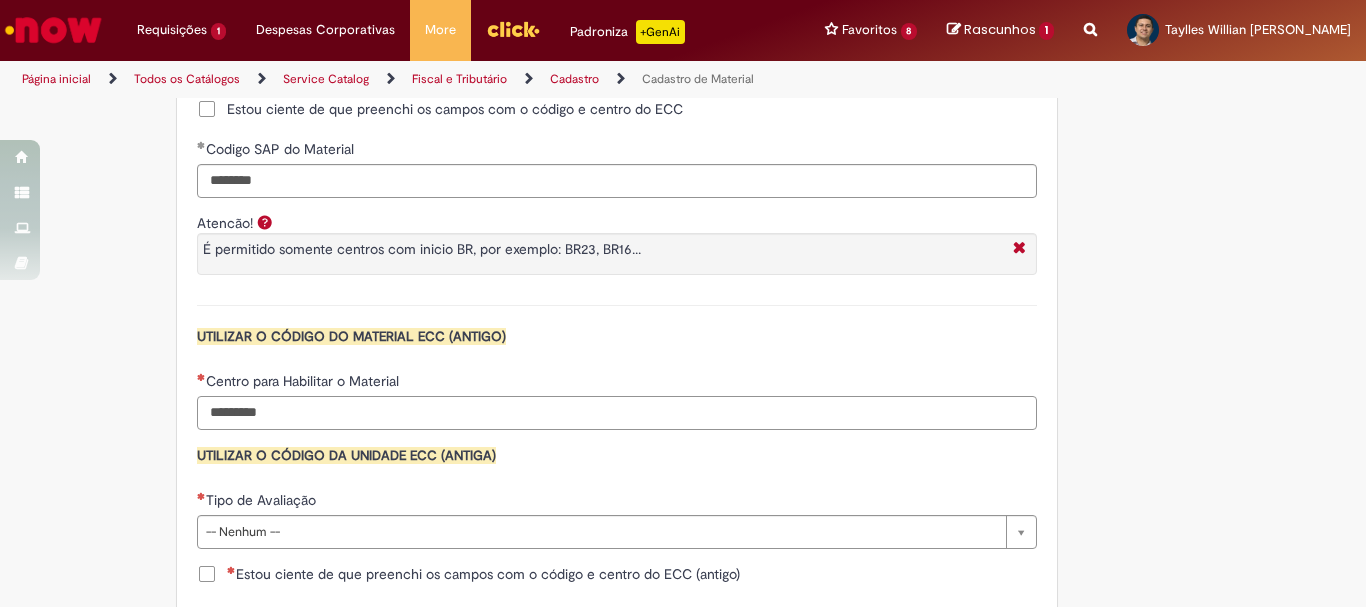 click on "Centro para Habilitar o Material" at bounding box center (617, 413) 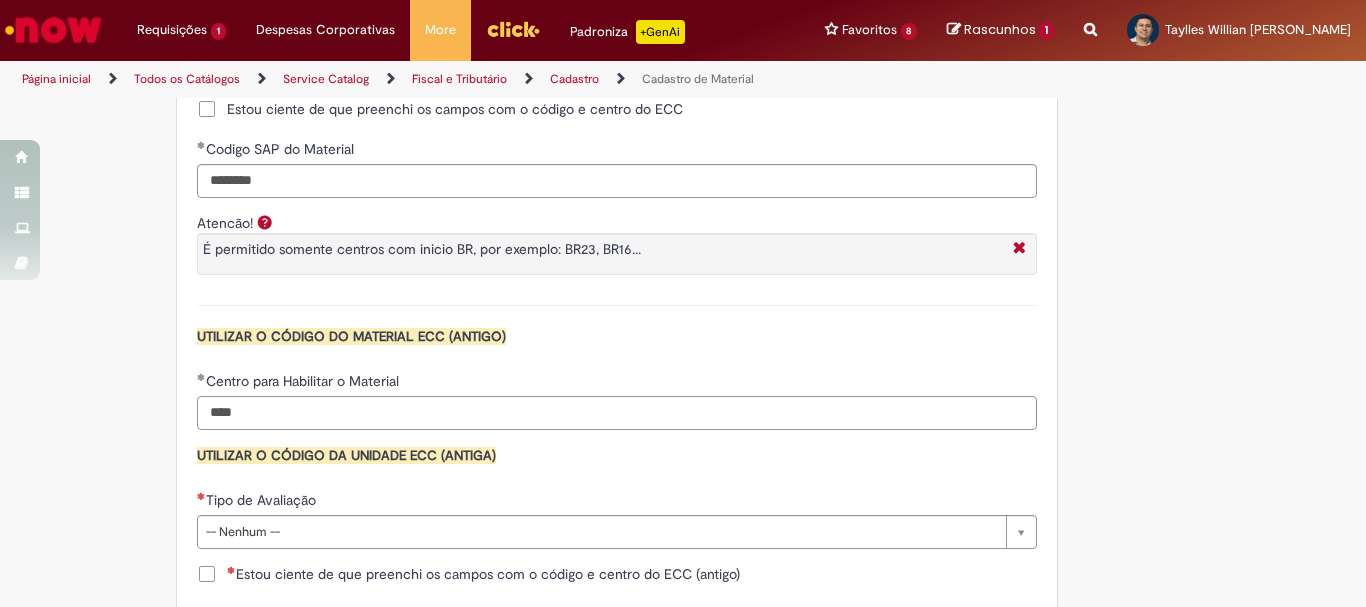 scroll, scrollTop: 1884, scrollLeft: 0, axis: vertical 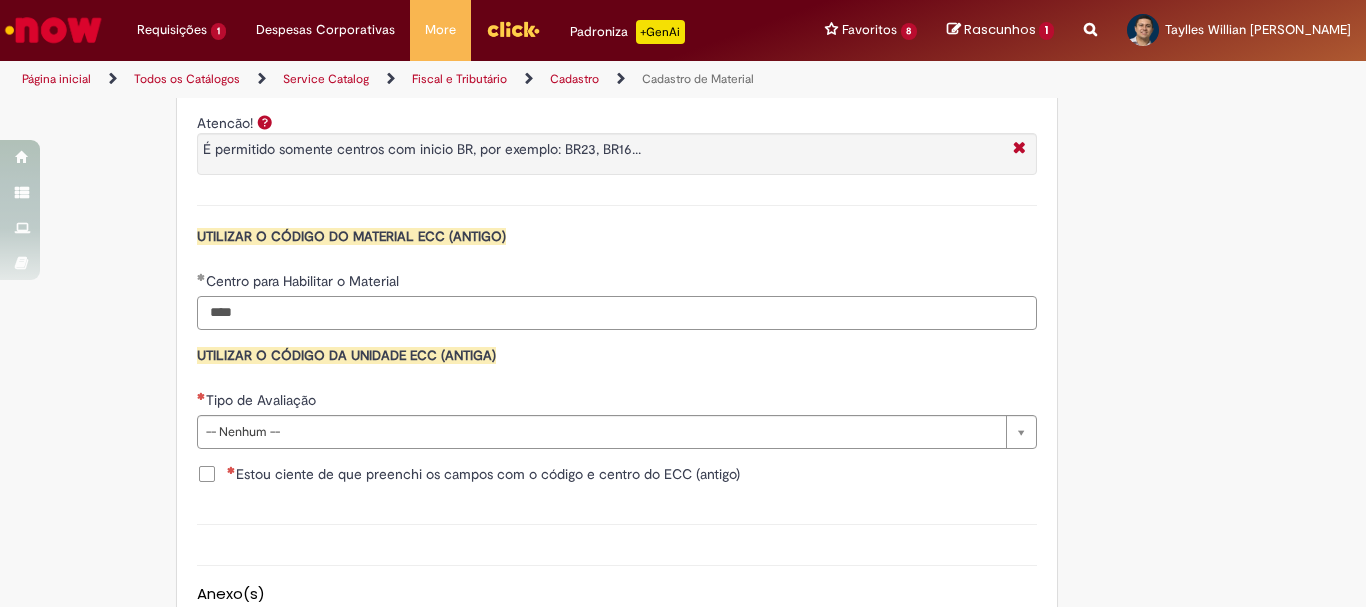type on "****" 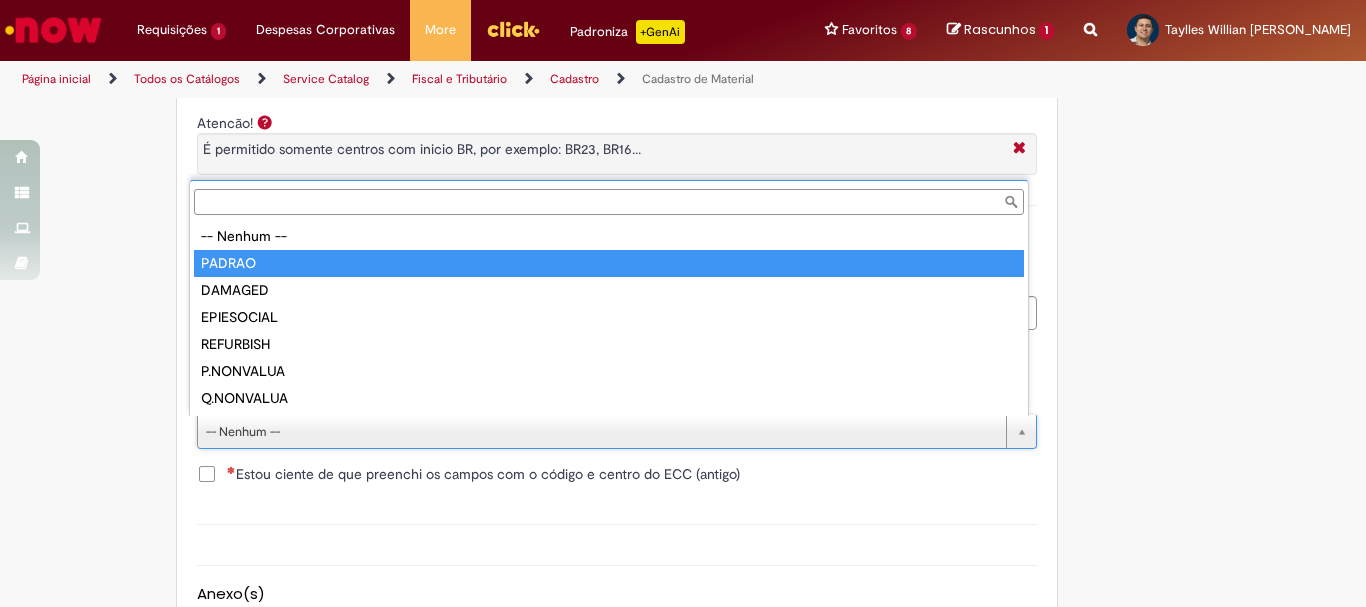 type on "******" 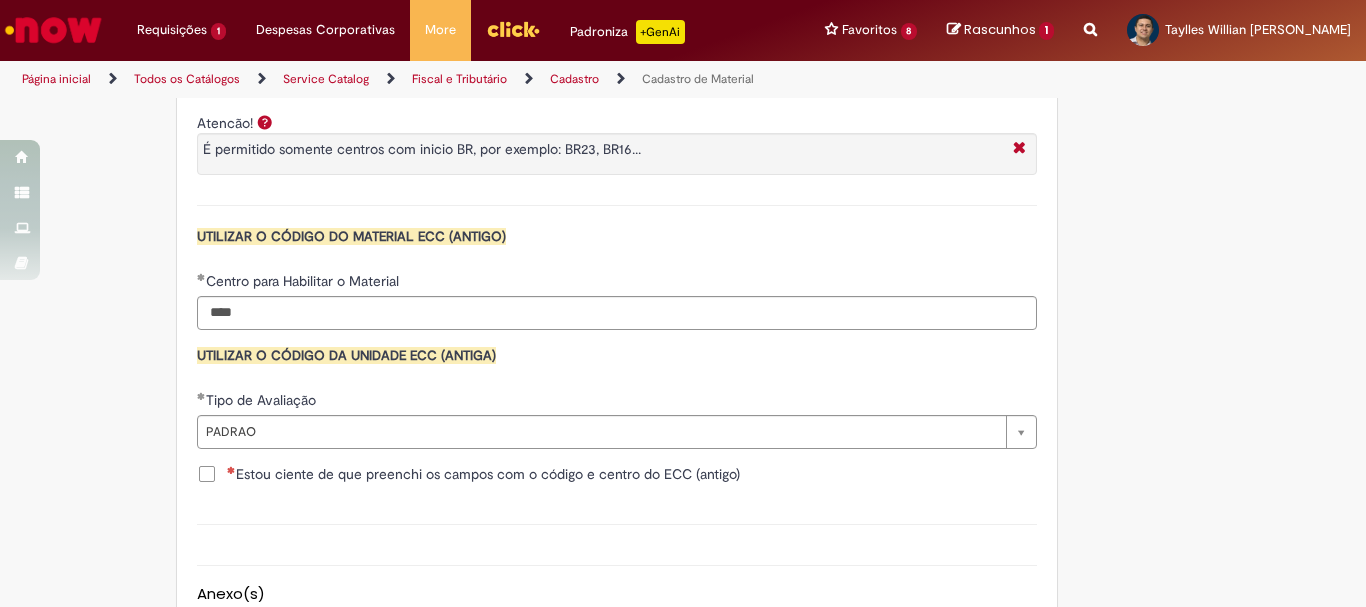 click on "Estou ciente de que preenchi os campos com o código e centro do ECC  (antigo)" at bounding box center [483, 474] 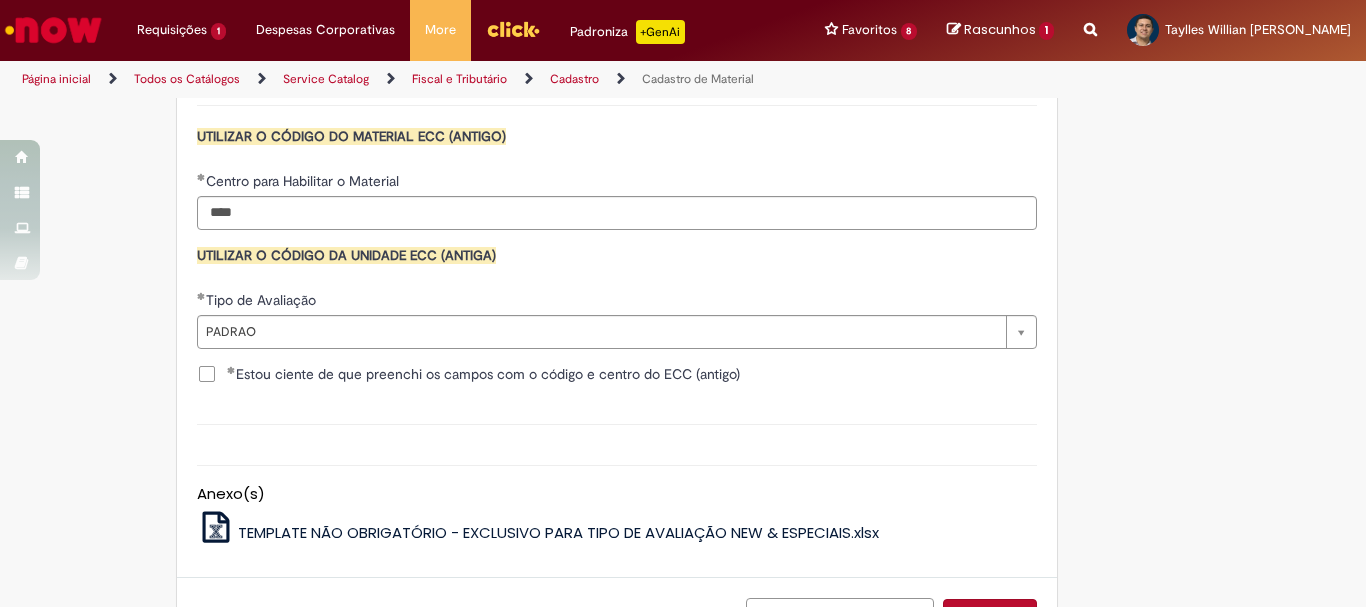 scroll, scrollTop: 2084, scrollLeft: 0, axis: vertical 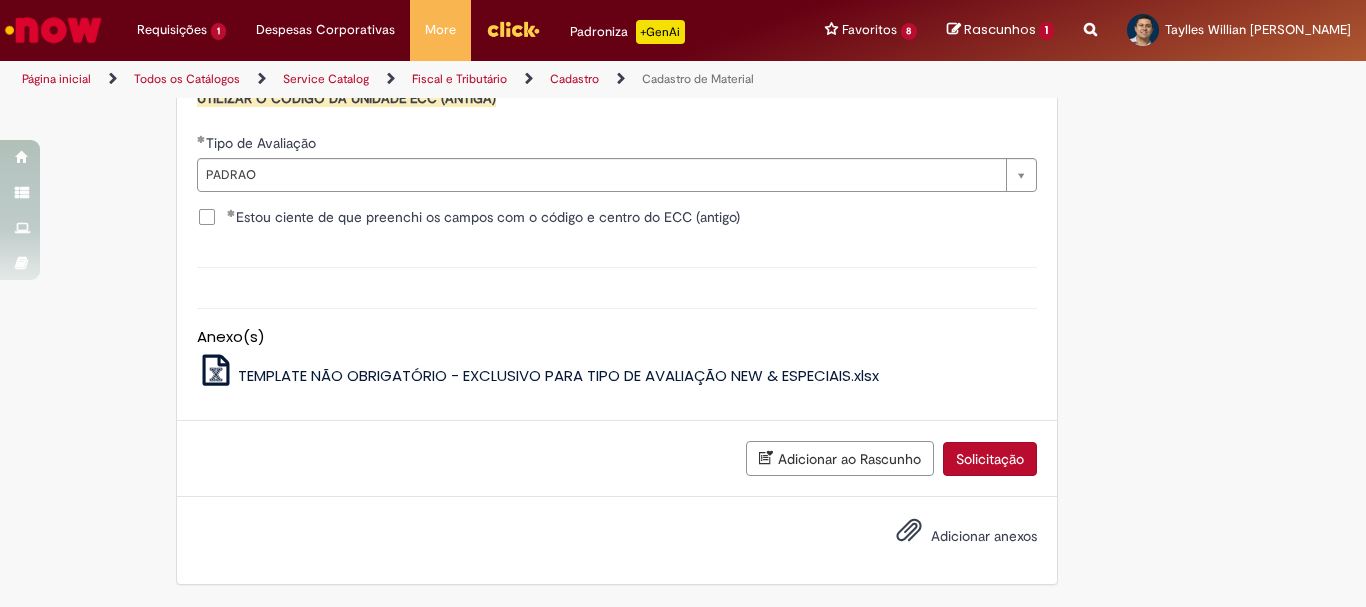 click on "Solicitação" at bounding box center [990, 459] 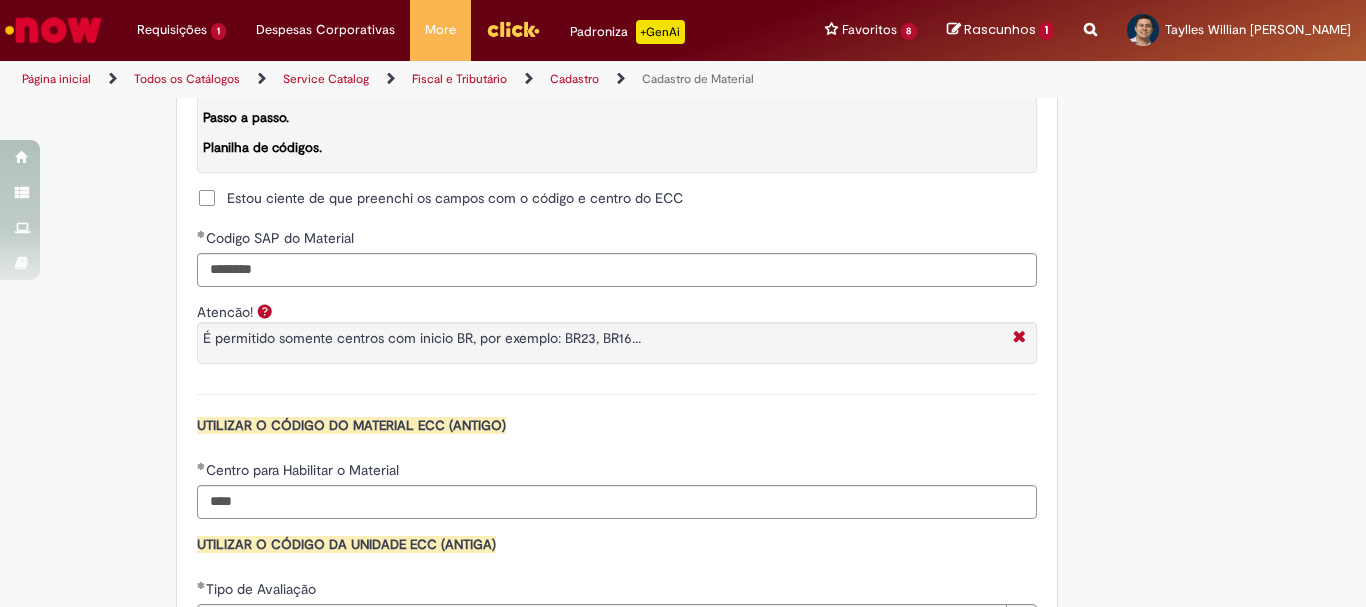 scroll, scrollTop: 1295, scrollLeft: 0, axis: vertical 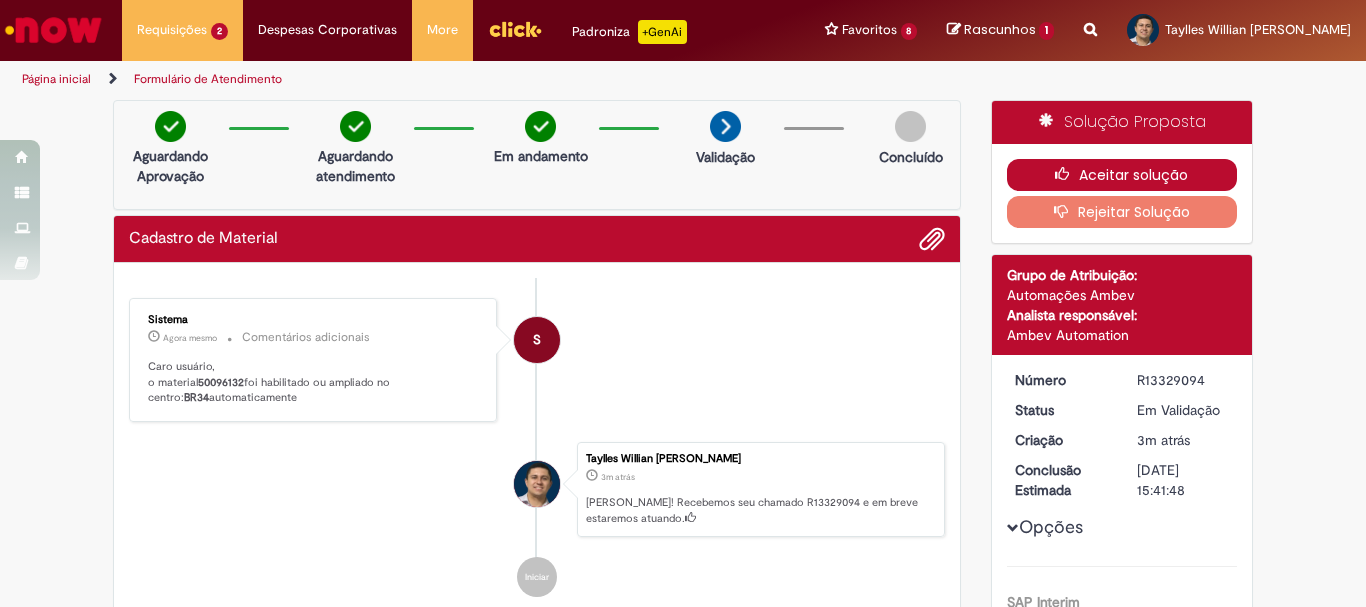 click on "Aceitar solução" at bounding box center [1122, 175] 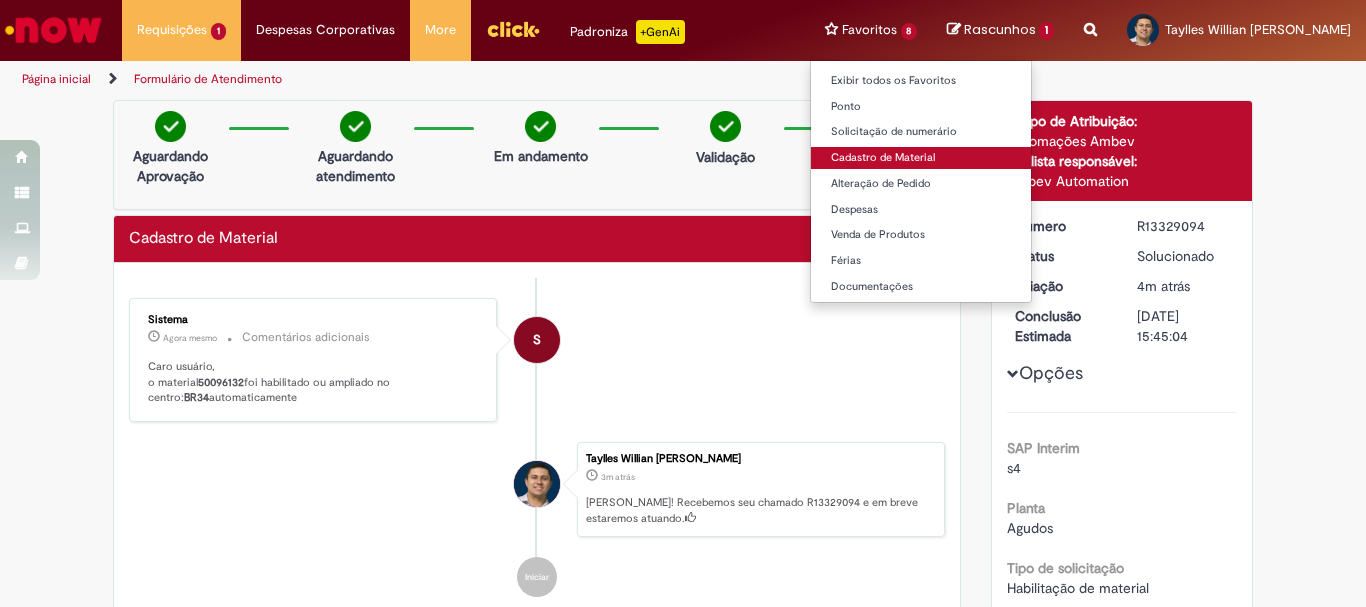 click on "Cadastro de Material" at bounding box center [921, 158] 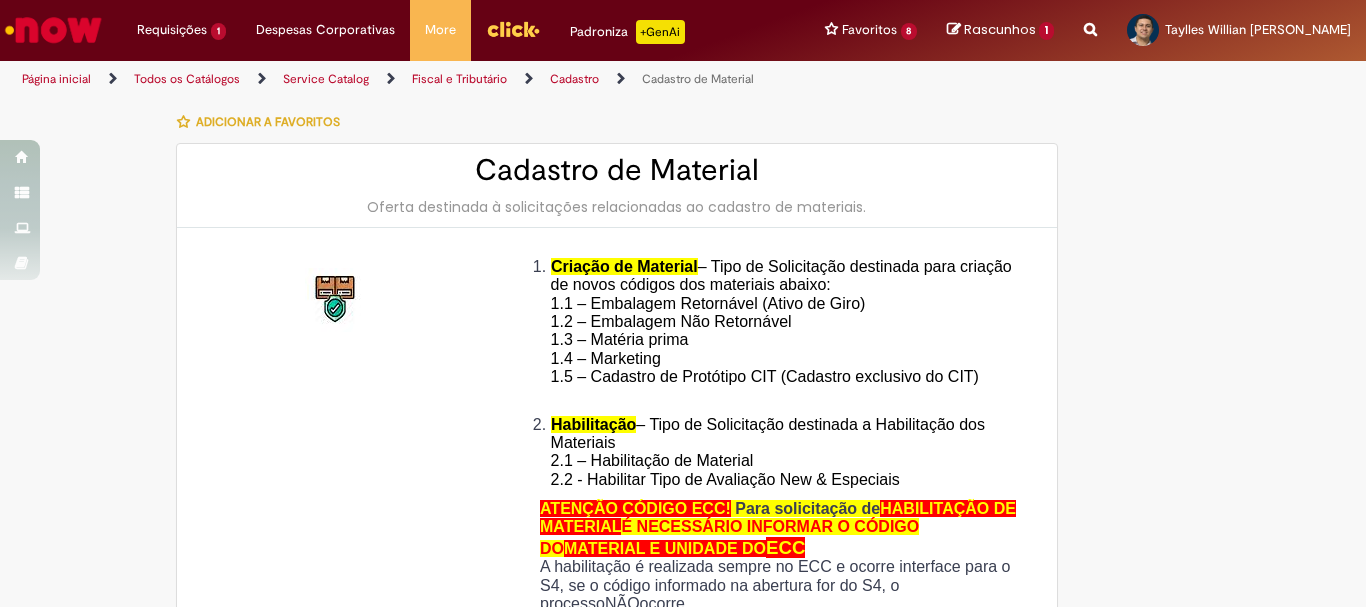 type on "********" 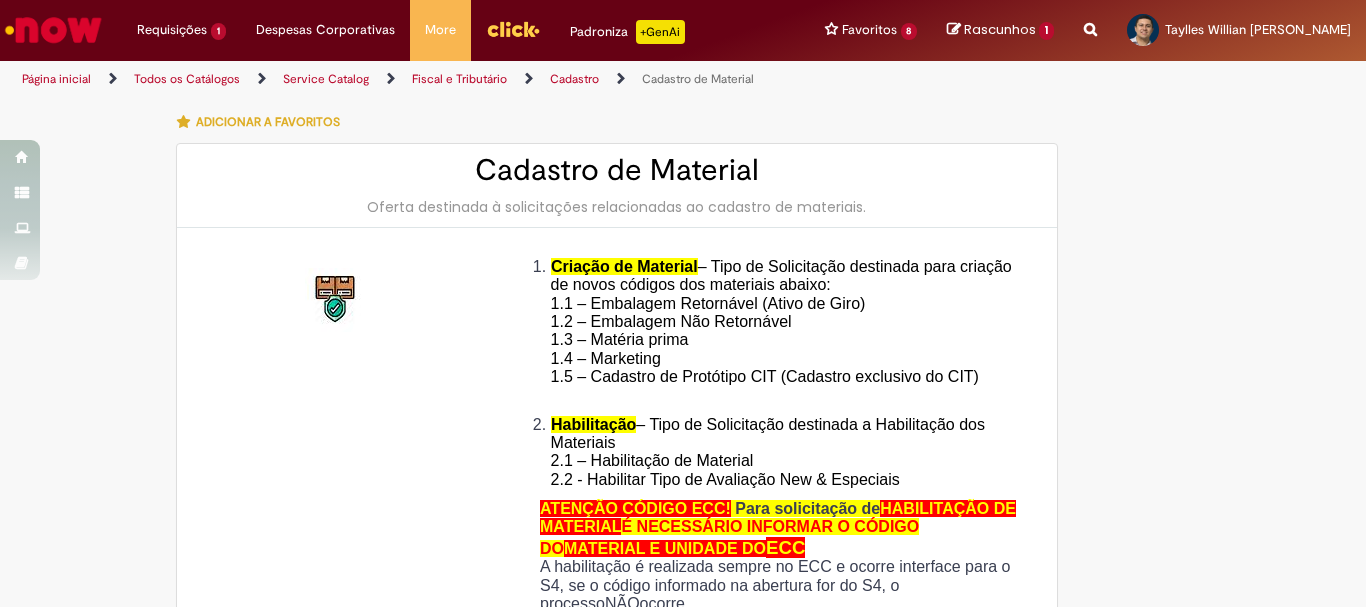 type on "**********" 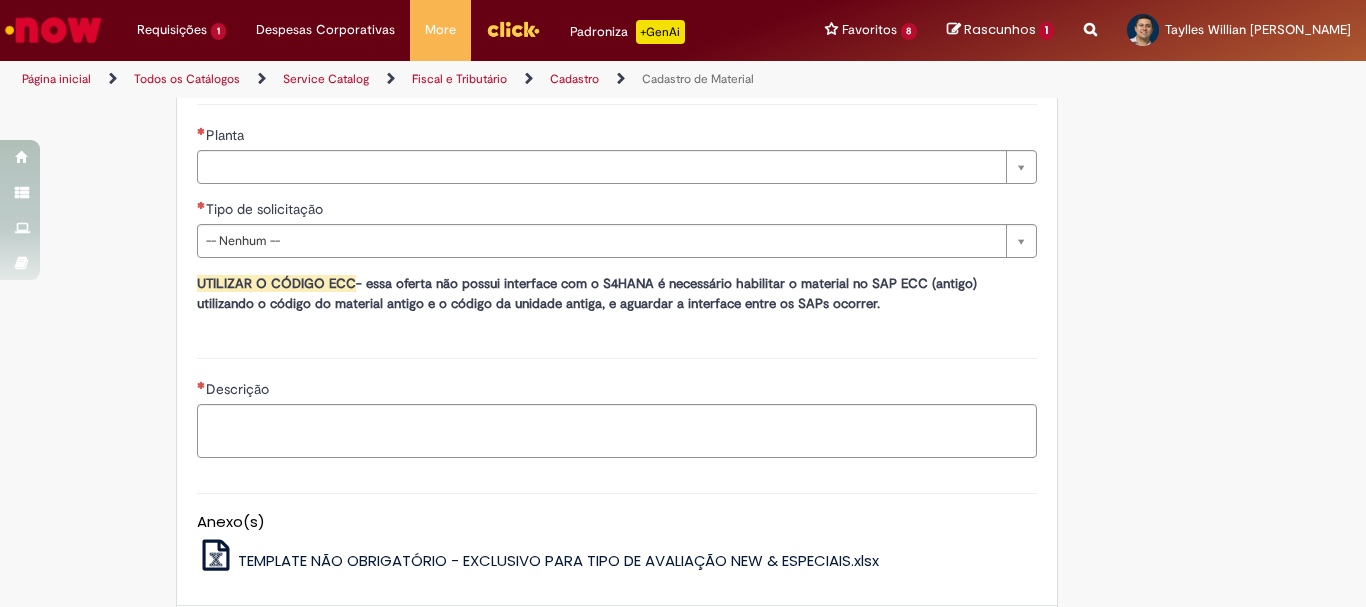 scroll, scrollTop: 1100, scrollLeft: 0, axis: vertical 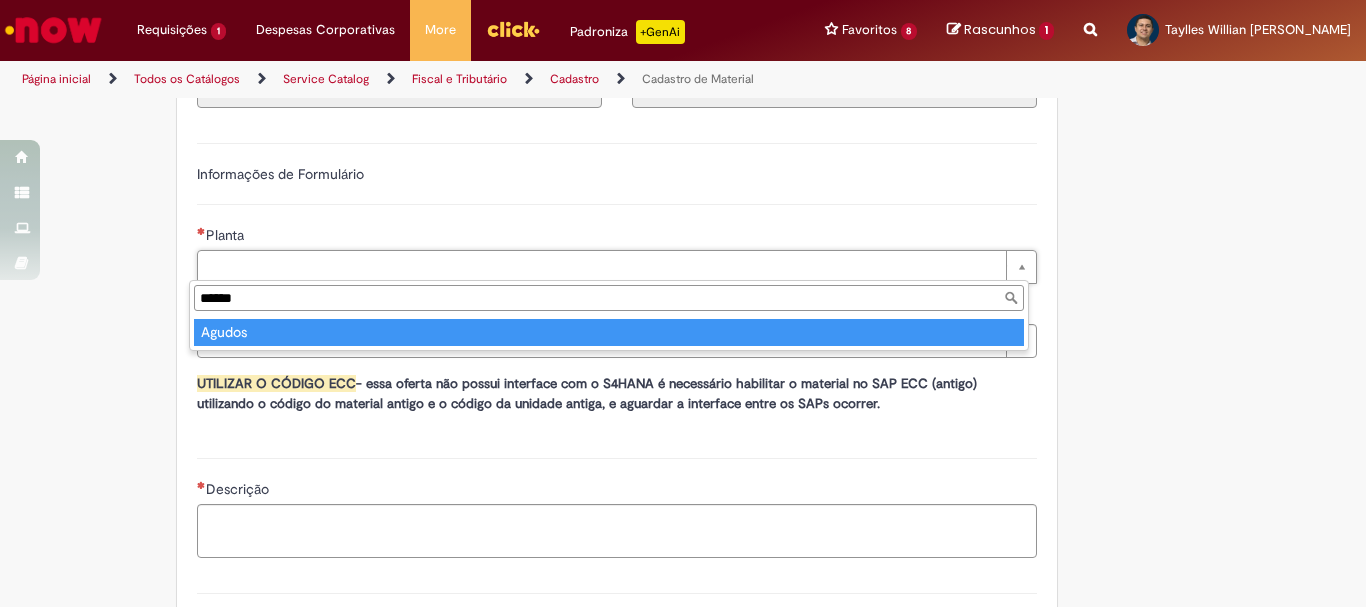 type on "******" 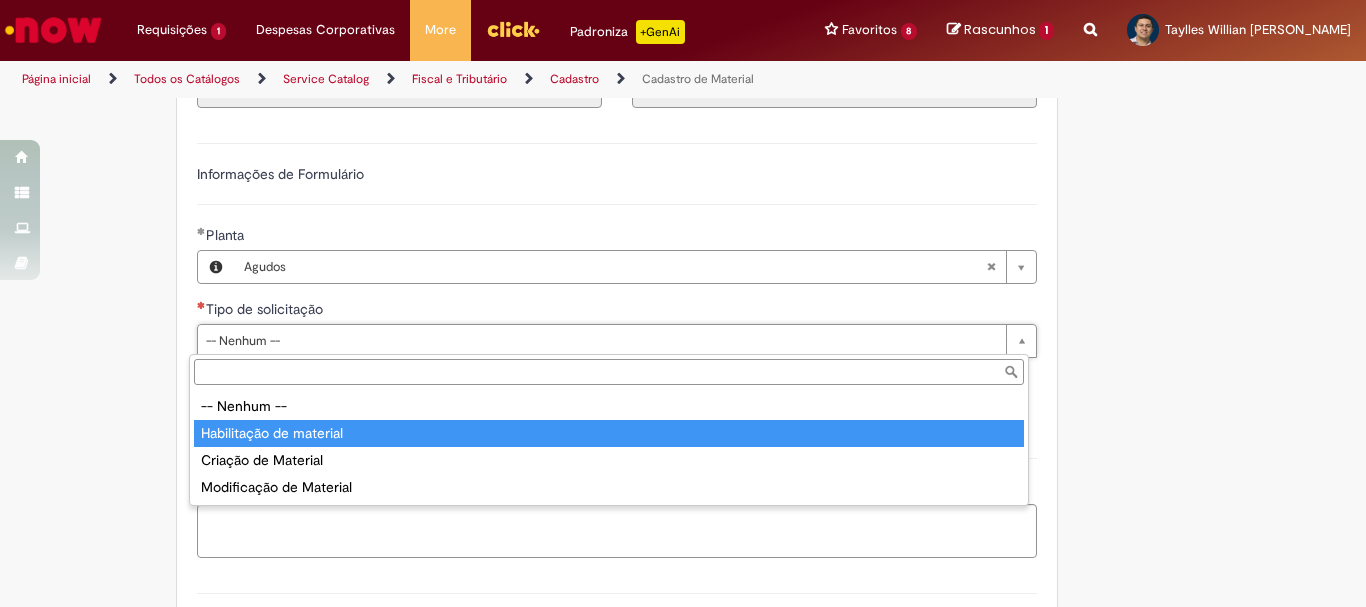type on "**********" 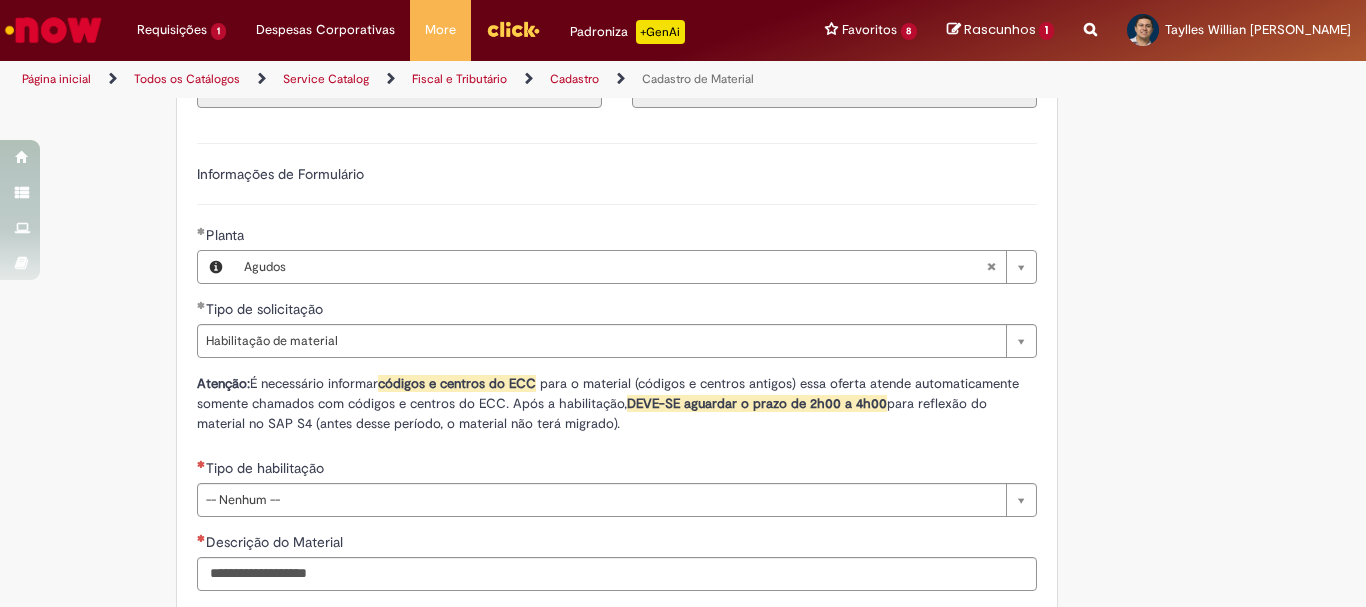 click on "Adicionar a Favoritos
Cadastro de Material
Oferta destinada à solicitações relacionadas ao cadastro de materiais.
Criação de Material  – Tipo de Solicitação destinada para criação de novos códigos dos materiais abaixo:       1.1 – Embalagem Retornável (Ativo de Giro)       1.2 – Embalagem Não Retornável        1.3 – Matéria prima       1.4 – Marketing       1.5 – Cadastro de Protótipo CIT (Cadastro exclusivo do CIT)
Habilitação  – Tipo de Solicitação destinada a Habilitação dos Materiais       2.1 – Habilitação de Material       2.2 - Habilitar Tipo de Avaliação New & Especiais
ATENÇÃO CÓDIGO ECC!   Para solicitação de  HABILITAÇÃO DE MATERIAL  É NECESSÁRIO INFORMAR O CÓDIGO DO  MATERIAL E UNIDADE DO  ECC
NÃO  ocorre.
ATENÇÃO INTERFACE!
Modificação" at bounding box center [585, 52] 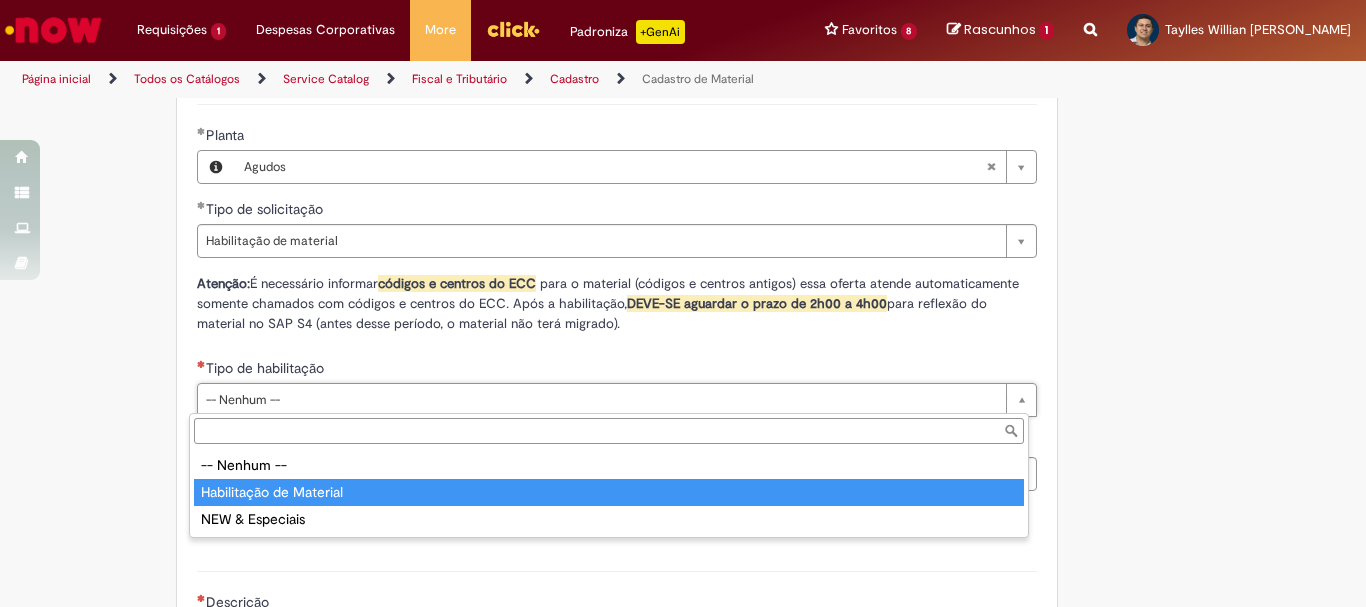 type on "**********" 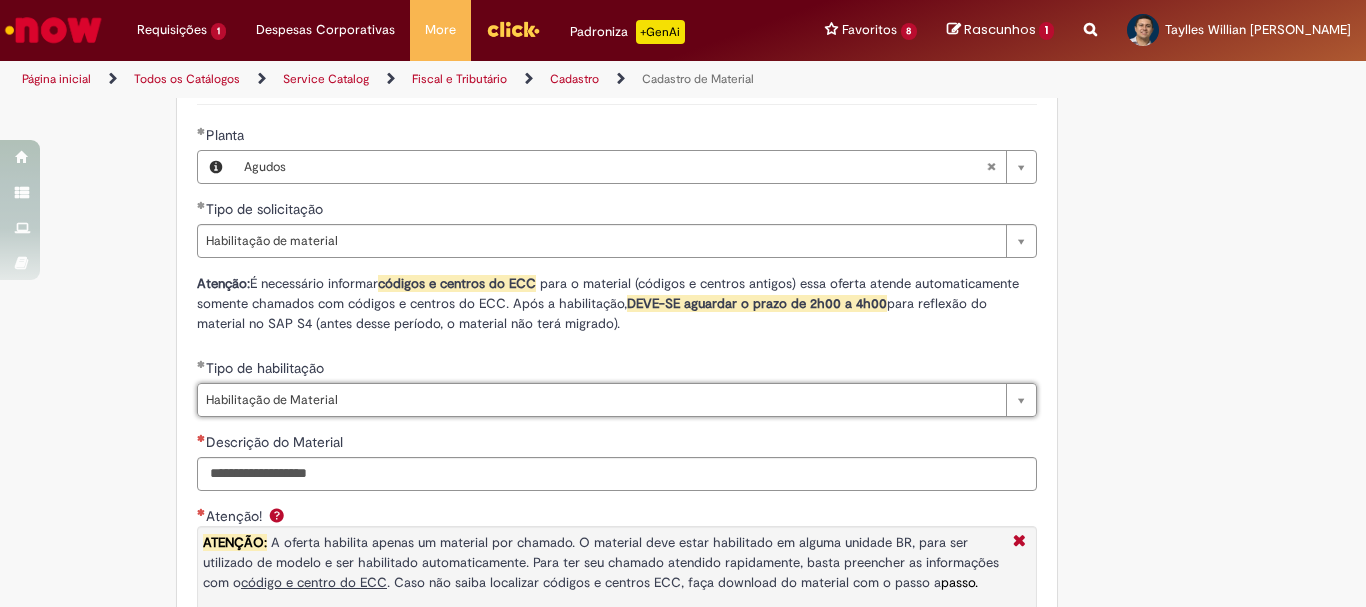 scroll, scrollTop: 1400, scrollLeft: 0, axis: vertical 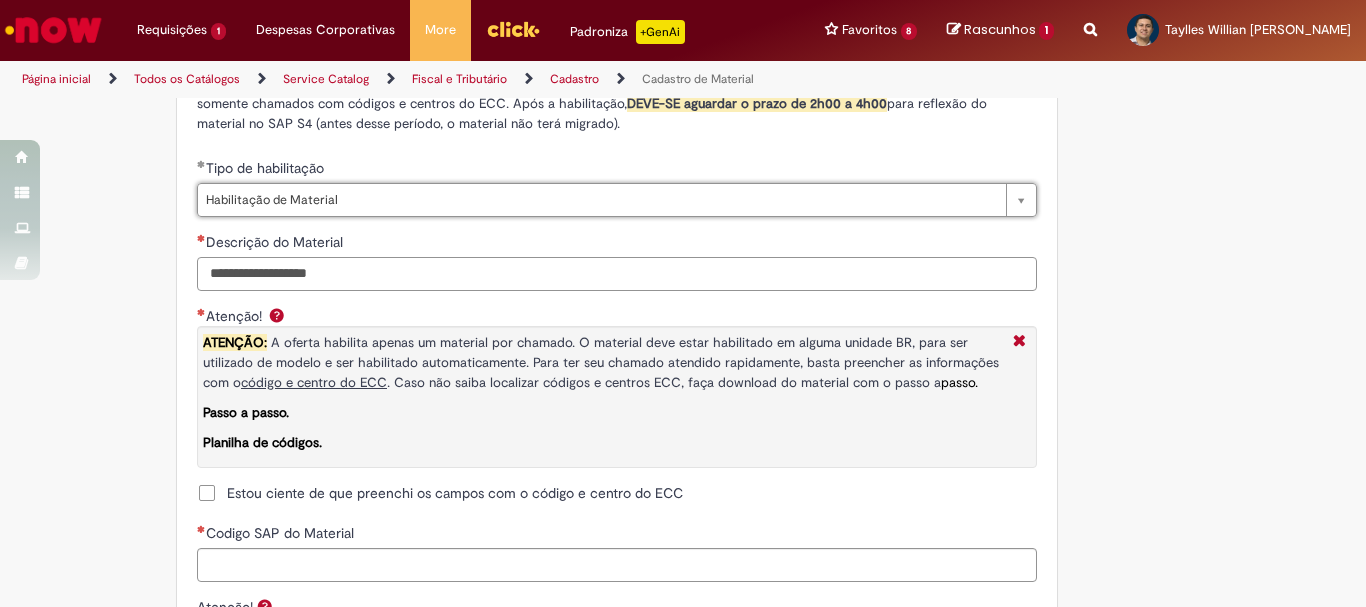 click on "Descrição do Material" at bounding box center [617, 274] 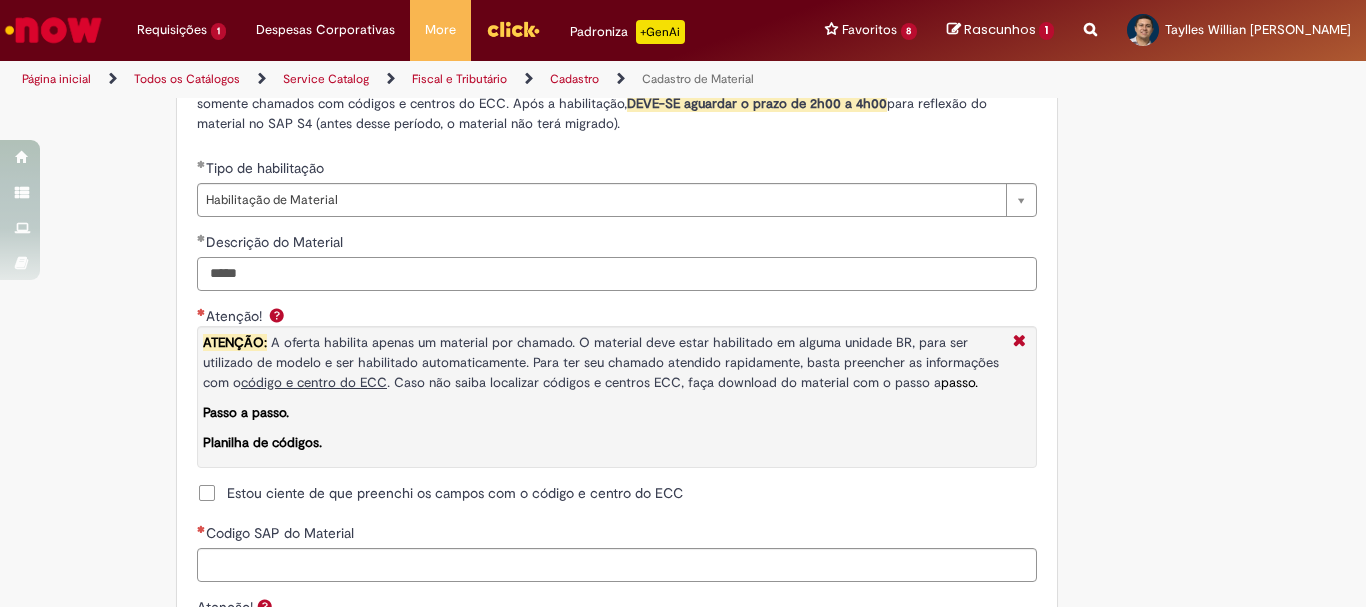 scroll, scrollTop: 1500, scrollLeft: 0, axis: vertical 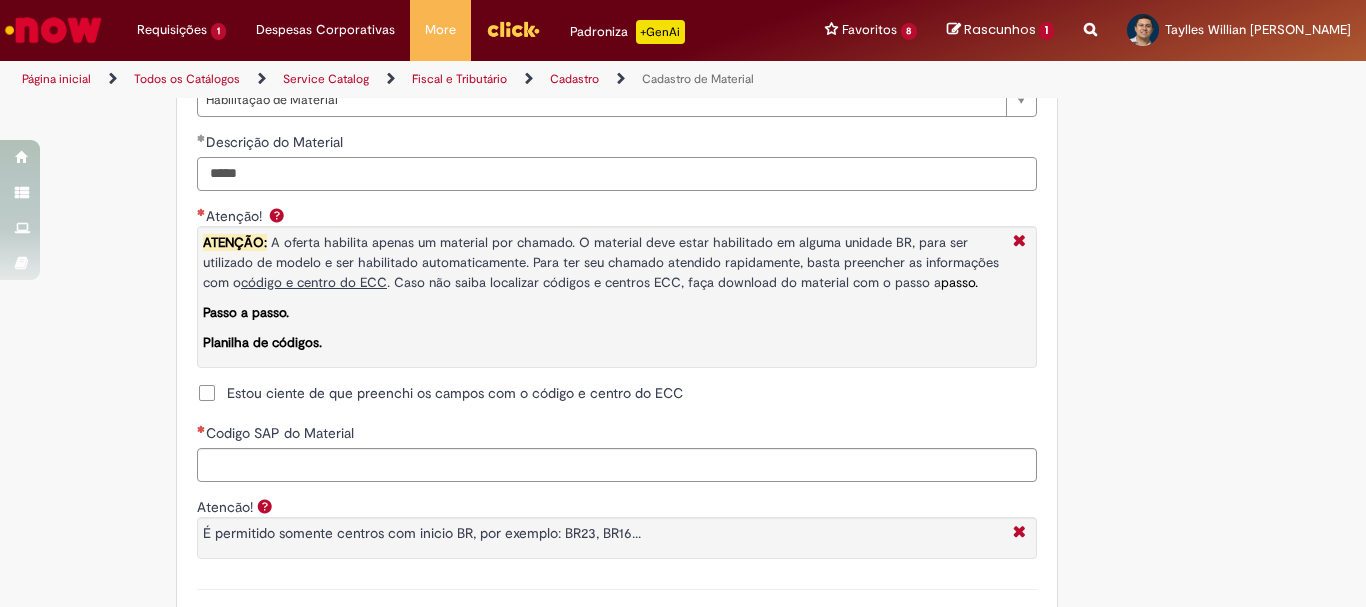 type on "*****" 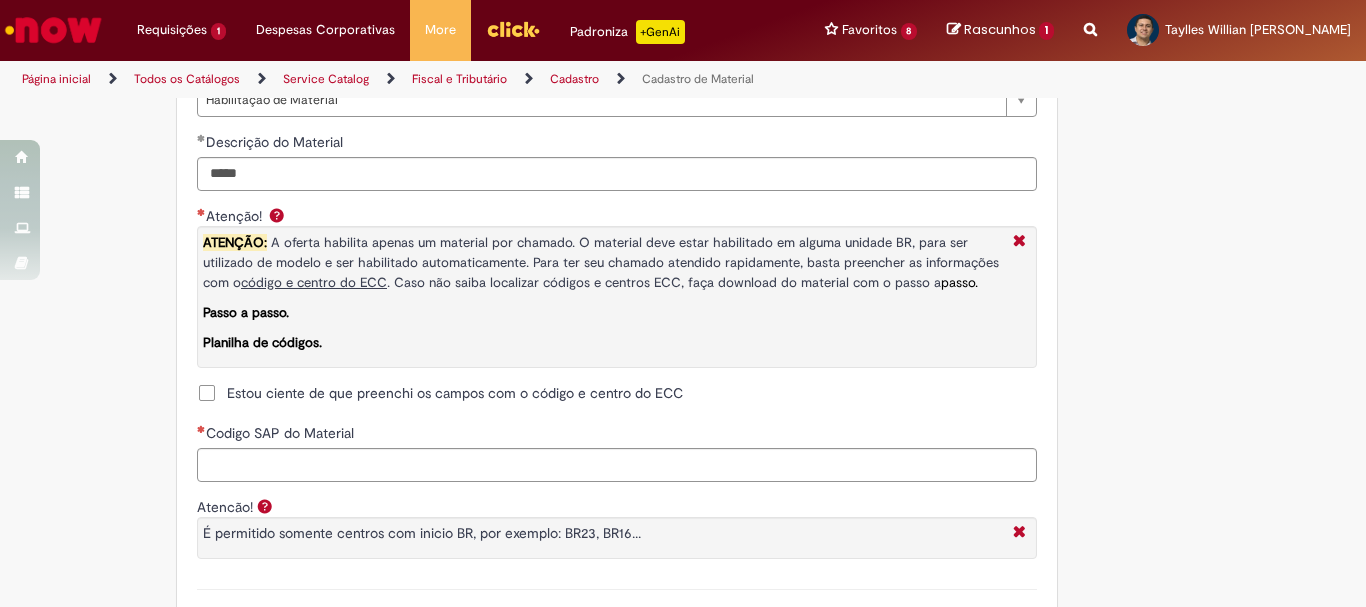 click on "Estou ciente de que preenchi os campos com o código e centro do ECC" at bounding box center [440, 393] 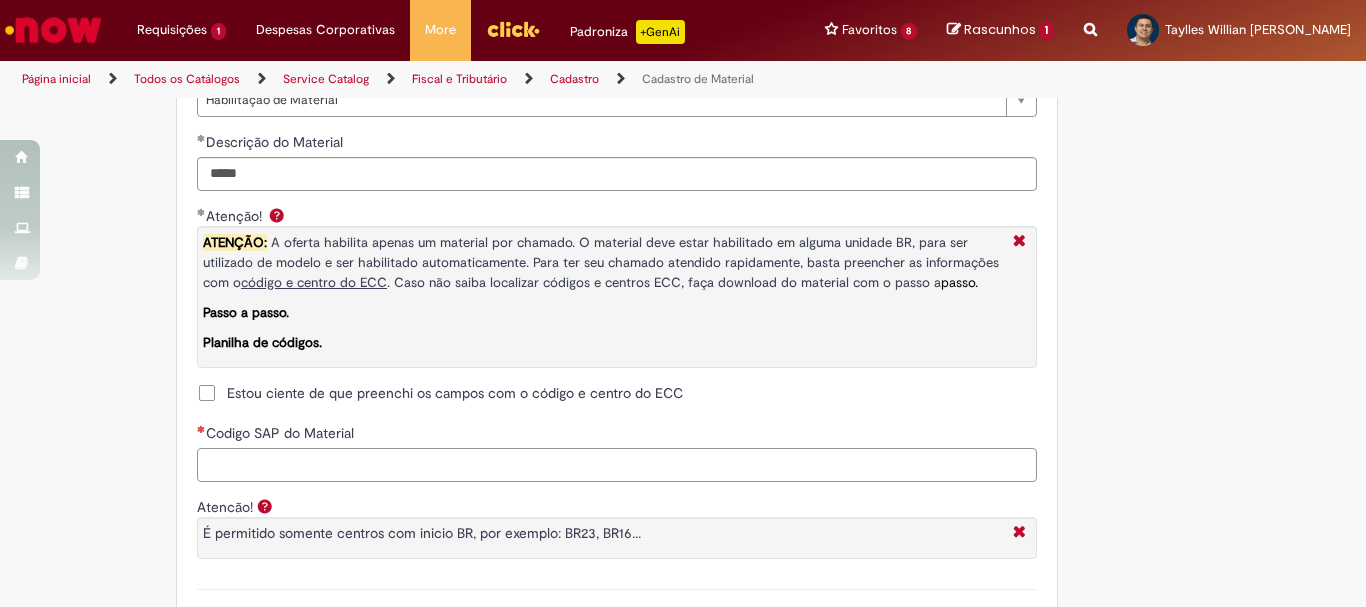 click on "Codigo SAP do Material" at bounding box center [617, 465] 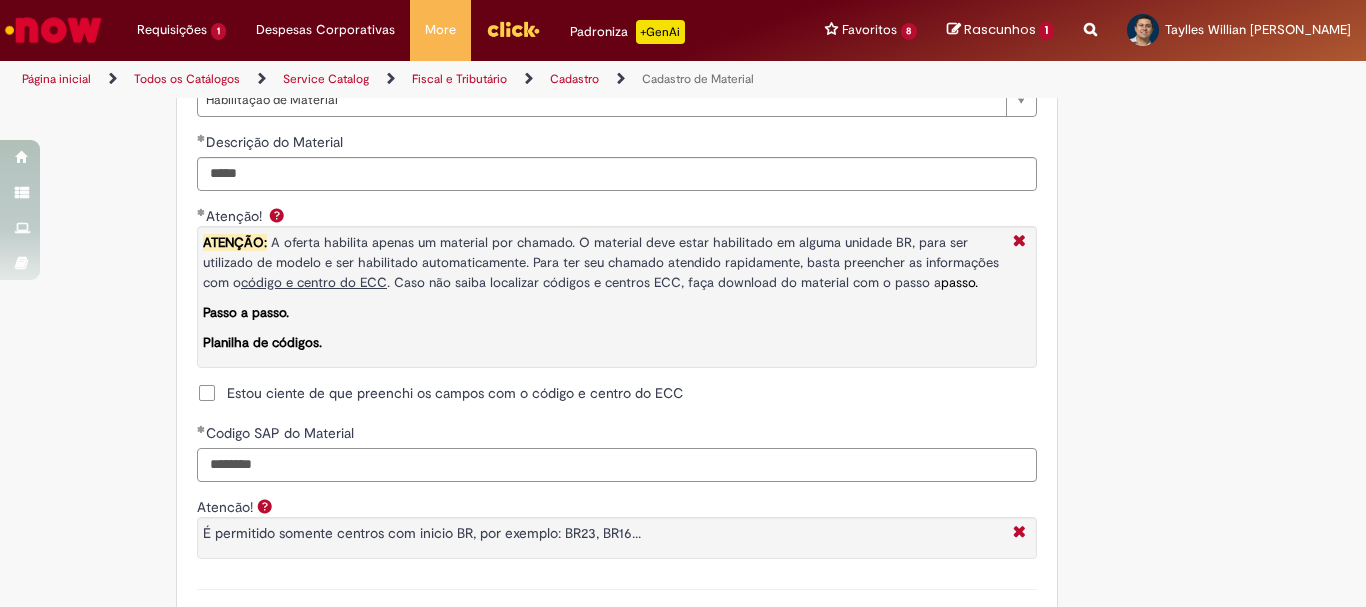 scroll, scrollTop: 1600, scrollLeft: 0, axis: vertical 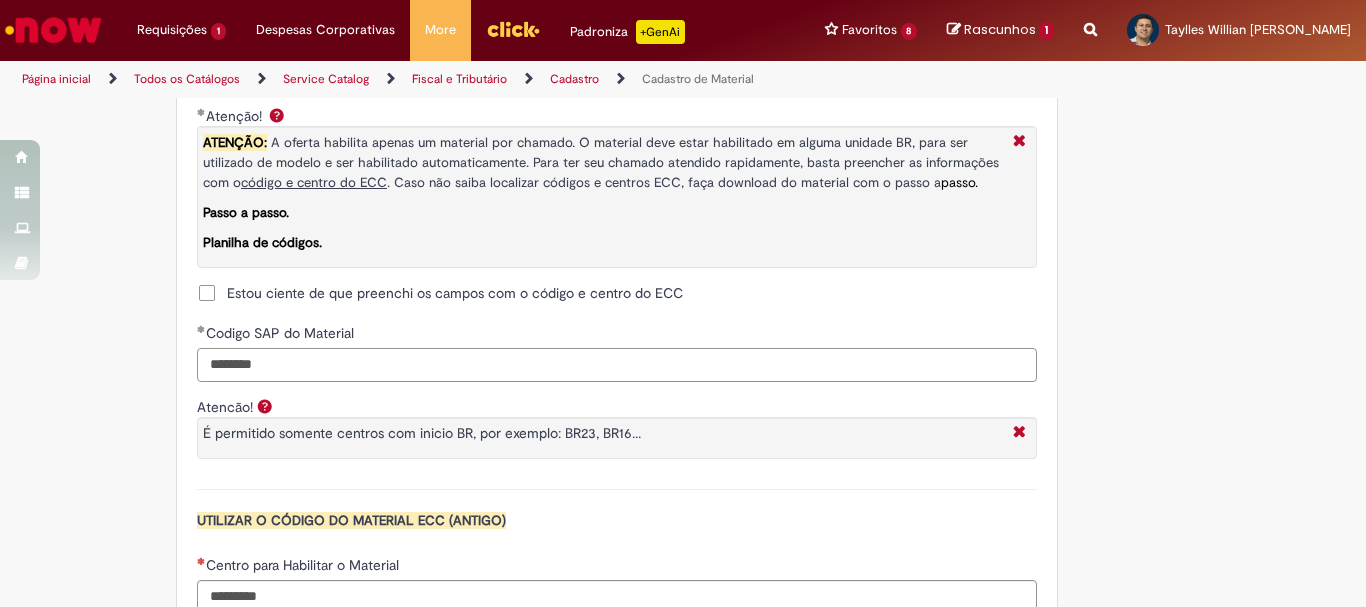 type on "********" 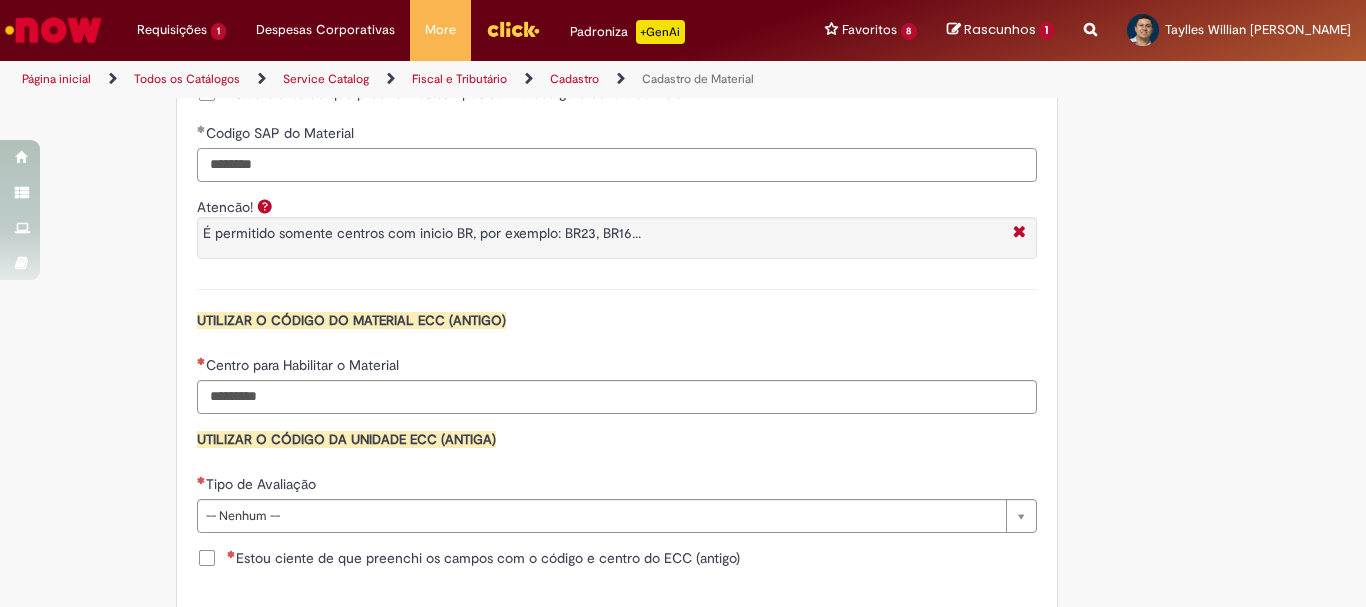scroll, scrollTop: 1900, scrollLeft: 0, axis: vertical 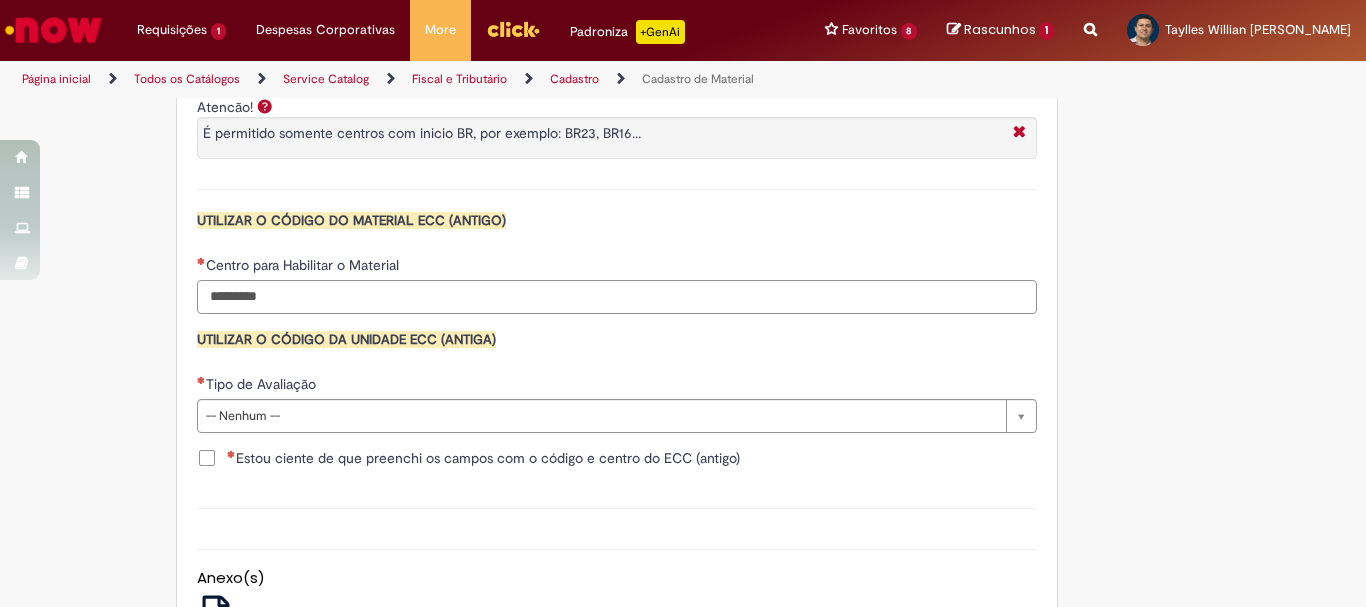 click on "Centro para Habilitar o Material" at bounding box center [617, 297] 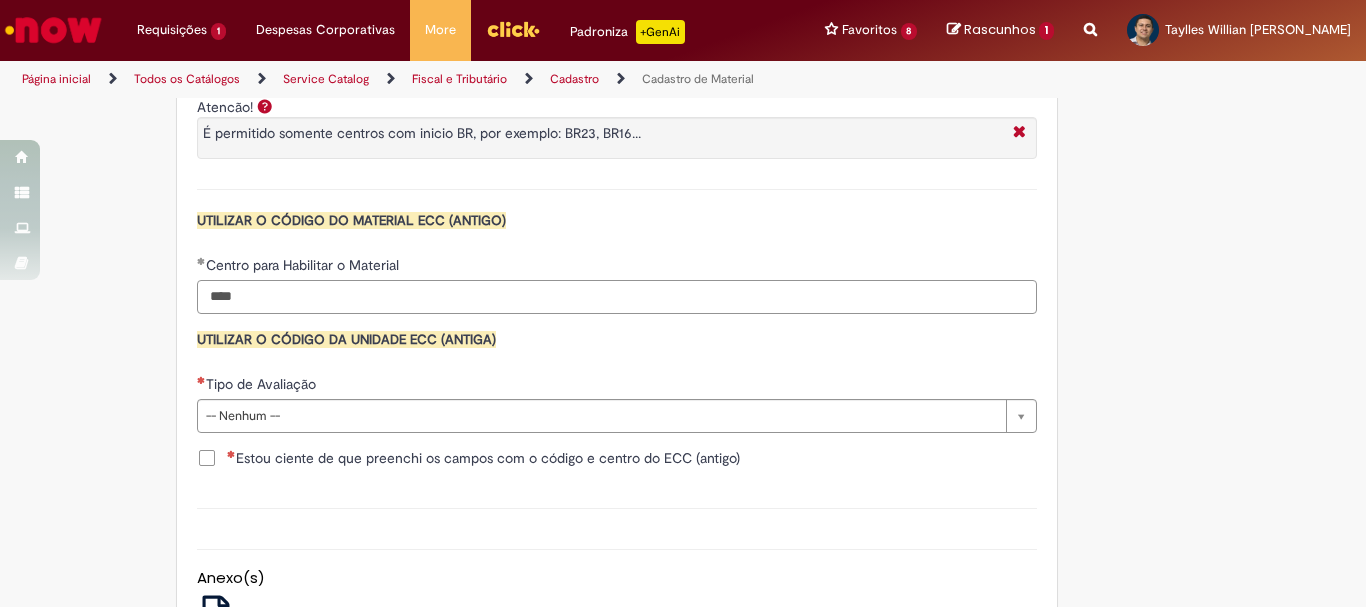 type on "****" 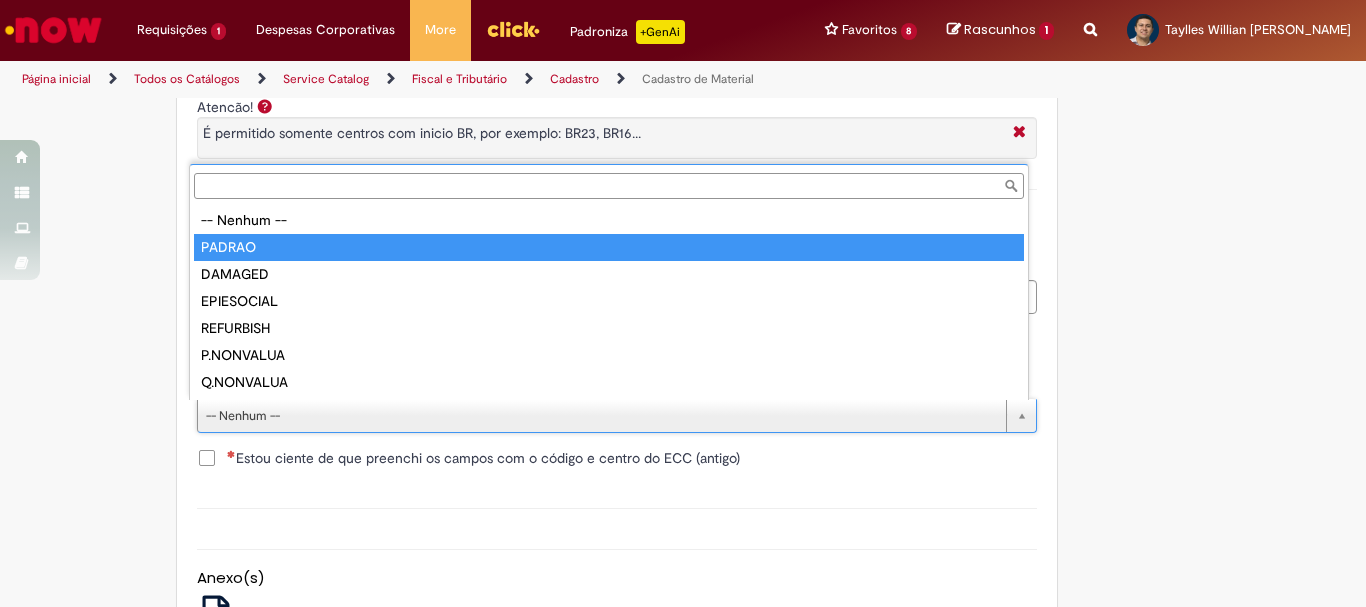 type on "******" 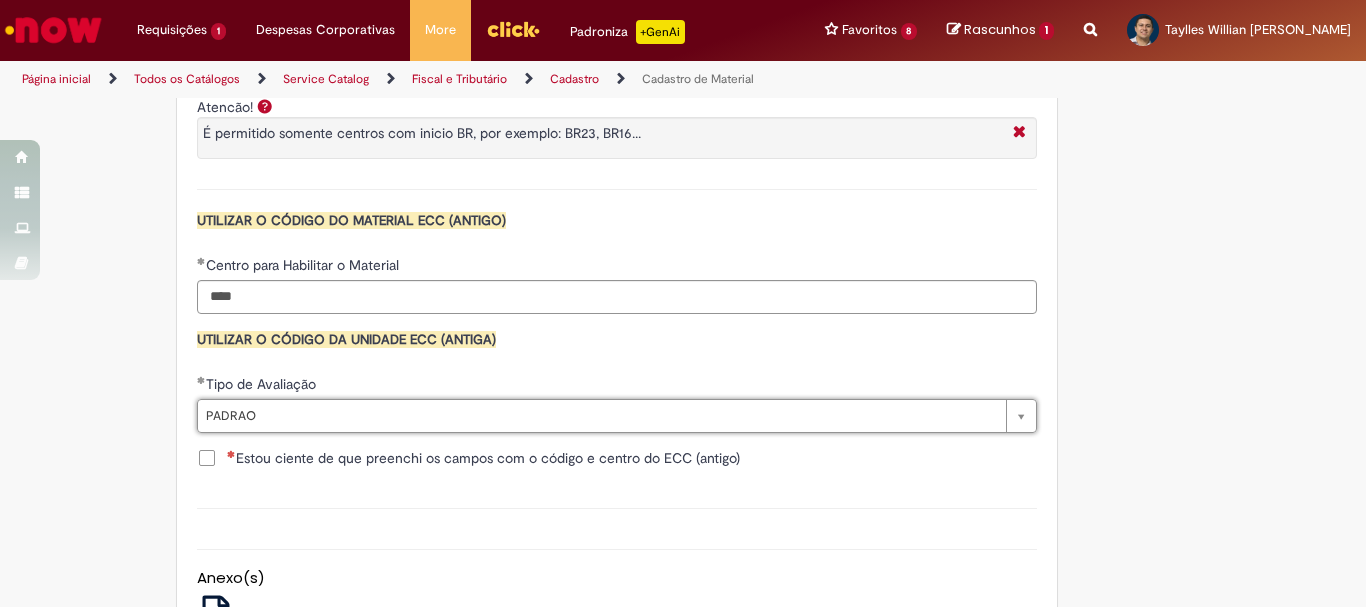 click on "Estou ciente de que preenchi os campos com o código e centro do ECC  (antigo)" at bounding box center (483, 458) 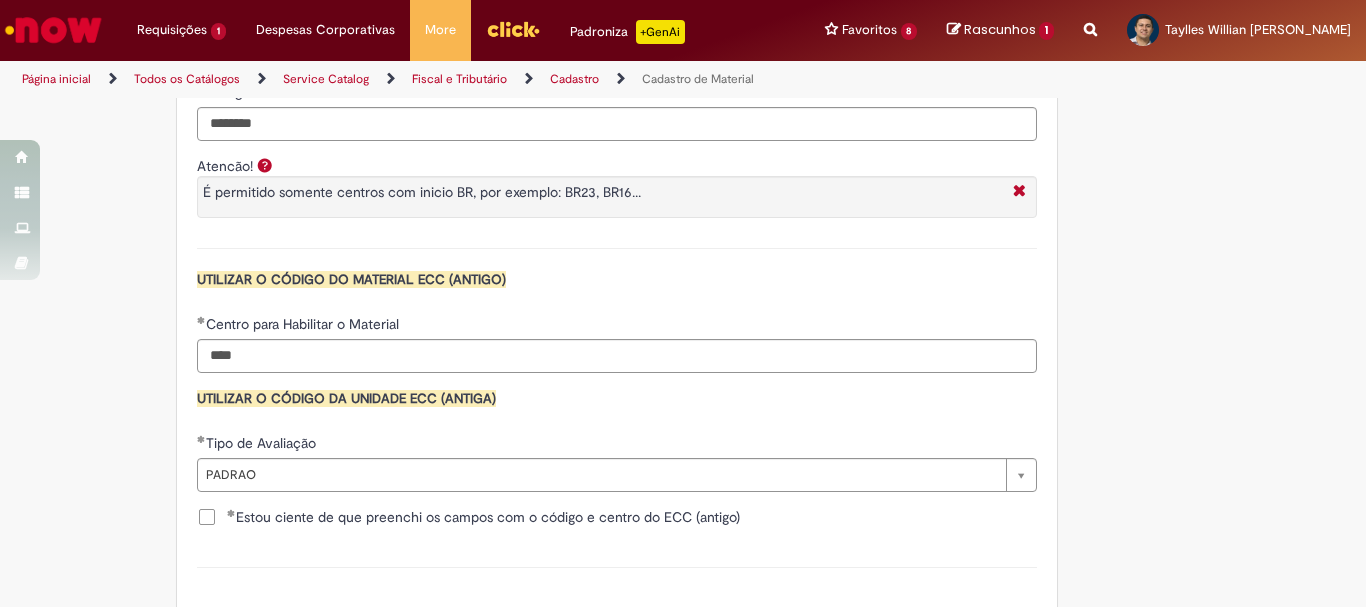 scroll, scrollTop: 1941, scrollLeft: 0, axis: vertical 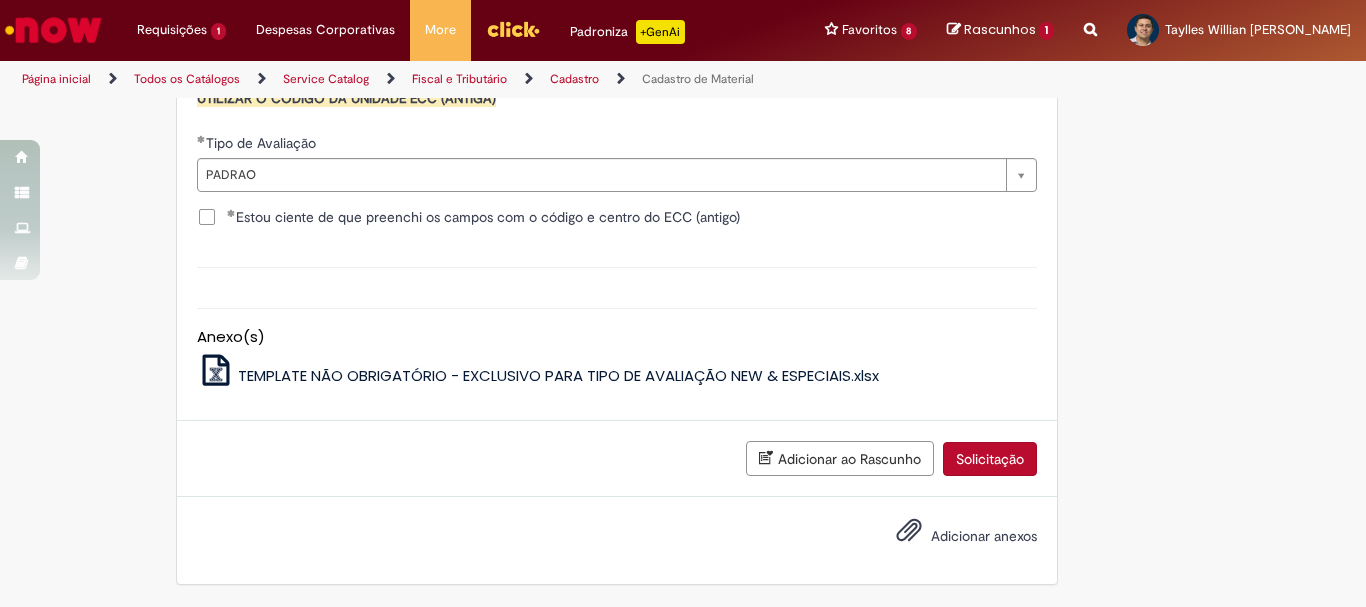 click on "Solicitação" at bounding box center [990, 459] 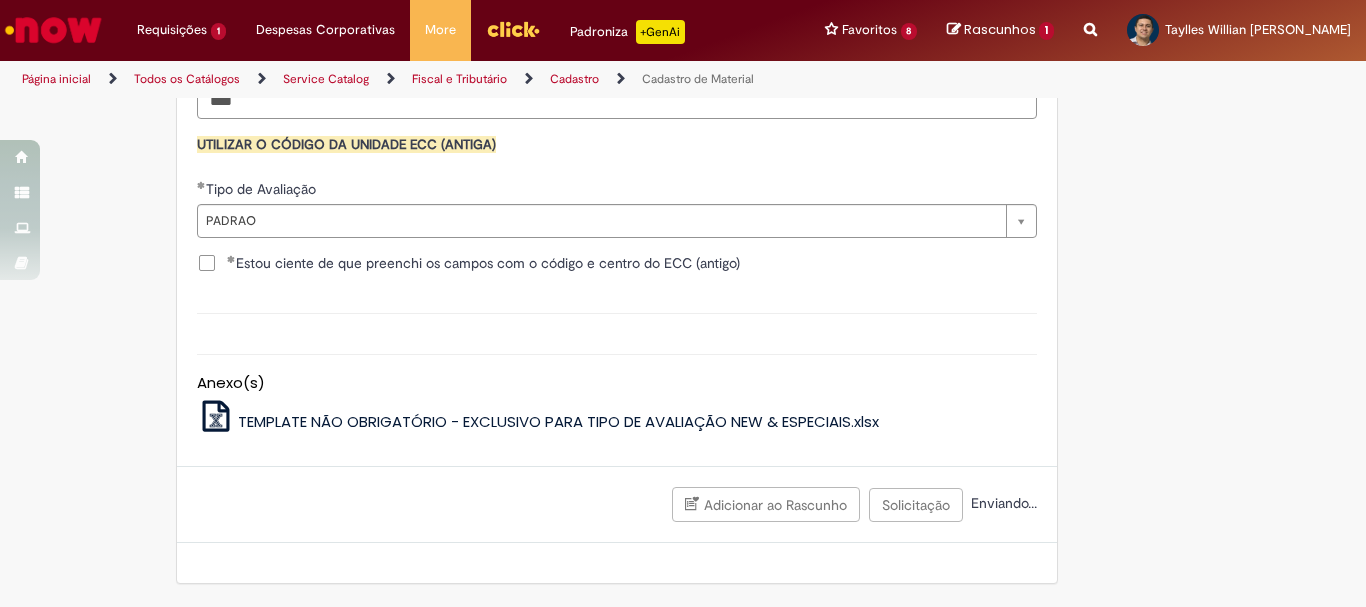 scroll, scrollTop: 2095, scrollLeft: 0, axis: vertical 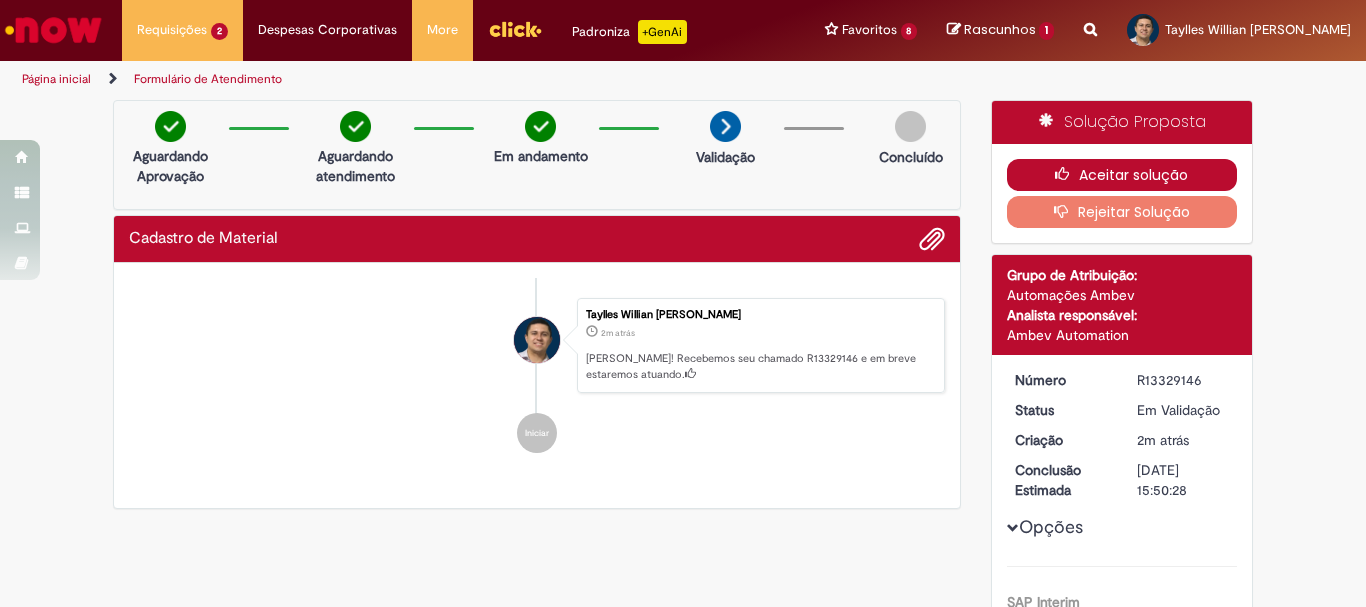 click on "Aceitar solução" at bounding box center (1122, 175) 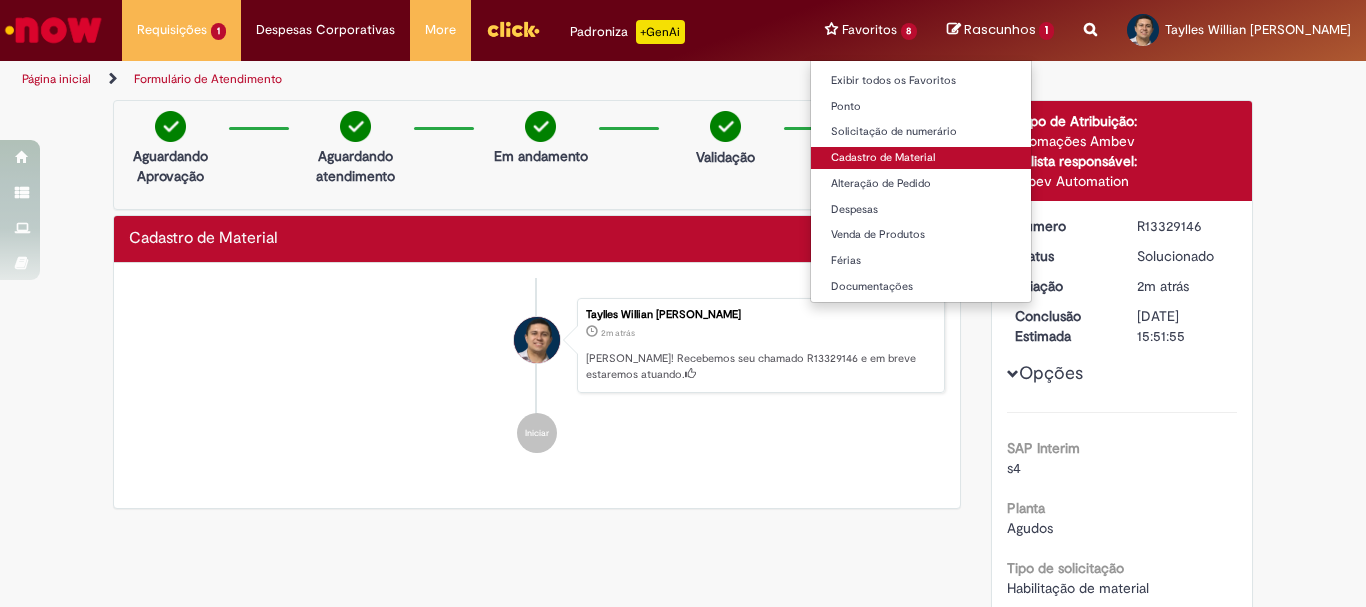 click on "Cadastro de Material" at bounding box center (921, 158) 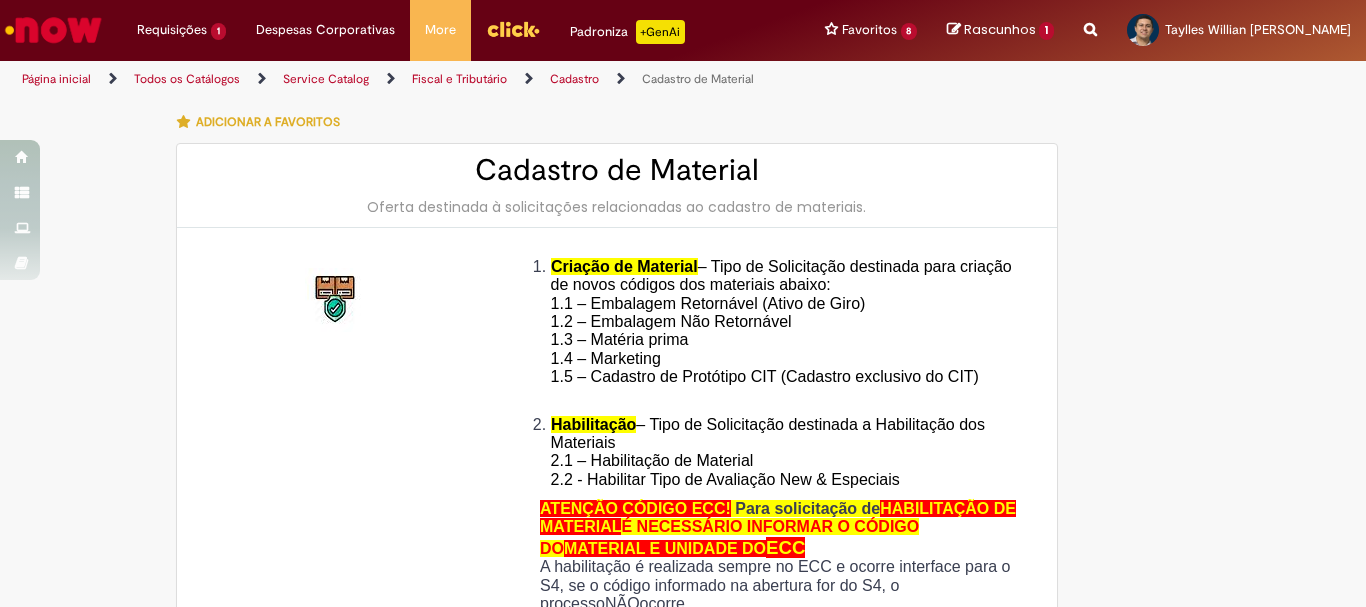type on "********" 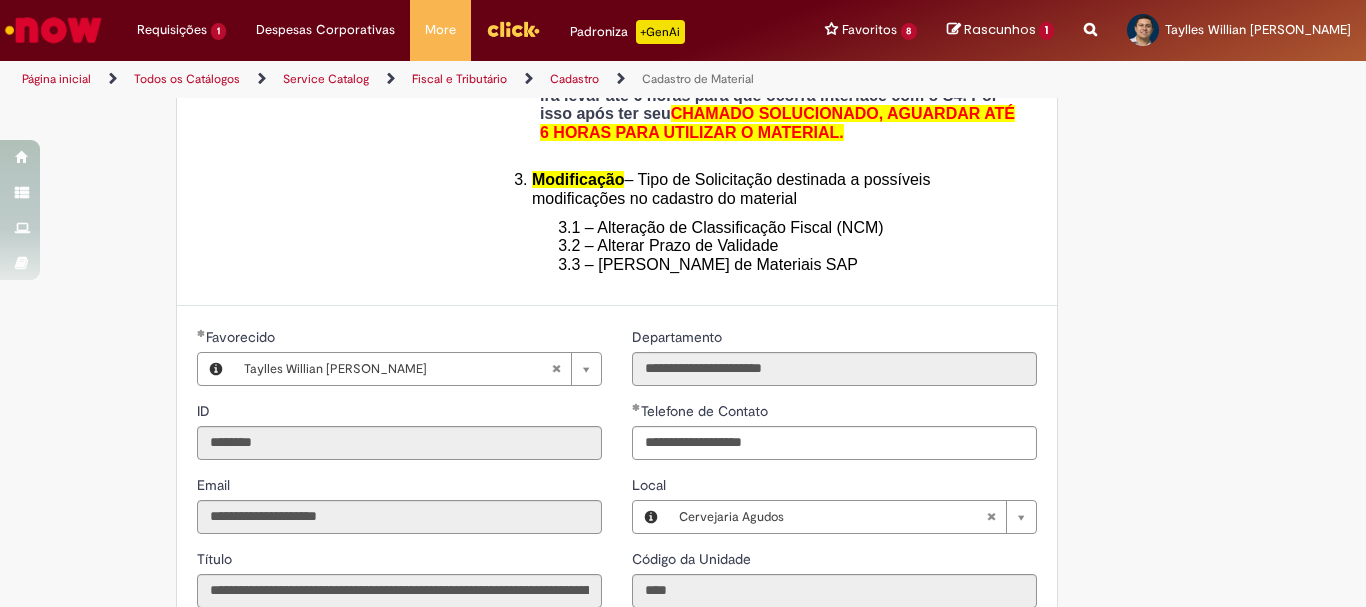 scroll, scrollTop: 900, scrollLeft: 0, axis: vertical 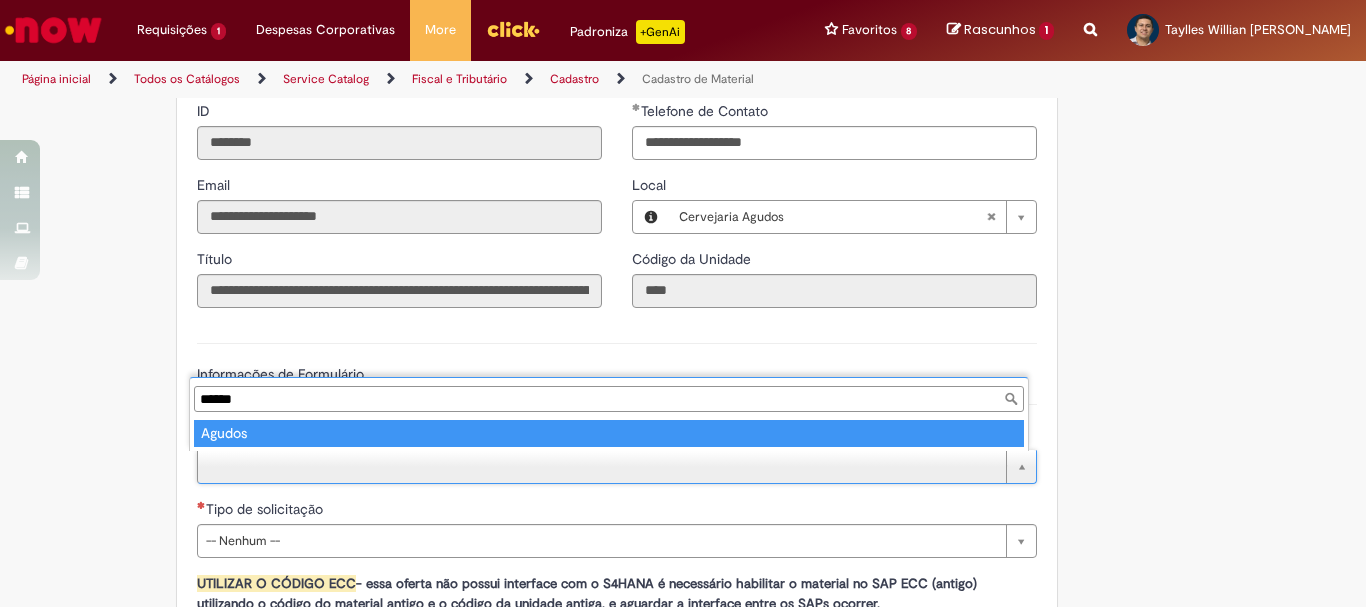 type on "******" 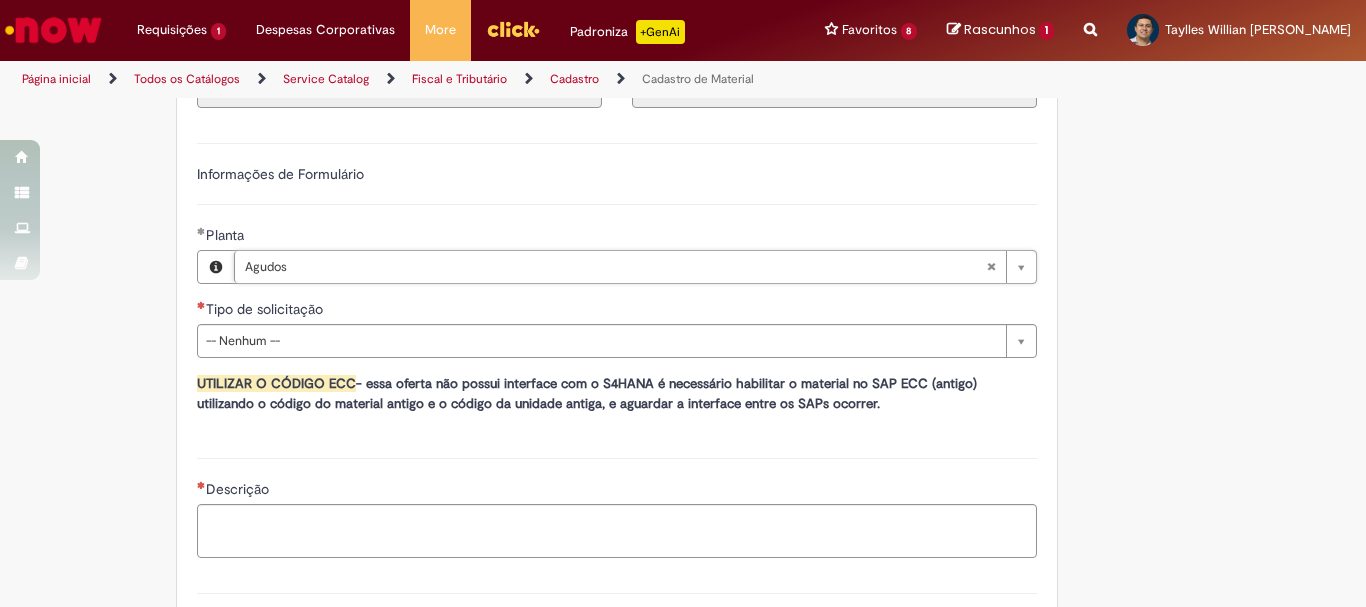 scroll, scrollTop: 1200, scrollLeft: 0, axis: vertical 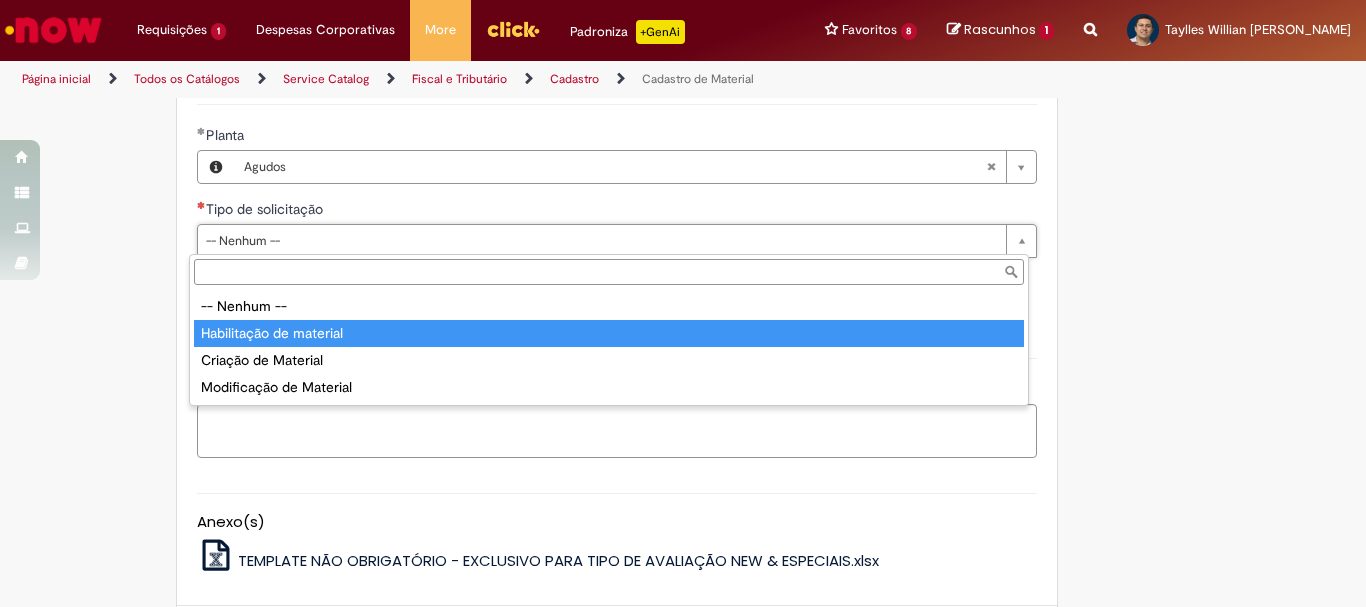 type on "**********" 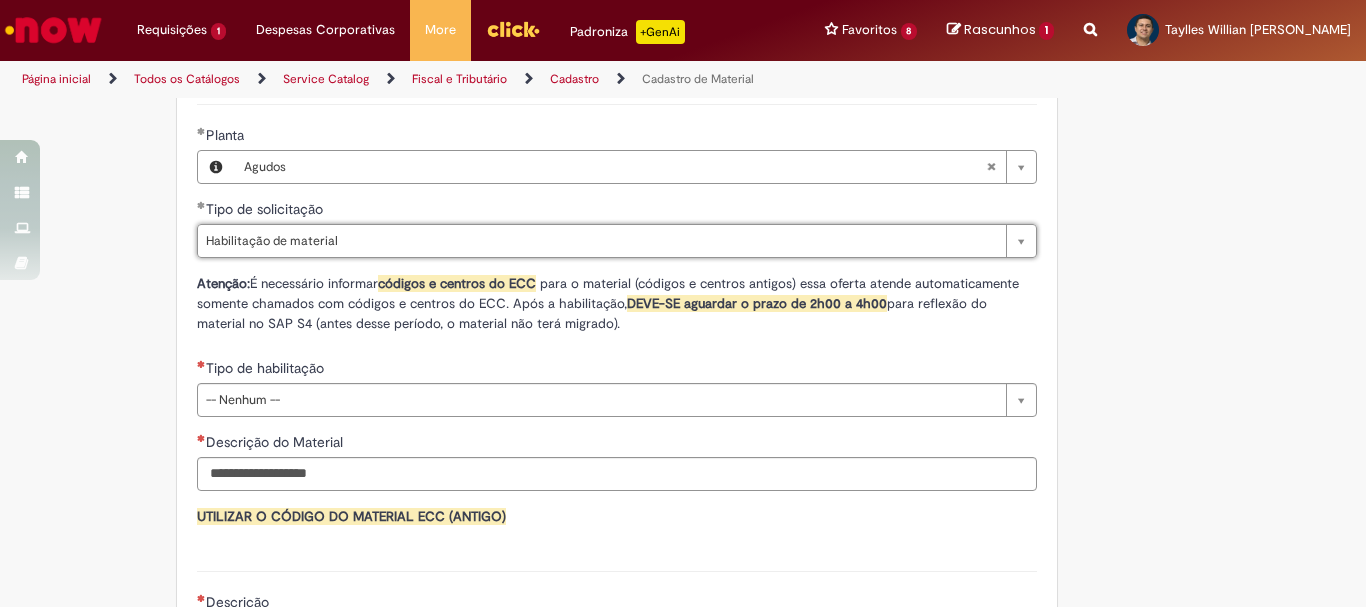click on "Adicionar a Favoritos
Cadastro de Material
Oferta destinada à solicitações relacionadas ao cadastro de materiais.
Criação de Material  – Tipo de Solicitação destinada para criação de novos códigos dos materiais abaixo:       1.1 – Embalagem Retornável (Ativo de Giro)       1.2 – Embalagem Não Retornável        1.3 – Matéria prima       1.4 – Marketing       1.5 – Cadastro de Protótipo CIT (Cadastro exclusivo do CIT)
Habilitação  – Tipo de Solicitação destinada a Habilitação dos Materiais       2.1 – Habilitação de Material       2.2 - Habilitar Tipo de Avaliação New & Especiais
ATENÇÃO CÓDIGO ECC!   Para solicitação de  HABILITAÇÃO DE MATERIAL  É NECESSÁRIO INFORMAR O CÓDIGO DO  MATERIAL E UNIDADE DO  ECC
NÃO  ocorre.
ATENÇÃO INTERFACE!
Modificação" at bounding box center [585, -48] 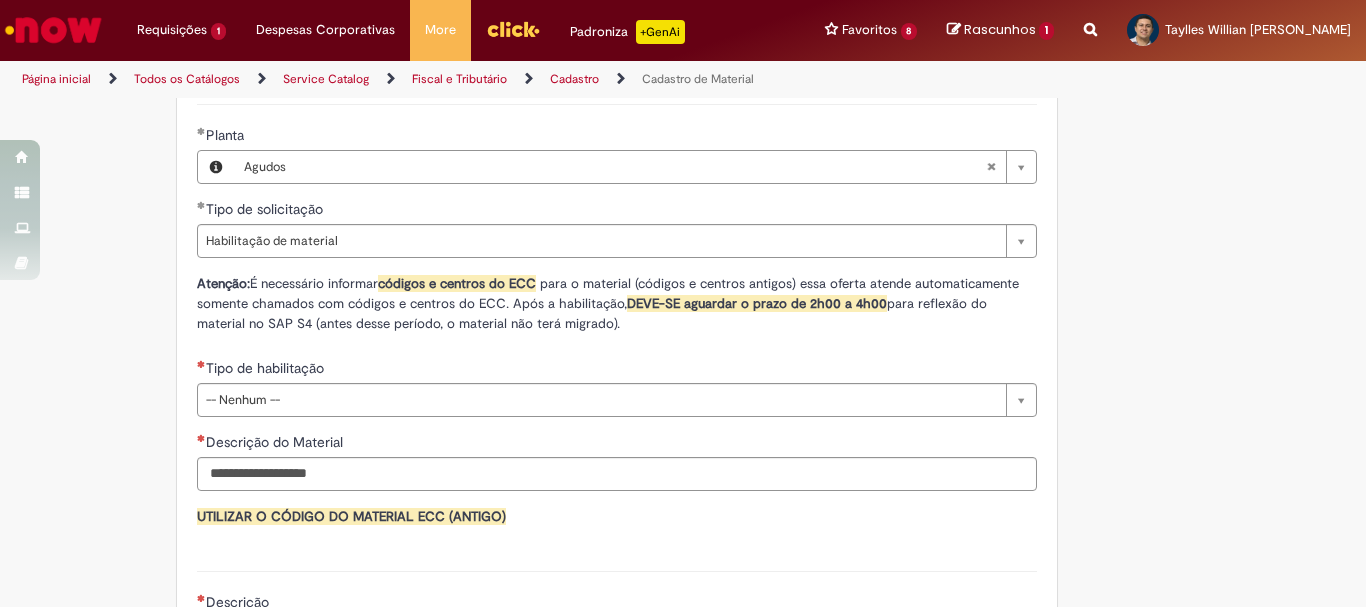 scroll, scrollTop: 1300, scrollLeft: 0, axis: vertical 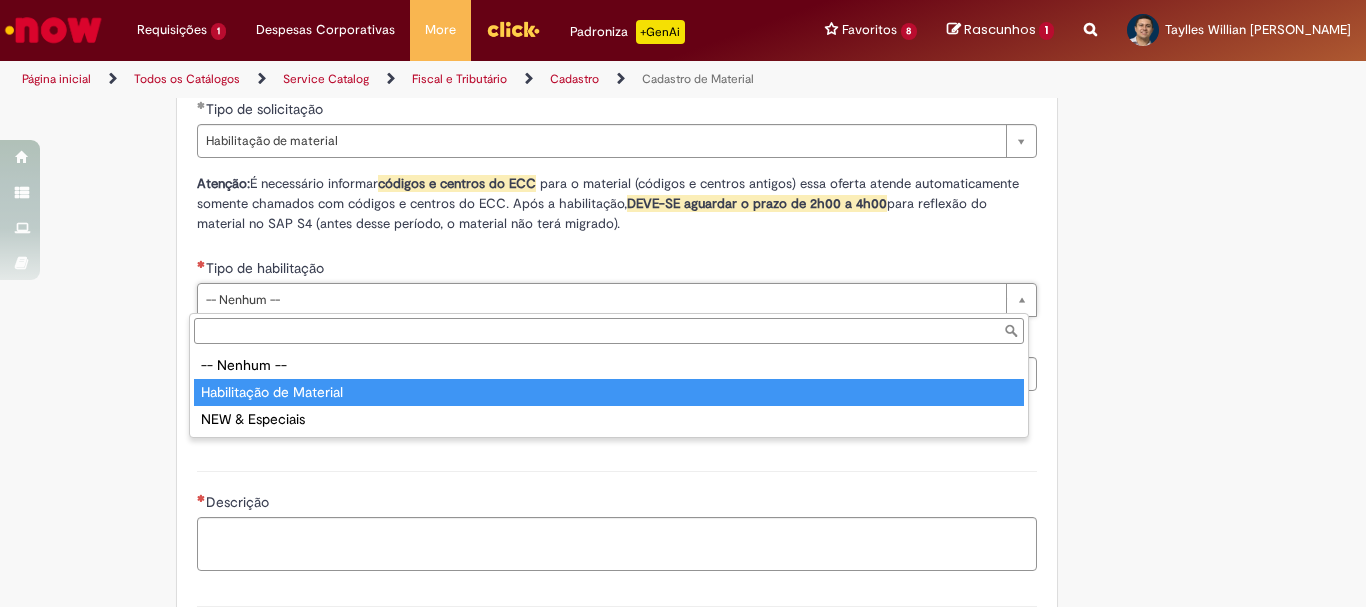 type on "**********" 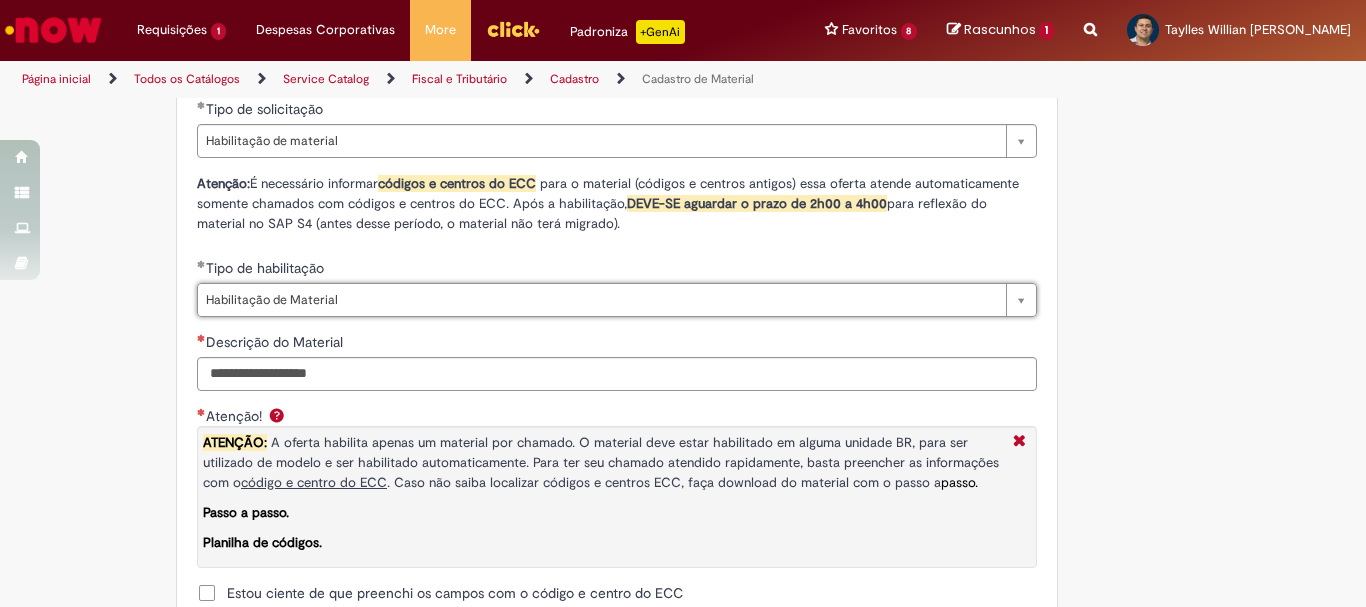 scroll, scrollTop: 1400, scrollLeft: 0, axis: vertical 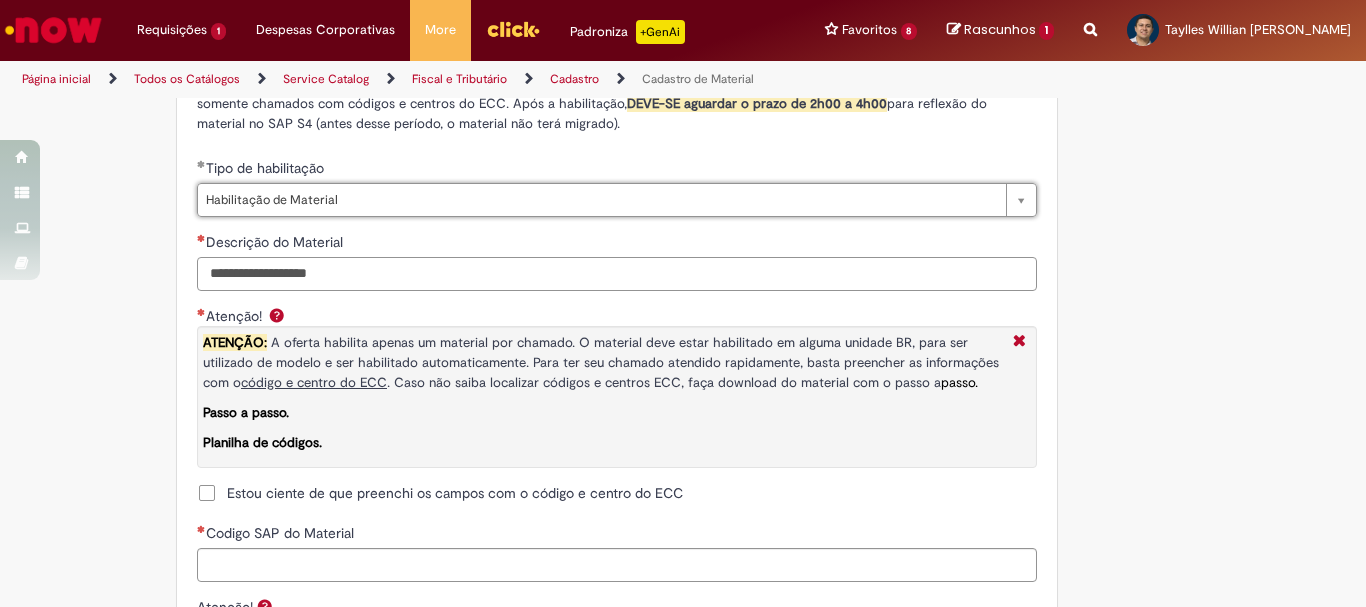 click on "Descrição do Material" at bounding box center [617, 274] 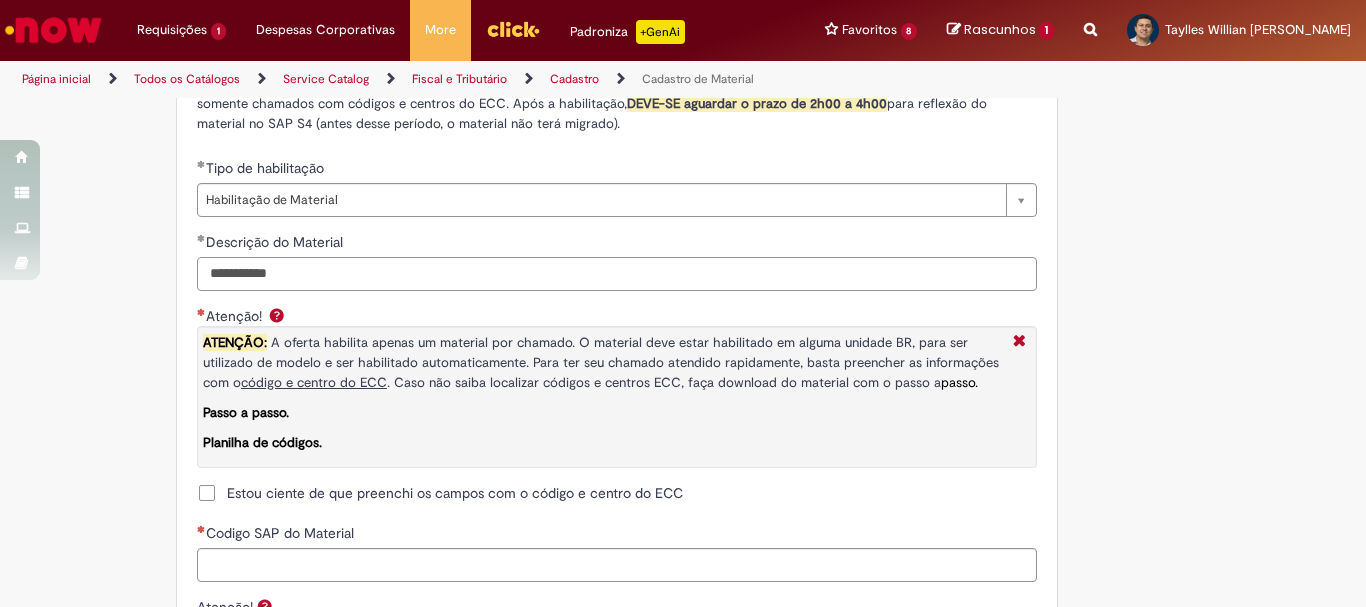 scroll, scrollTop: 1500, scrollLeft: 0, axis: vertical 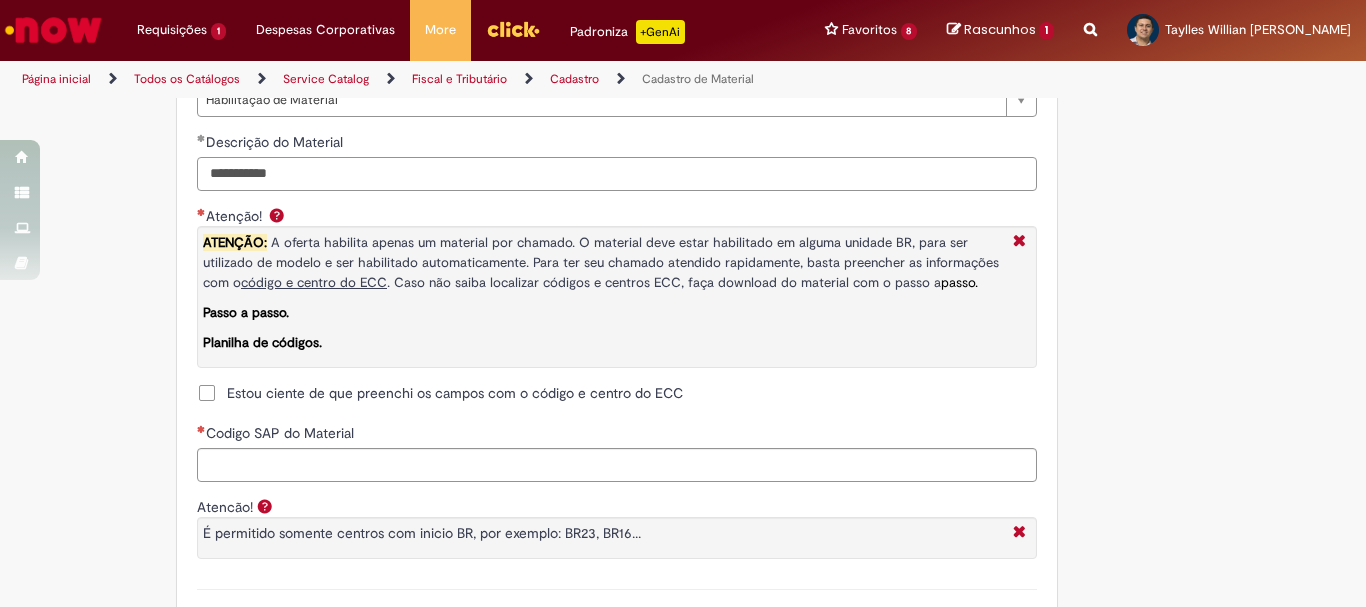 type on "**********" 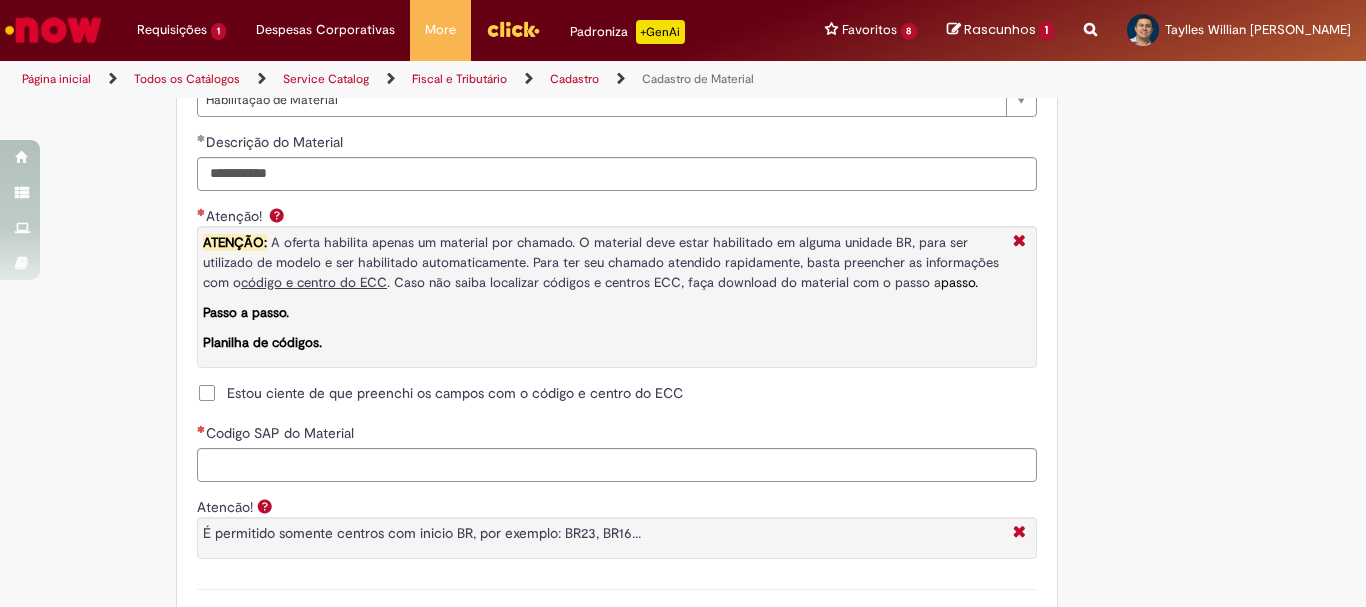 click on "Estou ciente de que preenchi os campos com o código e centro do ECC" at bounding box center [455, 393] 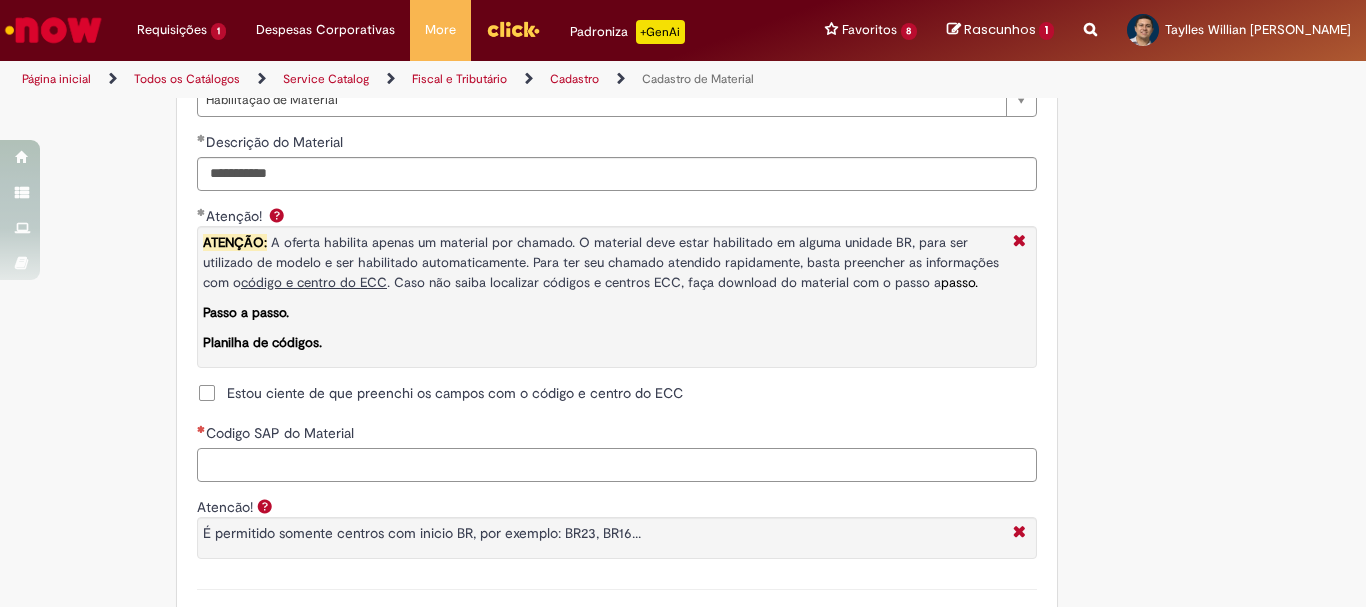 click on "Codigo SAP do Material" at bounding box center [617, 465] 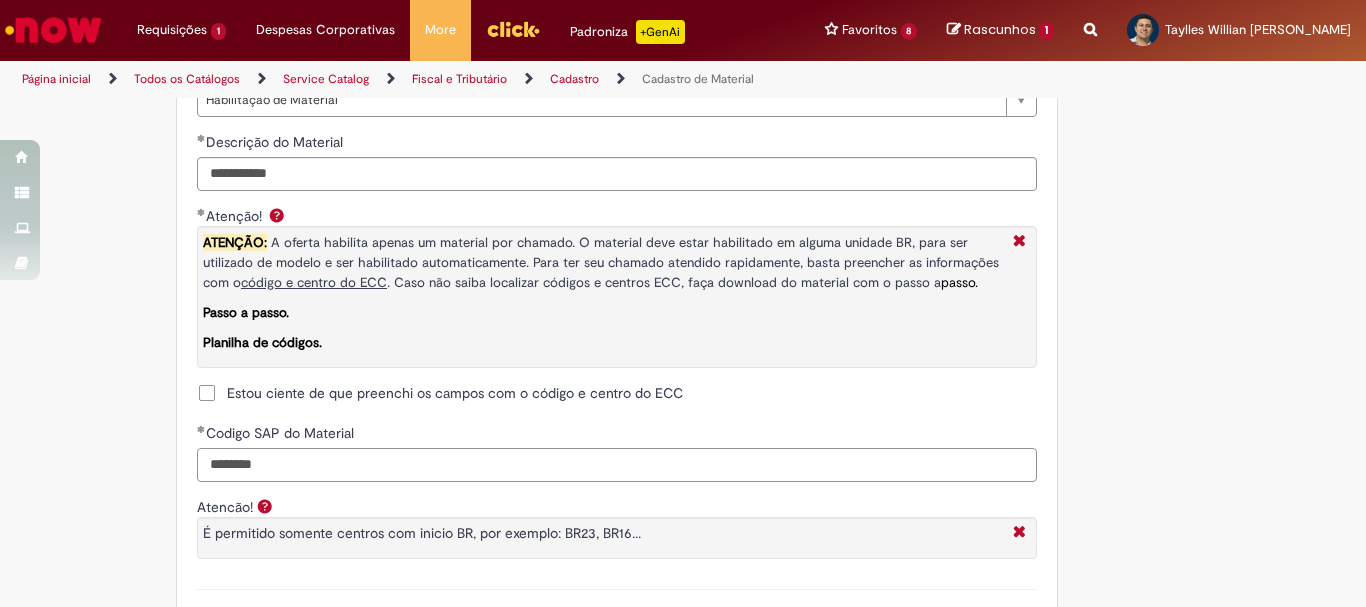 type on "********" 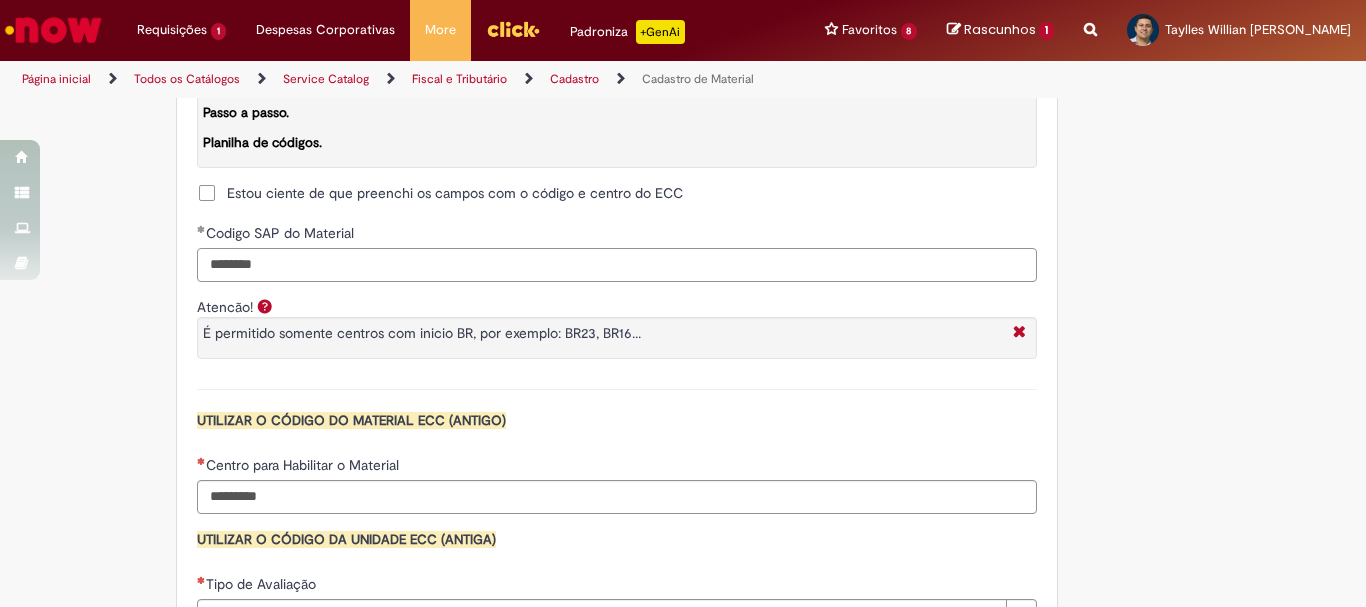 scroll, scrollTop: 1800, scrollLeft: 0, axis: vertical 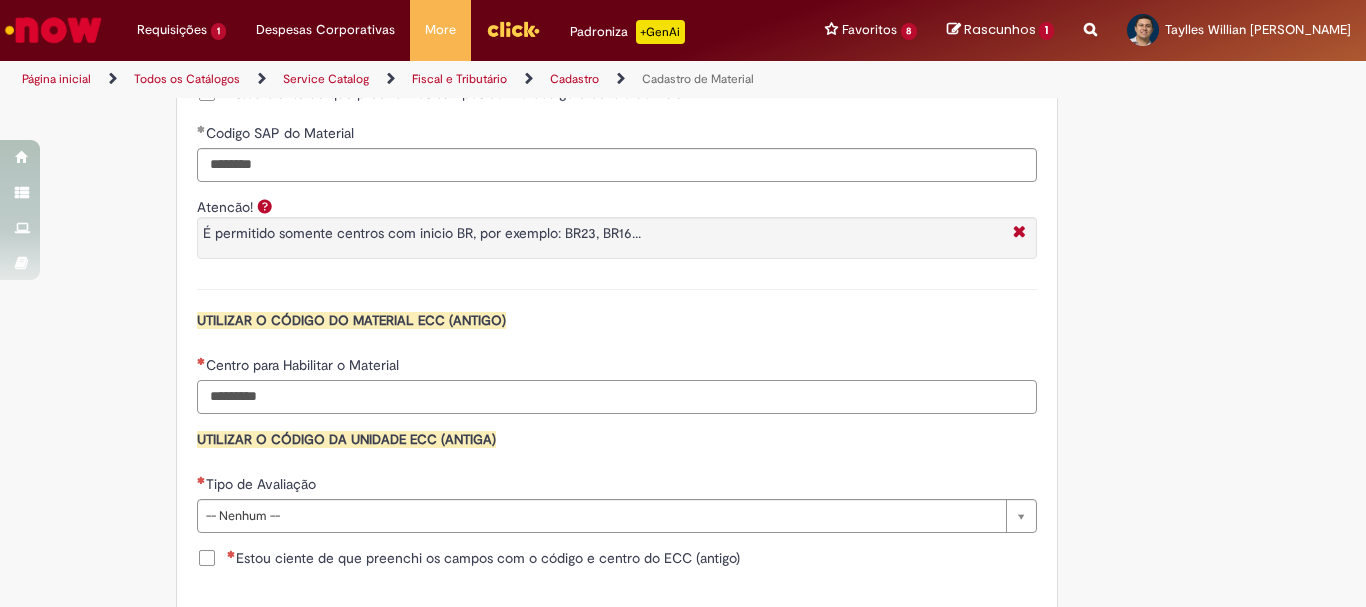 click on "Centro para Habilitar o Material" at bounding box center [617, 397] 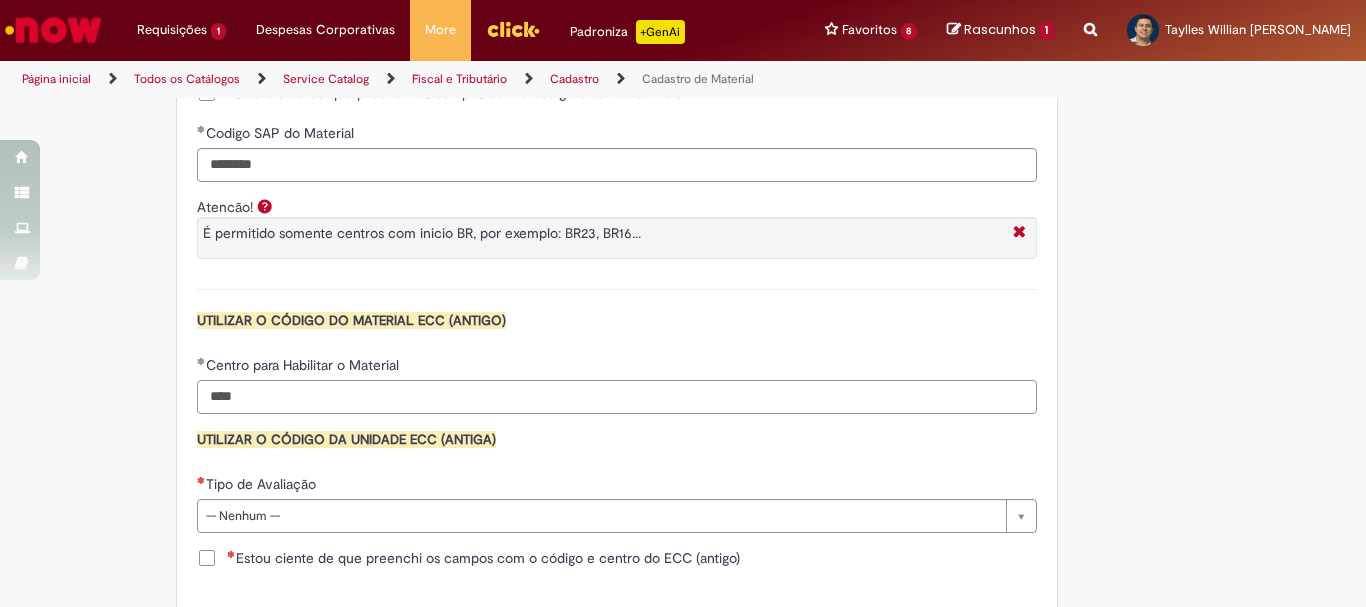 type on "****" 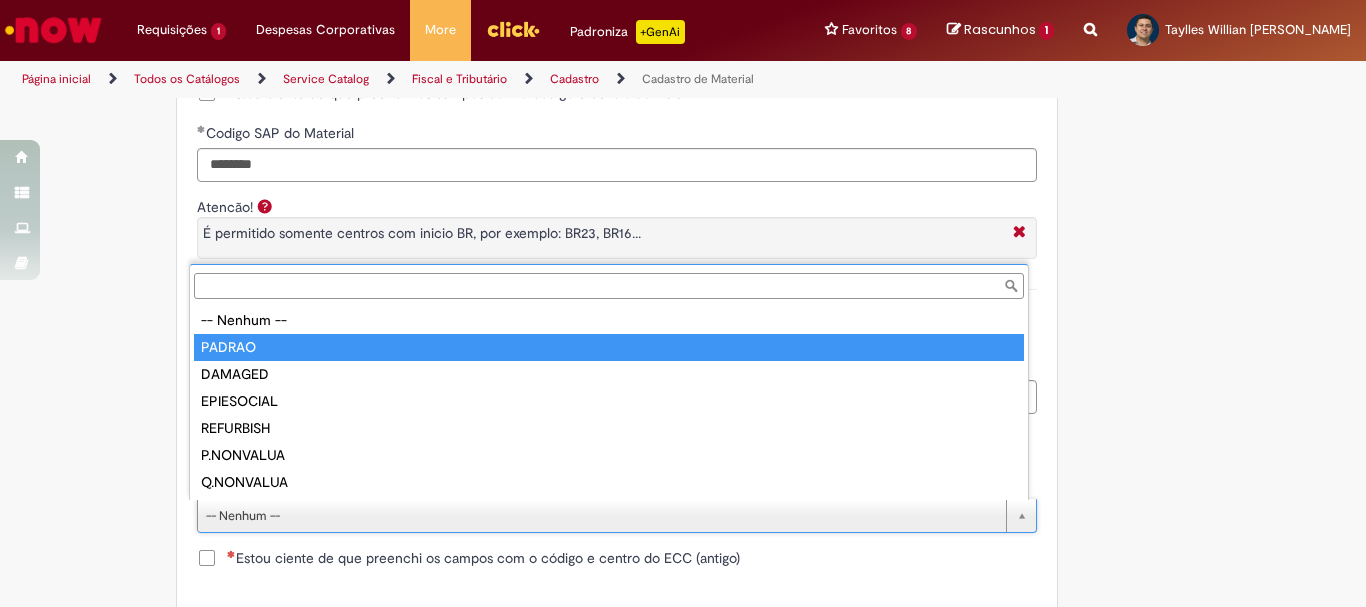 type on "******" 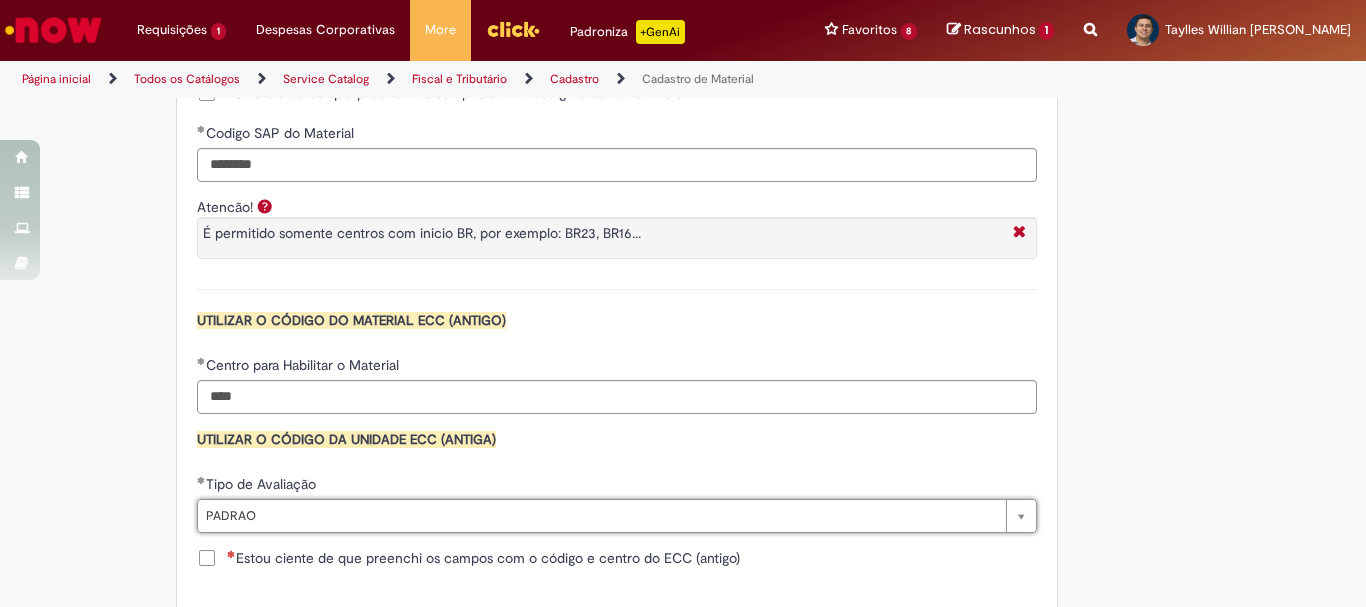 click on "Adicionar a Favoritos
Cadastro de Material
Oferta destinada à solicitações relacionadas ao cadastro de materiais.
Criação de Material  – Tipo de Solicitação destinada para criação de novos códigos dos materiais abaixo:       1.1 – Embalagem Retornável (Ativo de Giro)       1.2 – Embalagem Não Retornável        1.3 – Matéria prima       1.4 – Marketing       1.5 – Cadastro de Protótipo CIT (Cadastro exclusivo do CIT)
Habilitação  – Tipo de Solicitação destinada a Habilitação dos Materiais       2.1 – Habilitação de Material       2.2 - Habilitar Tipo de Avaliação New & Especiais
ATENÇÃO CÓDIGO ECC!   Para solicitação de  HABILITAÇÃO DE MATERIAL  É NECESSÁRIO INFORMAR O CÓDIGO DO  MATERIAL E UNIDADE DO  ECC
NÃO  ocorre.
ATENÇÃO INTERFACE!
Modificação" at bounding box center [585, -377] 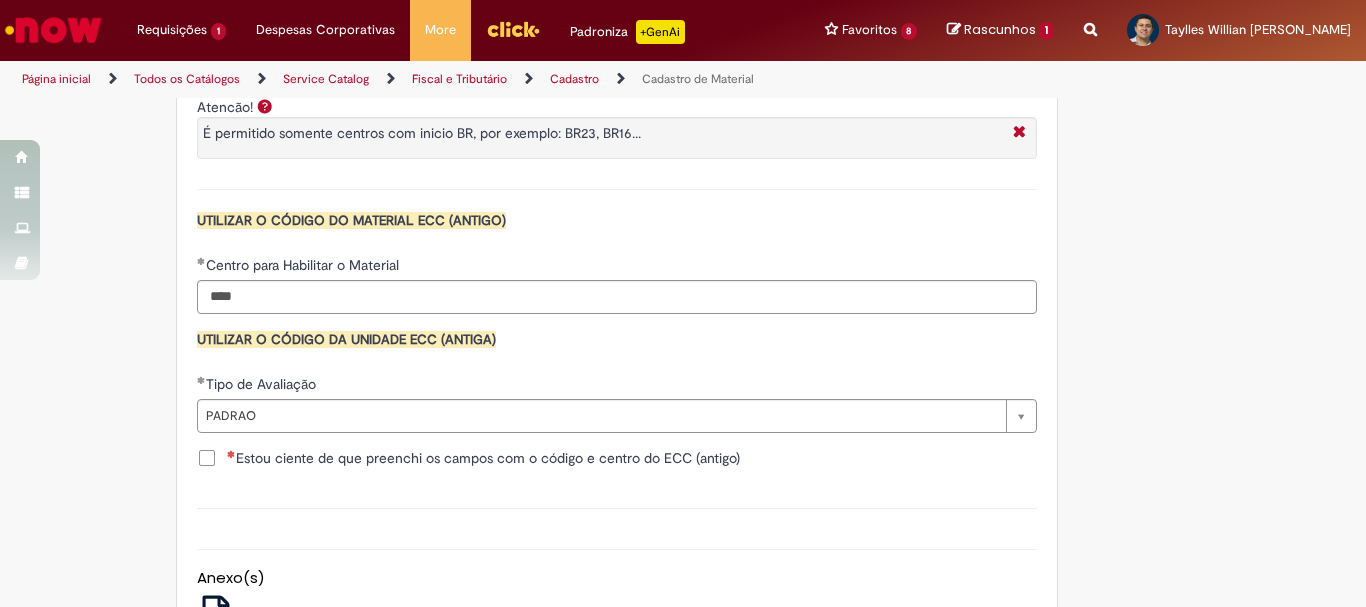 scroll, scrollTop: 2000, scrollLeft: 0, axis: vertical 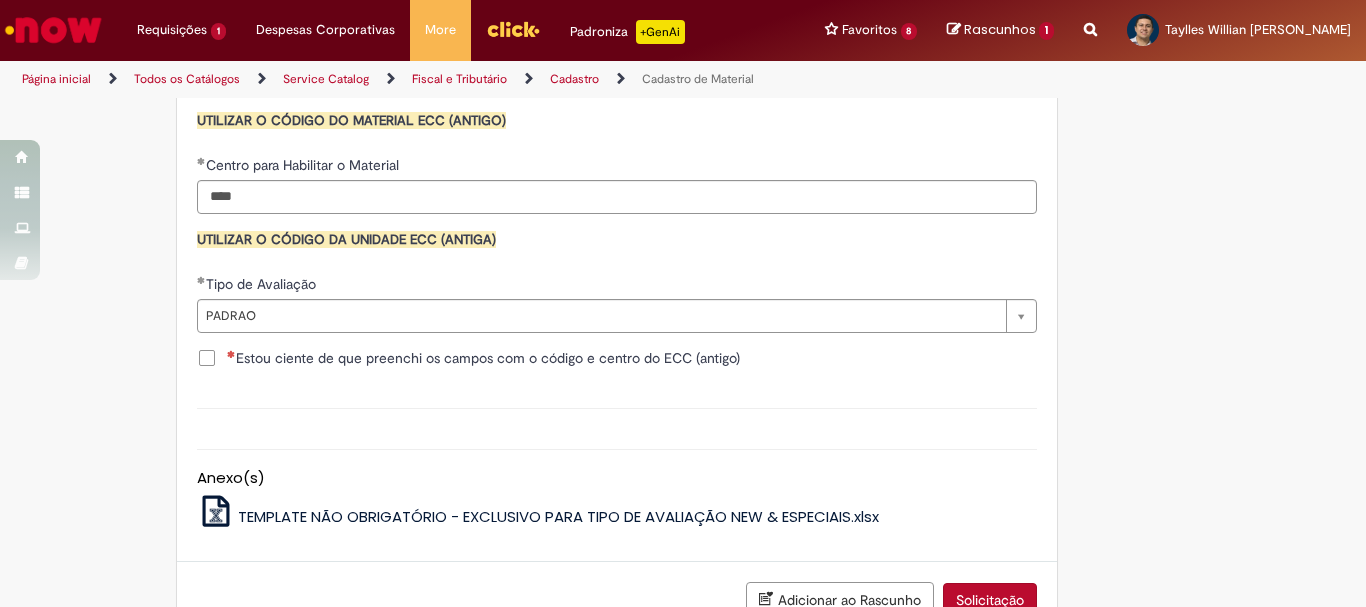 click on "Estou ciente de que preenchi os campos com o código e centro do ECC  (antigo)" at bounding box center [483, 358] 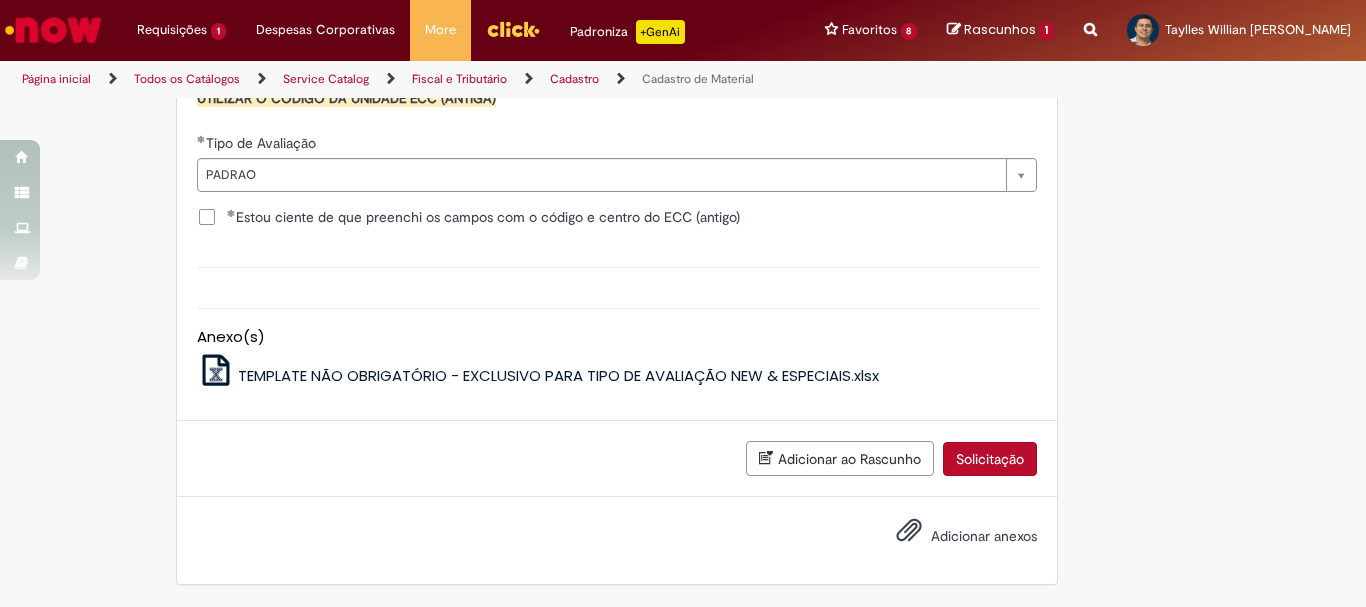 click on "Solicitação" at bounding box center (990, 459) 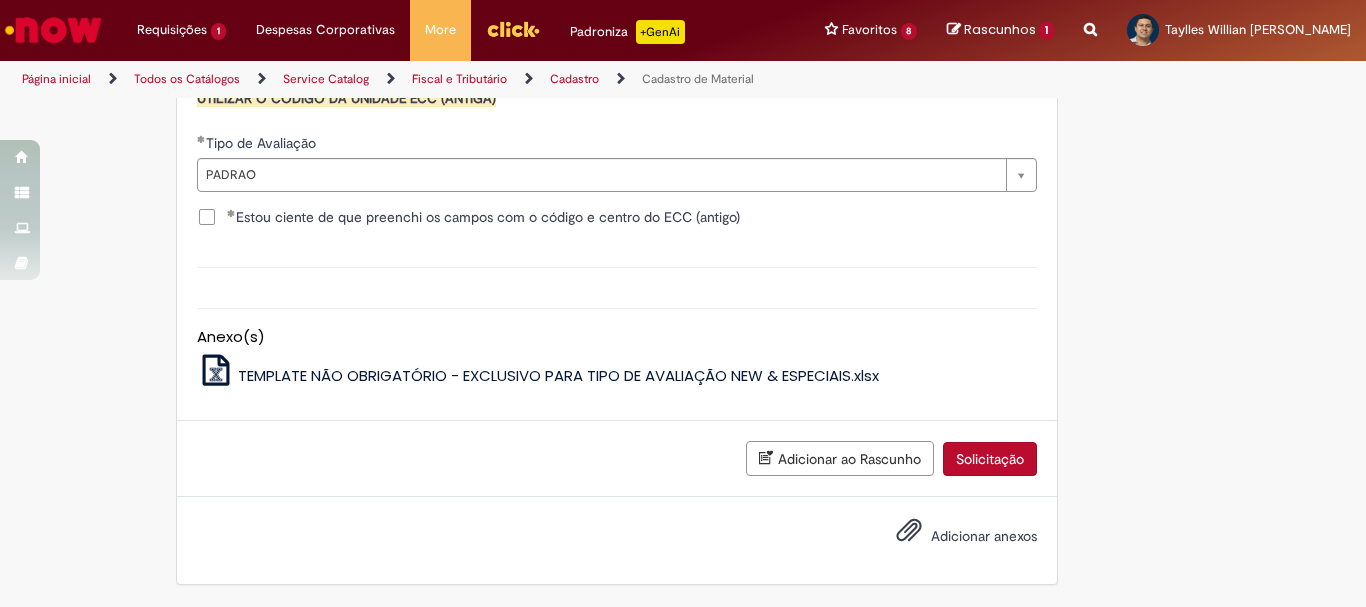 scroll, scrollTop: 2095, scrollLeft: 0, axis: vertical 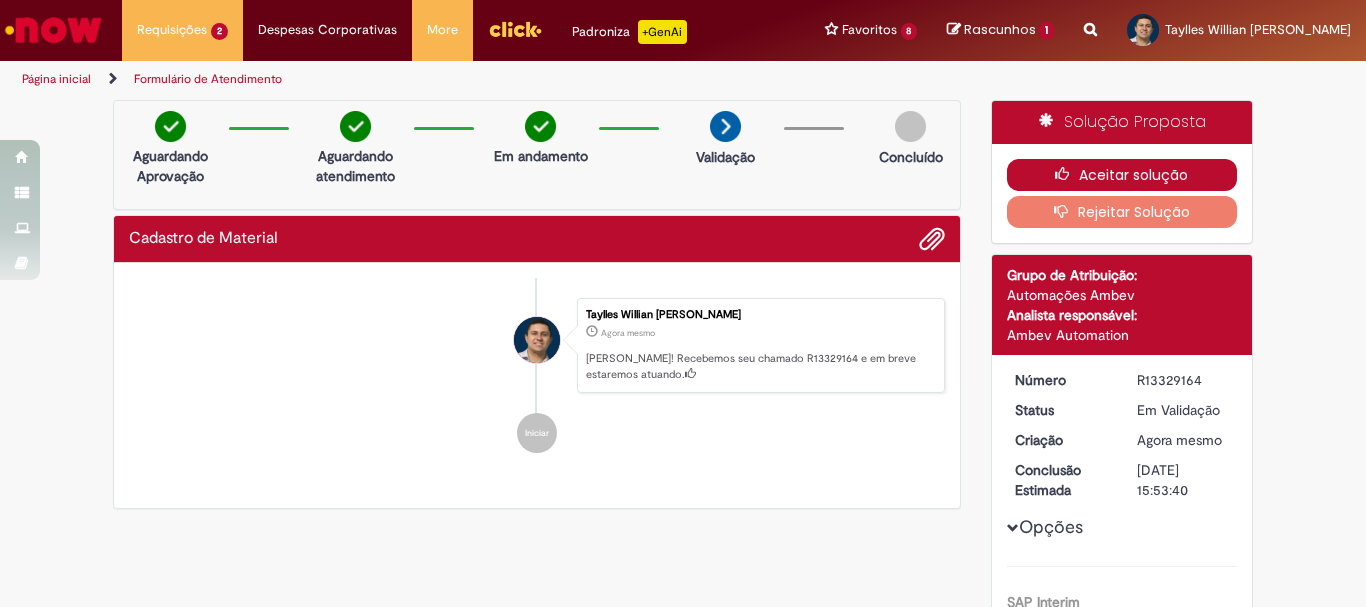 click at bounding box center (1067, 174) 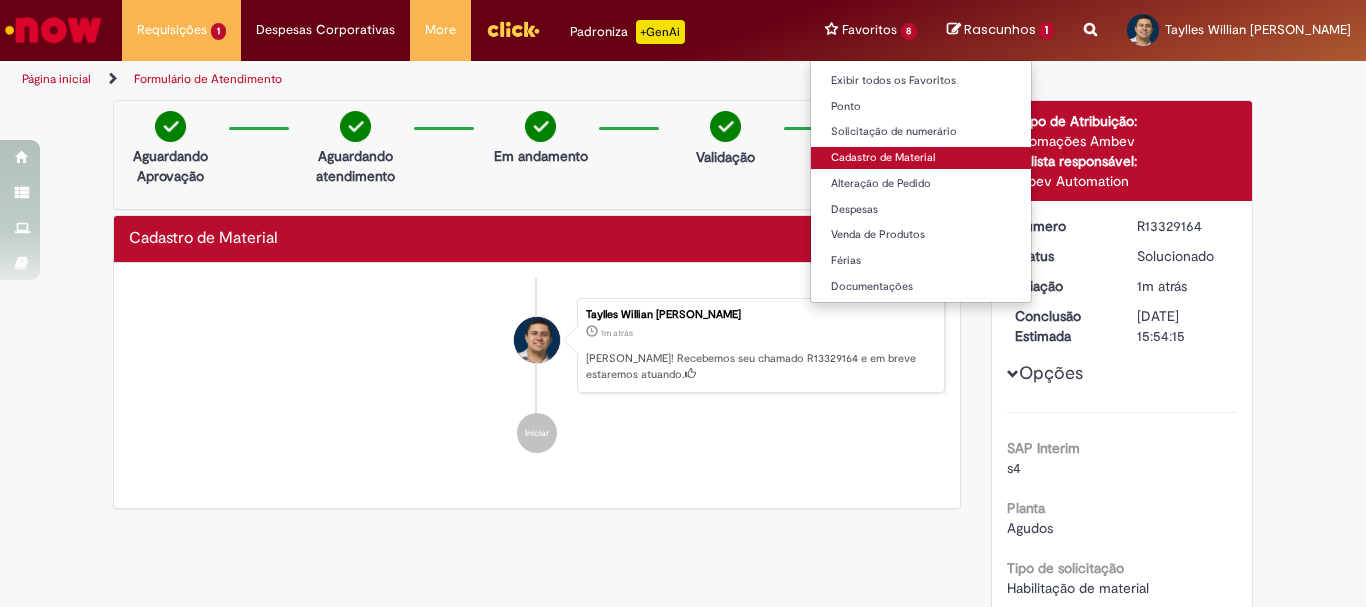 click on "Cadastro de Material" at bounding box center [921, 158] 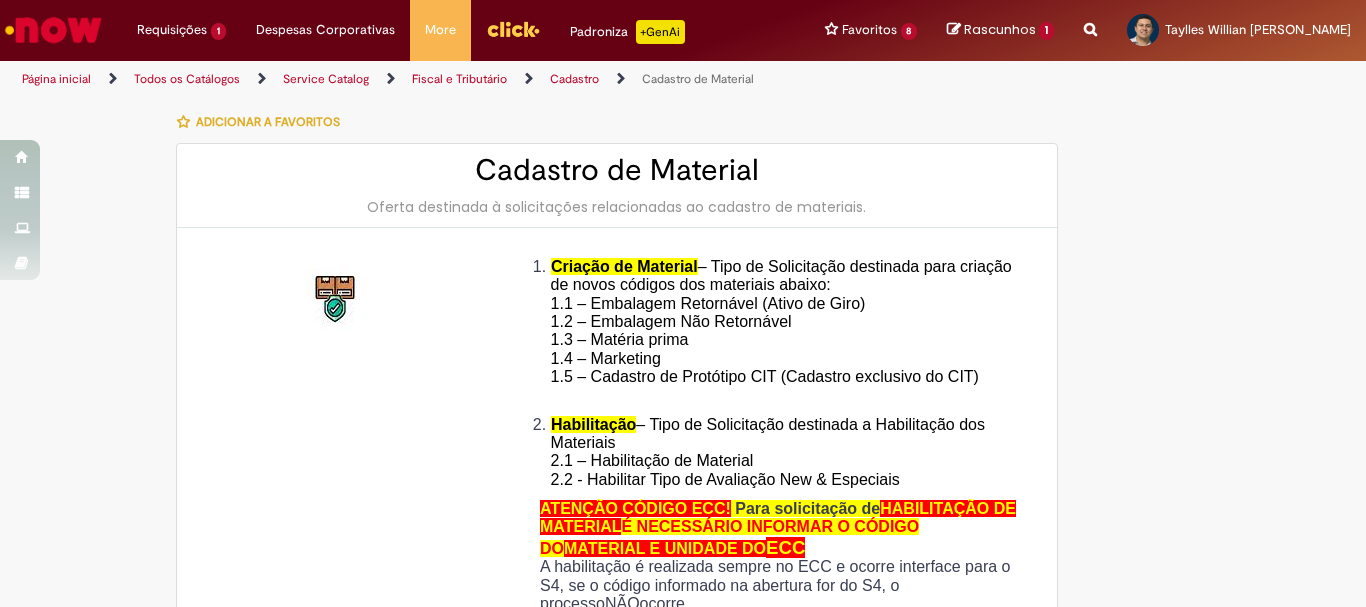 type on "********" 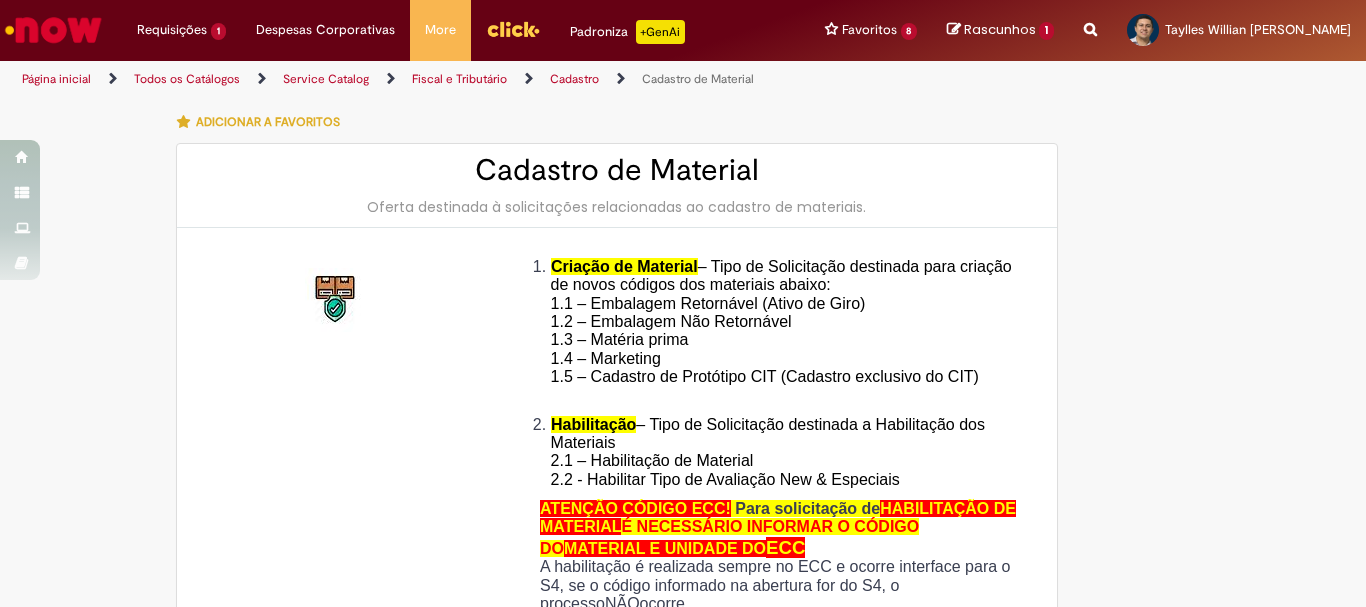 type on "**********" 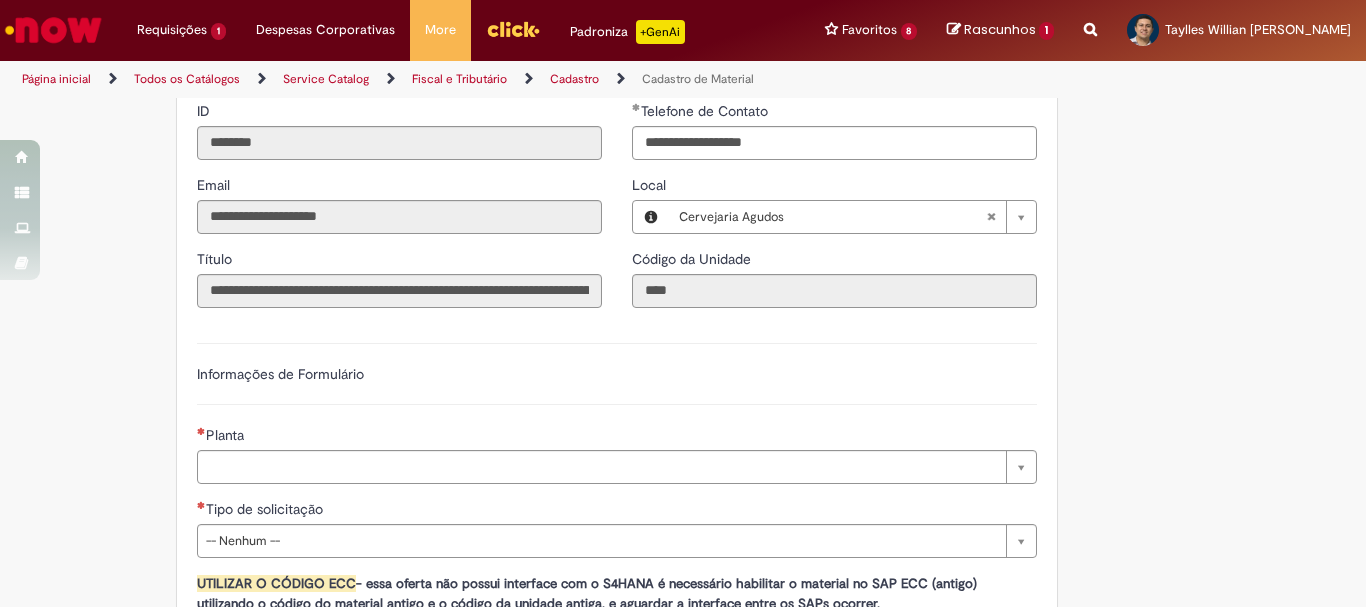 scroll, scrollTop: 1000, scrollLeft: 0, axis: vertical 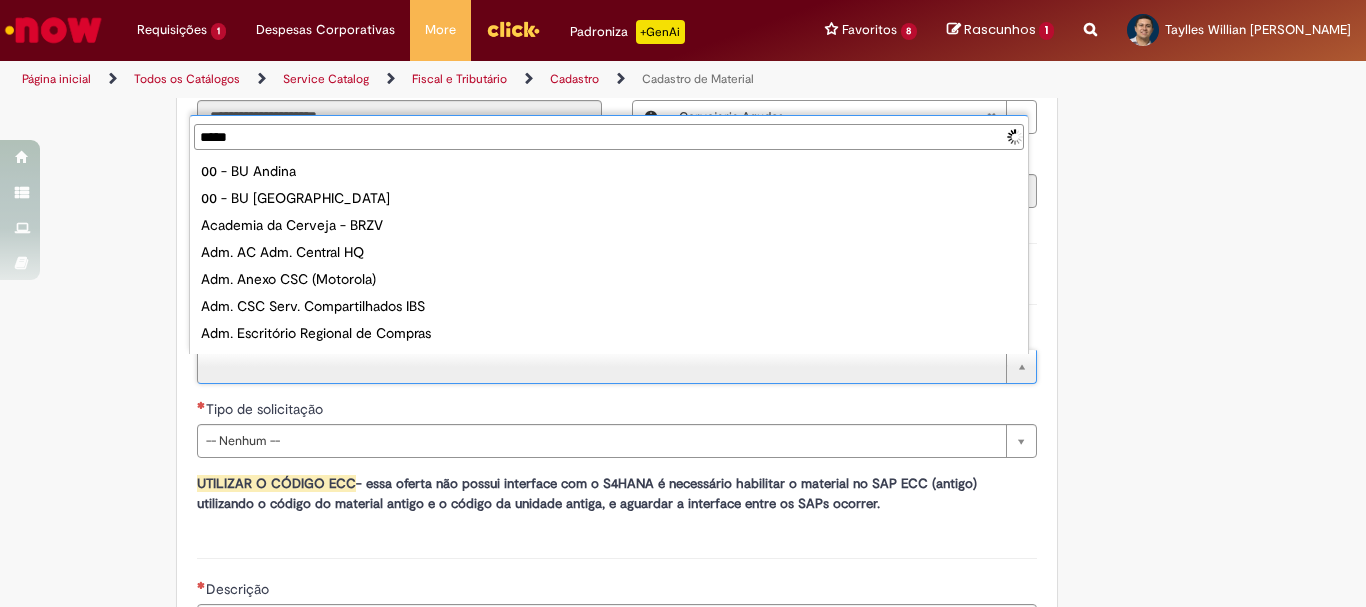 type on "******" 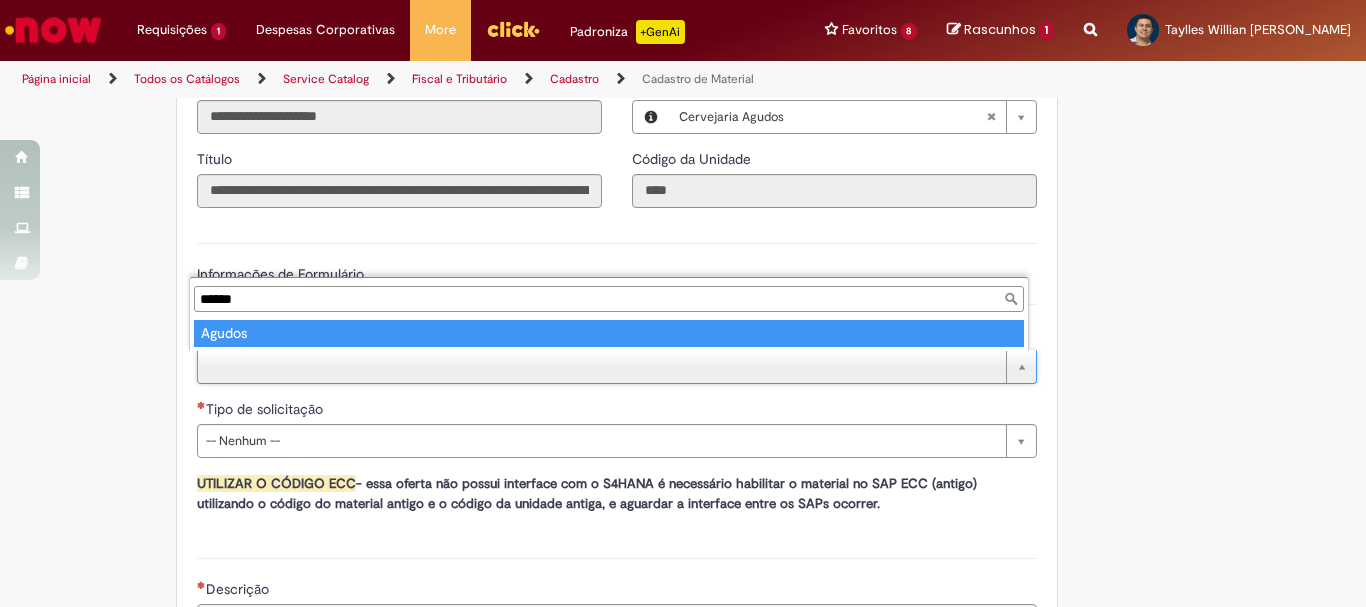 type on "******" 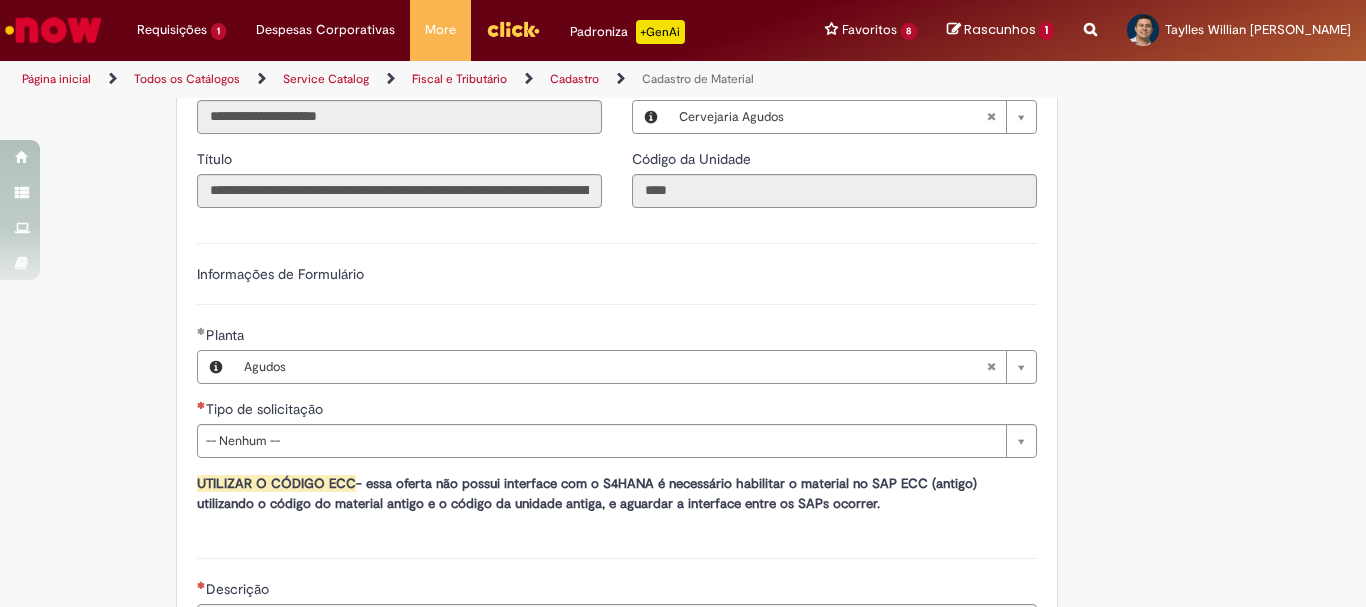 click on "Adicionar a Favoritos
Cadastro de Material
Oferta destinada à solicitações relacionadas ao cadastro de materiais.
Criação de Material  – Tipo de Solicitação destinada para criação de novos códigos dos materiais abaixo:       1.1 – Embalagem Retornável (Ativo de Giro)       1.2 – Embalagem Não Retornável        1.3 – Matéria prima       1.4 – Marketing       1.5 – Cadastro de Protótipo CIT (Cadastro exclusivo do CIT)
Habilitação  – Tipo de Solicitação destinada a Habilitação dos Materiais       2.1 – Habilitação de Material       2.2 - Habilitar Tipo de Avaliação New & Especiais
ATENÇÃO CÓDIGO ECC!   Para solicitação de  HABILITAÇÃO DE MATERIAL  É NECESSÁRIO INFORMAR O CÓDIGO DO  MATERIAL E UNIDADE DO  ECC
NÃO  ocorre.
ATENÇÃO INTERFACE!
Modificação" at bounding box center (585, 45) 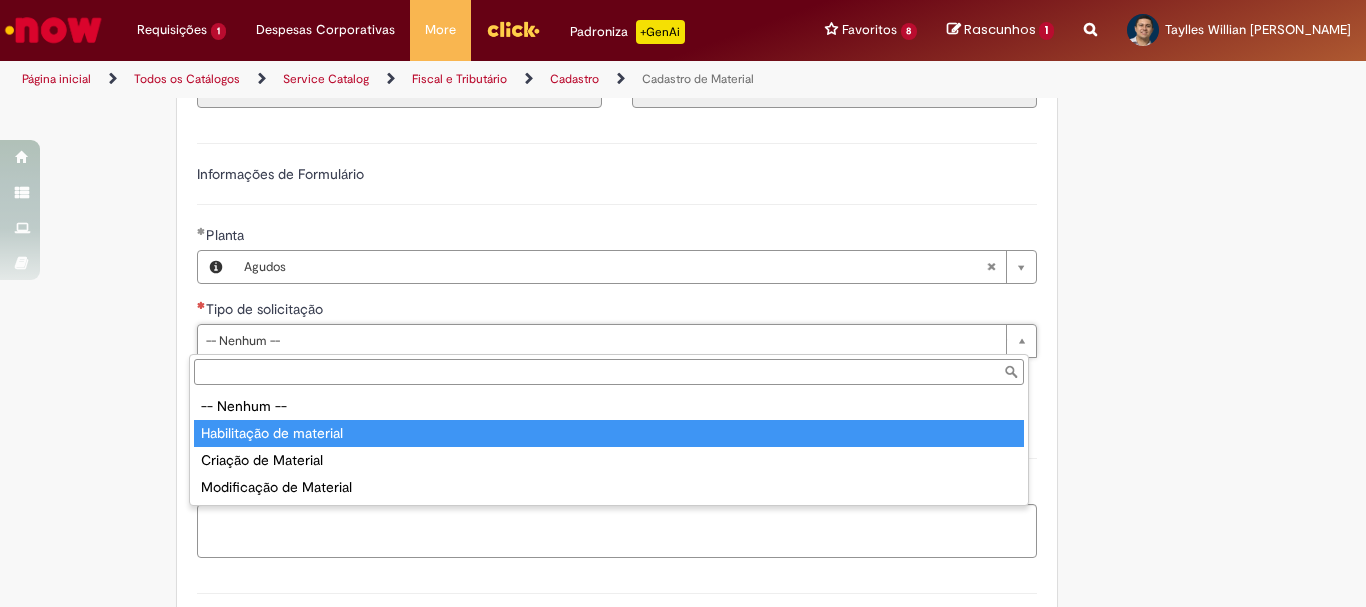 type on "**********" 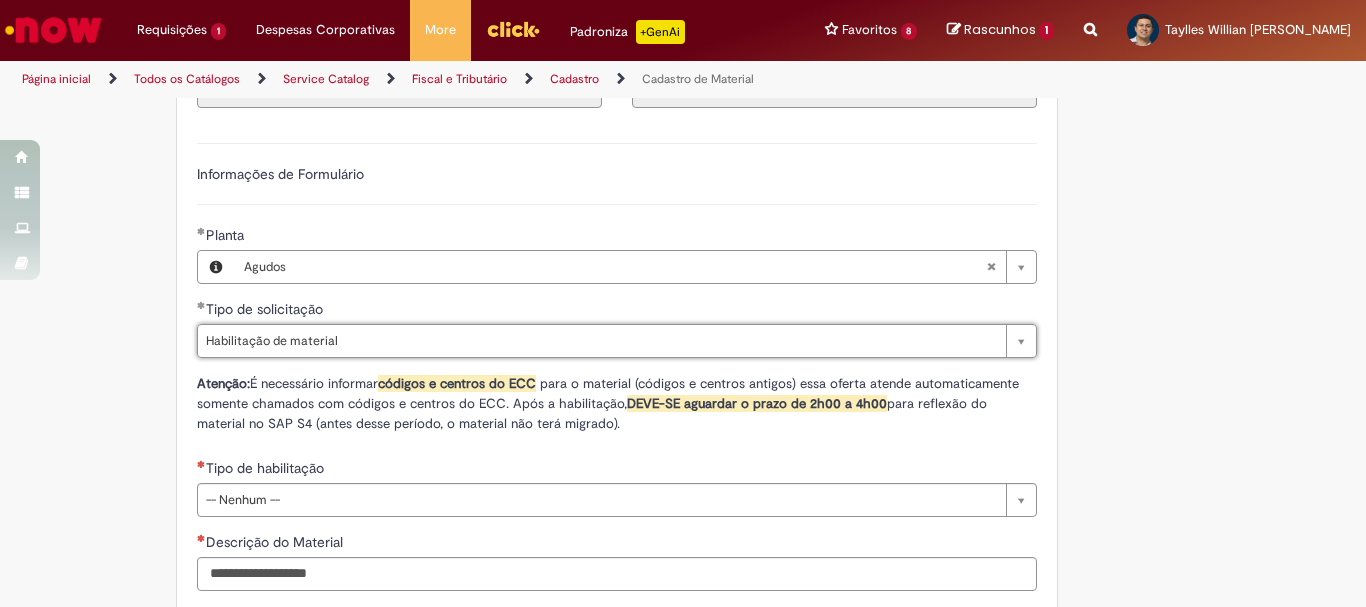 click on "Adicionar a Favoritos
Cadastro de Material
Oferta destinada à solicitações relacionadas ao cadastro de materiais.
Criação de Material  – Tipo de Solicitação destinada para criação de novos códigos dos materiais abaixo:       1.1 – Embalagem Retornável (Ativo de Giro)       1.2 – Embalagem Não Retornável        1.3 – Matéria prima       1.4 – Marketing       1.5 – Cadastro de Protótipo CIT (Cadastro exclusivo do CIT)
Habilitação  – Tipo de Solicitação destinada a Habilitação dos Materiais       2.1 – Habilitação de Material       2.2 - Habilitar Tipo de Avaliação New & Especiais
ATENÇÃO CÓDIGO ECC!   Para solicitação de  HABILITAÇÃO DE MATERIAL  É NECESSÁRIO INFORMAR O CÓDIGO DO  MATERIAL E UNIDADE DO  ECC
NÃO  ocorre.
ATENÇÃO INTERFACE!
Modificação" at bounding box center [585, 52] 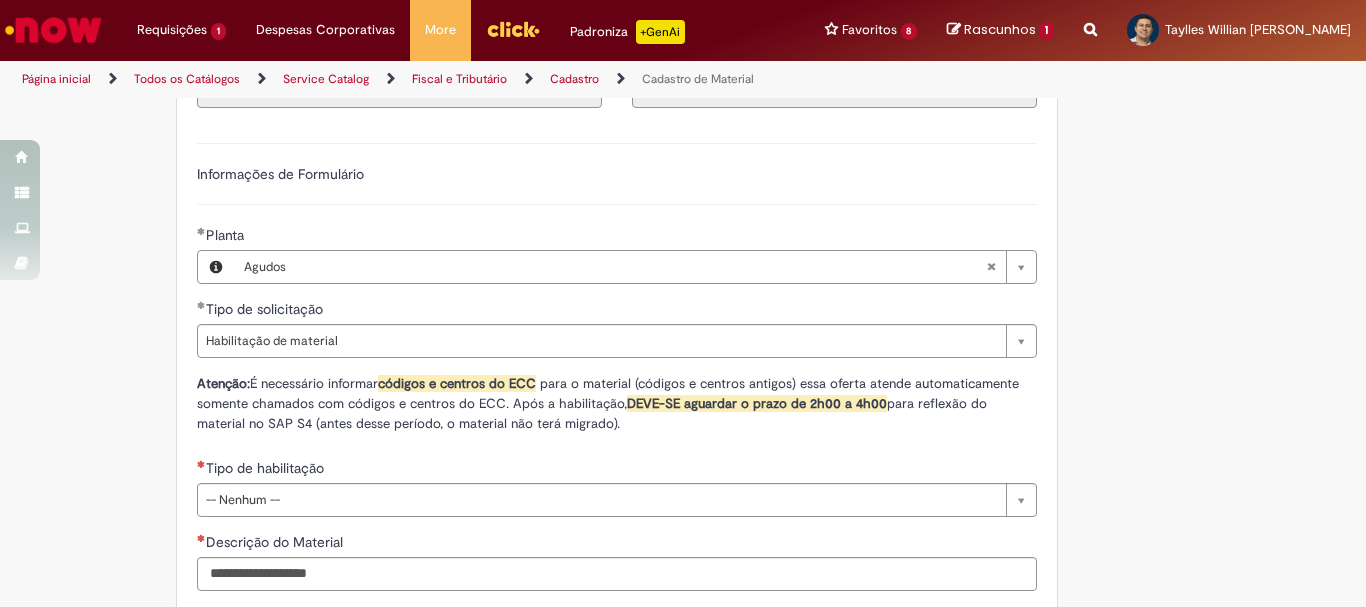 scroll, scrollTop: 1300, scrollLeft: 0, axis: vertical 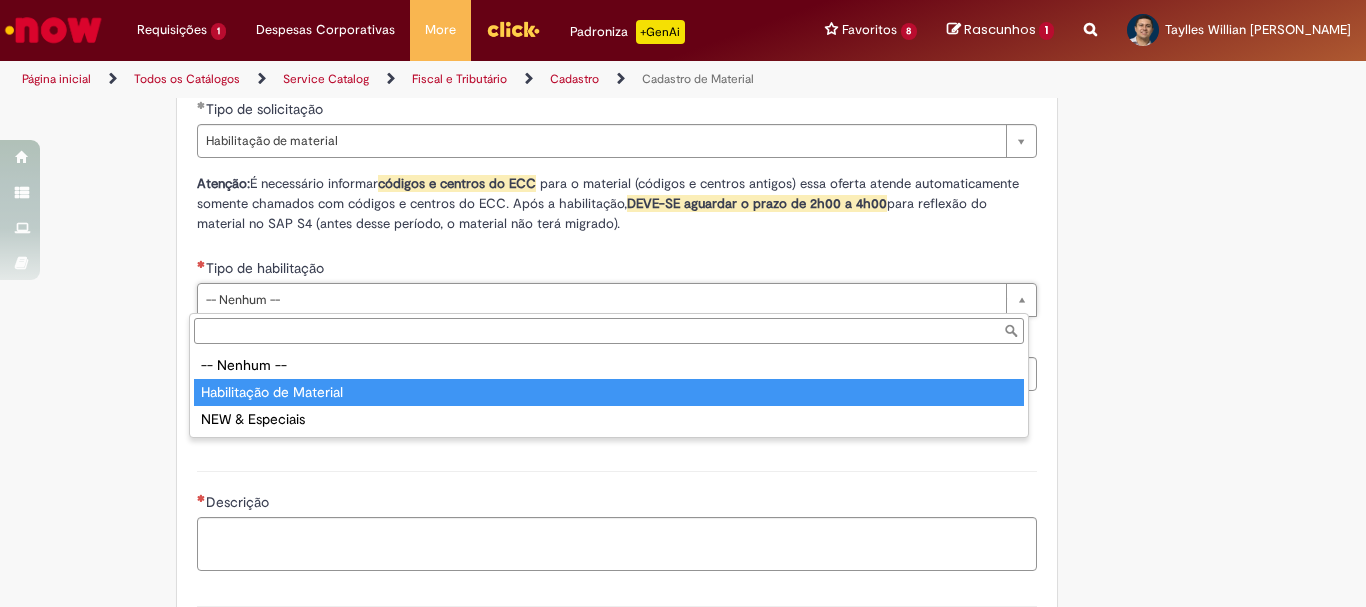 type on "**********" 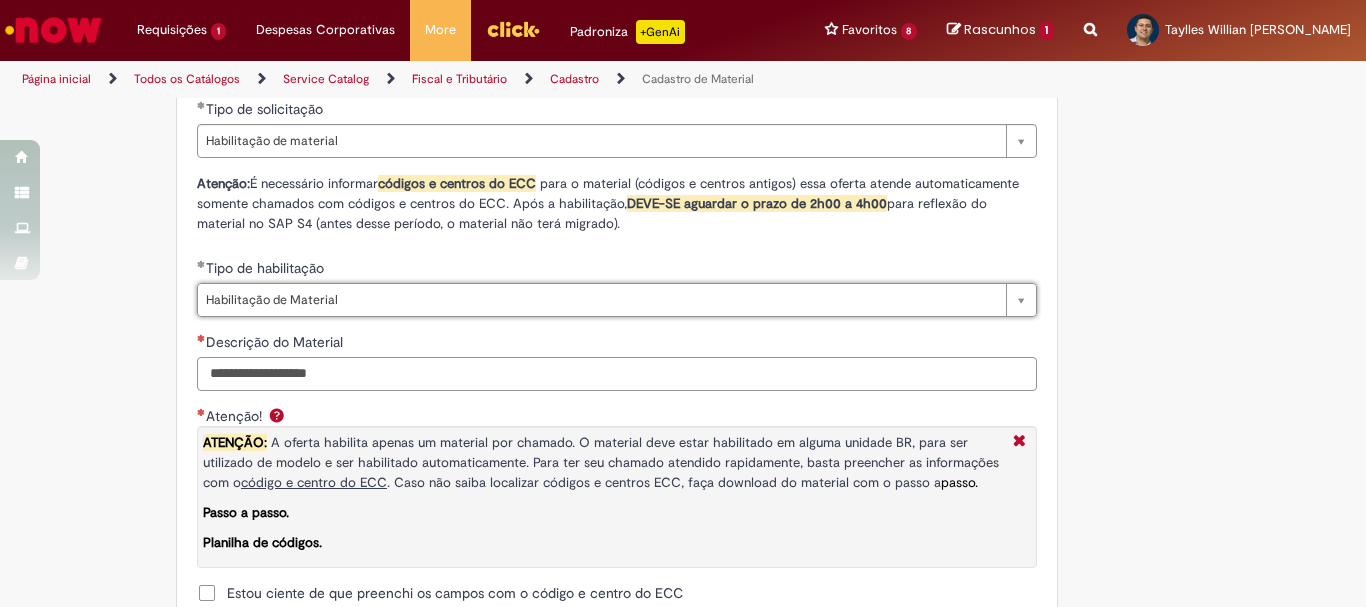 click on "Descrição do Material" at bounding box center [617, 374] 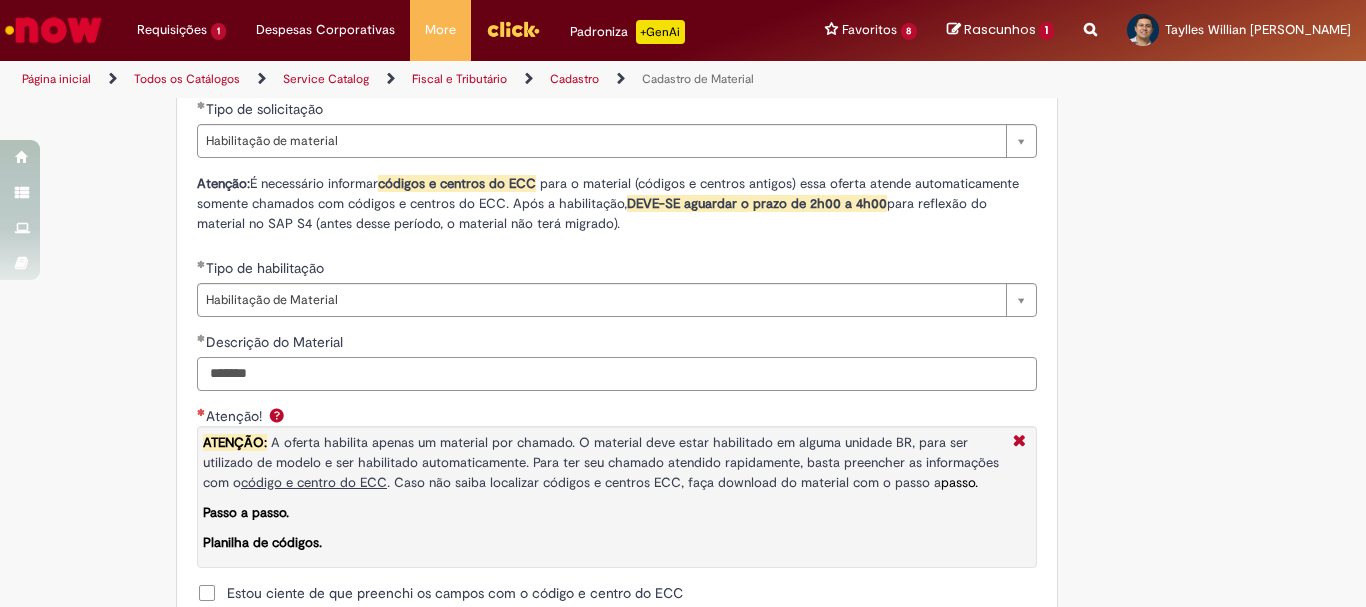 type on "*******" 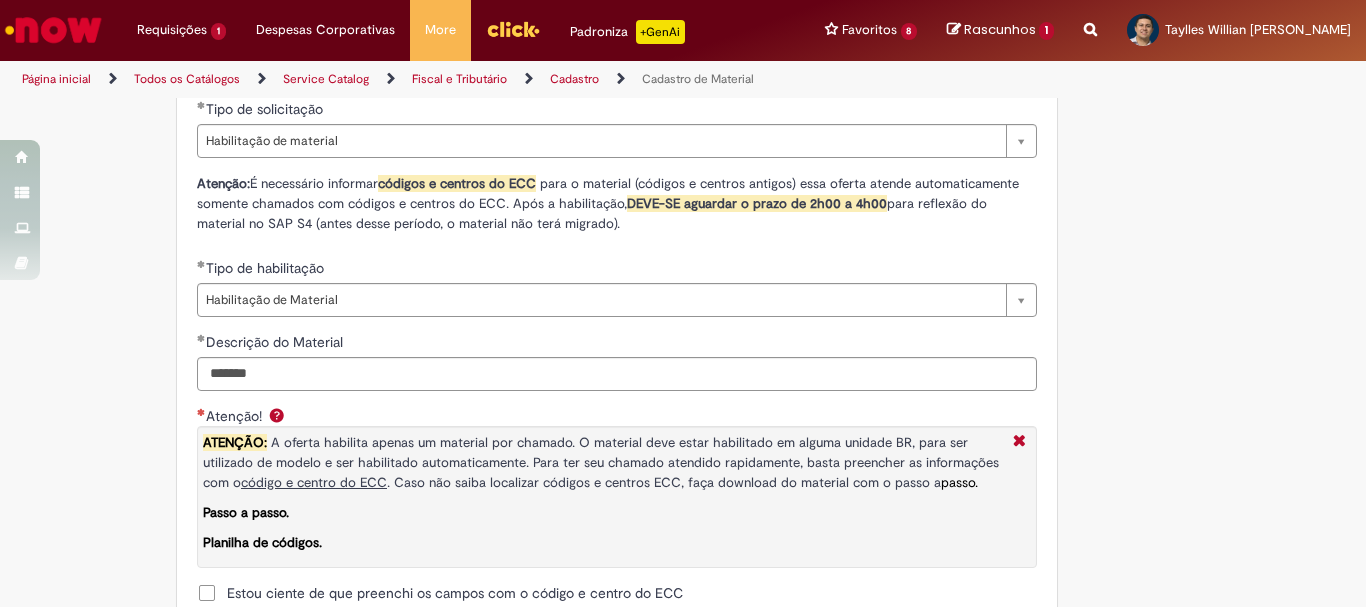 click on "Adicionar a Favoritos
Cadastro de Material
Oferta destinada à solicitações relacionadas ao cadastro de materiais.
Criação de Material  – Tipo de Solicitação destinada para criação de novos códigos dos materiais abaixo:       1.1 – Embalagem Retornável (Ativo de Giro)       1.2 – Embalagem Não Retornável        1.3 – Matéria prima       1.4 – Marketing       1.5 – Cadastro de Protótipo CIT (Cadastro exclusivo do CIT)
Habilitação  – Tipo de Solicitação destinada a Habilitação dos Materiais       2.1 – Habilitação de Material       2.2 - Habilitar Tipo de Avaliação New & Especiais
ATENÇÃO CÓDIGO ECC!   Para solicitação de  HABILITAÇÃO DE MATERIAL  É NECESSÁRIO INFORMAR O CÓDIGO DO  MATERIAL E UNIDADE DO  ECC
NÃO  ocorre.
ATENÇÃO INTERFACE!
Modificação" at bounding box center [585, 123] 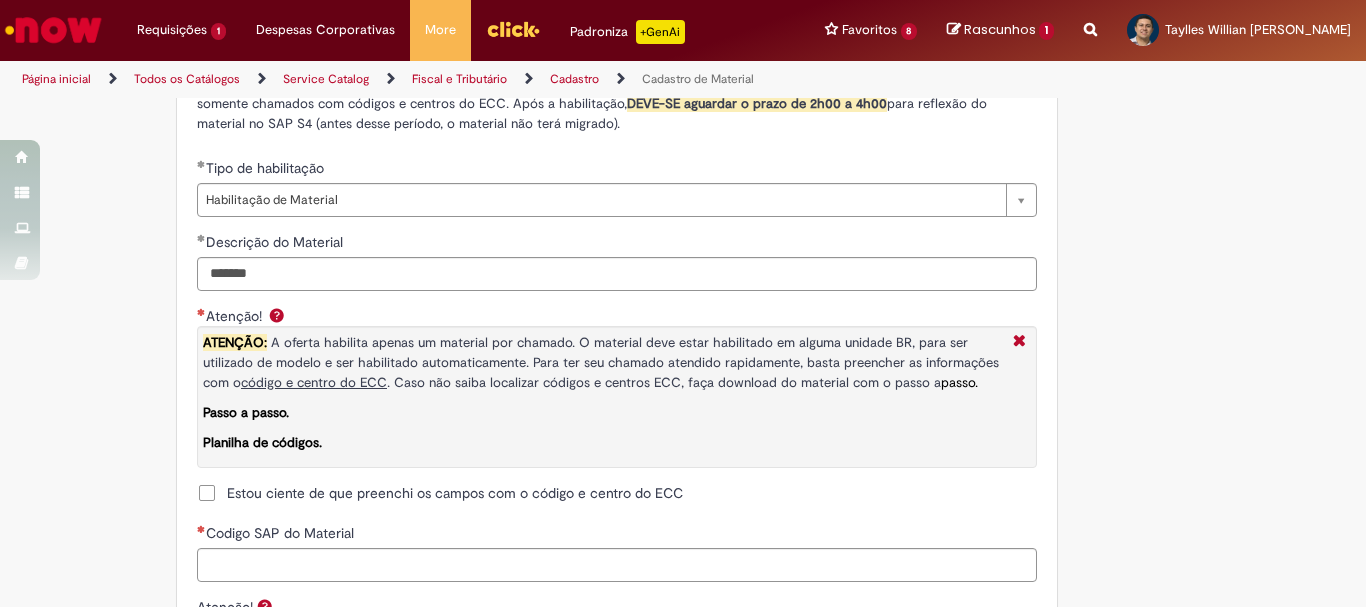 scroll, scrollTop: 1500, scrollLeft: 0, axis: vertical 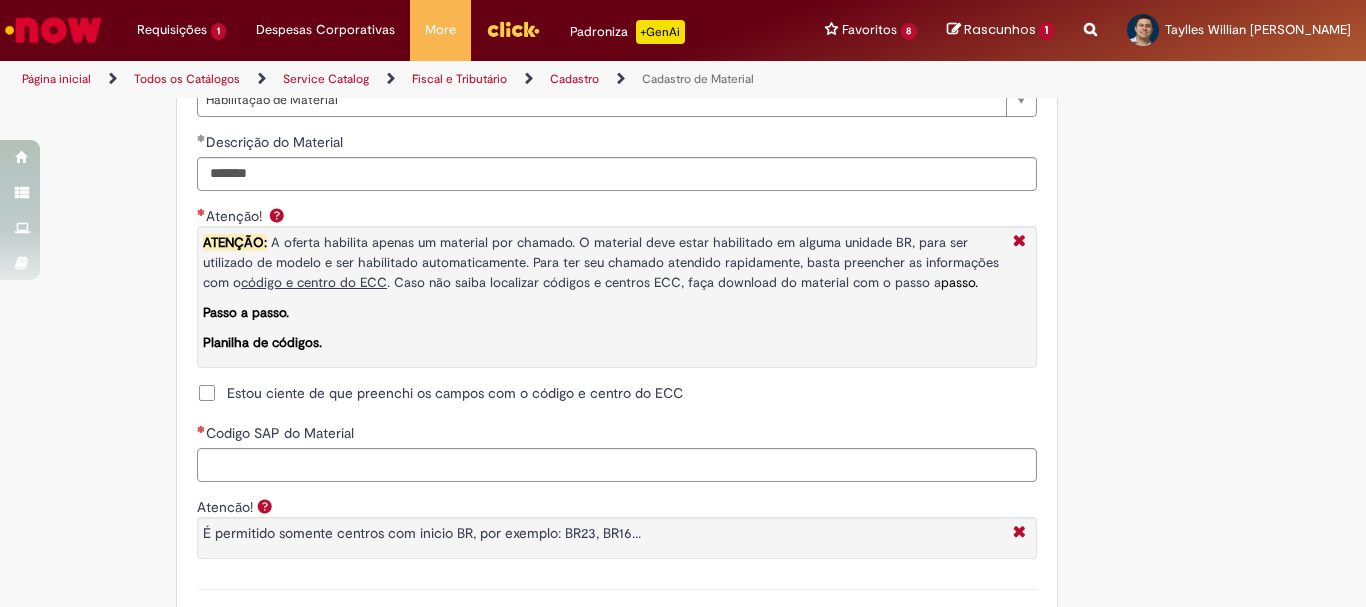 click on "Estou ciente de que preenchi os campos com o código e centro do ECC" at bounding box center [455, 393] 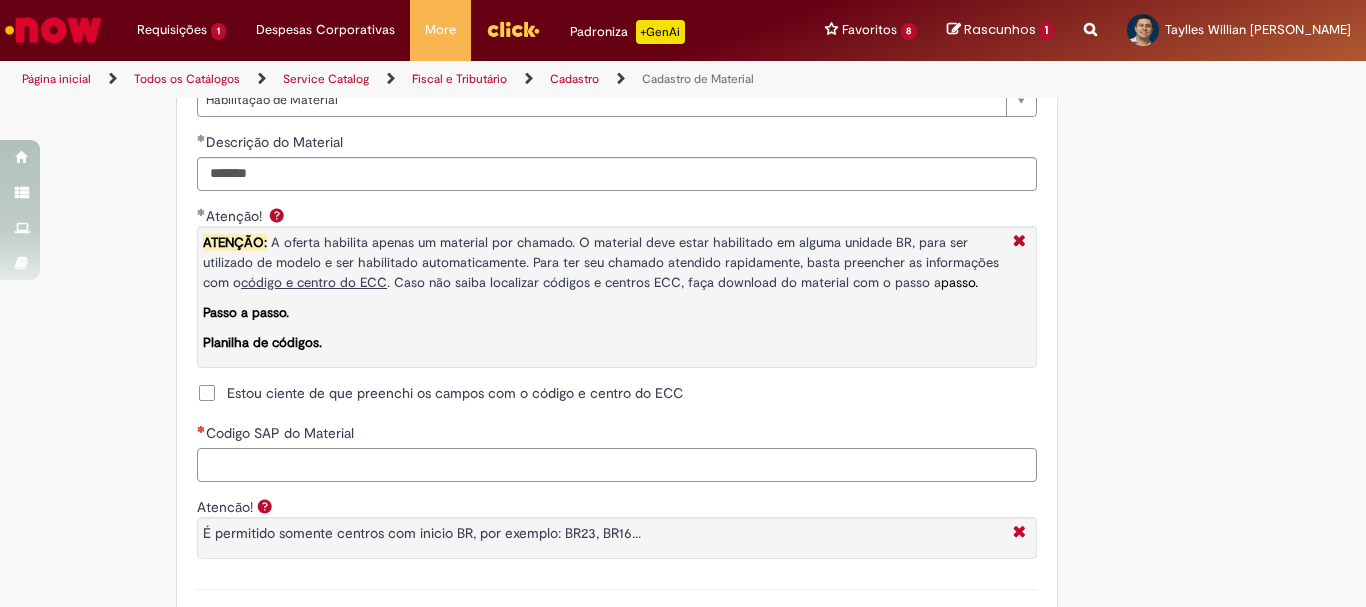 click on "Codigo SAP do Material" at bounding box center (617, 465) 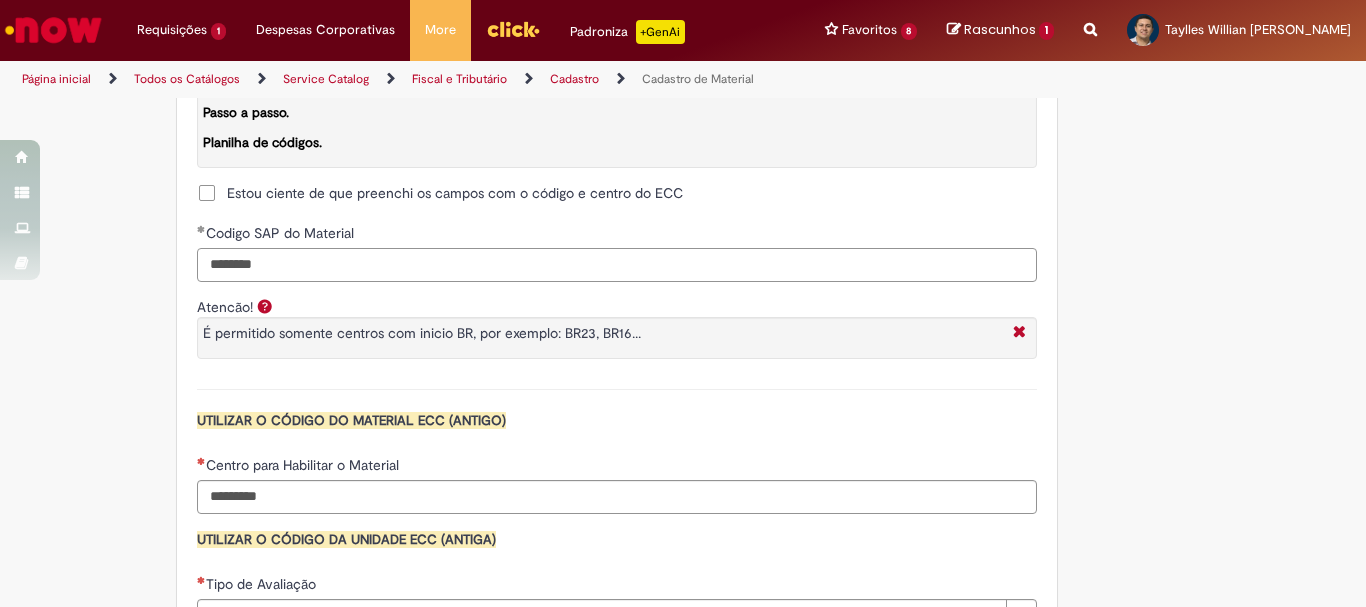 scroll, scrollTop: 1800, scrollLeft: 0, axis: vertical 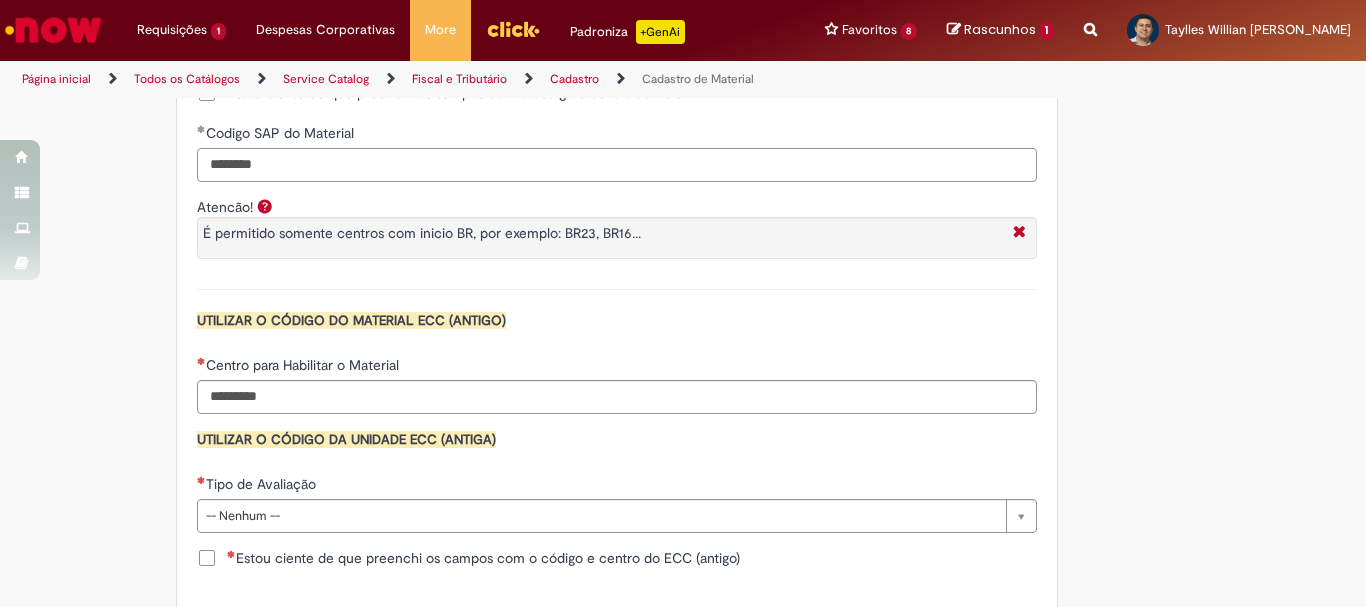 type on "********" 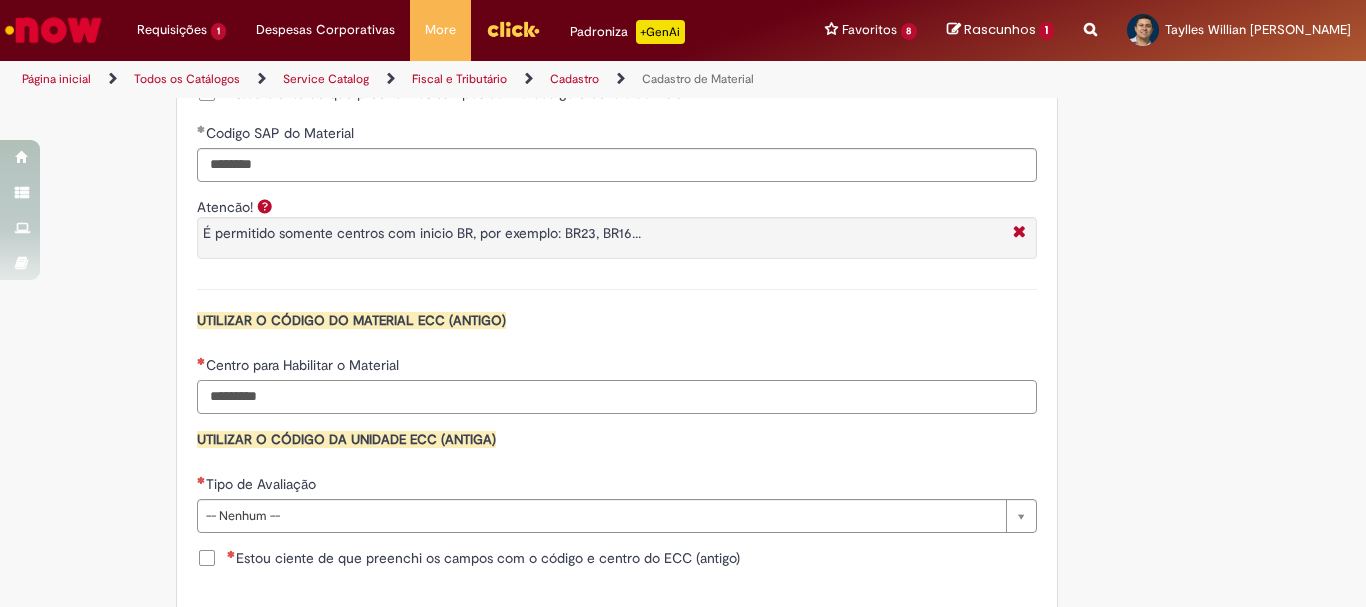 click on "Centro para Habilitar o Material" at bounding box center (617, 397) 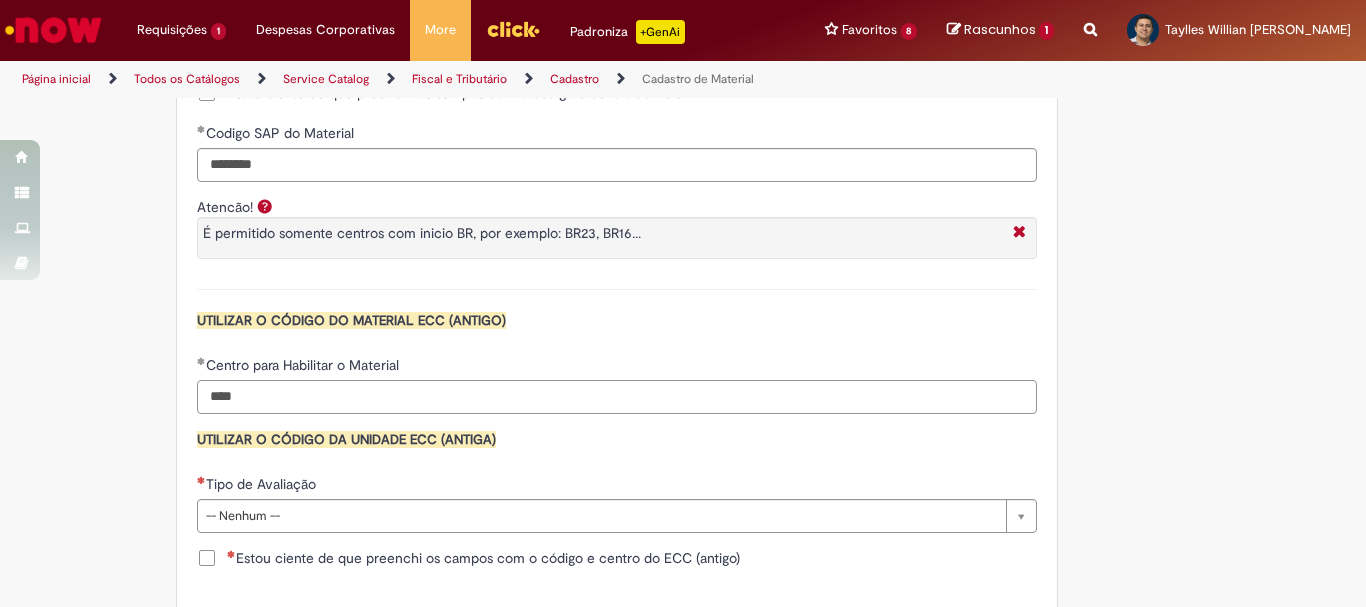 type on "****" 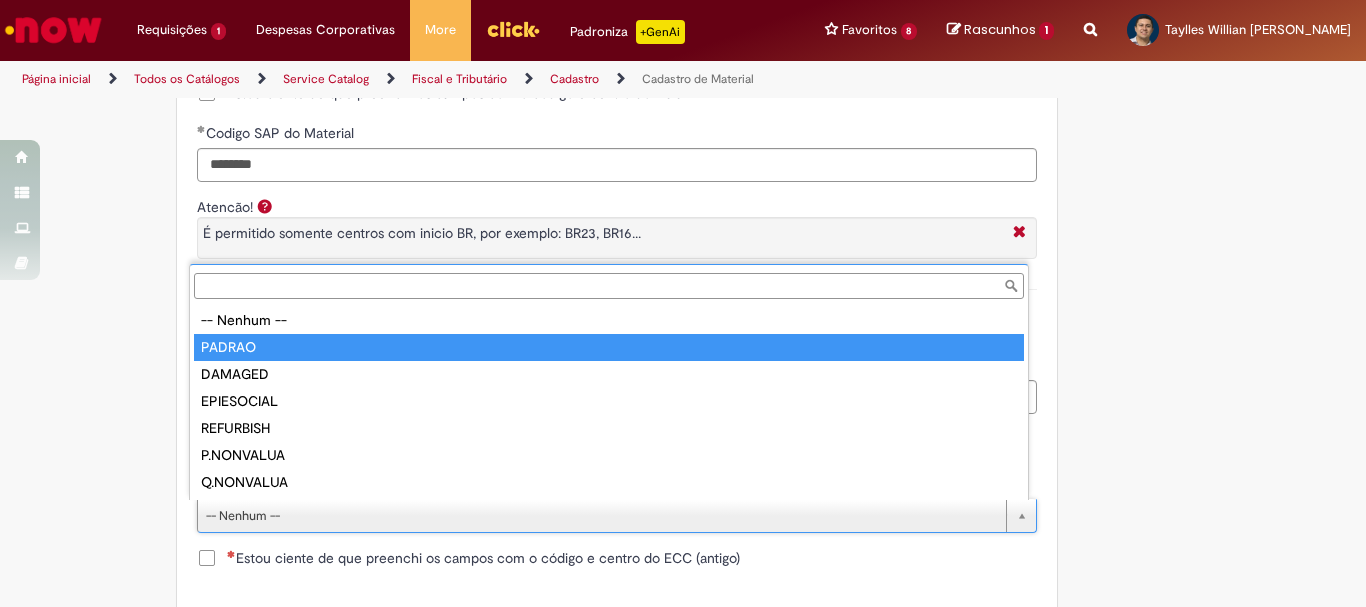 type on "******" 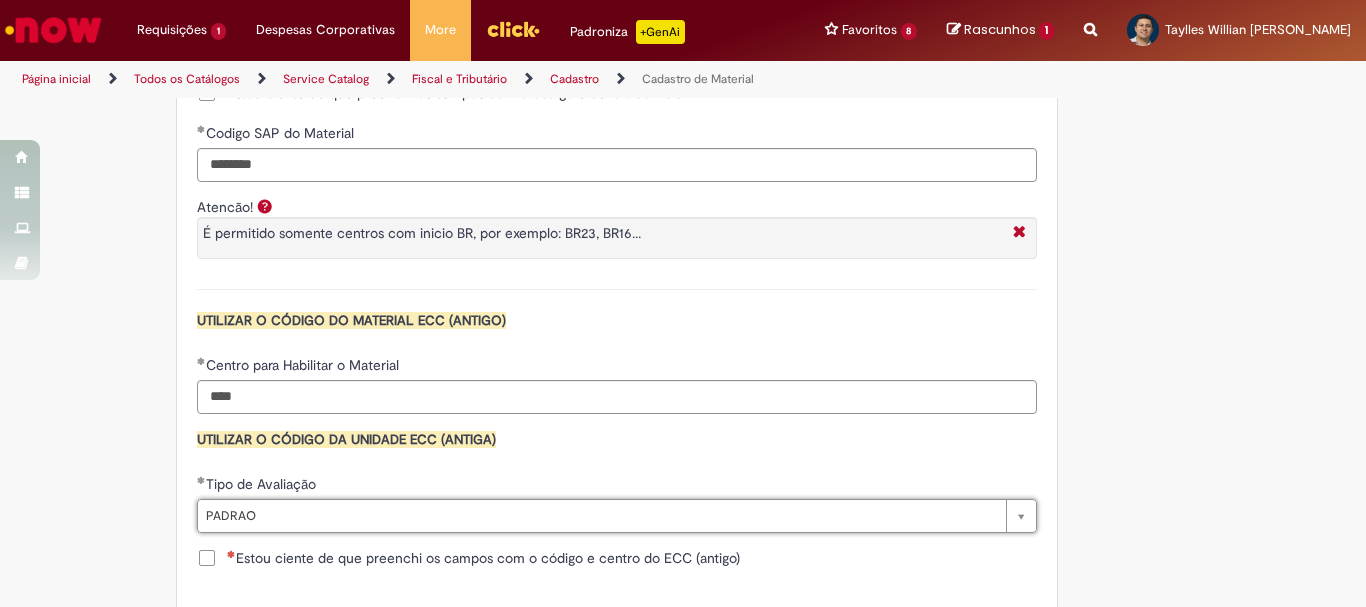 click on "Adicionar a Favoritos
Cadastro de Material
Oferta destinada à solicitações relacionadas ao cadastro de materiais.
Criação de Material  – Tipo de Solicitação destinada para criação de novos códigos dos materiais abaixo:       1.1 – Embalagem Retornável (Ativo de Giro)       1.2 – Embalagem Não Retornável        1.3 – Matéria prima       1.4 – Marketing       1.5 – Cadastro de Protótipo CIT (Cadastro exclusivo do CIT)
Habilitação  – Tipo de Solicitação destinada a Habilitação dos Materiais       2.1 – Habilitação de Material       2.2 - Habilitar Tipo de Avaliação New & Especiais
ATENÇÃO CÓDIGO ECC!   Para solicitação de  HABILITAÇÃO DE MATERIAL  É NECESSÁRIO INFORMAR O CÓDIGO DO  MATERIAL E UNIDADE DO  ECC
NÃO  ocorre.
ATENÇÃO INTERFACE!
Modificação" at bounding box center [585, -377] 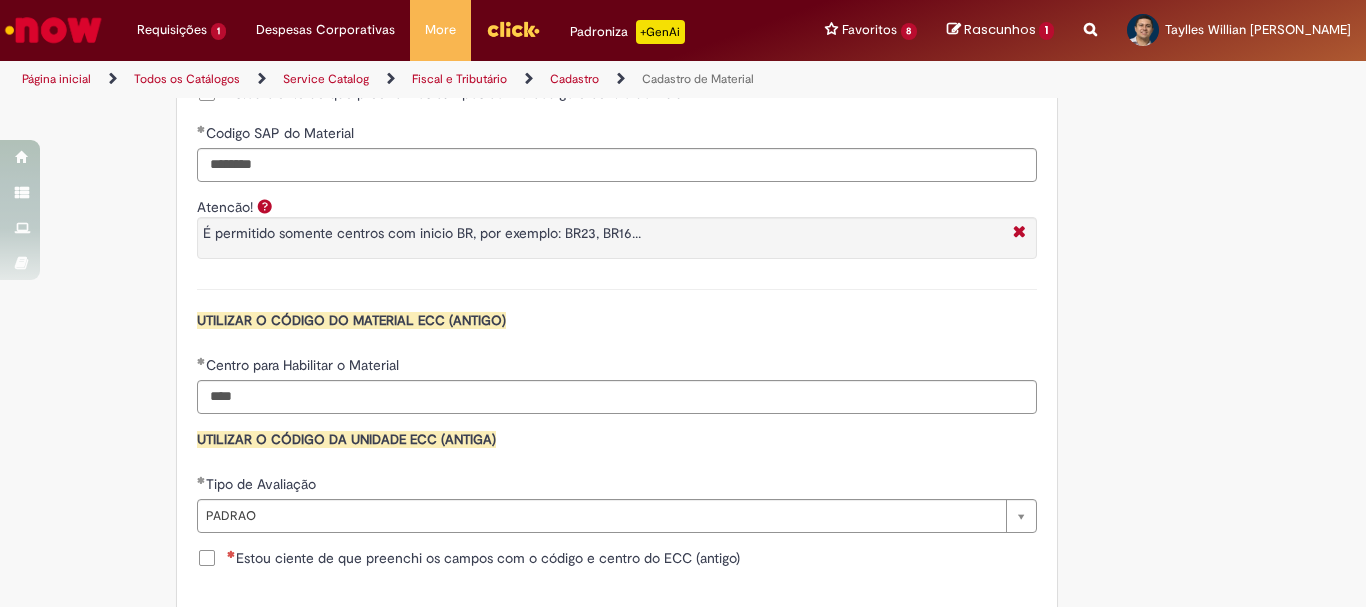 scroll, scrollTop: 2000, scrollLeft: 0, axis: vertical 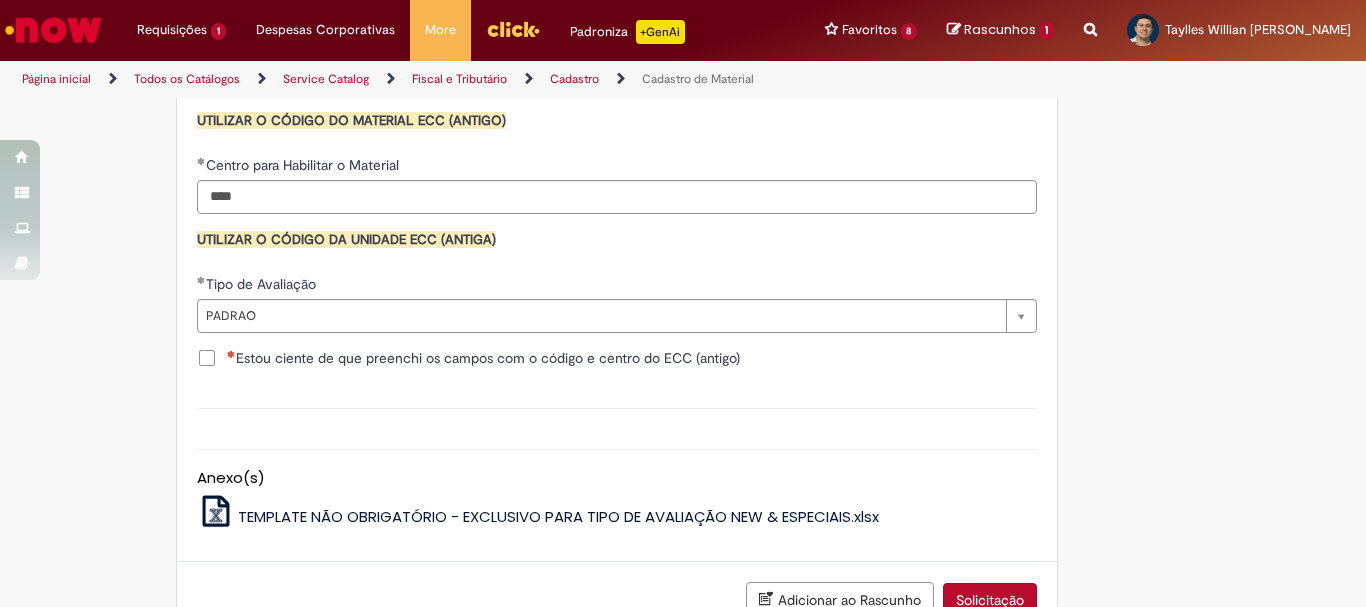 click on "Estou ciente de que preenchi os campos com o código e centro do ECC  (antigo)" at bounding box center [483, 358] 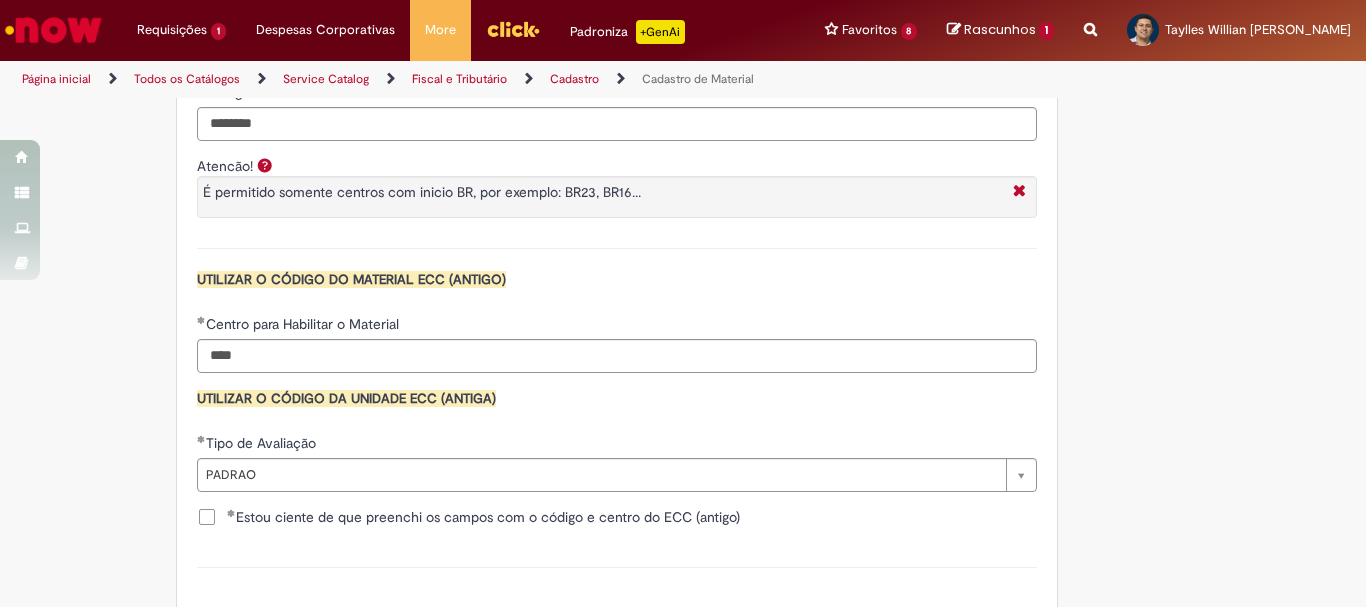 scroll, scrollTop: 1741, scrollLeft: 0, axis: vertical 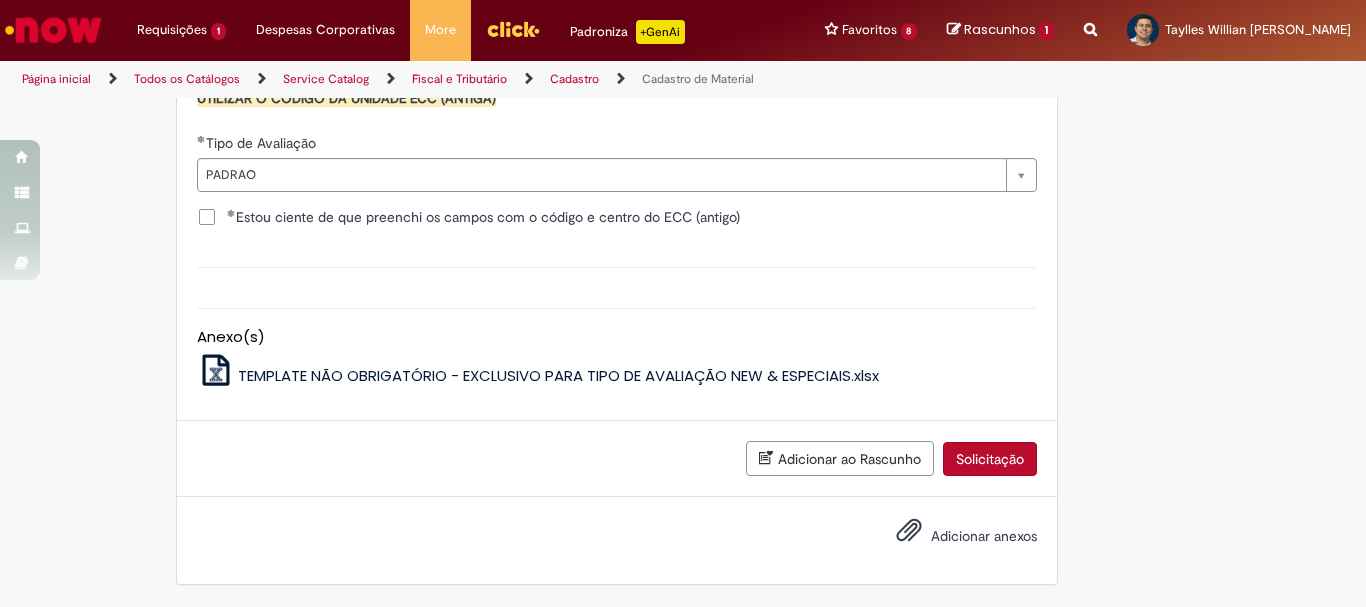 click on "Solicitação" at bounding box center (990, 459) 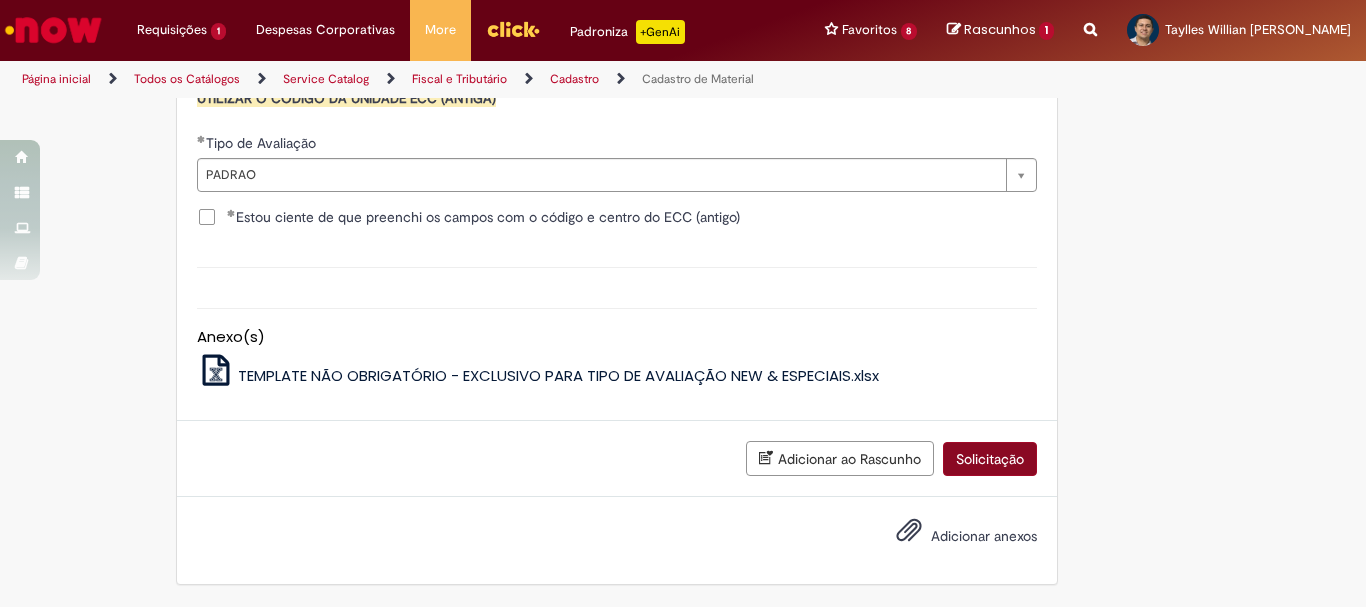 scroll, scrollTop: 2095, scrollLeft: 0, axis: vertical 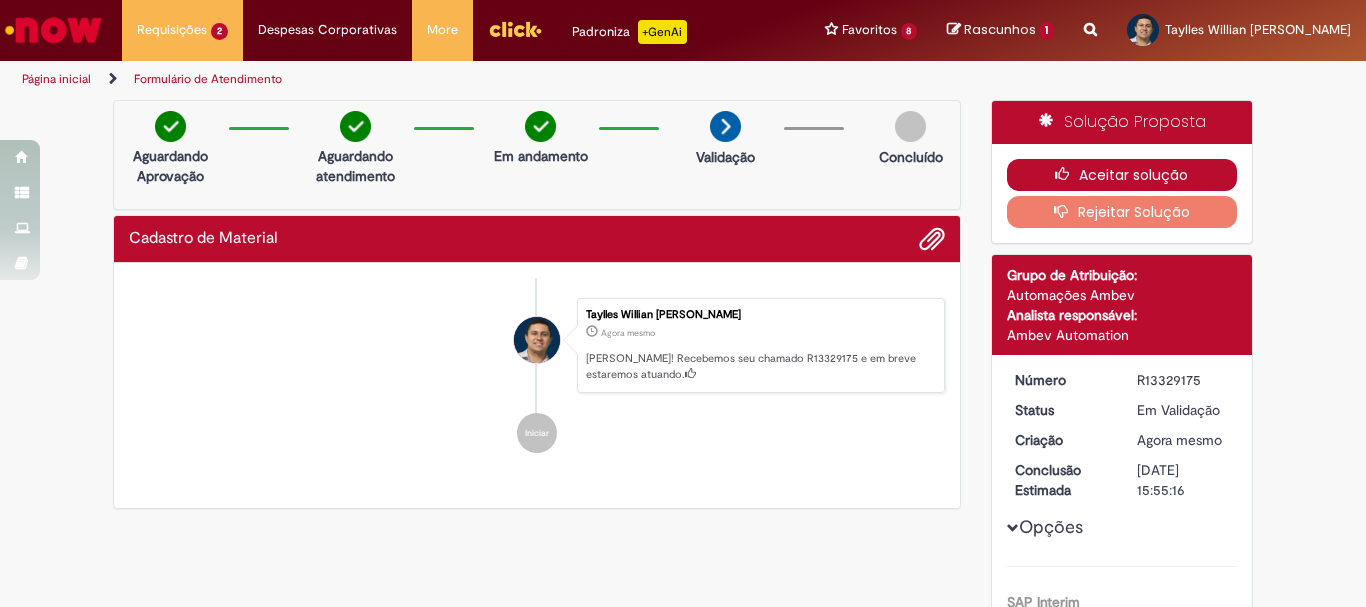 click at bounding box center [1067, 174] 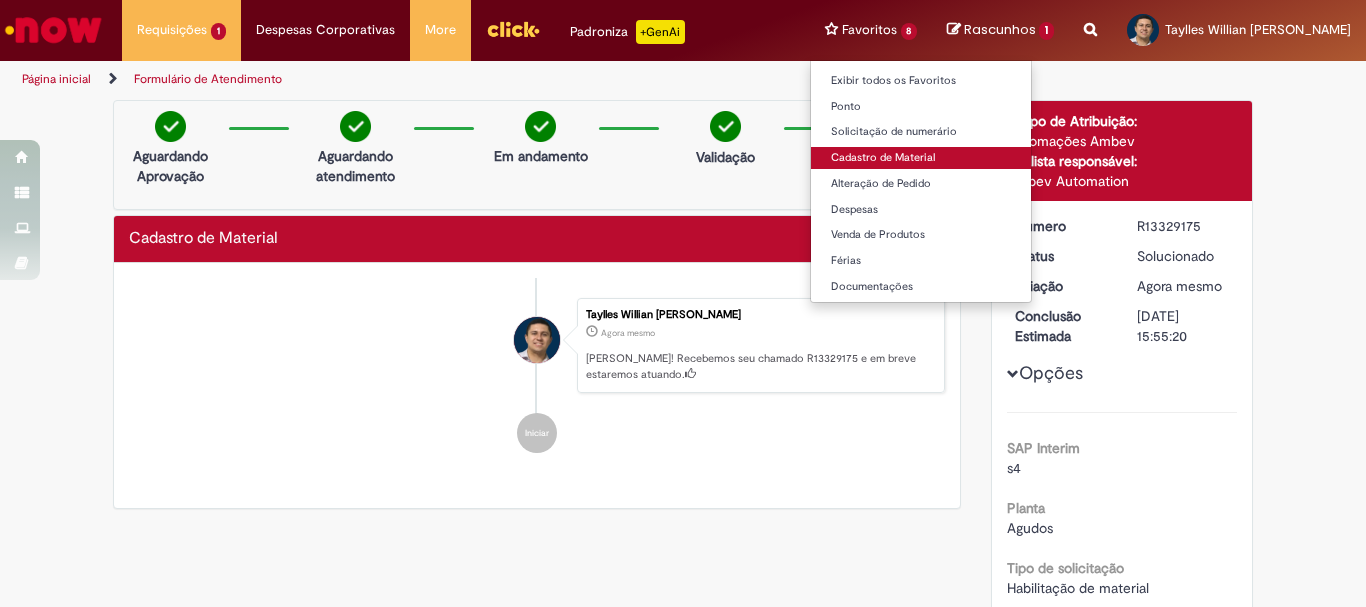 click on "Cadastro de Material" at bounding box center (921, 158) 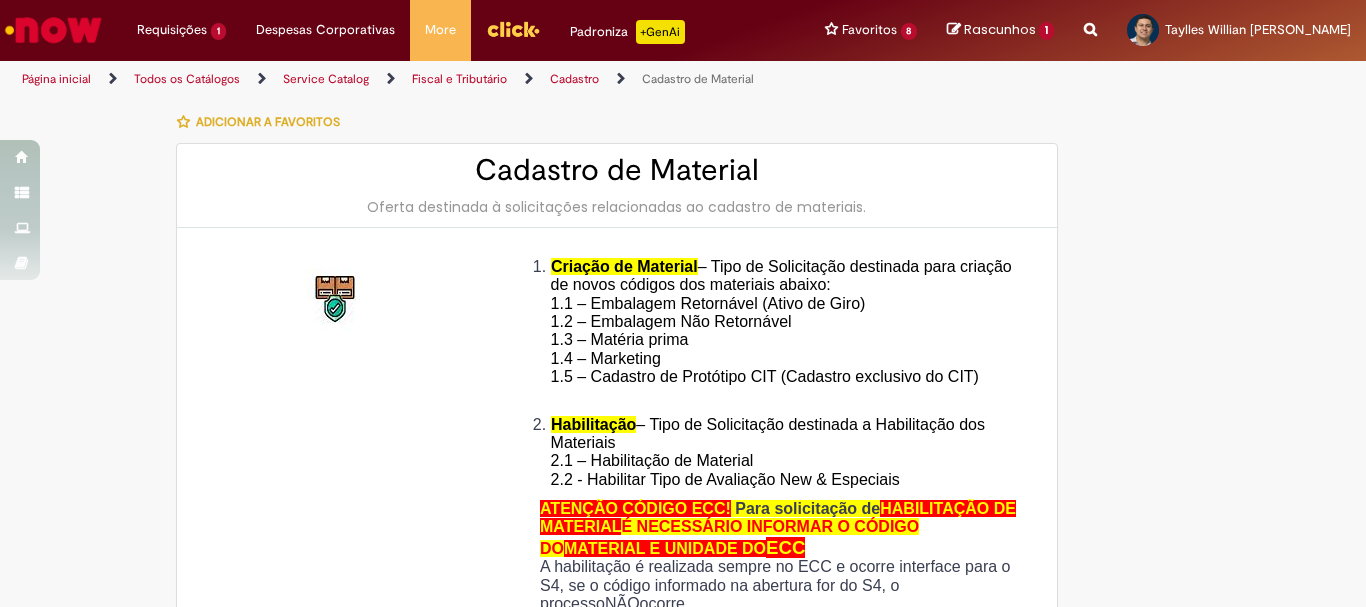 type on "********" 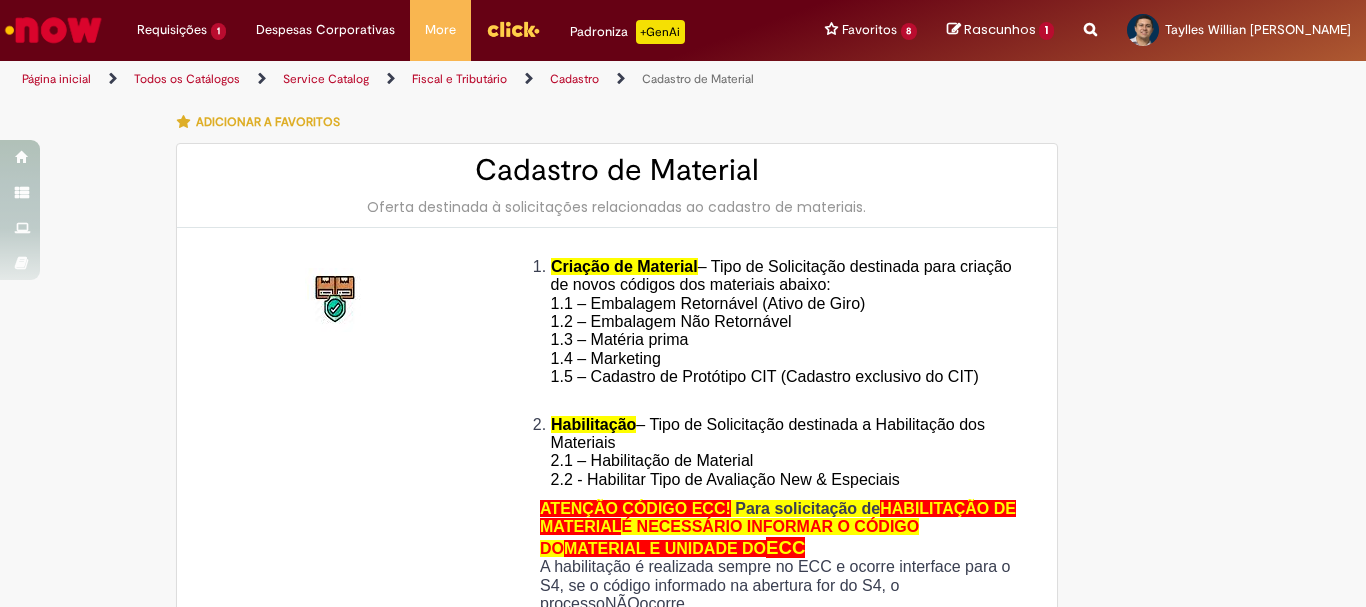 type on "**********" 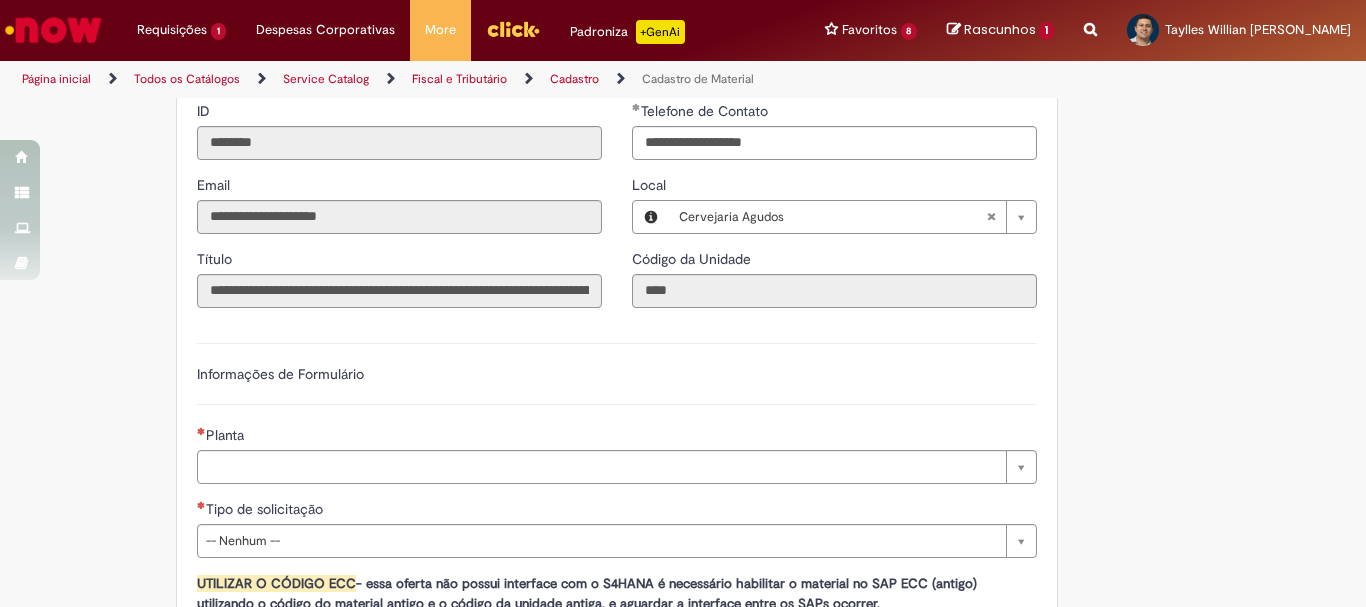scroll, scrollTop: 1000, scrollLeft: 0, axis: vertical 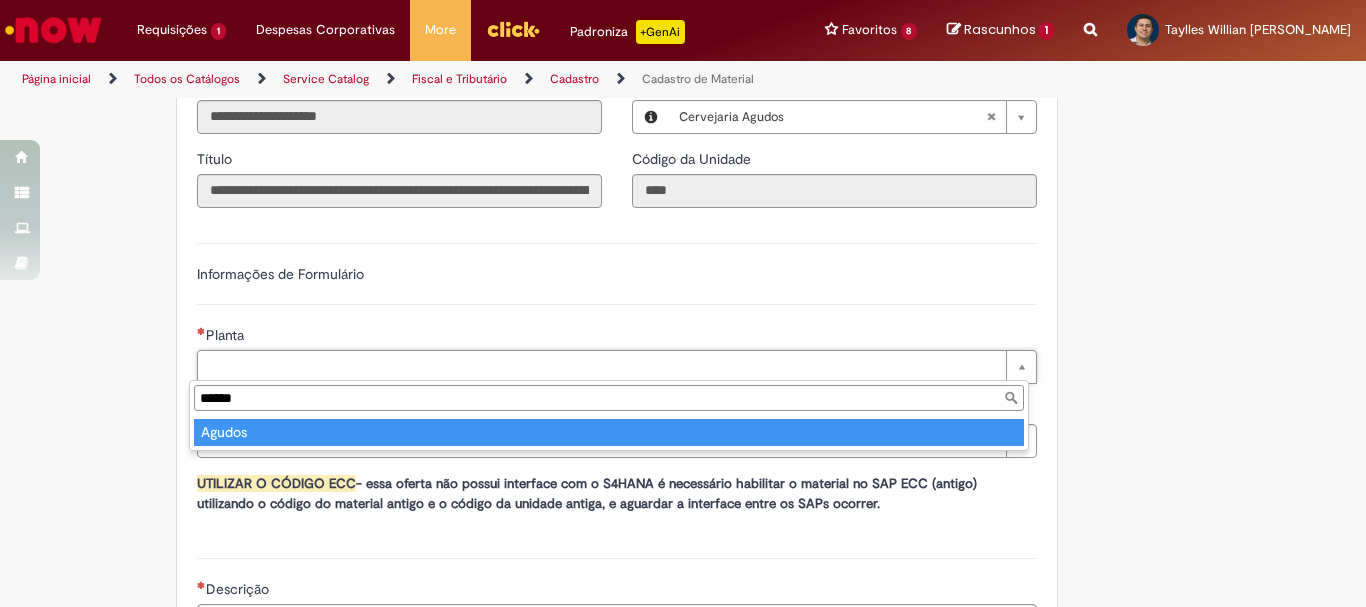 type on "******" 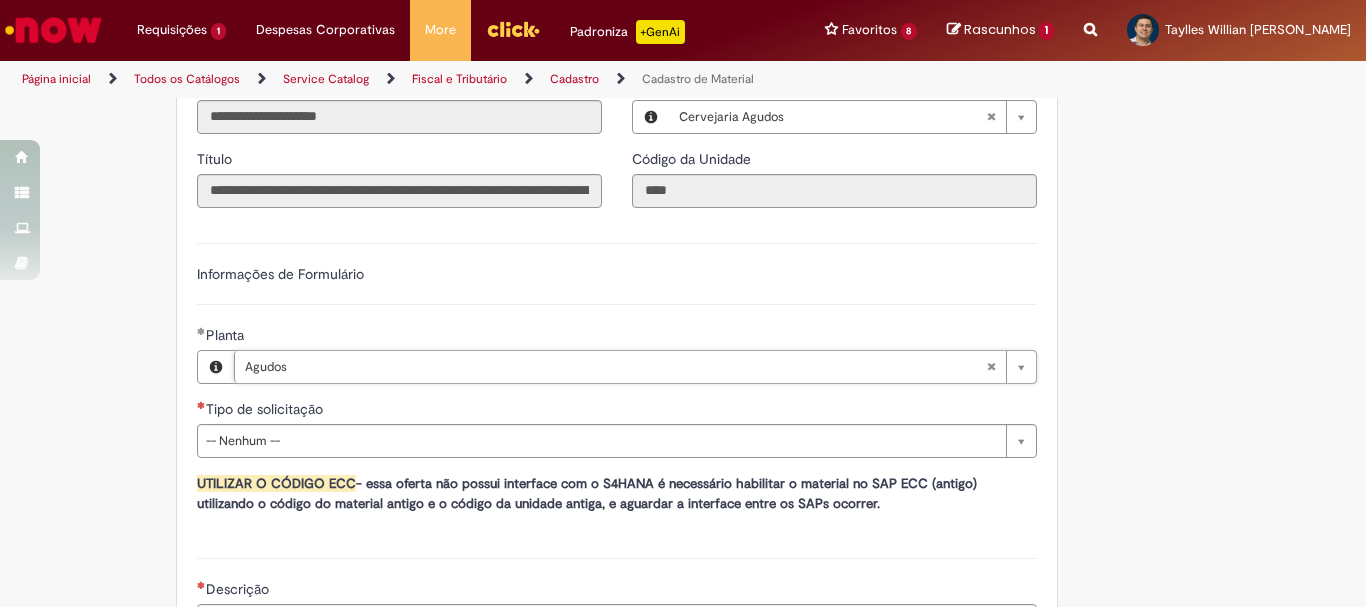 scroll, scrollTop: 1100, scrollLeft: 0, axis: vertical 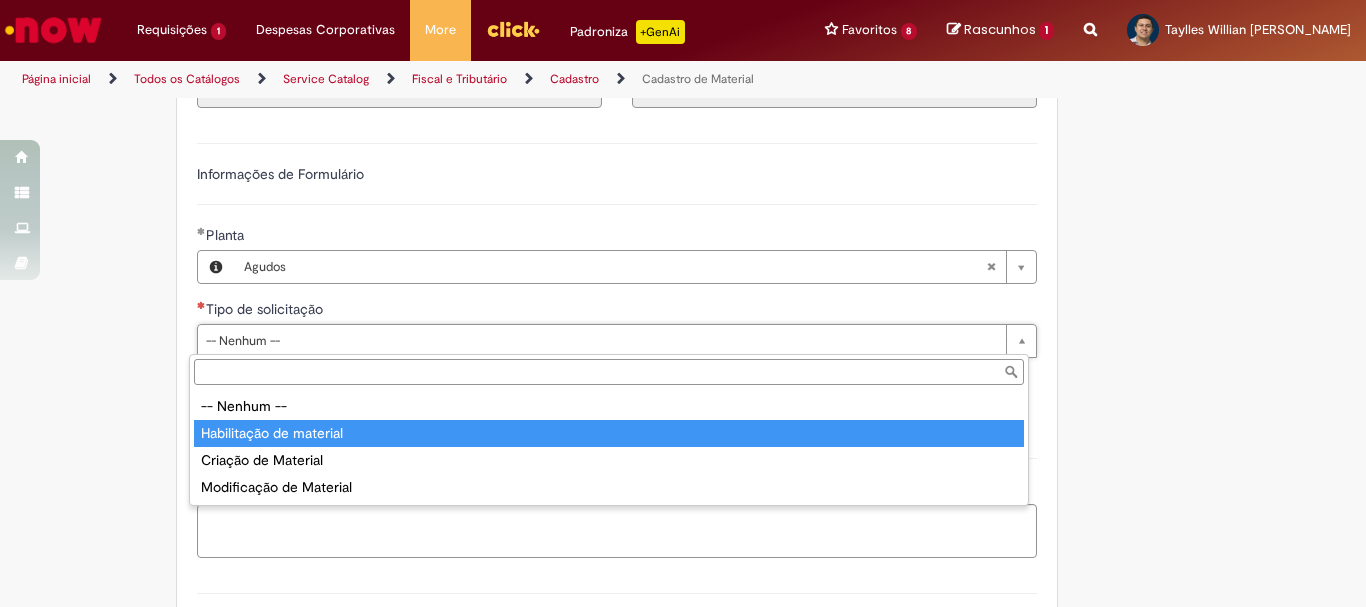 type on "**********" 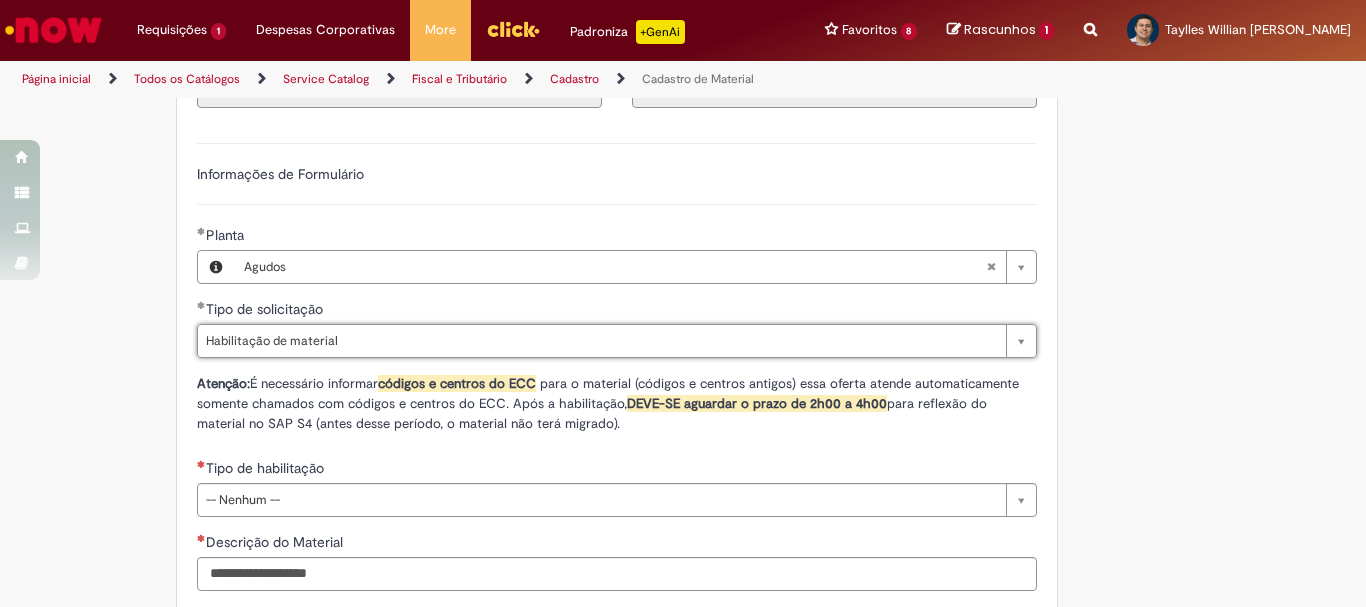 click on "Tire dúvidas com LupiAssist    +GenAI
Oi! Eu sou LupiAssist, uma Inteligência Artificial Generativa em constante aprendizado   Meu conteúdo é monitorado para trazer uma melhor experiência
Dúvidas comuns:
Só mais um instante, estou consultando nossas bases de conhecimento  e escrevendo a melhor resposta pra você!
Title
Lorem ipsum dolor sit amet    Fazer uma nova pergunta
Gerei esta resposta utilizando IA Generativa em conjunto com os nossos padrões. Em caso de divergência, os documentos oficiais prevalecerão.
Saiba mais em:
Ou ligue para:
E aí, te ajudei?
Sim, obrigado!" at bounding box center [683, 52] 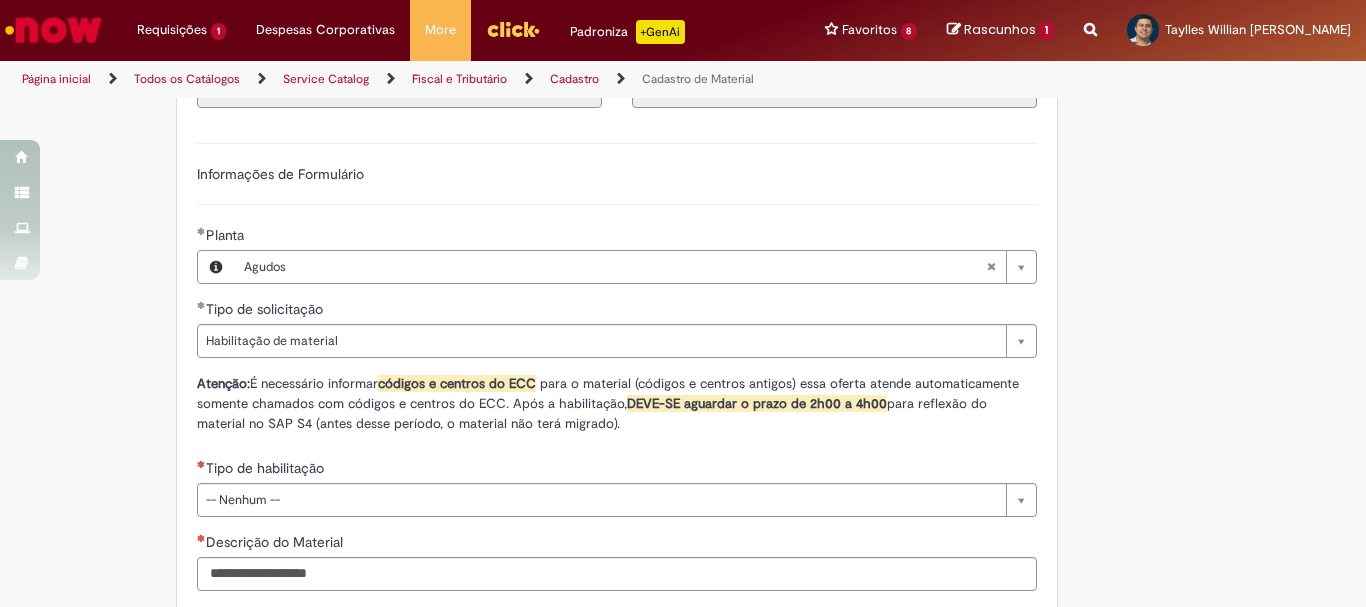 scroll, scrollTop: 1200, scrollLeft: 0, axis: vertical 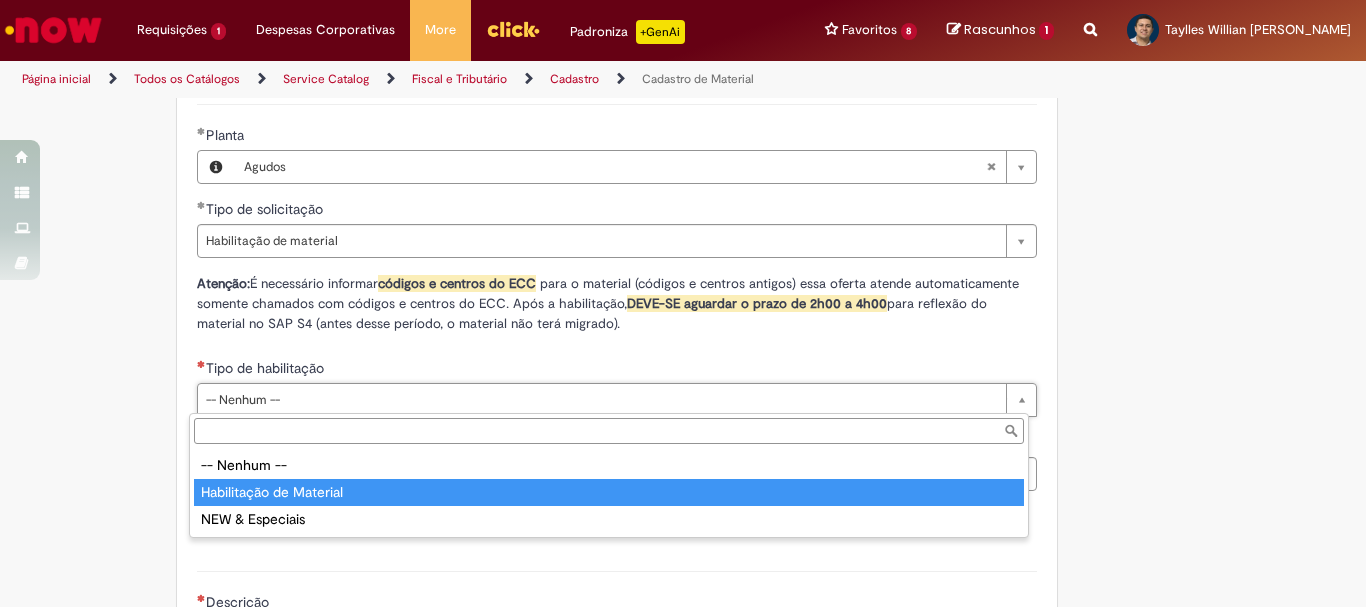 type on "**********" 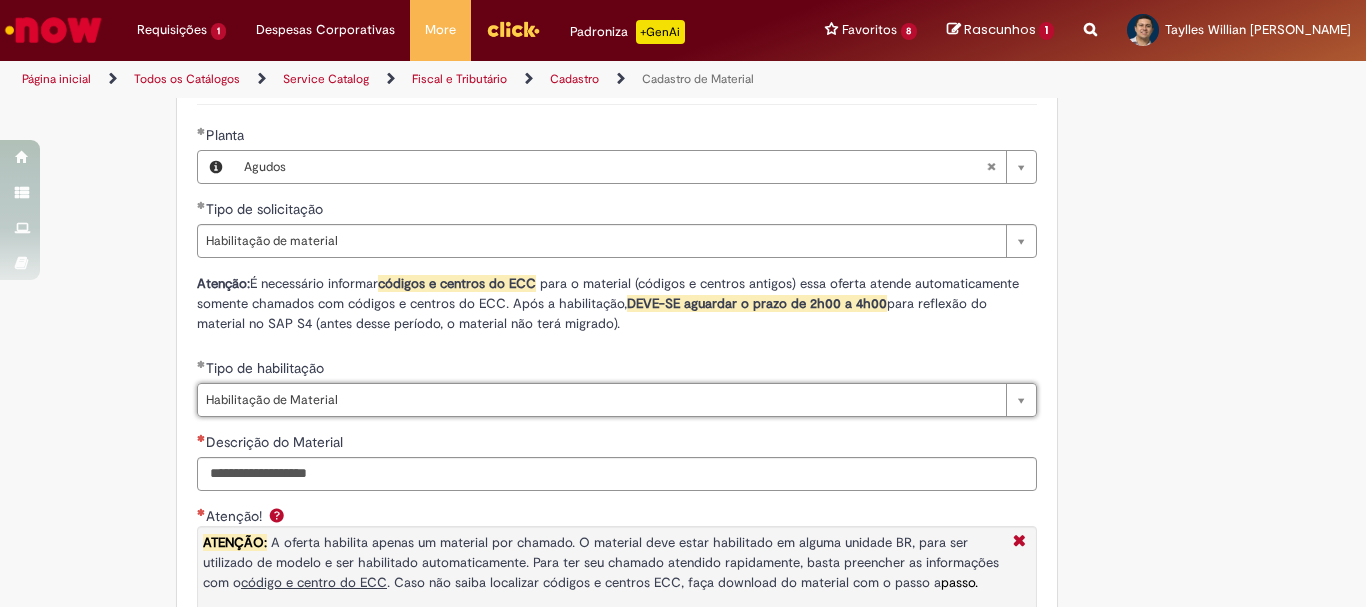 click on "Tire dúvidas com LupiAssist    +GenAI
Oi! Eu sou LupiAssist, uma Inteligência Artificial Generativa em constante aprendizado   Meu conteúdo é monitorado para trazer uma melhor experiência
Dúvidas comuns:
Só mais um instante, estou consultando nossas bases de conhecimento  e escrevendo a melhor resposta pra você!
Title
Lorem ipsum dolor sit amet    Fazer uma nova pergunta
Gerei esta resposta utilizando IA Generativa em conjunto com os nossos padrões. Em caso de divergência, os documentos oficiais prevalecerão.
Saiba mais em:
Ou ligue para:
E aí, te ajudei?
Sim, obrigado!" at bounding box center [683, 224] 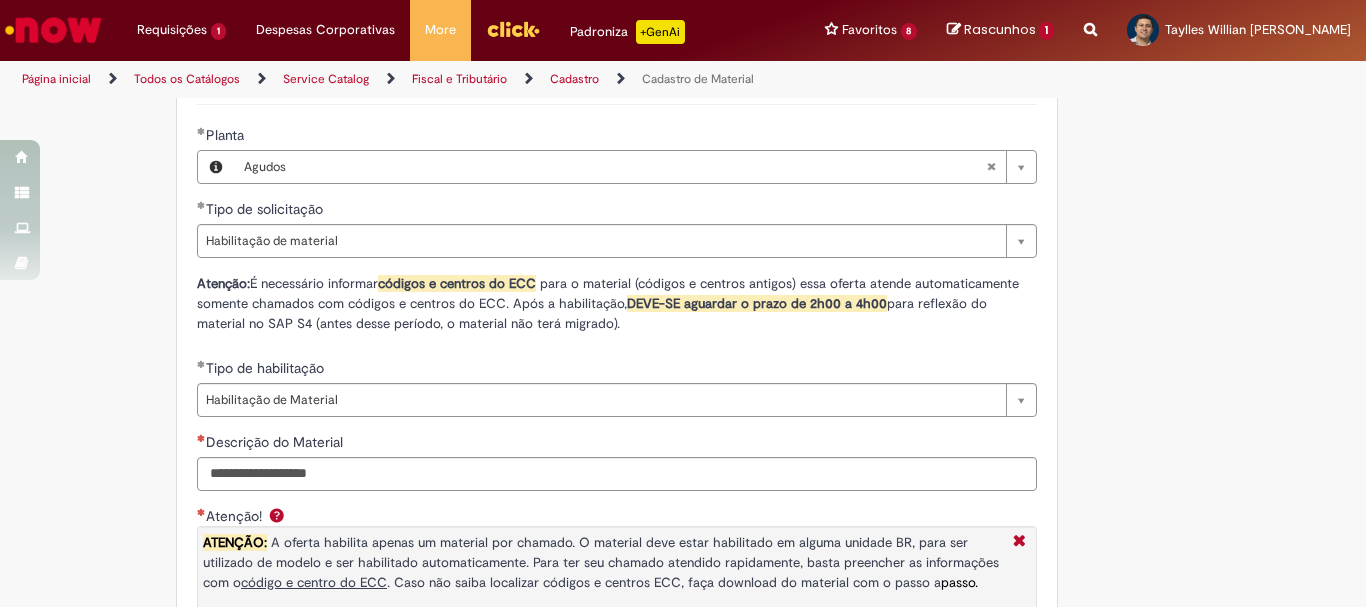 scroll, scrollTop: 1300, scrollLeft: 0, axis: vertical 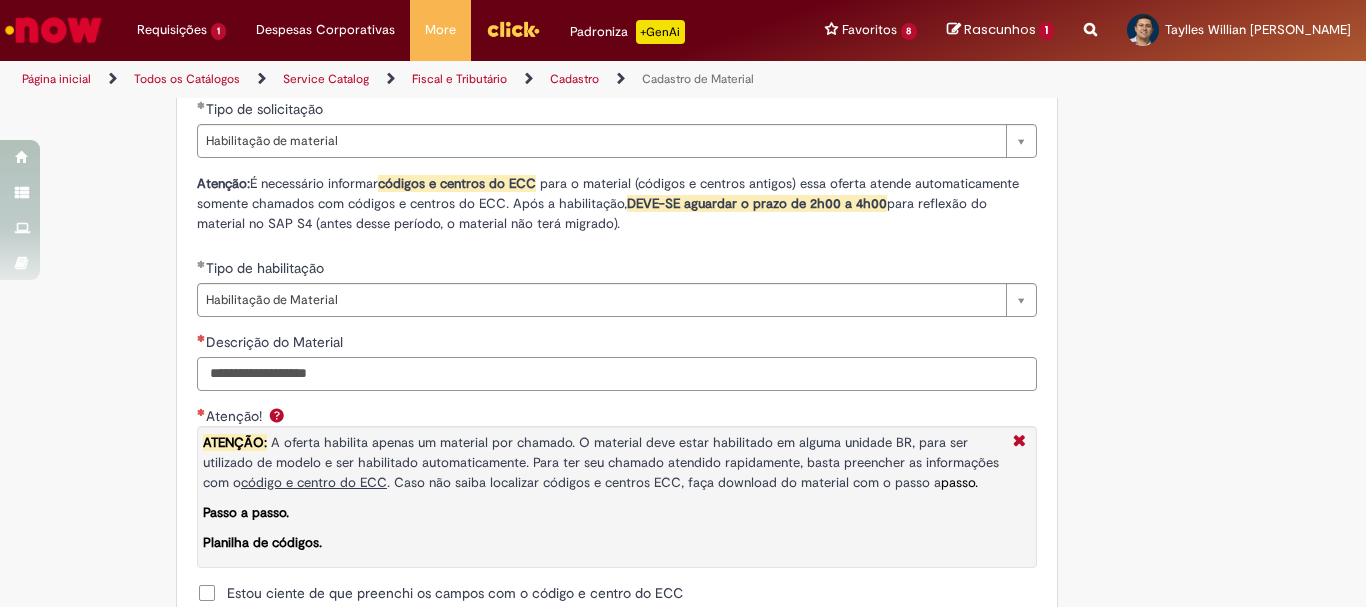 click on "Descrição do Material" at bounding box center [617, 374] 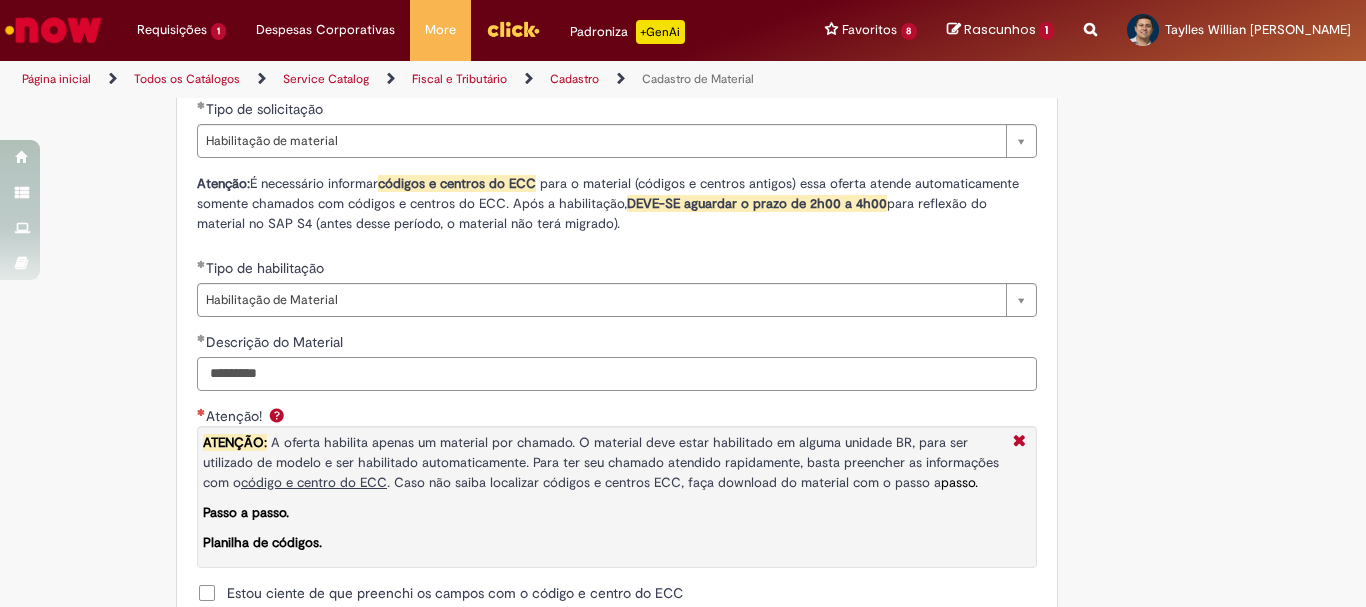 type on "*********" 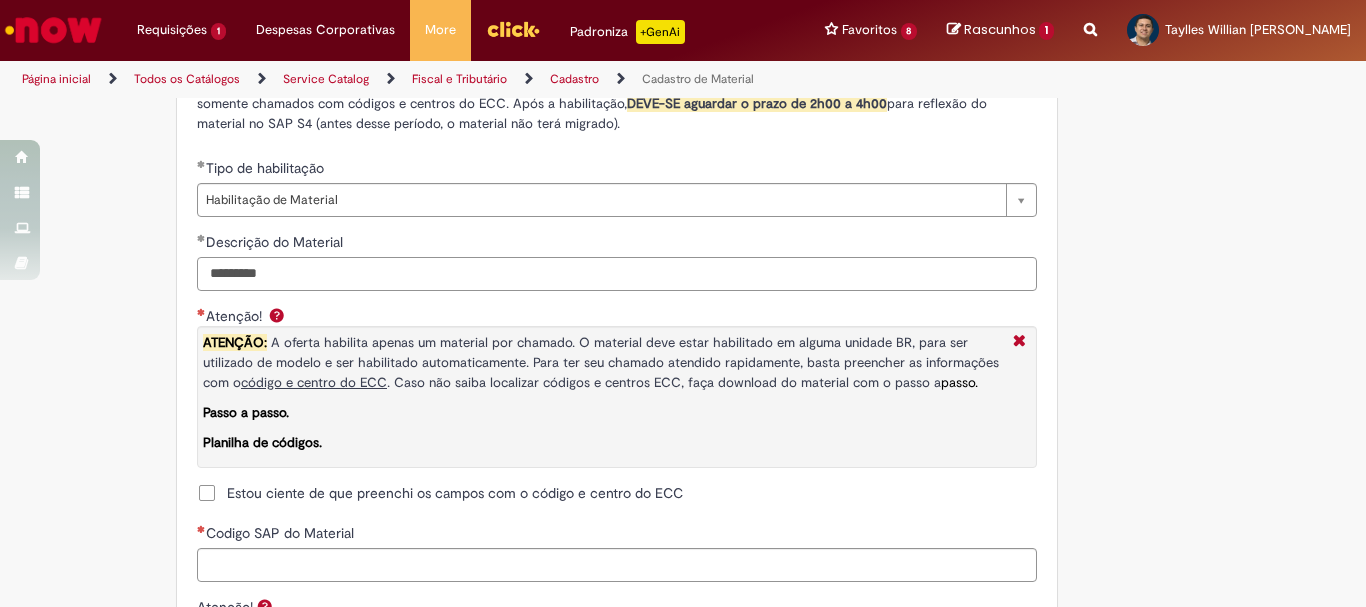 scroll, scrollTop: 1500, scrollLeft: 0, axis: vertical 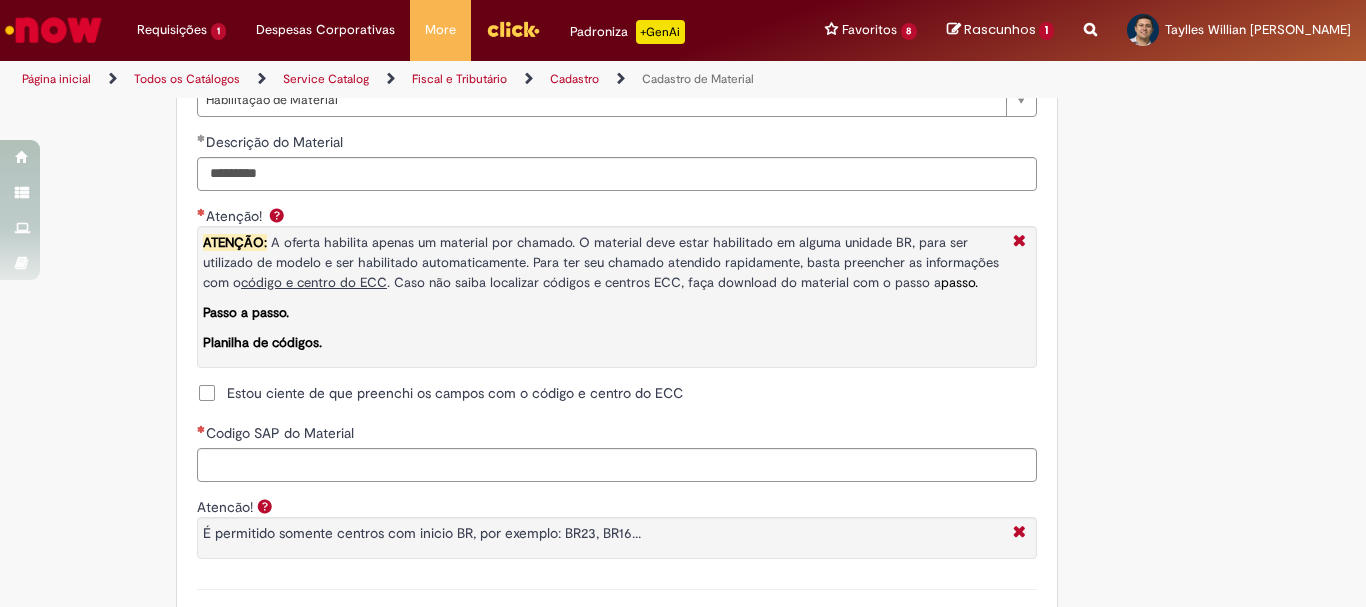 click on "Estou ciente de que preenchi os campos com o código e centro do ECC" at bounding box center (455, 393) 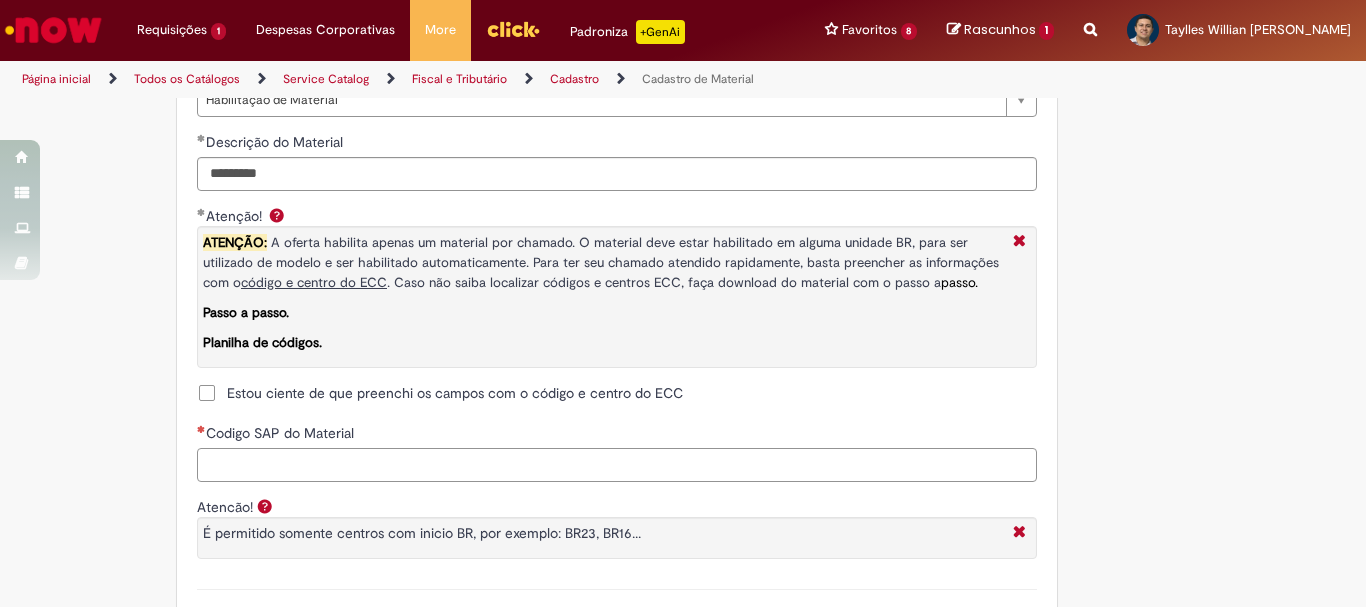 click on "Codigo SAP do Material" at bounding box center (617, 465) 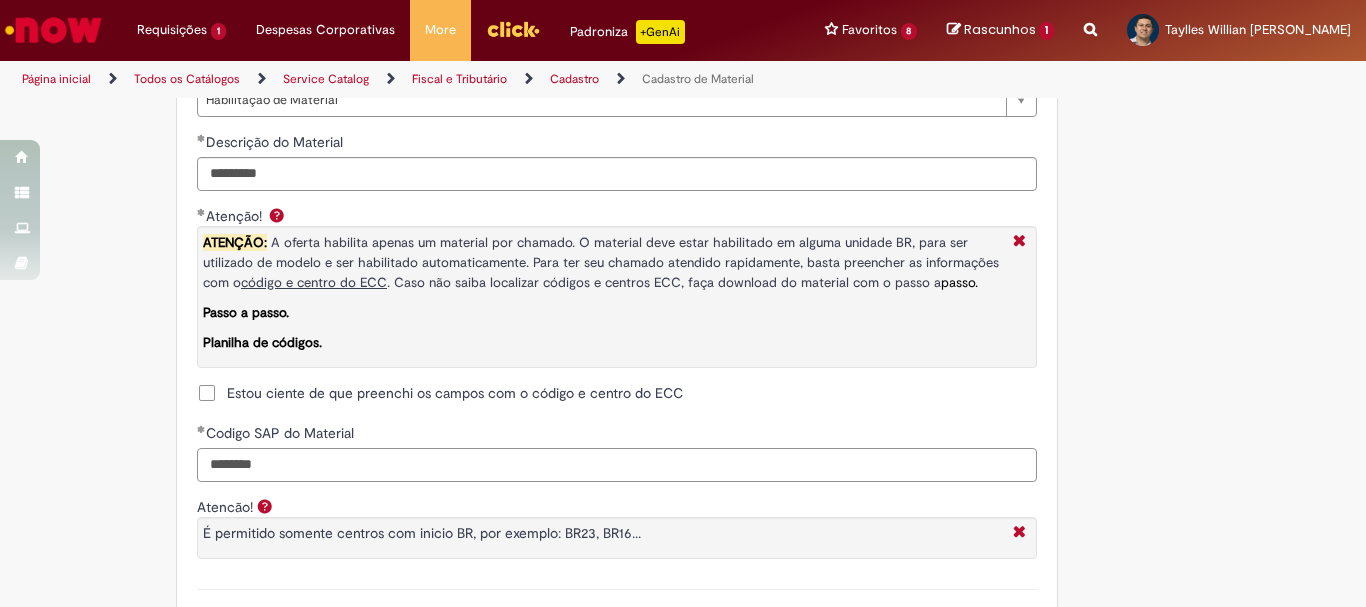 scroll, scrollTop: 1700, scrollLeft: 0, axis: vertical 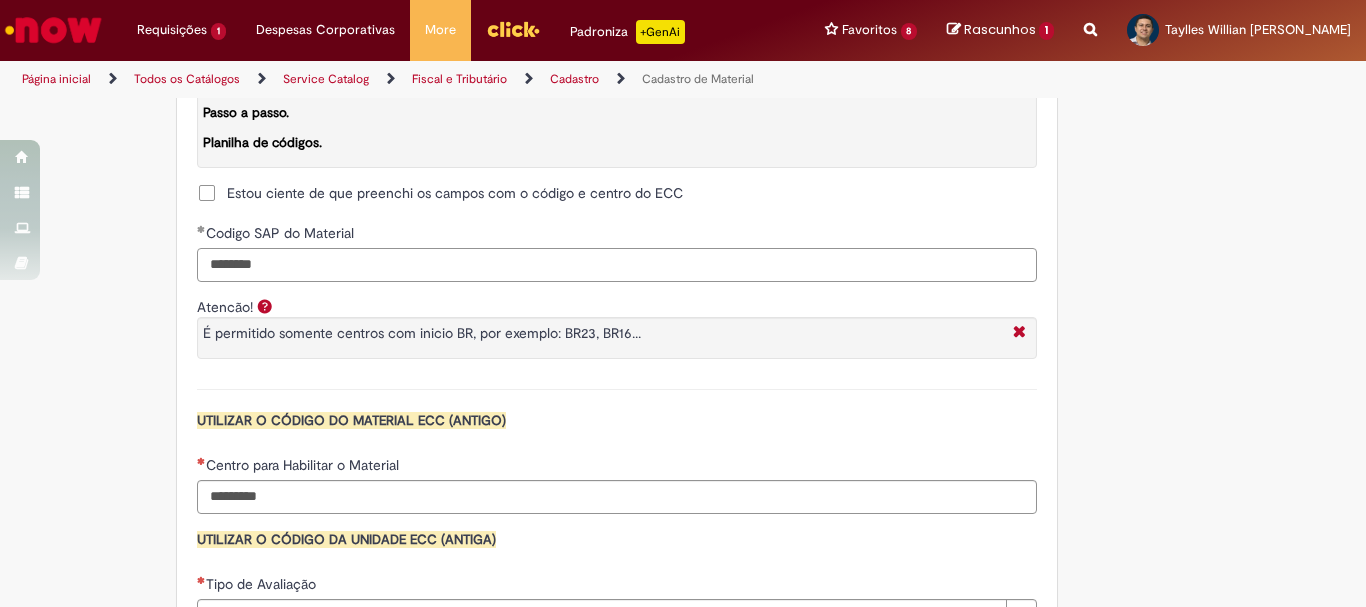 type on "********" 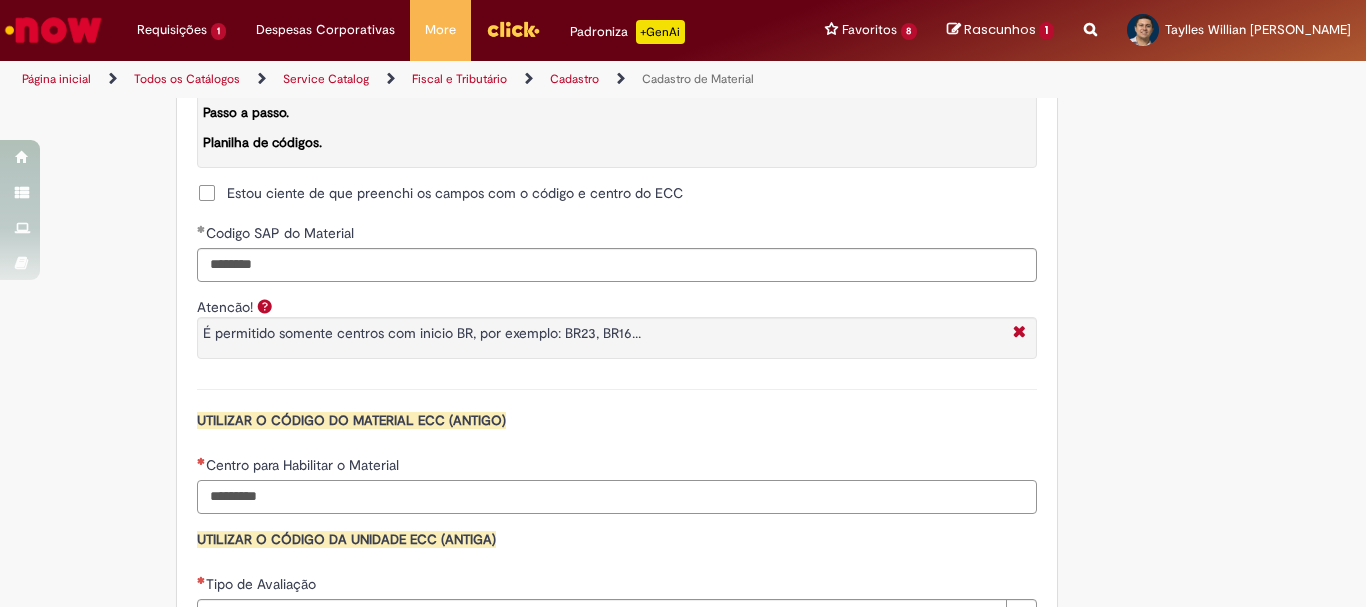 click on "Centro para Habilitar o Material" at bounding box center [617, 497] 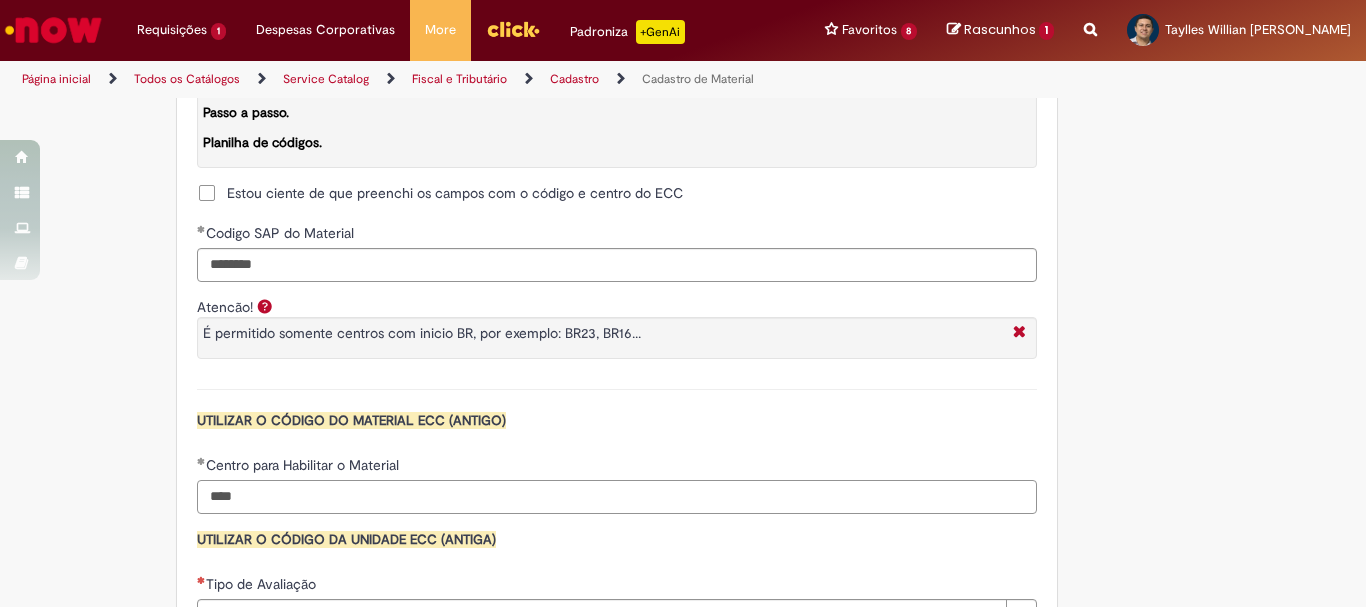 scroll, scrollTop: 1800, scrollLeft: 0, axis: vertical 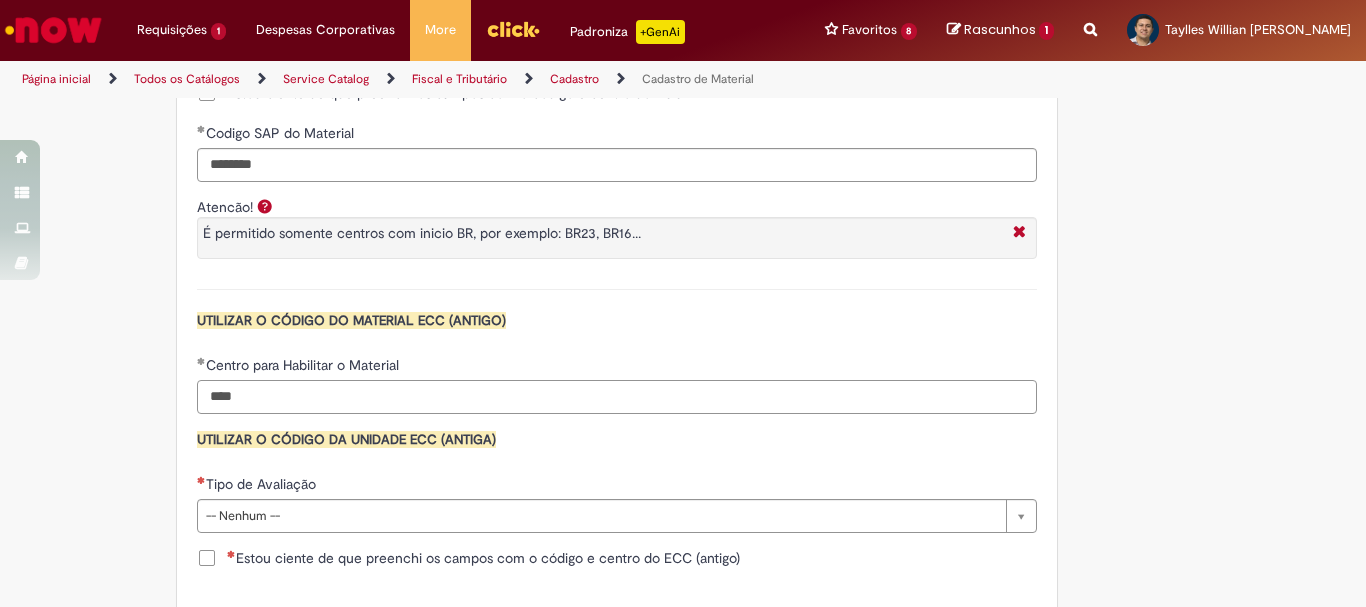 type on "****" 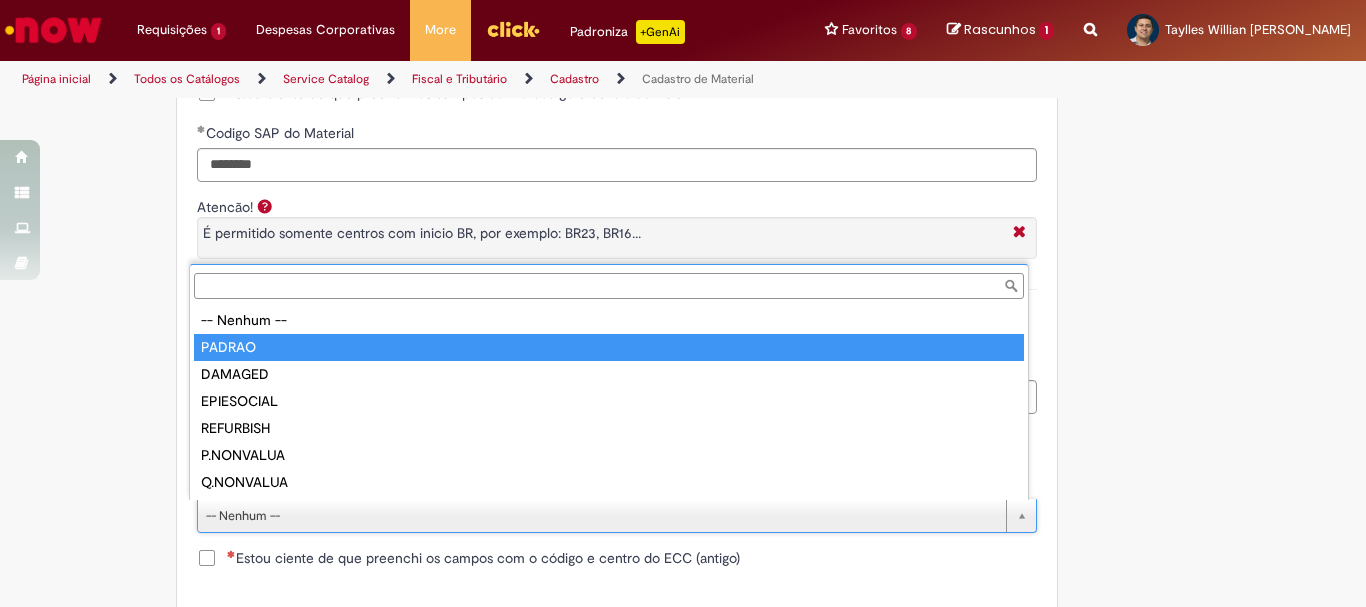 type on "******" 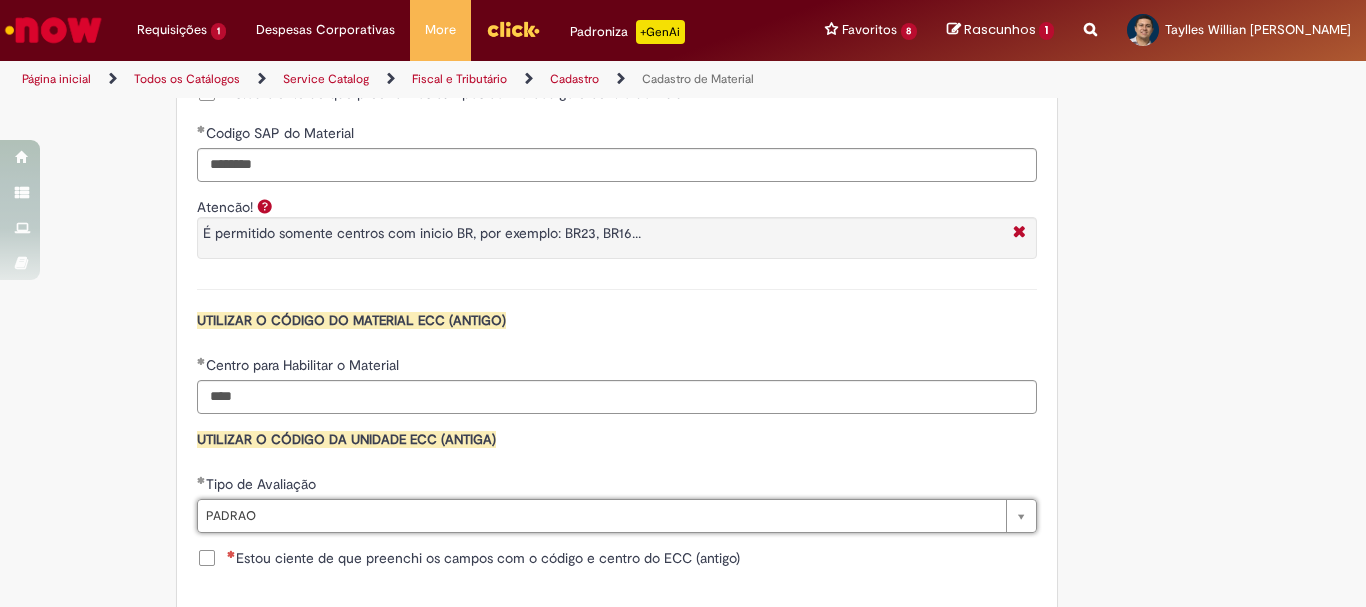 scroll, scrollTop: 1900, scrollLeft: 0, axis: vertical 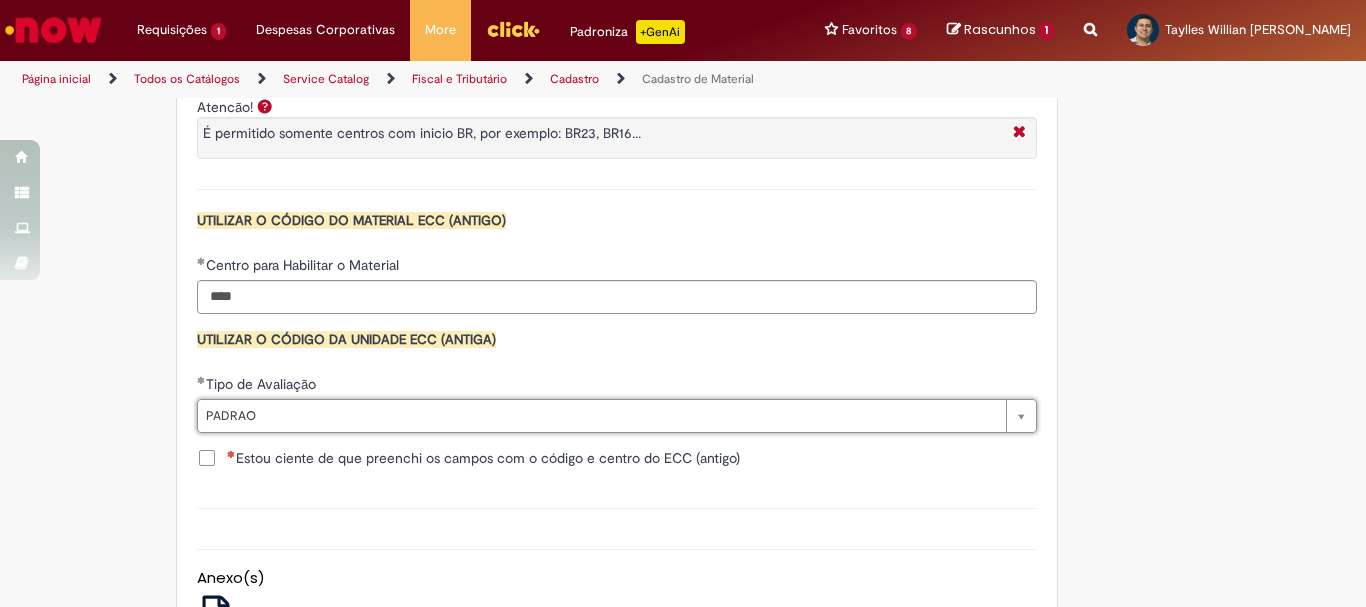 click on "Estou ciente de que preenchi os campos com o código e centro do ECC  (antigo)" at bounding box center (483, 458) 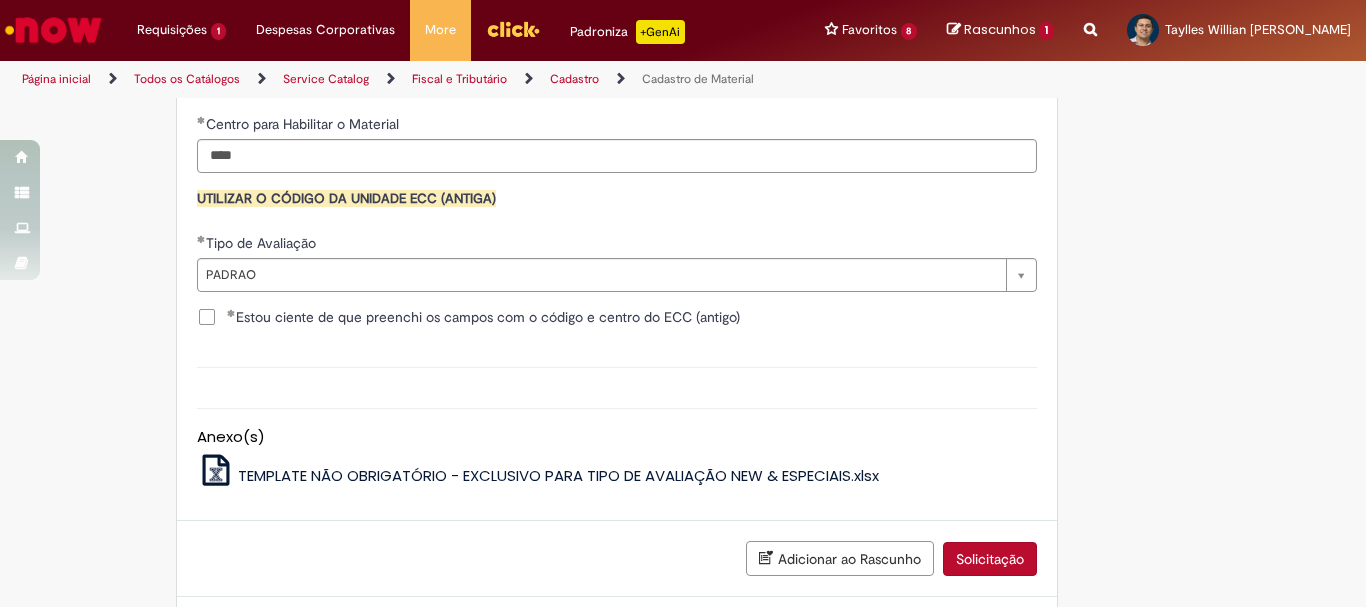 scroll, scrollTop: 1941, scrollLeft: 0, axis: vertical 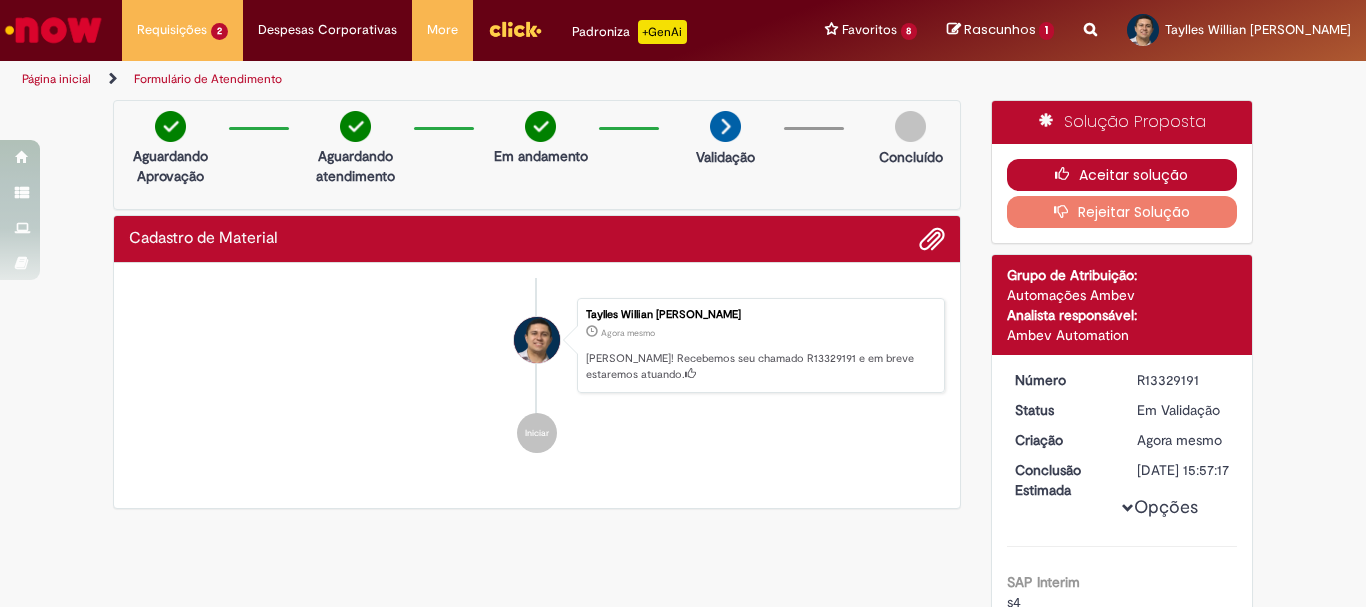 click on "Aceitar solução" at bounding box center (1122, 175) 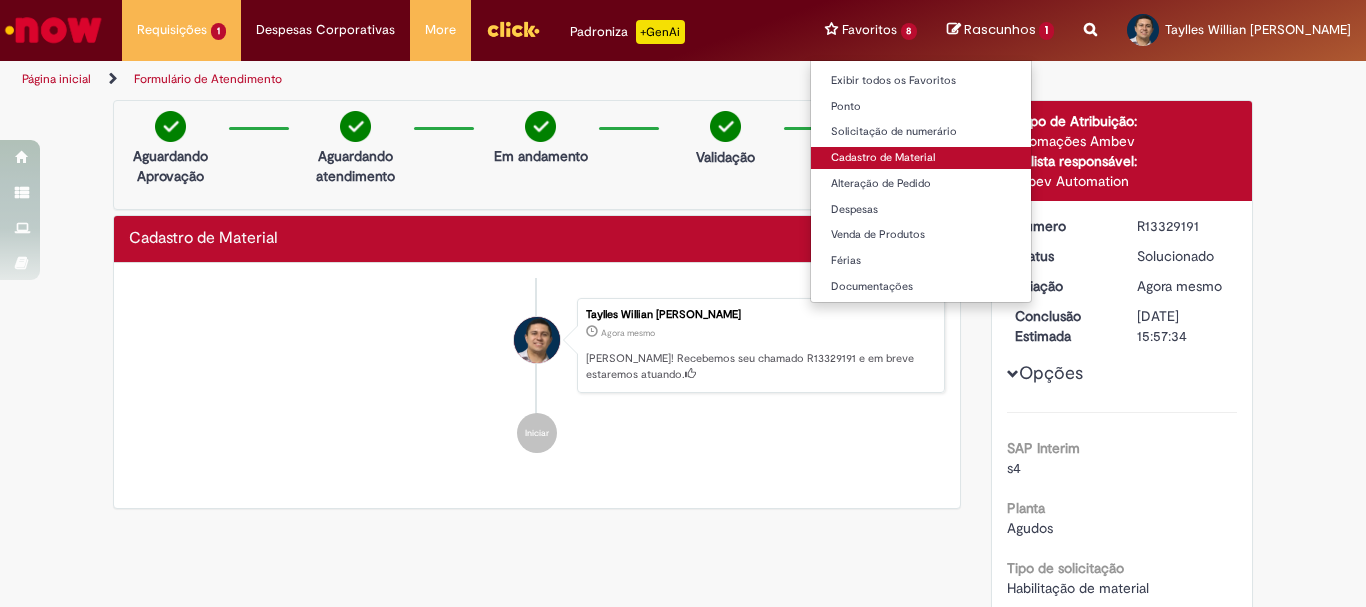 click on "Cadastro de Material" at bounding box center (921, 158) 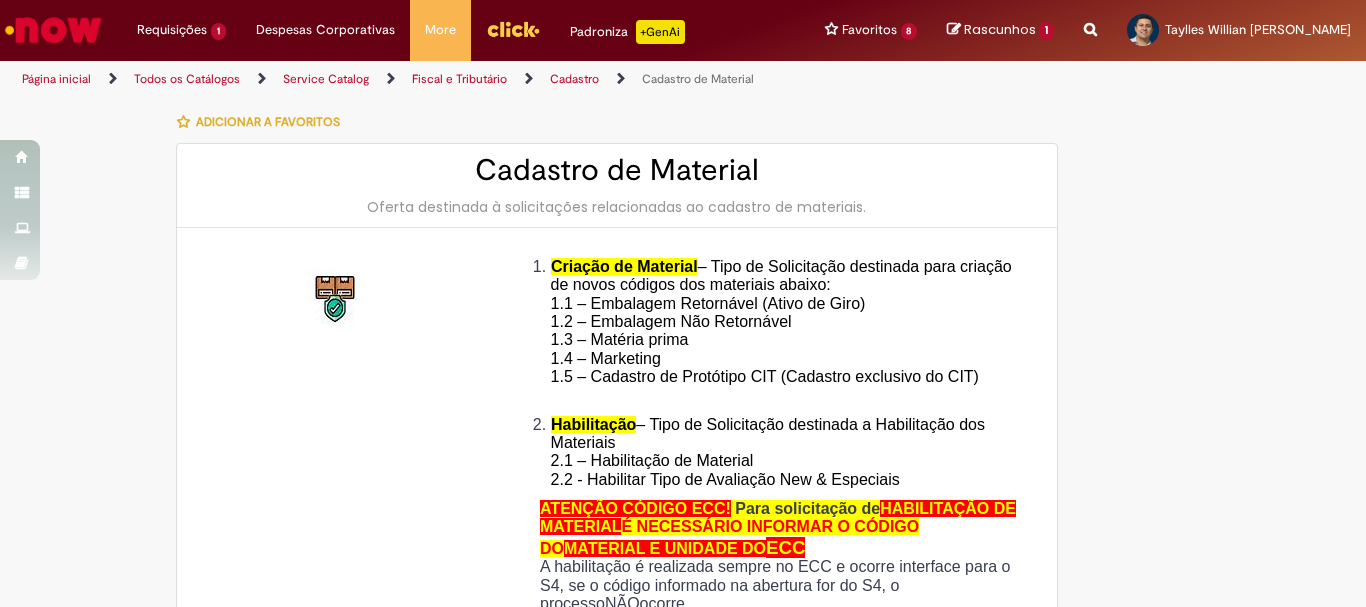 type on "********" 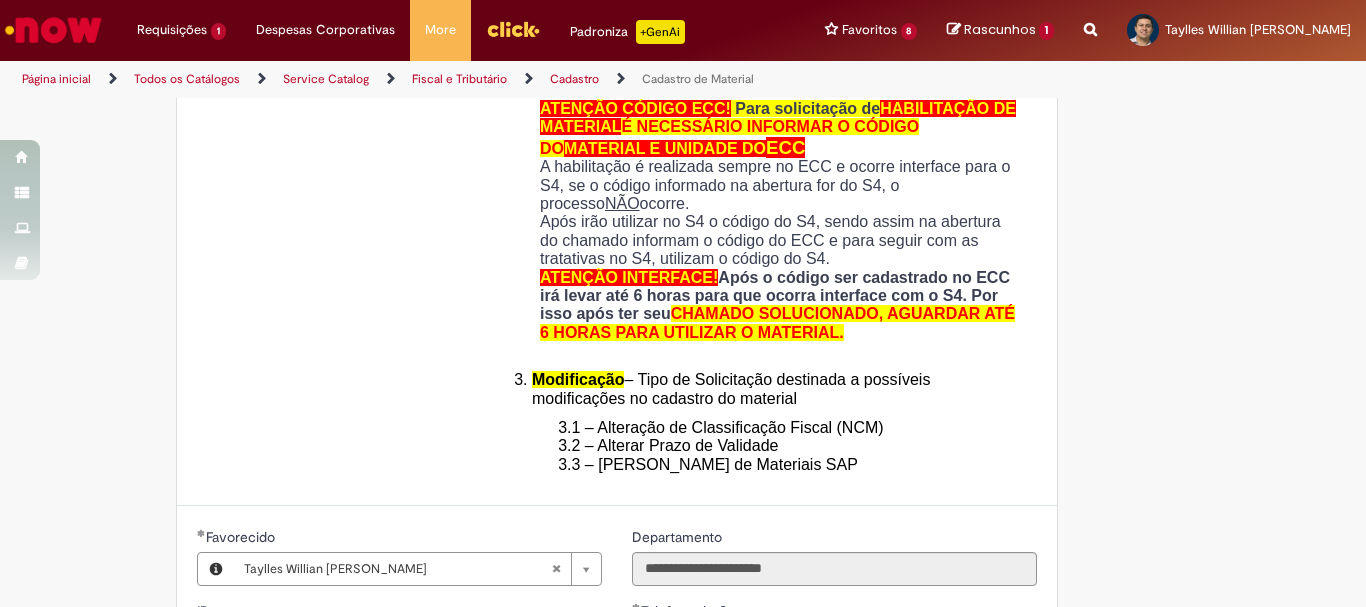scroll, scrollTop: 700, scrollLeft: 0, axis: vertical 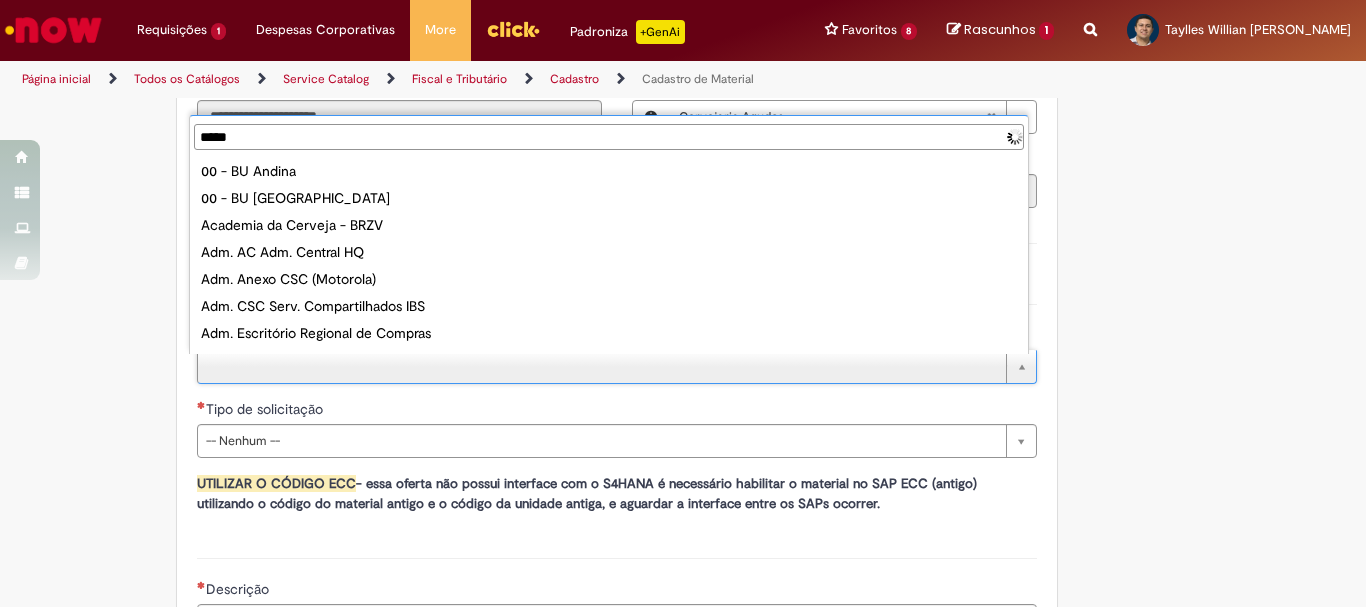 type on "******" 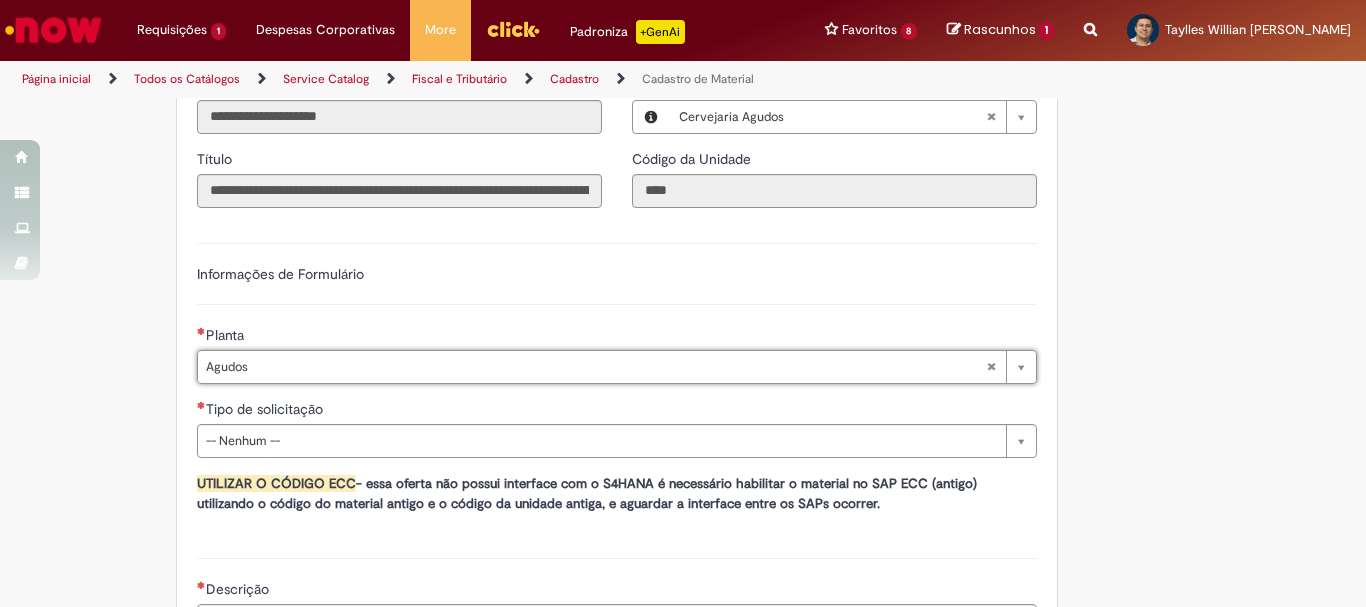 type on "******" 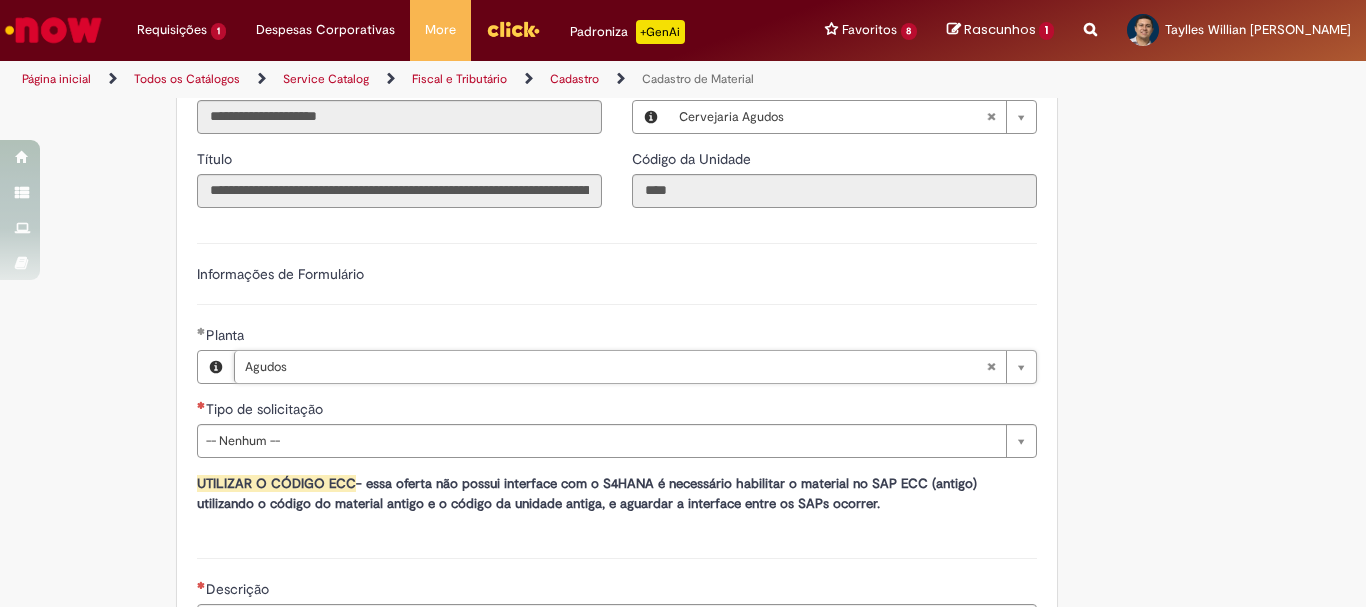 click on "Adicionar a Favoritos
Cadastro de Material
Oferta destinada à solicitações relacionadas ao cadastro de materiais.
Criação de Material  – Tipo de Solicitação destinada para criação de novos códigos dos materiais abaixo:       1.1 – Embalagem Retornável (Ativo de Giro)       1.2 – Embalagem Não Retornável        1.3 – Matéria prima       1.4 – Marketing       1.5 – Cadastro de Protótipo CIT (Cadastro exclusivo do CIT)
Habilitação  – Tipo de Solicitação destinada a Habilitação dos Materiais       2.1 – Habilitação de Material       2.2 - Habilitar Tipo de Avaliação New & Especiais
ATENÇÃO CÓDIGO ECC!   Para solicitação de  HABILITAÇÃO DE MATERIAL  É NECESSÁRIO INFORMAR O CÓDIGO DO  MATERIAL E UNIDADE DO  ECC
NÃO  ocorre.
ATENÇÃO INTERFACE!
Modificação" at bounding box center [585, 45] 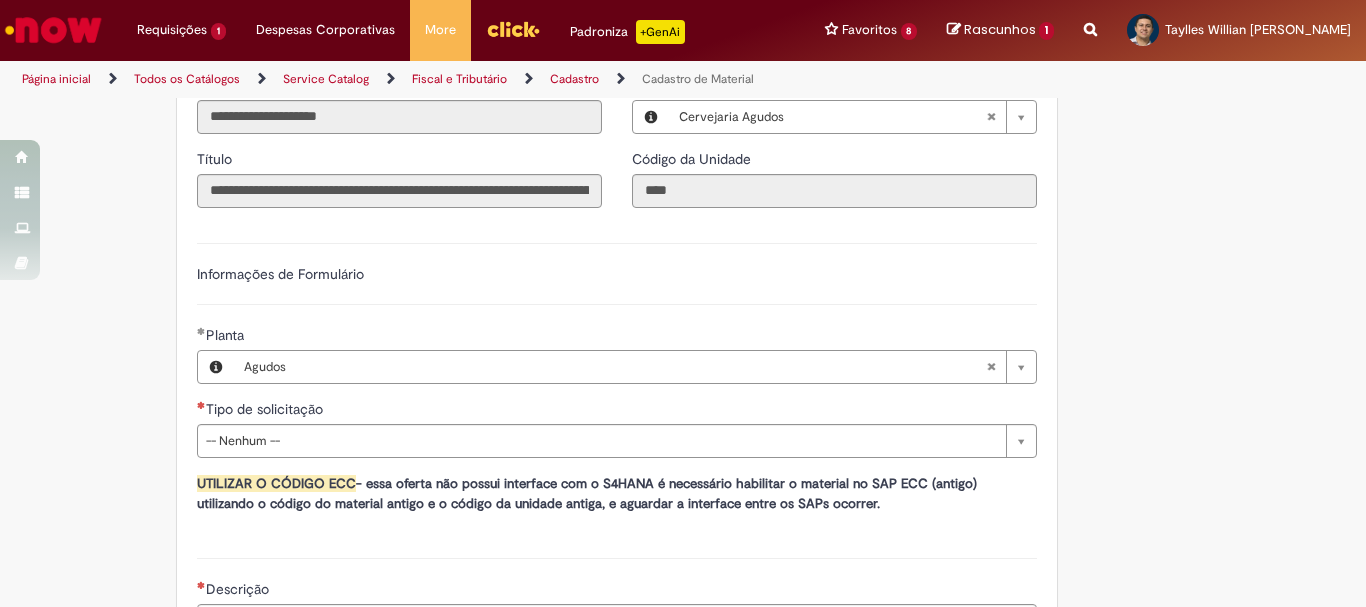 scroll, scrollTop: 1200, scrollLeft: 0, axis: vertical 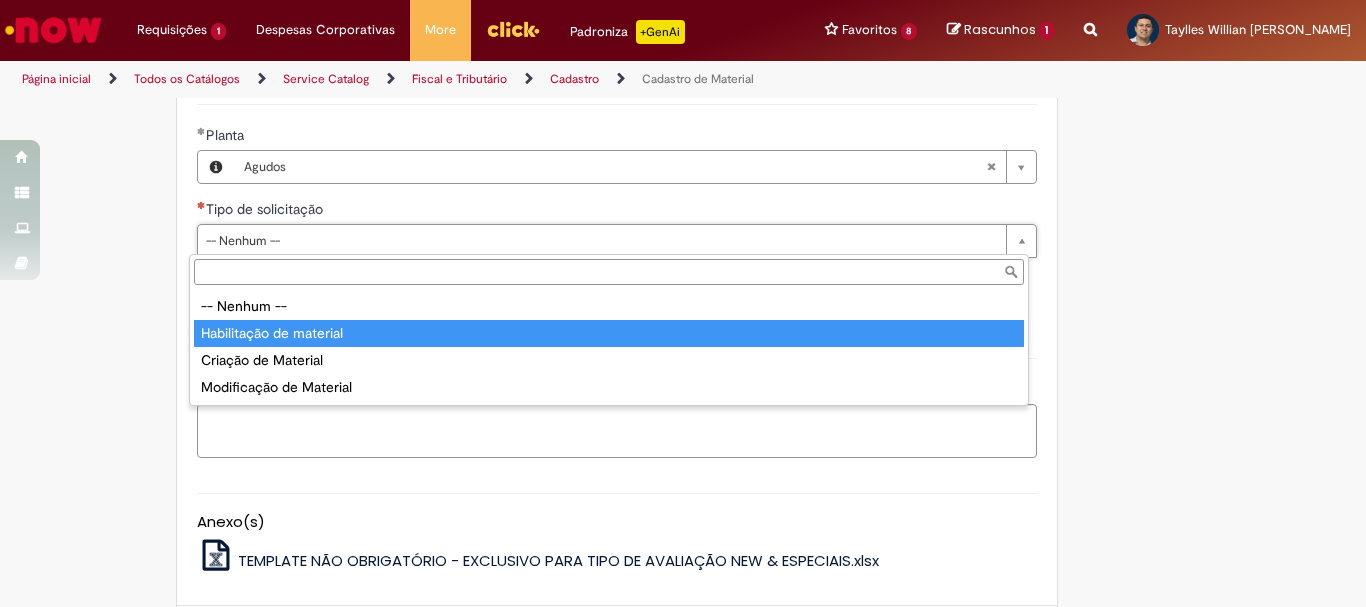 type on "**********" 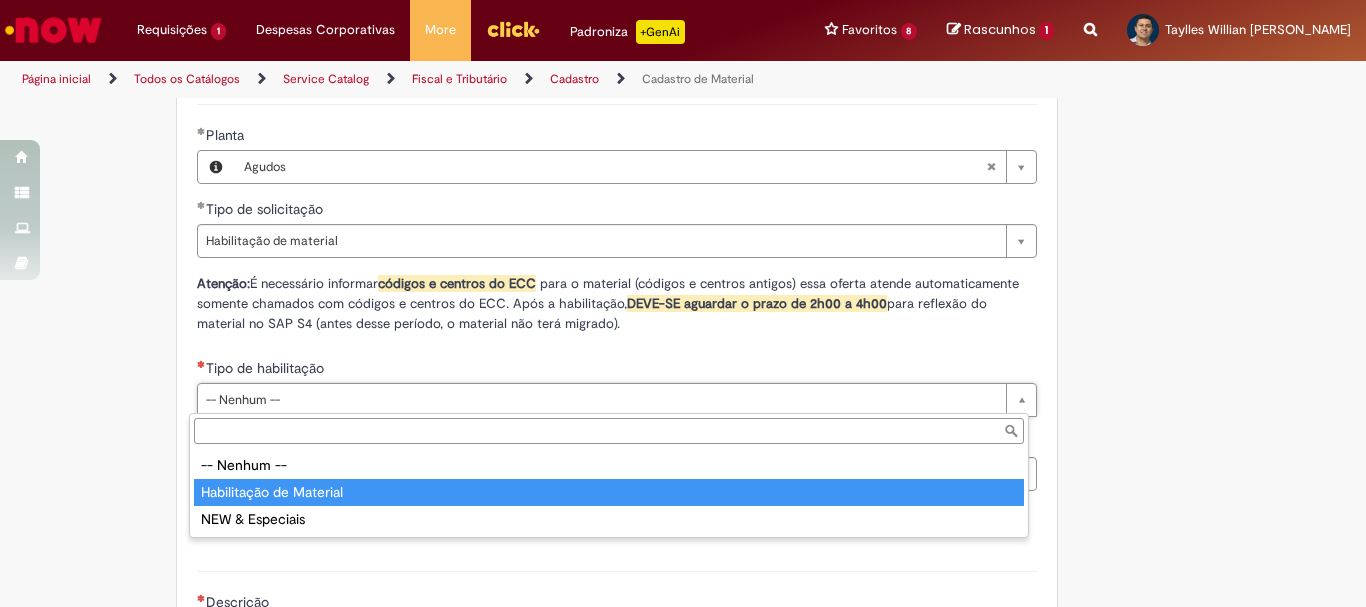 type on "**********" 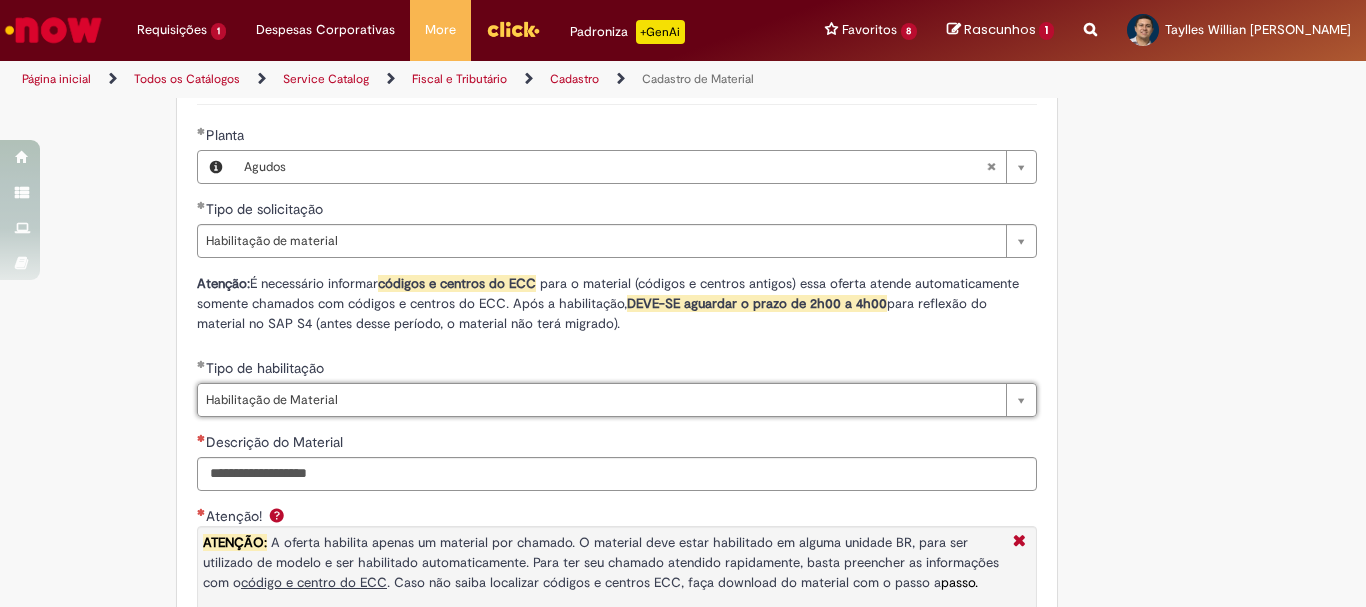 scroll, scrollTop: 1300, scrollLeft: 0, axis: vertical 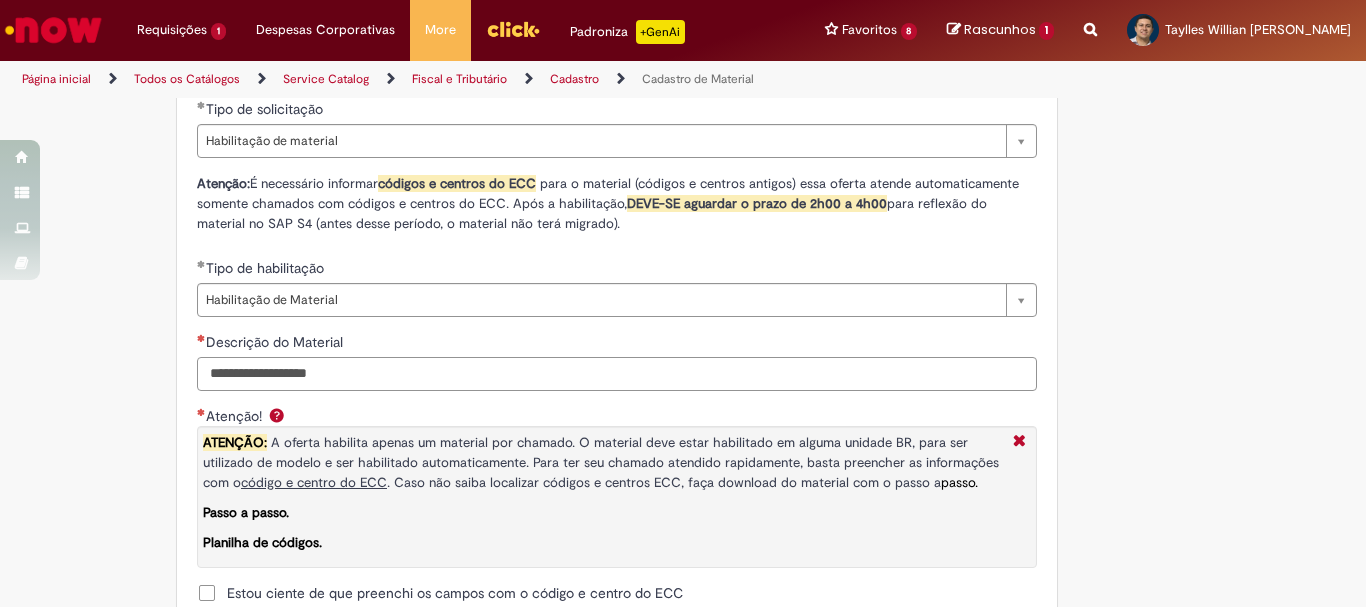 click on "Descrição do Material" at bounding box center (617, 374) 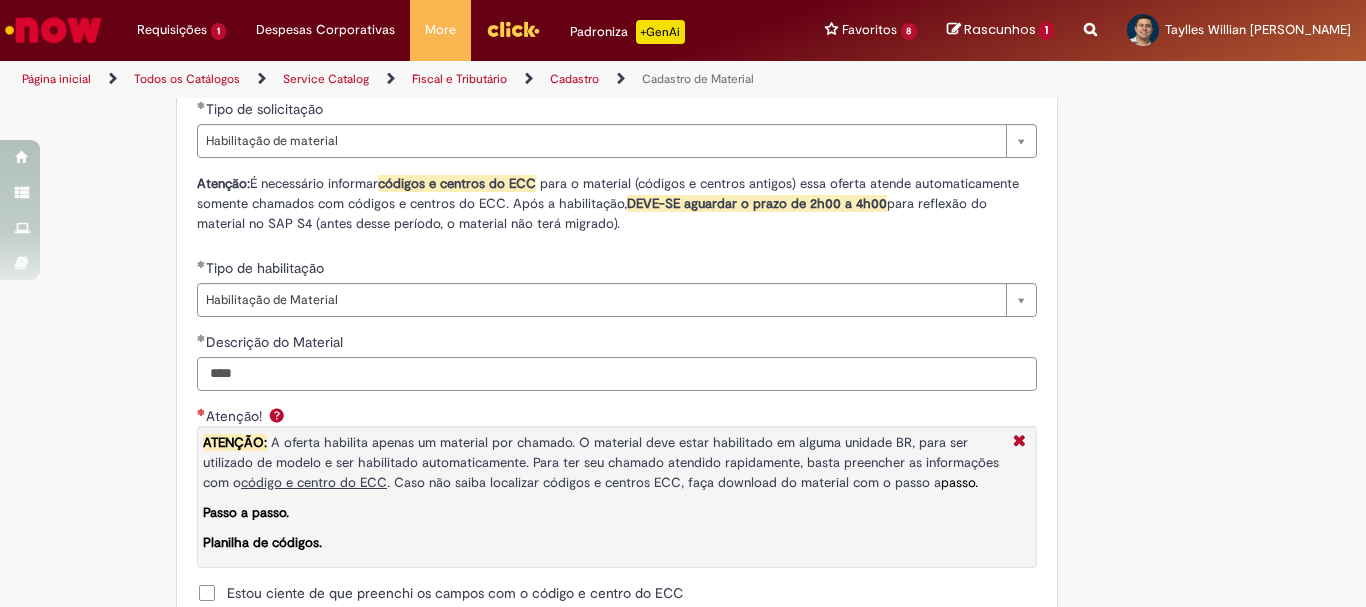 type on "****" 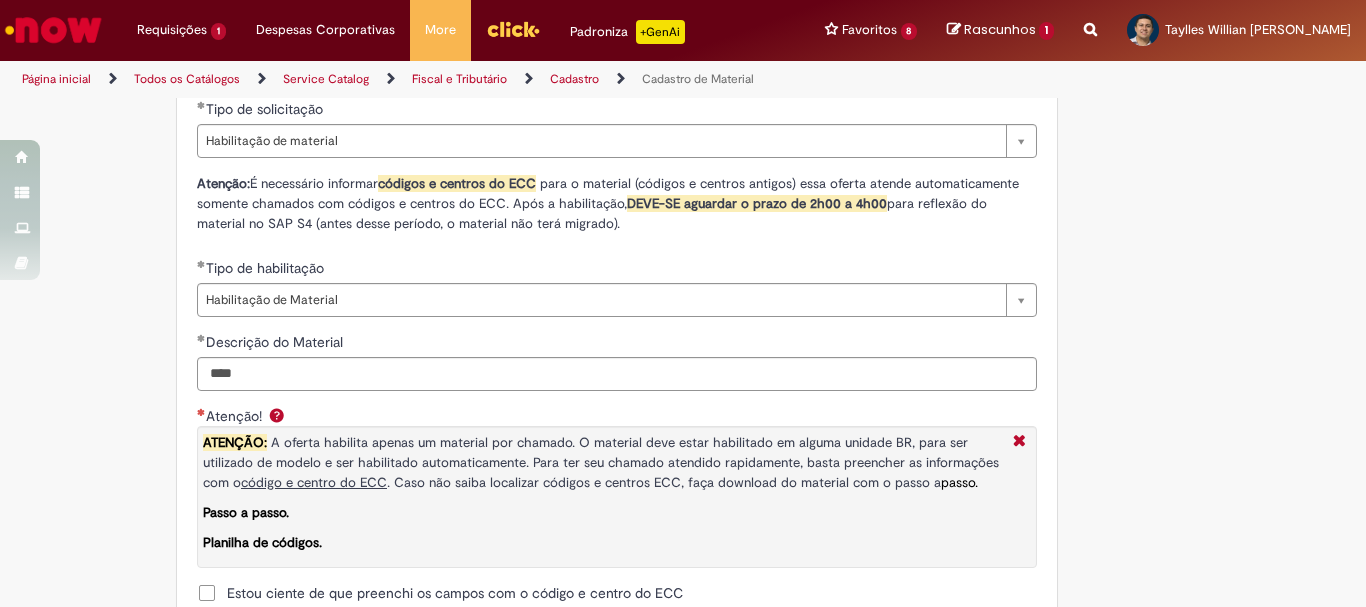 click on "Tire dúvidas com LupiAssist    +GenAI
Oi! Eu sou LupiAssist, uma Inteligência Artificial Generativa em constante aprendizado   Meu conteúdo é monitorado para trazer uma melhor experiência
Dúvidas comuns:
Só mais um instante, estou consultando nossas bases de conhecimento  e escrevendo a melhor resposta pra você!
Title
Lorem ipsum dolor sit amet    Fazer uma nova pergunta
Gerei esta resposta utilizando IA Generativa em conjunto com os nossos padrões. Em caso de divergência, os documentos oficiais prevalecerão.
Saiba mais em:
Ou ligue para:
E aí, te ajudei?
Sim, obrigado!" at bounding box center (683, 124) 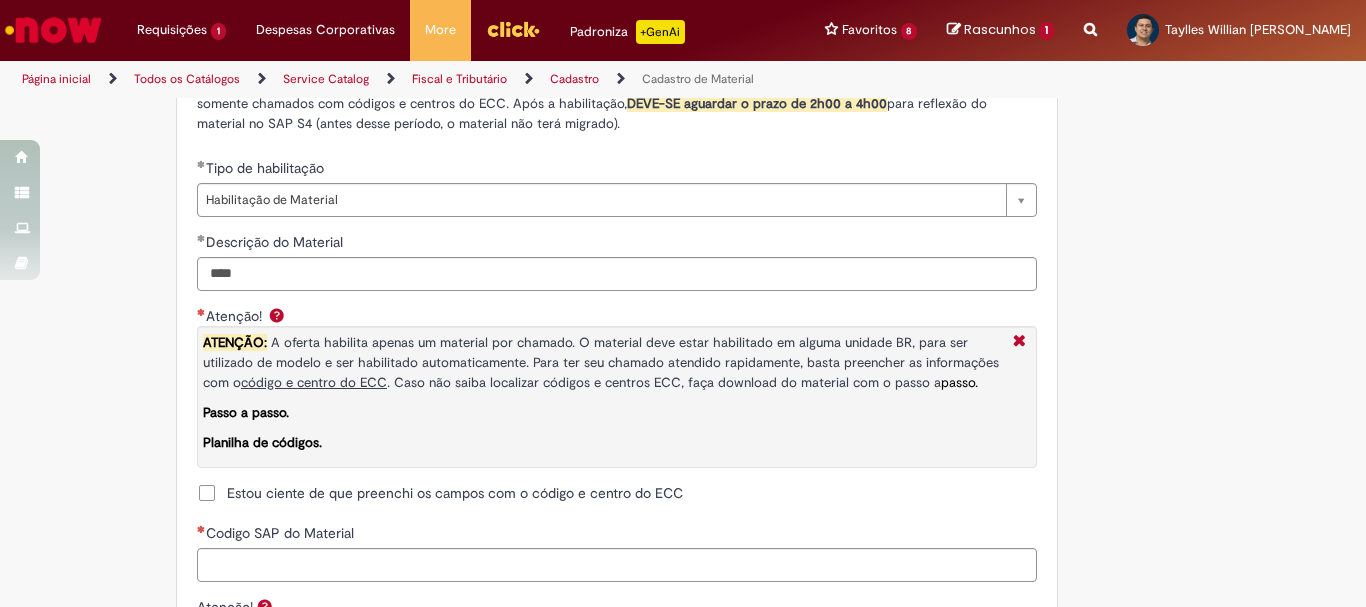 scroll, scrollTop: 1500, scrollLeft: 0, axis: vertical 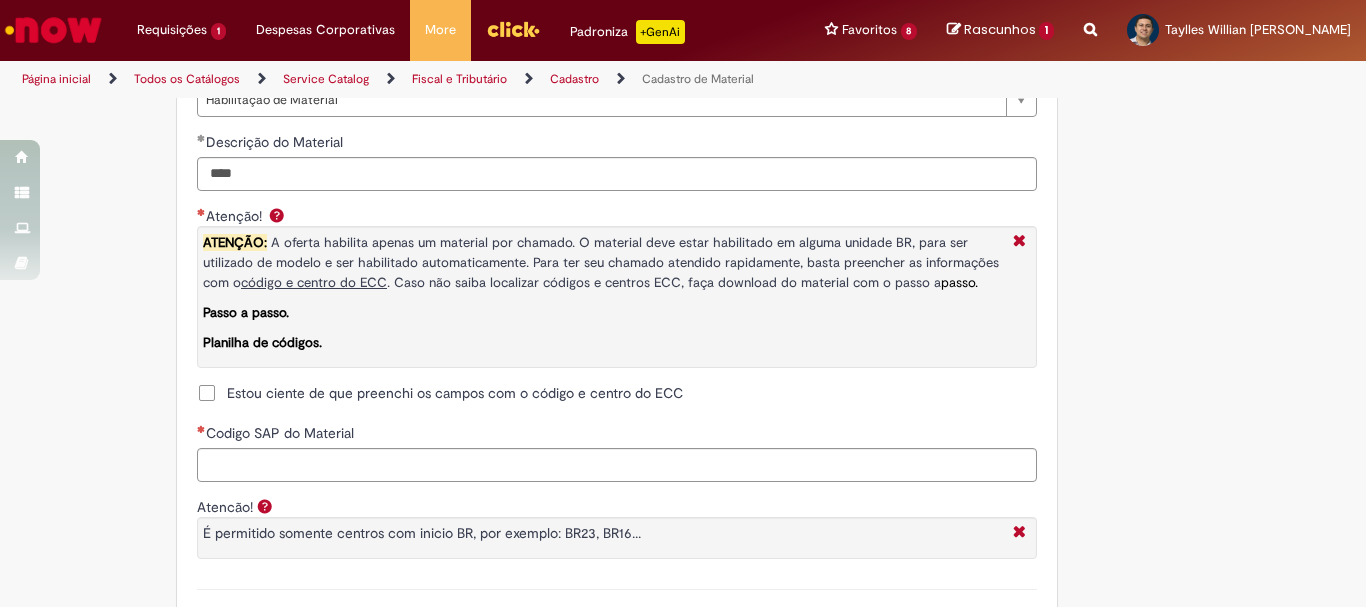 click on "Estou ciente de que preenchi os campos com o código e centro do ECC" at bounding box center [455, 393] 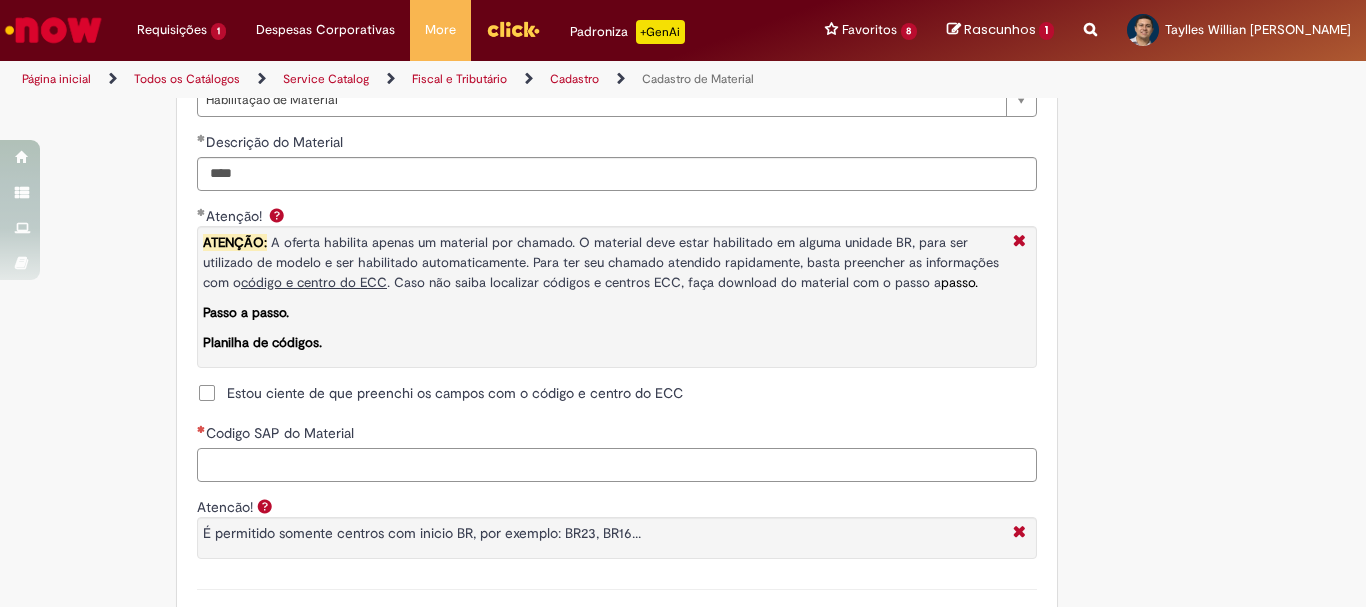 click on "Codigo SAP do Material" at bounding box center [617, 465] 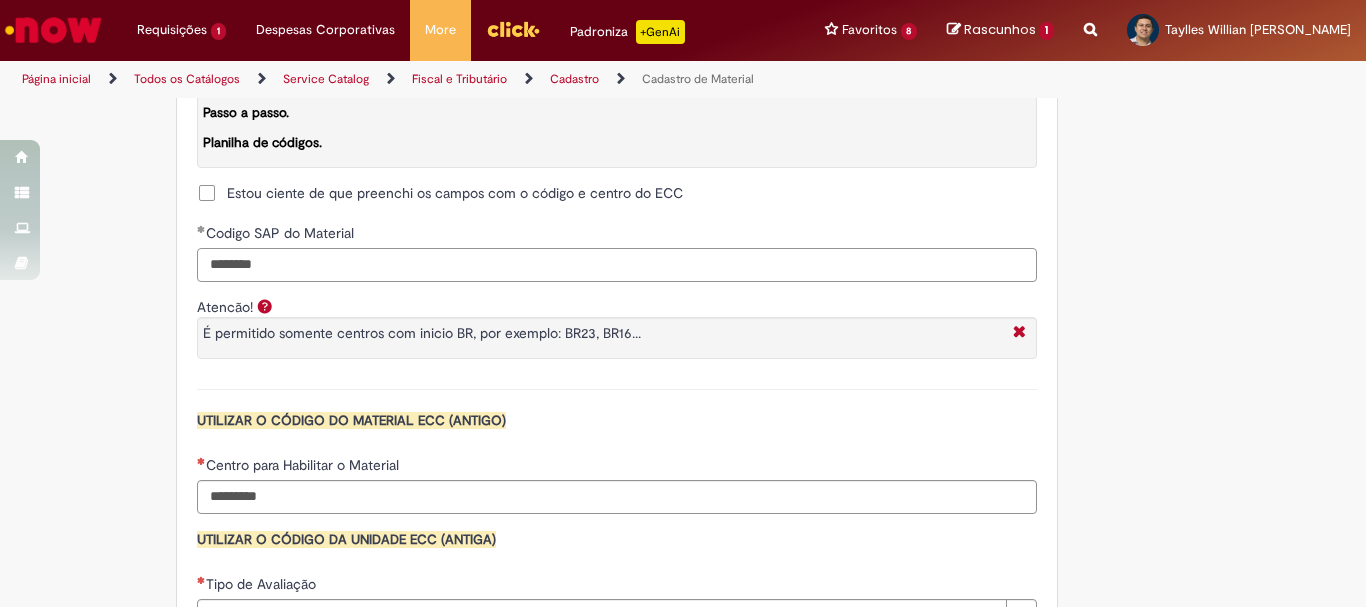 scroll, scrollTop: 1800, scrollLeft: 0, axis: vertical 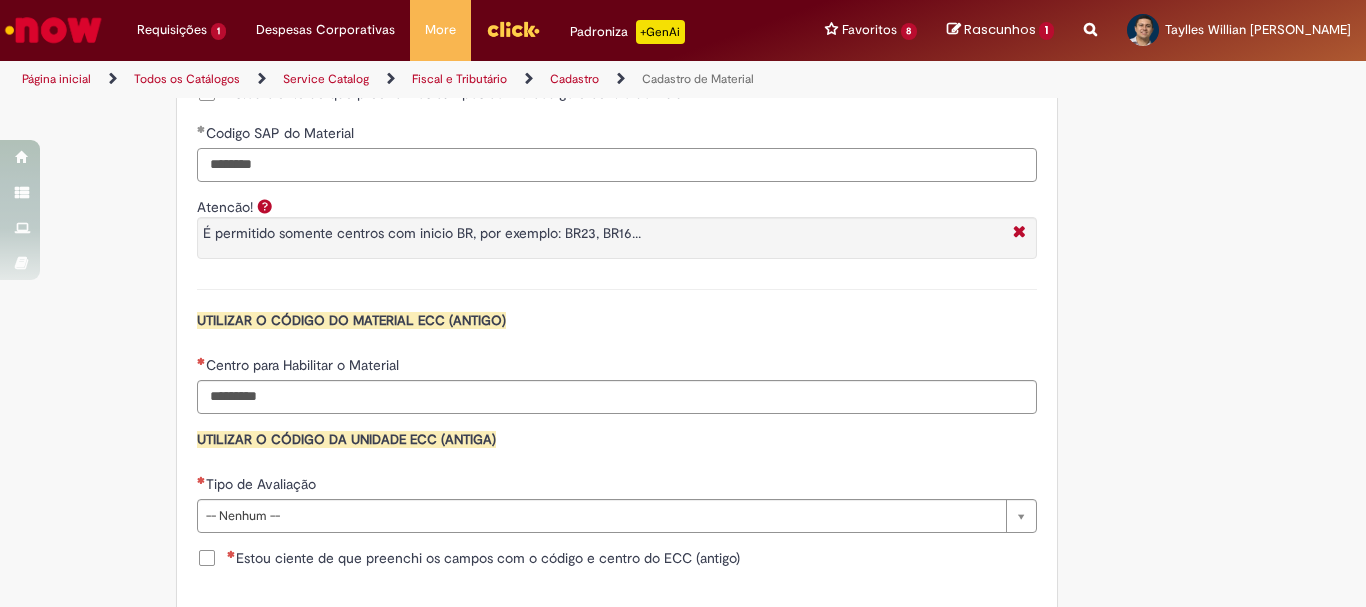 type on "********" 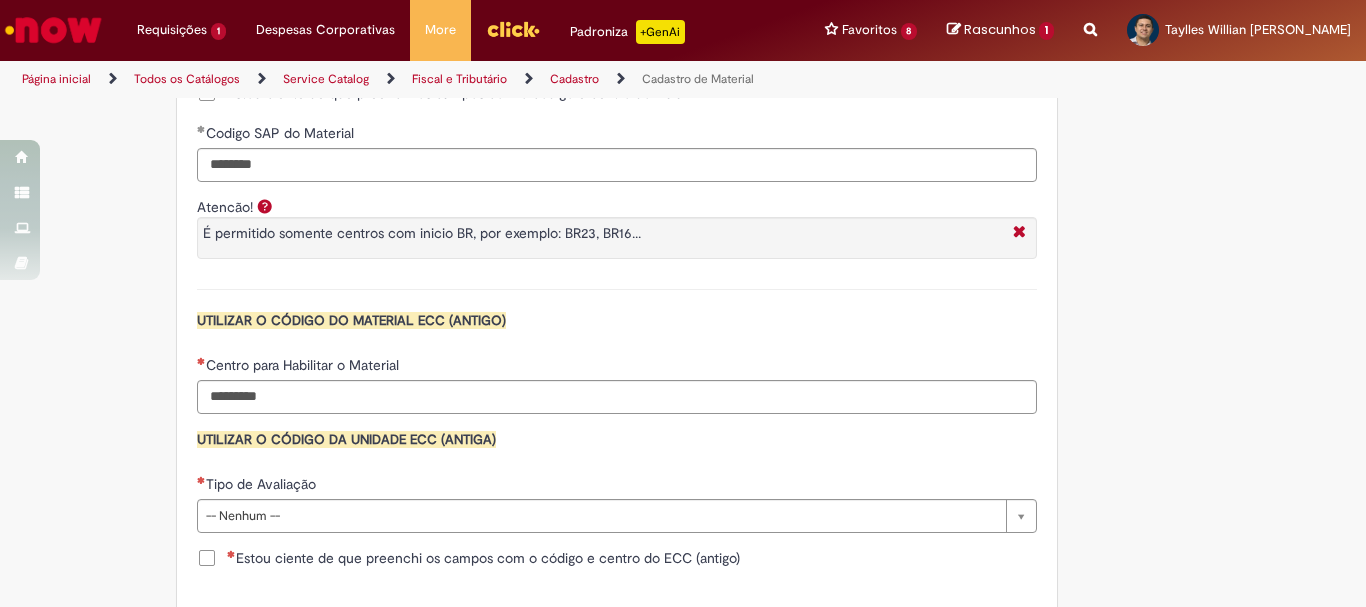 click on "**********" at bounding box center [617, 5] 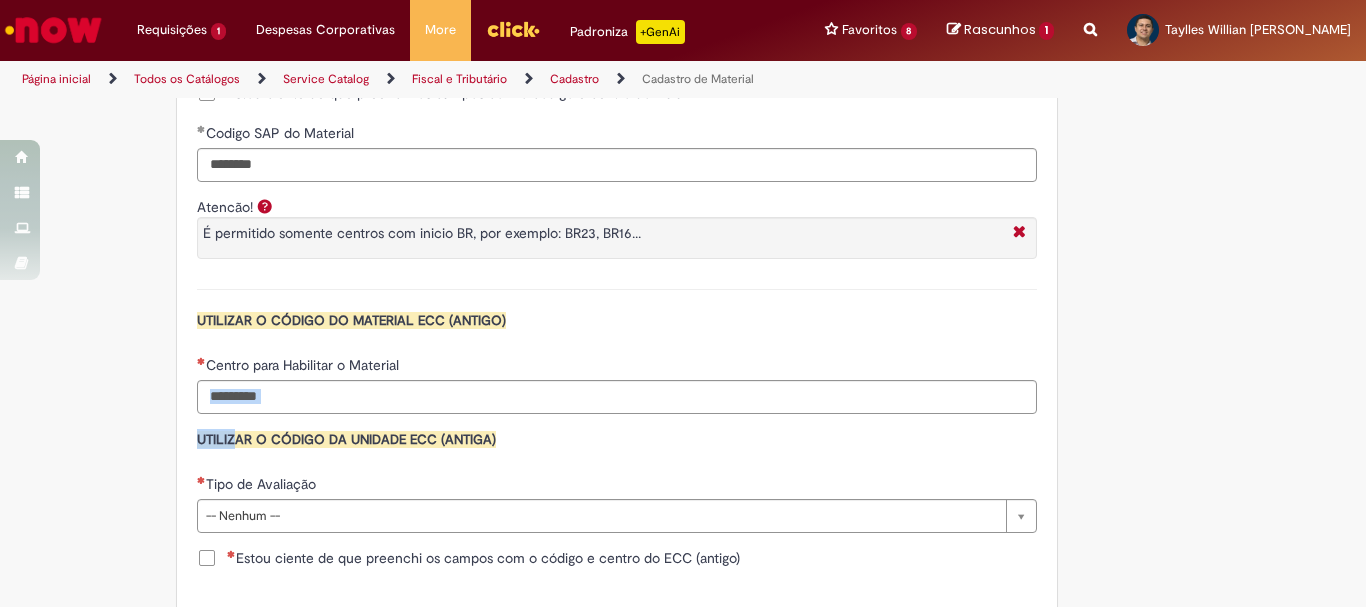 click on "Centro para Habilitar o Material" at bounding box center (617, 397) 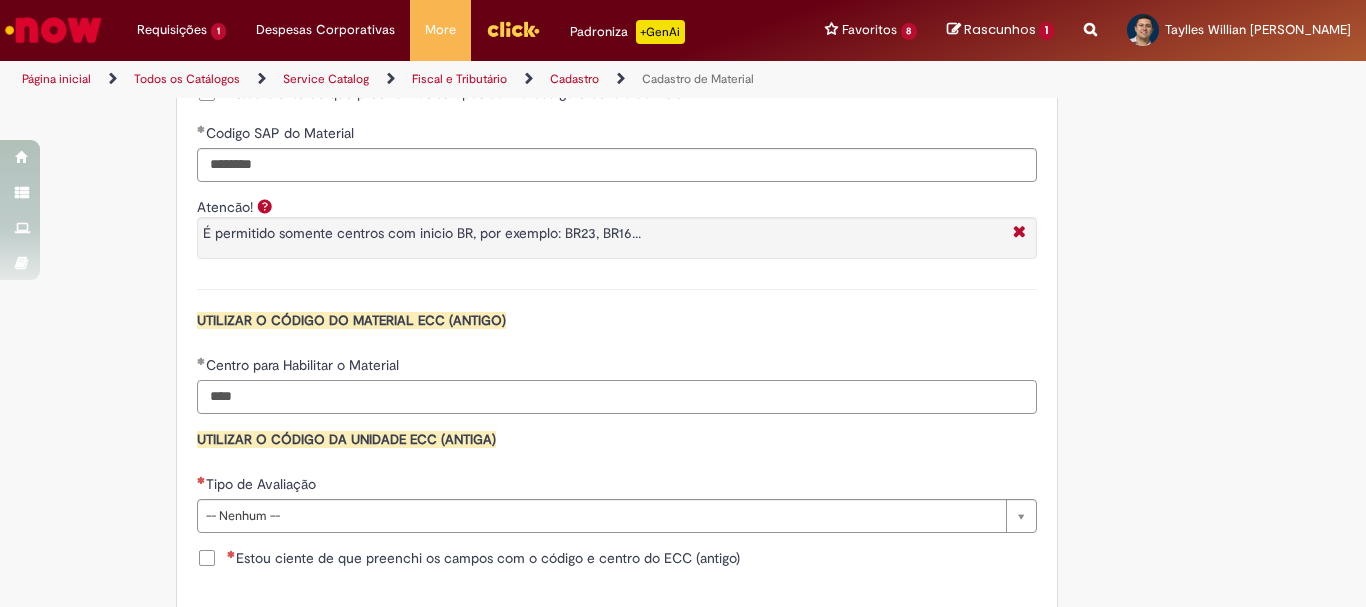 type on "****" 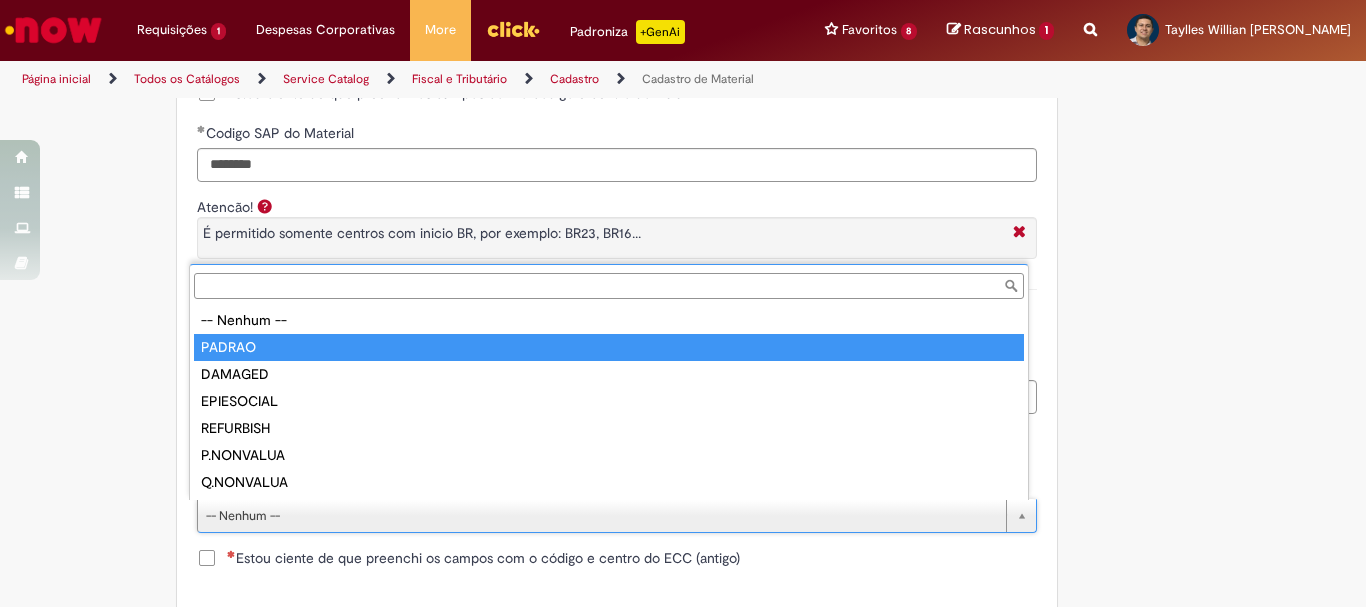 type on "******" 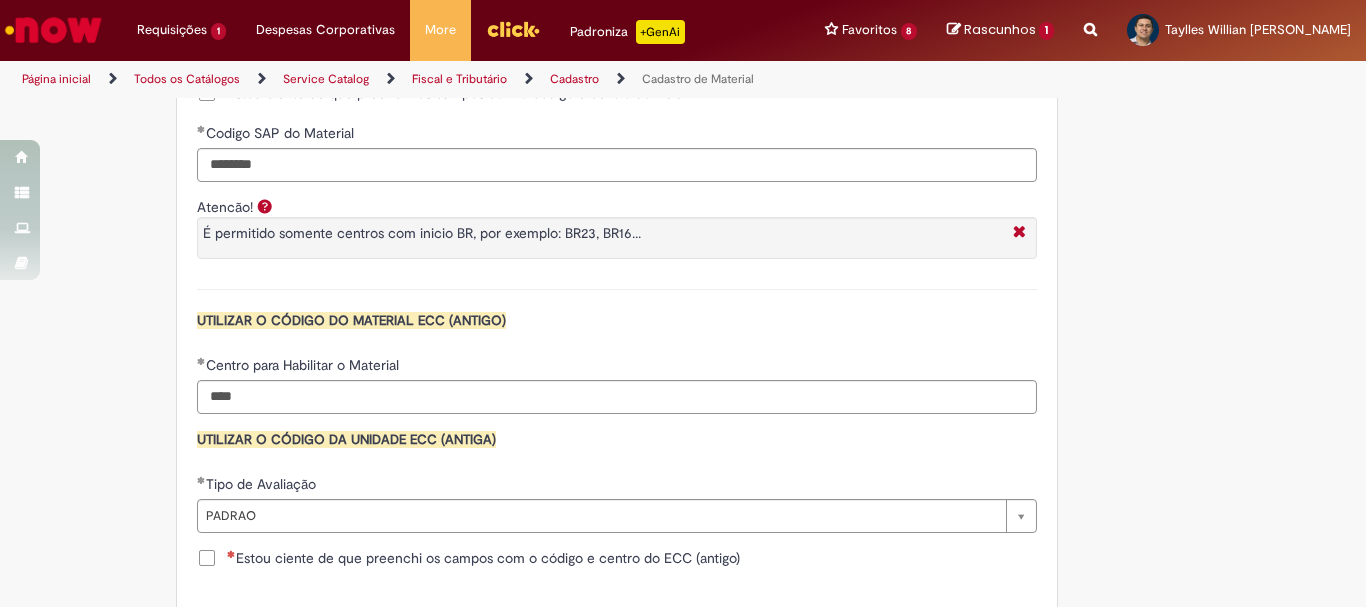 click on "Estou ciente de que preenchi os campos com o código e centro do ECC  (antigo)" at bounding box center [483, 558] 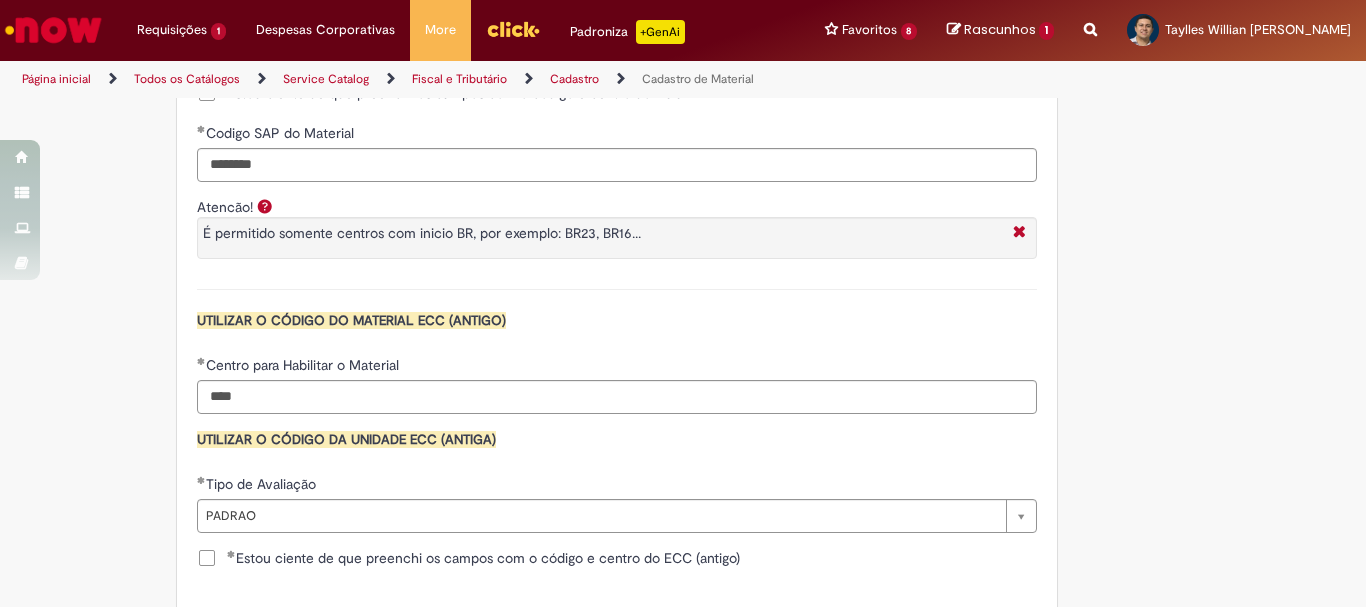 scroll, scrollTop: 2141, scrollLeft: 0, axis: vertical 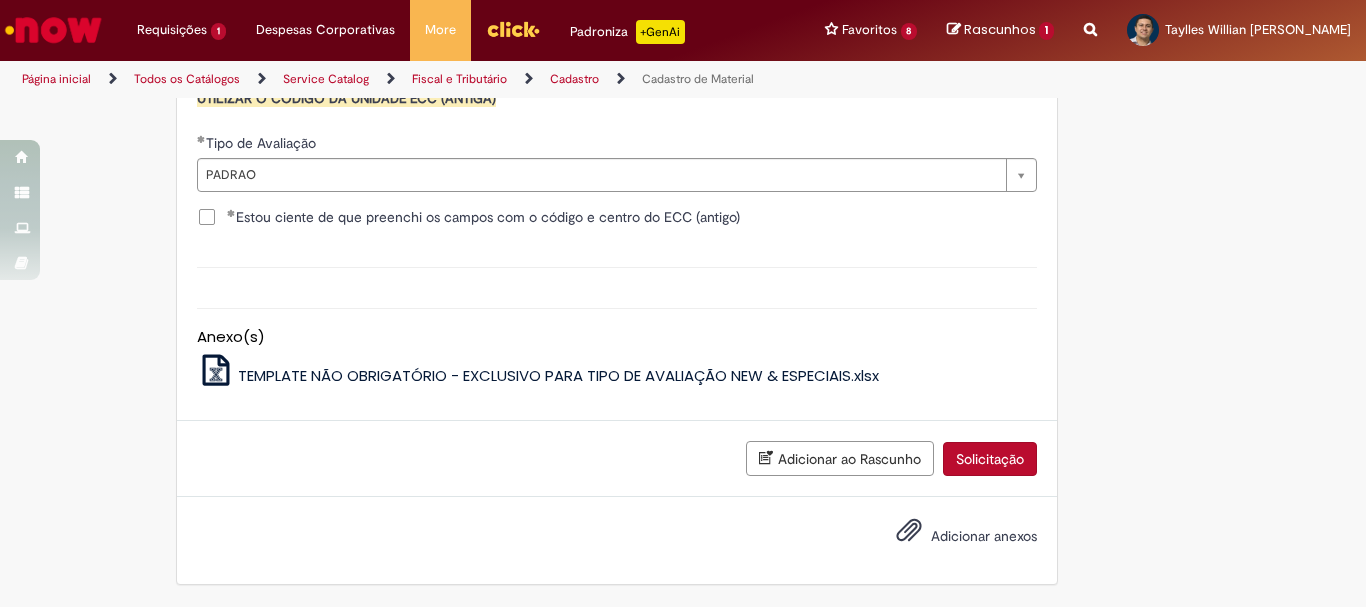 click on "Solicitação" at bounding box center (990, 459) 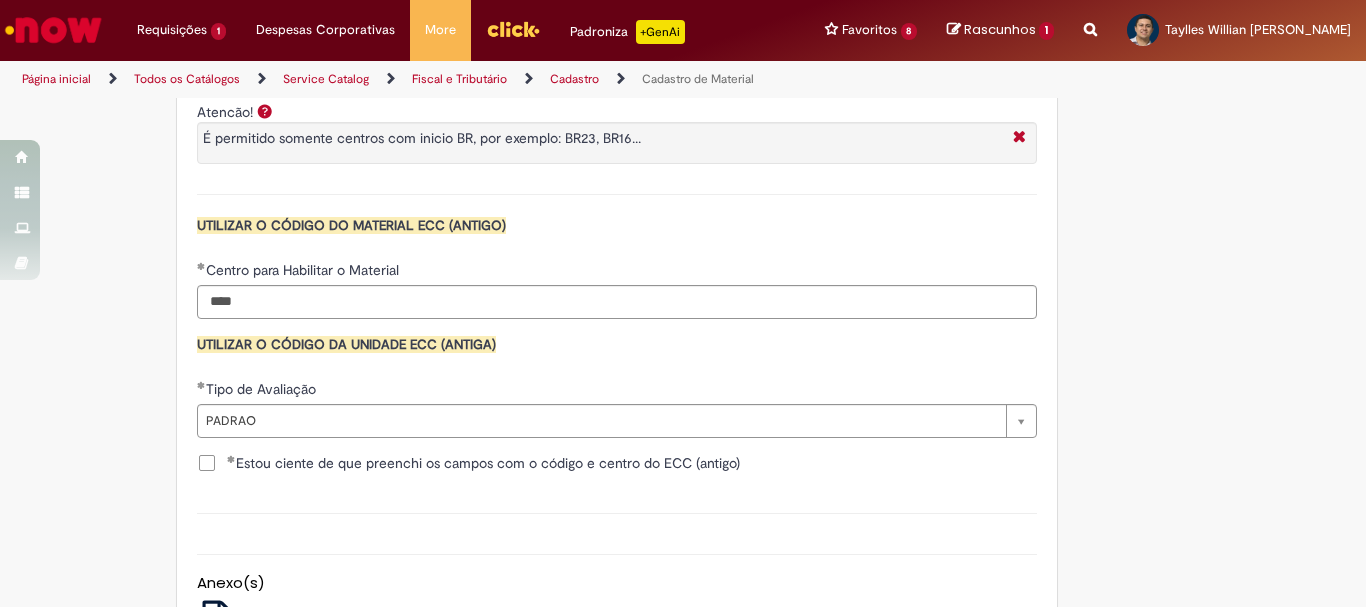 scroll, scrollTop: 1695, scrollLeft: 0, axis: vertical 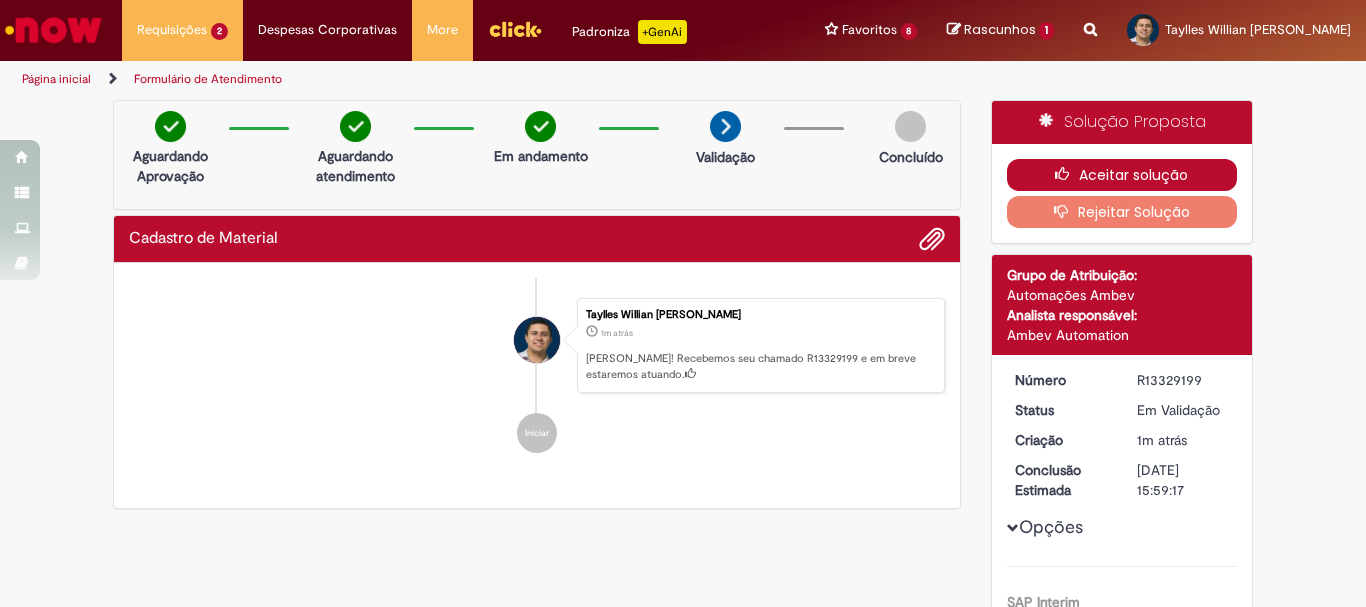 click at bounding box center (1067, 174) 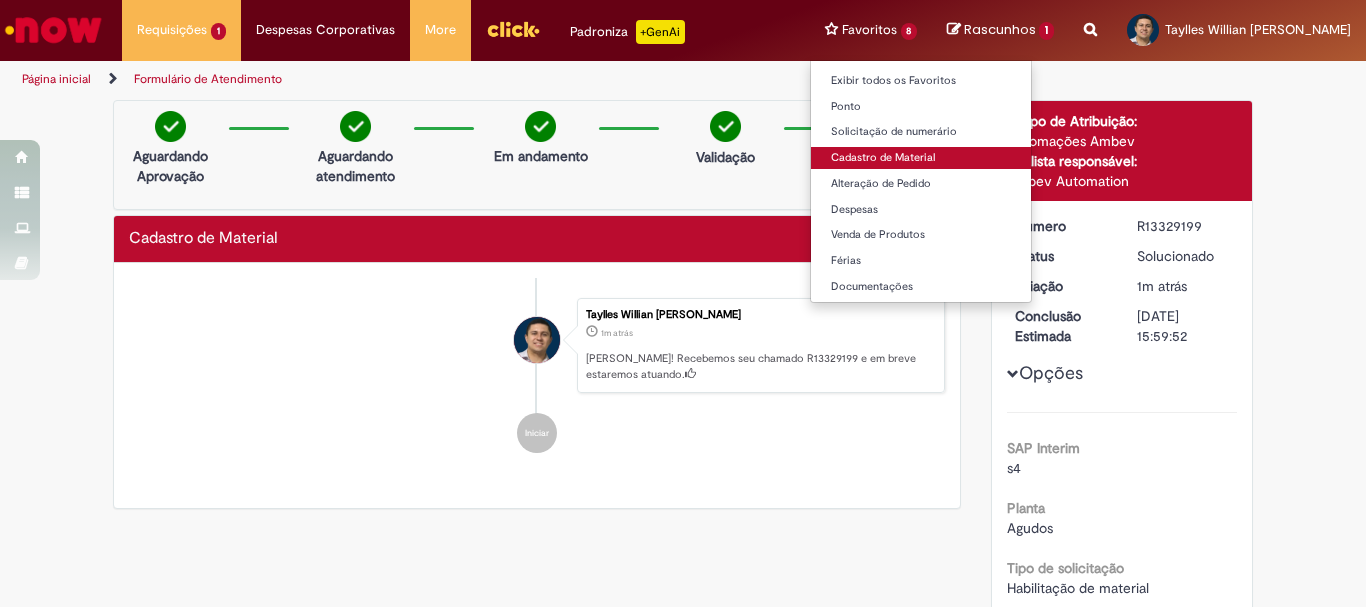 click on "Cadastro de Material" at bounding box center [921, 158] 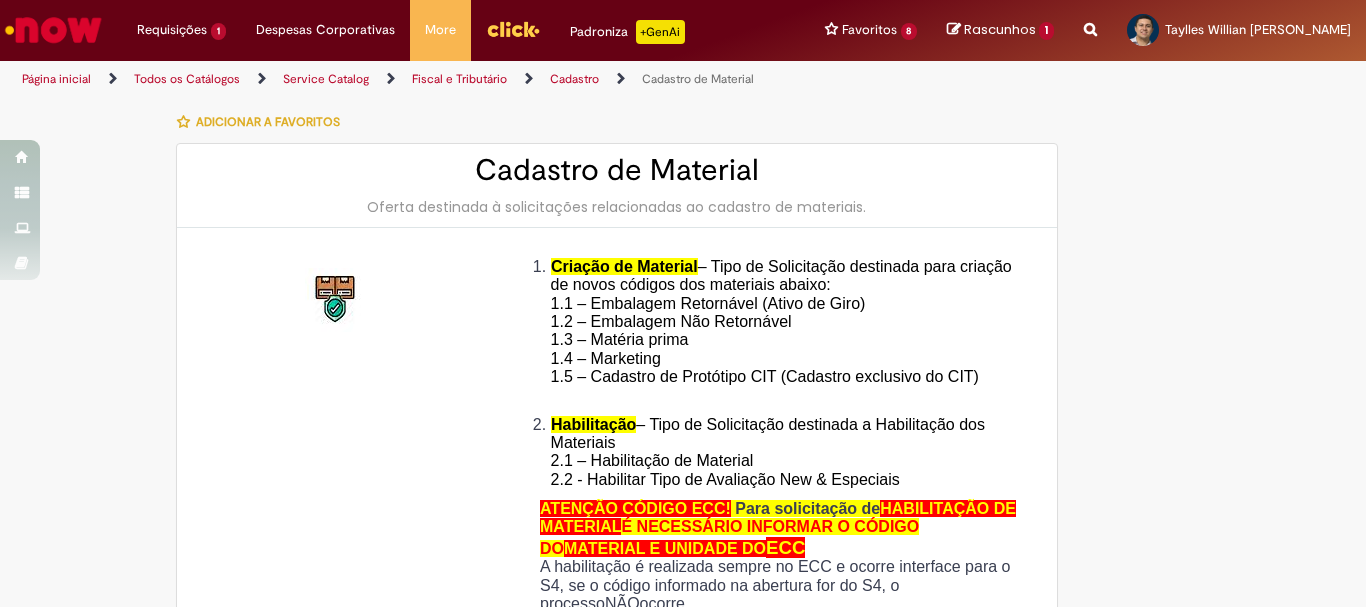 type on "********" 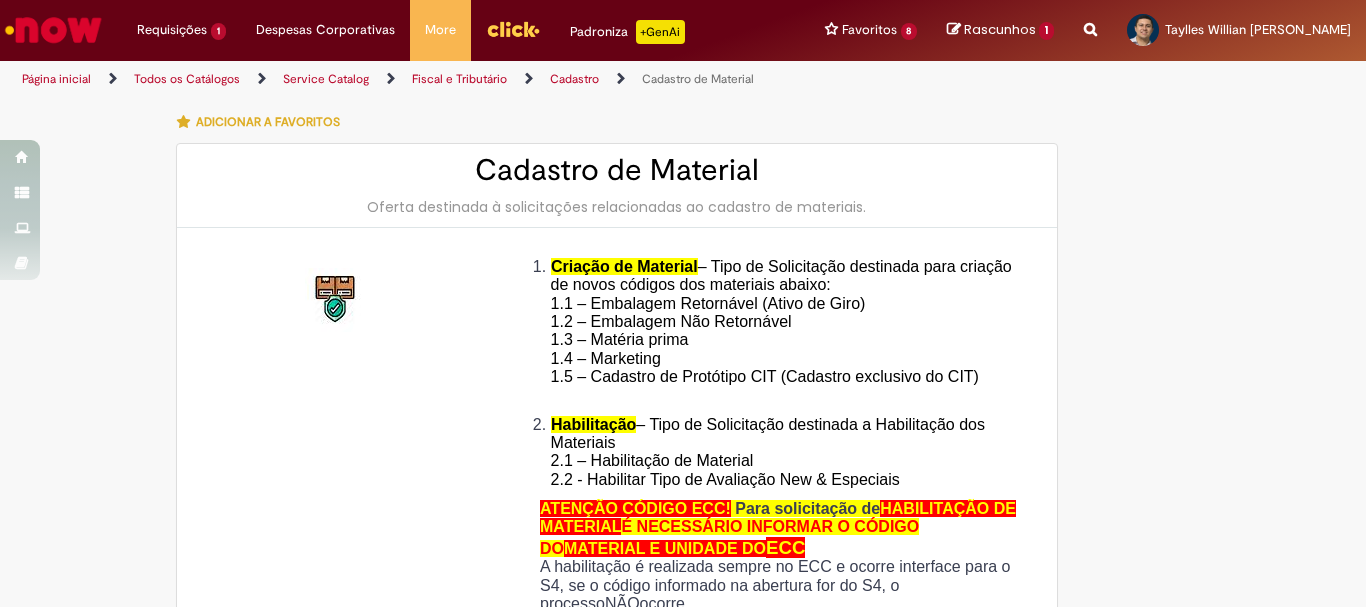 type on "**********" 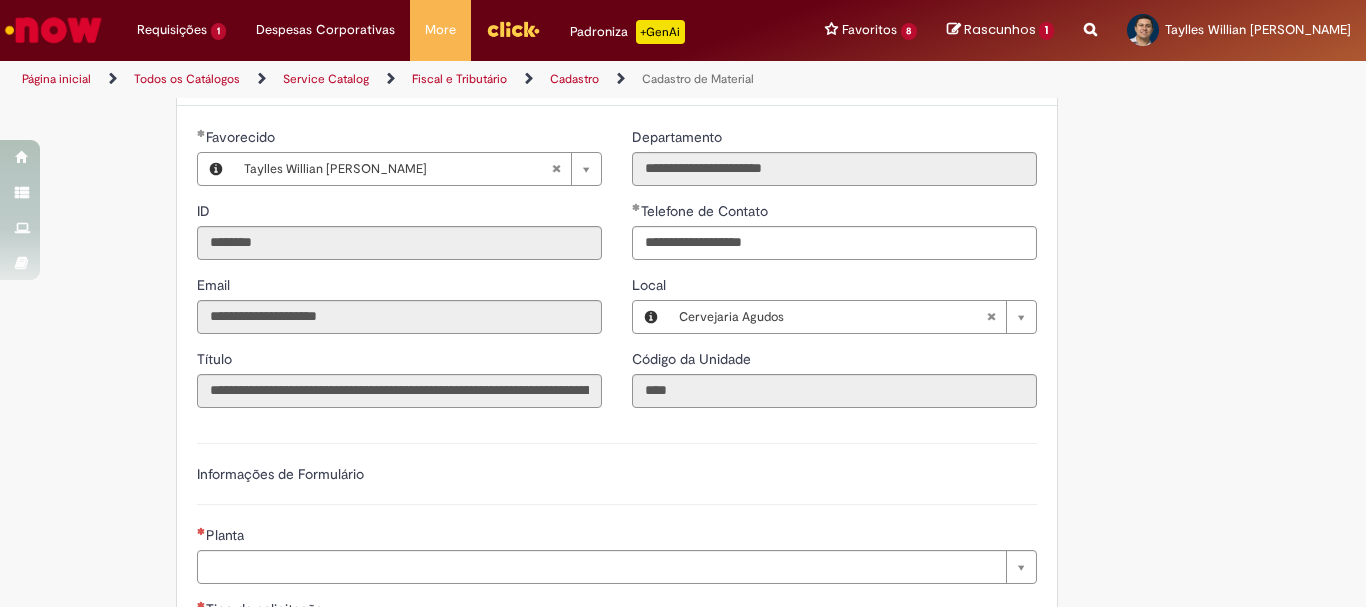 scroll, scrollTop: 900, scrollLeft: 0, axis: vertical 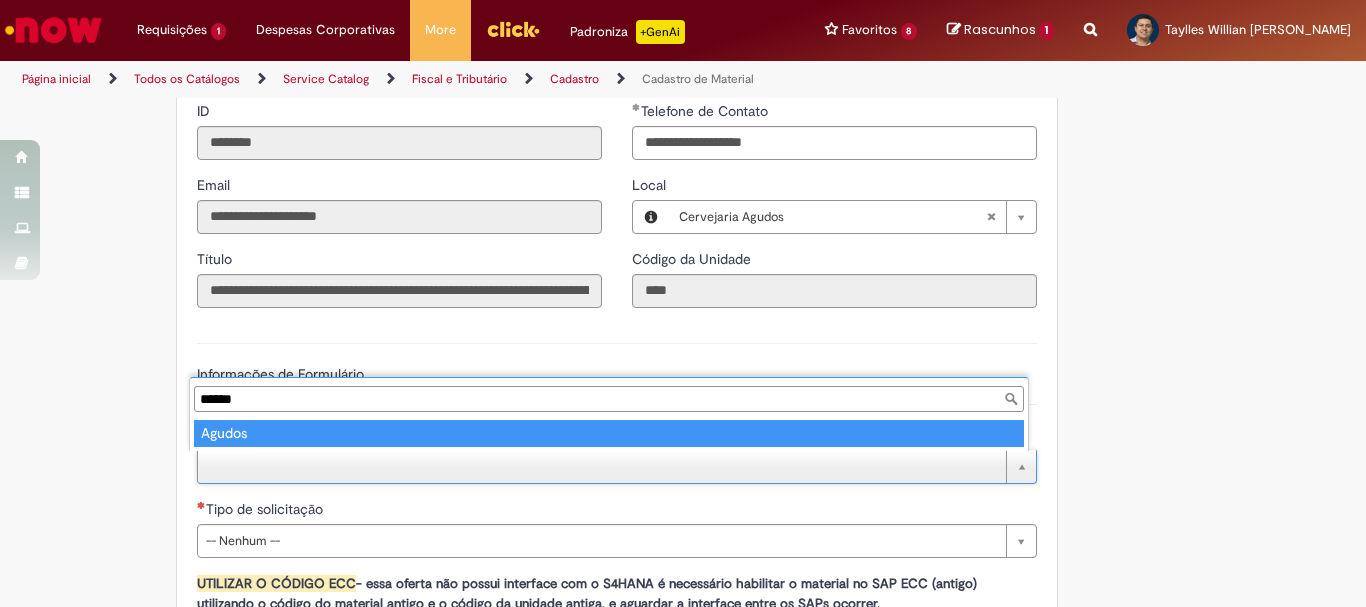 type on "******" 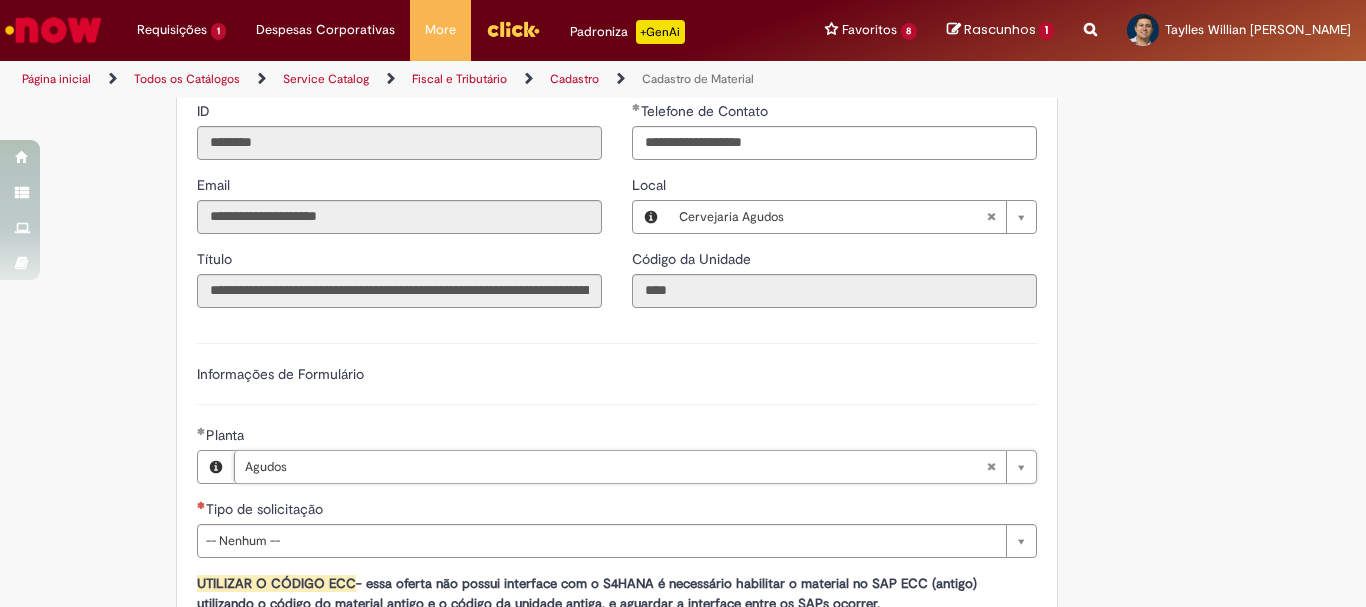 click on "Adicionar a Favoritos
Cadastro de Material
Oferta destinada à solicitações relacionadas ao cadastro de materiais.
Criação de Material  – Tipo de Solicitação destinada para criação de novos códigos dos materiais abaixo:       1.1 – Embalagem Retornável (Ativo de Giro)       1.2 – Embalagem Não Retornável        1.3 – Matéria prima       1.4 – Marketing       1.5 – Cadastro de Protótipo CIT (Cadastro exclusivo do CIT)
Habilitação  – Tipo de Solicitação destinada a Habilitação dos Materiais       2.1 – Habilitação de Material       2.2 - Habilitar Tipo de Avaliação New & Especiais
ATENÇÃO CÓDIGO ECC!   Para solicitação de  HABILITAÇÃO DE MATERIAL  É NECESSÁRIO INFORMAR O CÓDIGO DO  MATERIAL E UNIDADE DO  ECC
NÃO  ocorre.
ATENÇÃO INTERFACE!
Modificação" at bounding box center (585, 145) 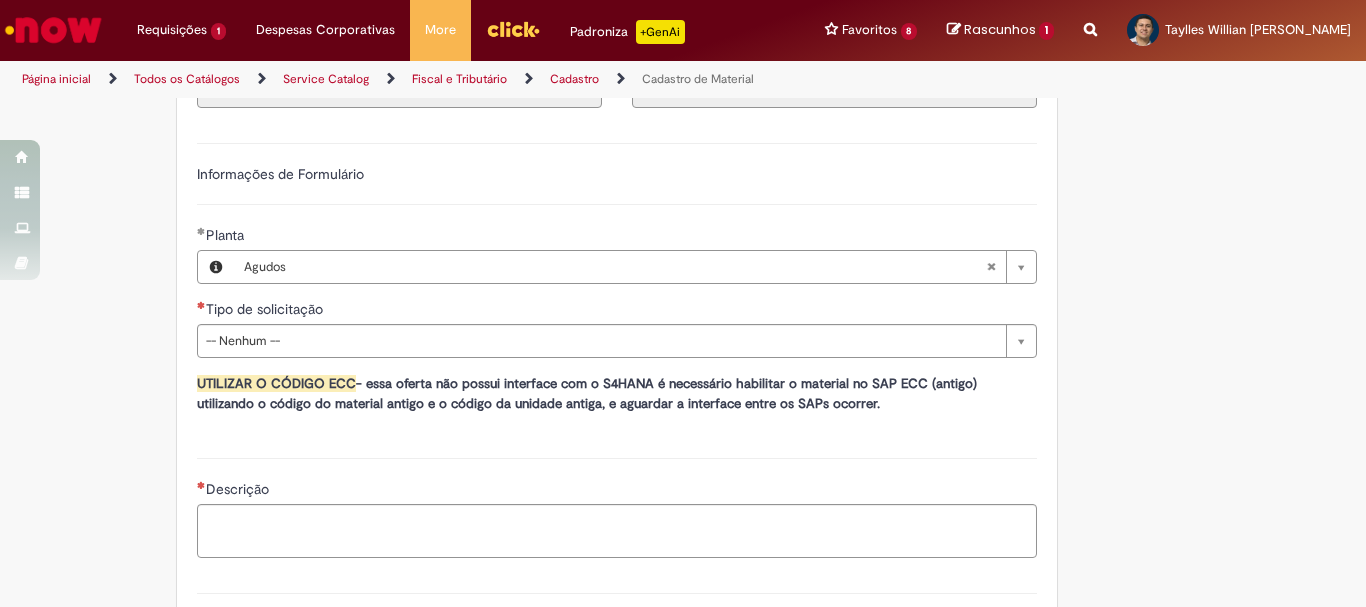 scroll, scrollTop: 1200, scrollLeft: 0, axis: vertical 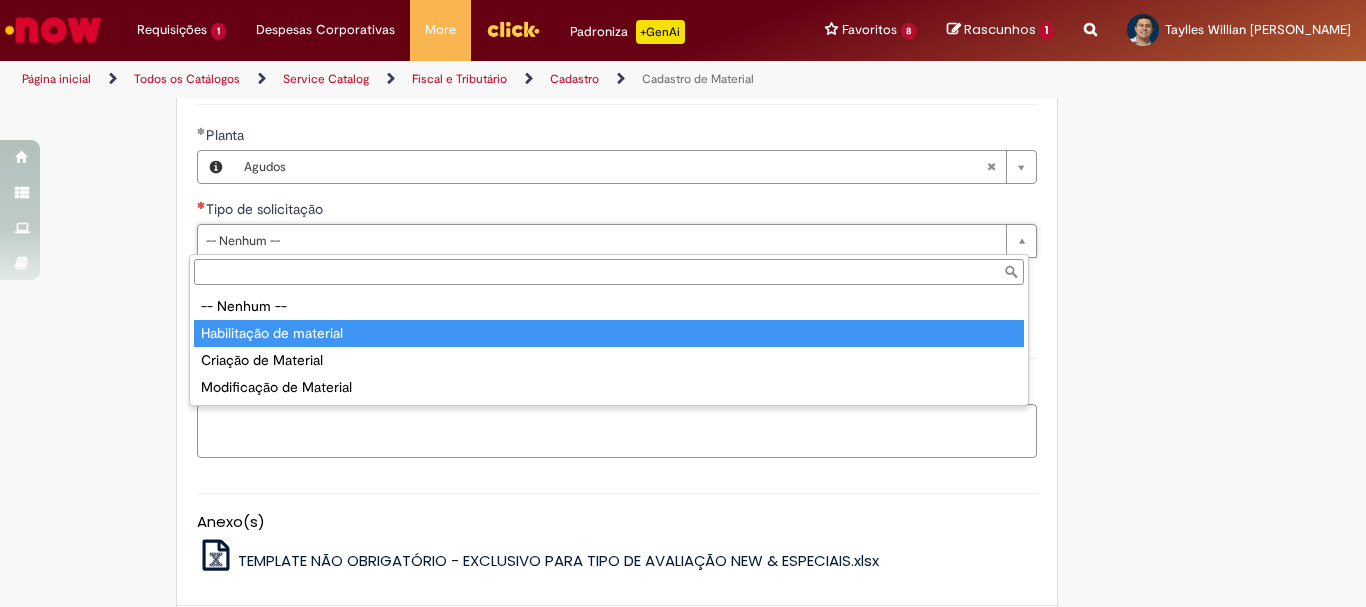 type on "**********" 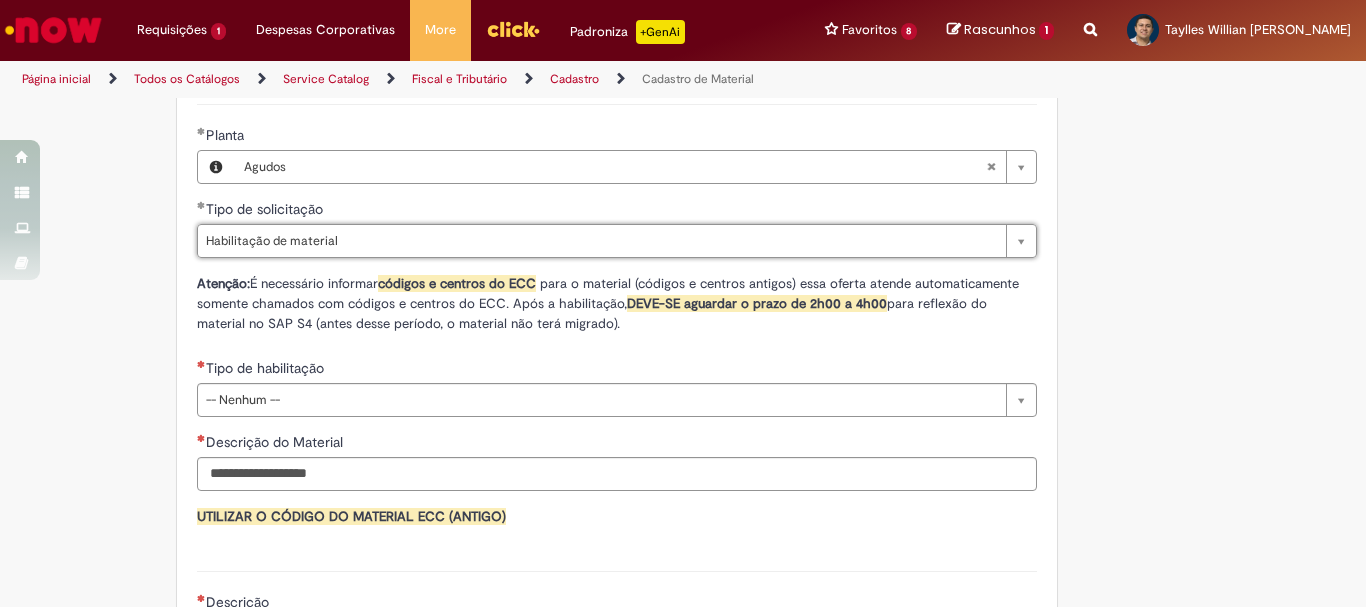 click on "Adicionar a Favoritos
Cadastro de Material
Oferta destinada à solicitações relacionadas ao cadastro de materiais.
Criação de Material  – Tipo de Solicitação destinada para criação de novos códigos dos materiais abaixo:       1.1 – Embalagem Retornável (Ativo de Giro)       1.2 – Embalagem Não Retornável        1.3 – Matéria prima       1.4 – Marketing       1.5 – Cadastro de Protótipo CIT (Cadastro exclusivo do CIT)
Habilitação  – Tipo de Solicitação destinada a Habilitação dos Materiais       2.1 – Habilitação de Material       2.2 - Habilitar Tipo de Avaliação New & Especiais
ATENÇÃO CÓDIGO ECC!   Para solicitação de  HABILITAÇÃO DE MATERIAL  É NECESSÁRIO INFORMAR O CÓDIGO DO  MATERIAL E UNIDADE DO  ECC
NÃO  ocorre.
ATENÇÃO INTERFACE!
Modificação" at bounding box center [585, -48] 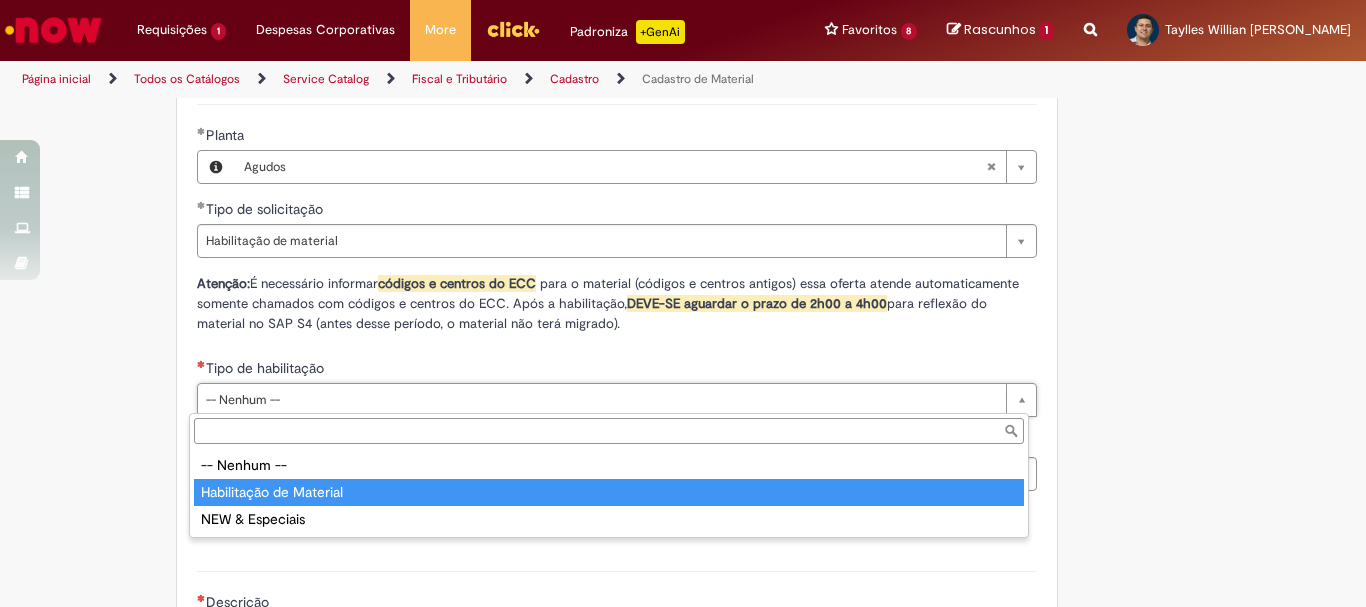 type on "**********" 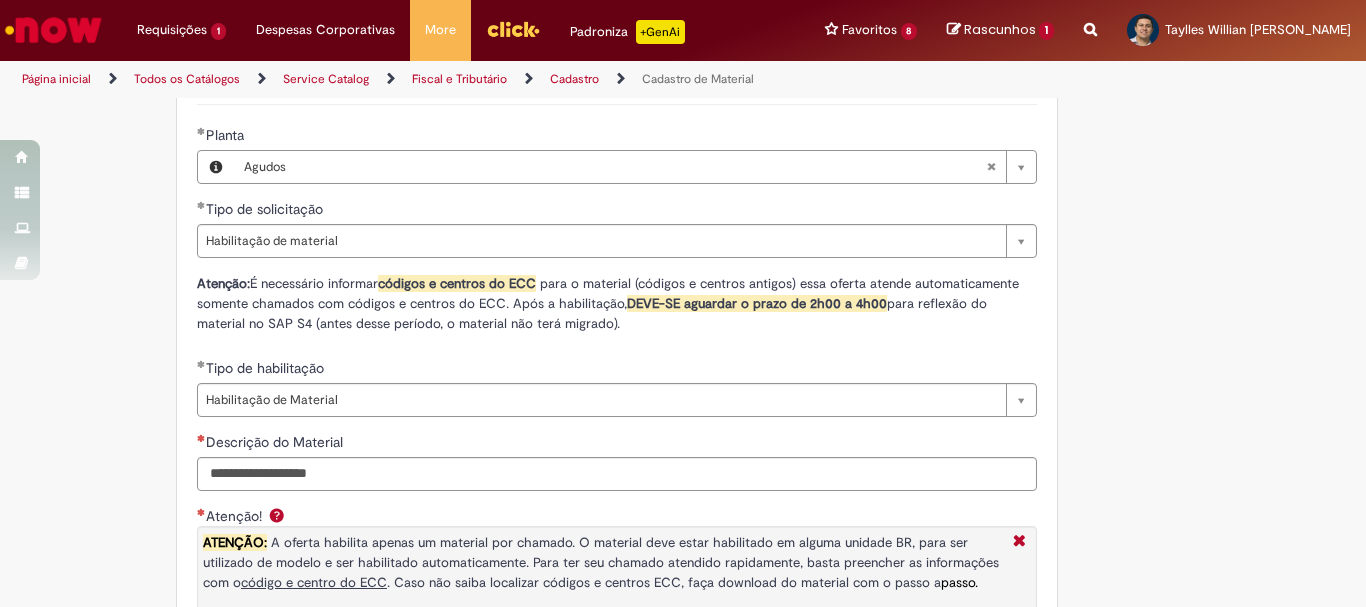 click on "Adicionar a Favoritos
Cadastro de Material
Oferta destinada à solicitações relacionadas ao cadastro de materiais.
Criação de Material  – Tipo de Solicitação destinada para criação de novos códigos dos materiais abaixo:       1.1 – Embalagem Retornável (Ativo de Giro)       1.2 – Embalagem Não Retornável        1.3 – Matéria prima       1.4 – Marketing       1.5 – Cadastro de Protótipo CIT (Cadastro exclusivo do CIT)
Habilitação  – Tipo de Solicitação destinada a Habilitação dos Materiais       2.1 – Habilitação de Material       2.2 - Habilitar Tipo de Avaliação New & Especiais
ATENÇÃO CÓDIGO ECC!   Para solicitação de  HABILITAÇÃO DE MATERIAL  É NECESSÁRIO INFORMAR O CÓDIGO DO  MATERIAL E UNIDADE DO  ECC
NÃO  ocorre.
ATENÇÃO INTERFACE!
Modificação" at bounding box center (585, 223) 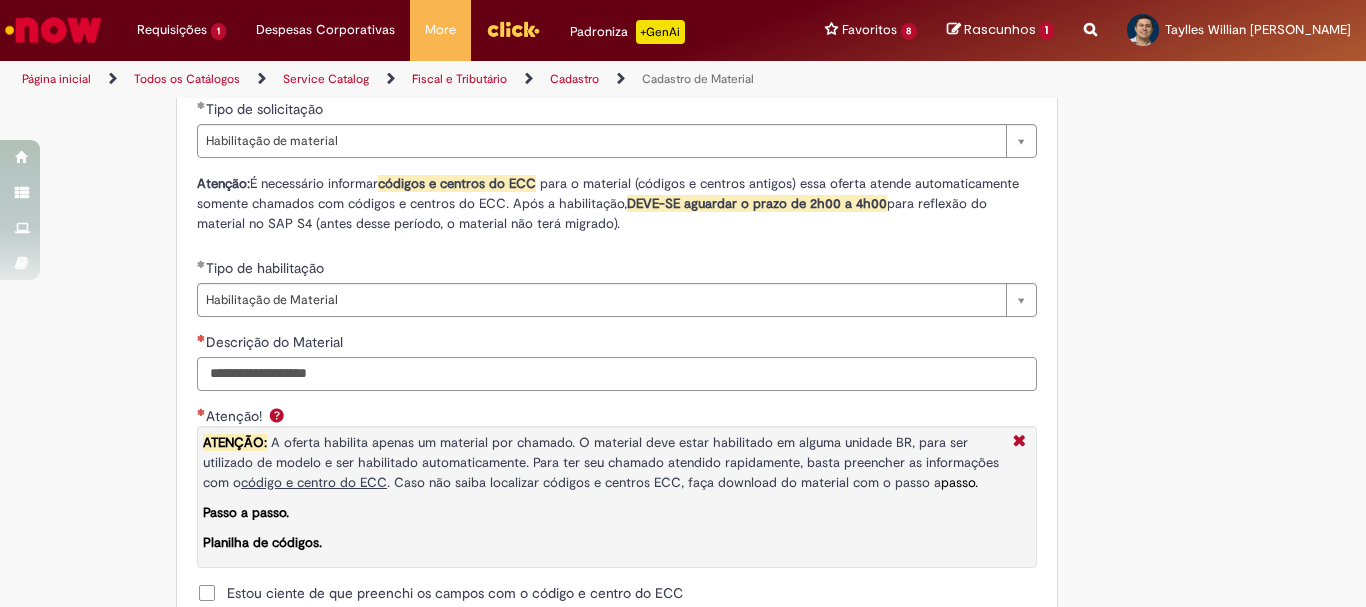 click on "Descrição do Material" at bounding box center [617, 374] 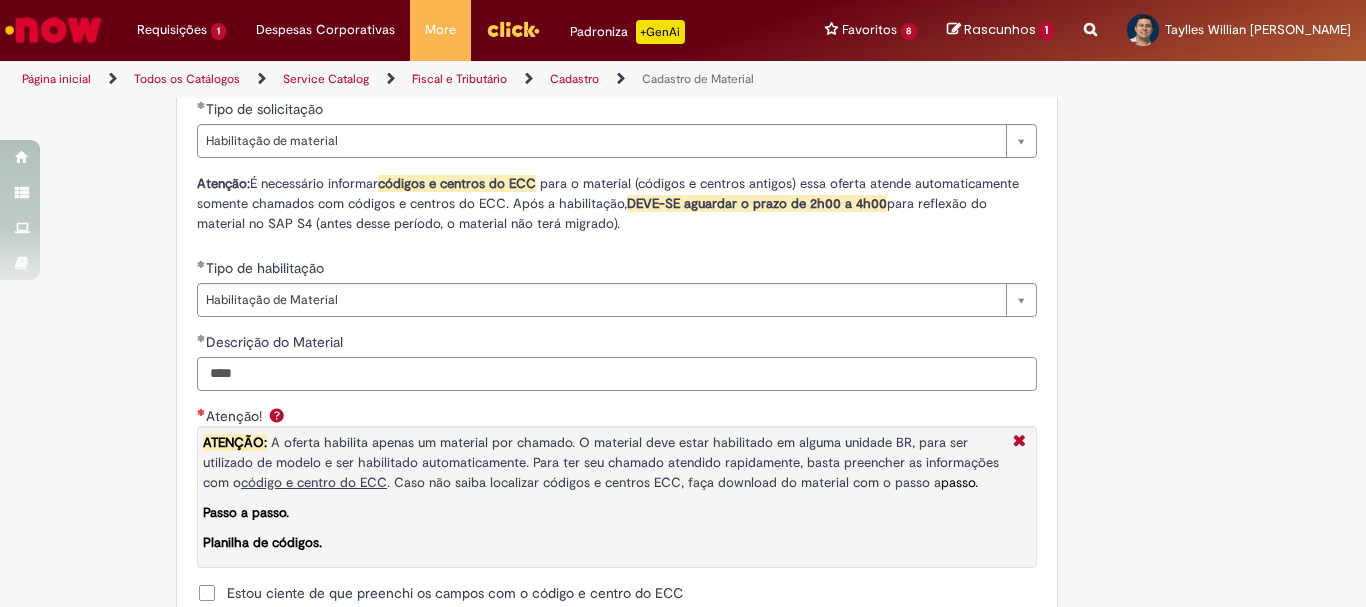 scroll, scrollTop: 1500, scrollLeft: 0, axis: vertical 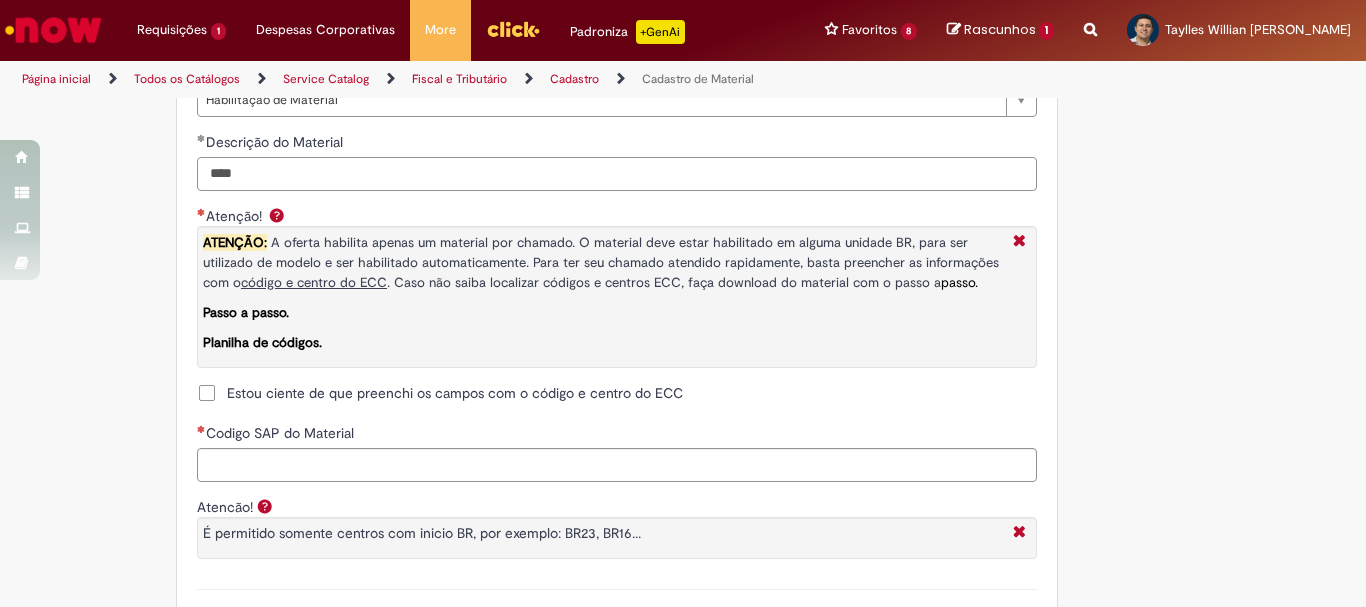 type on "****" 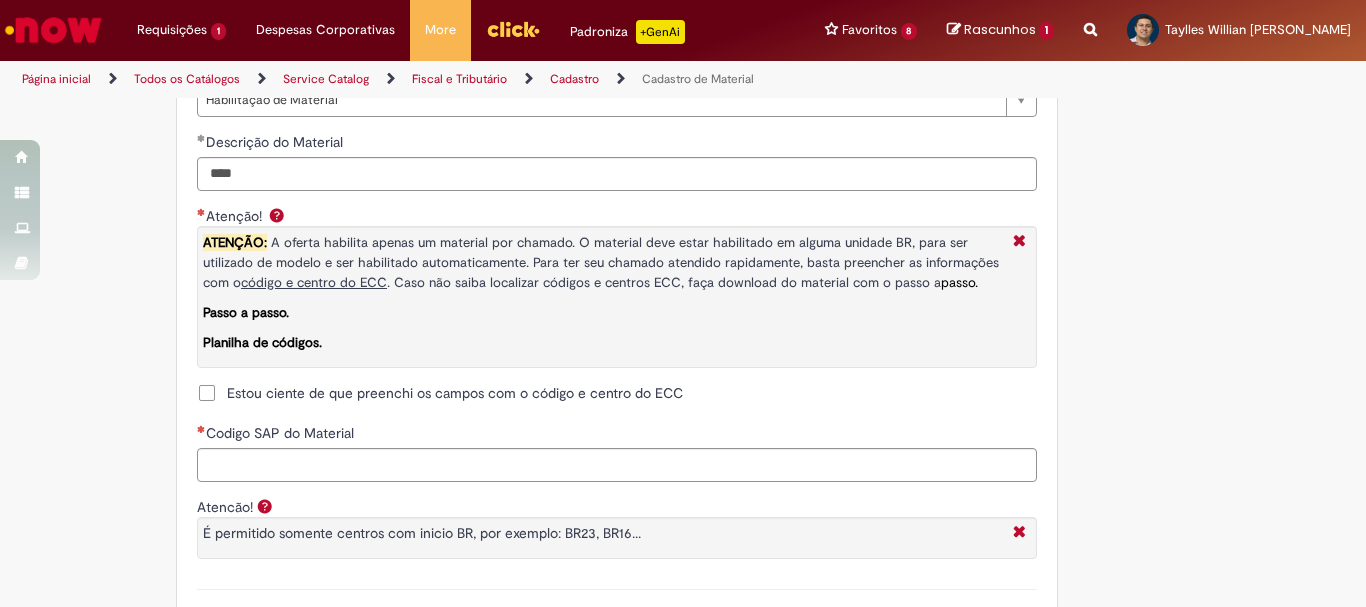 click on "Estou ciente de que preenchi os campos com o código e centro do ECC" at bounding box center (455, 393) 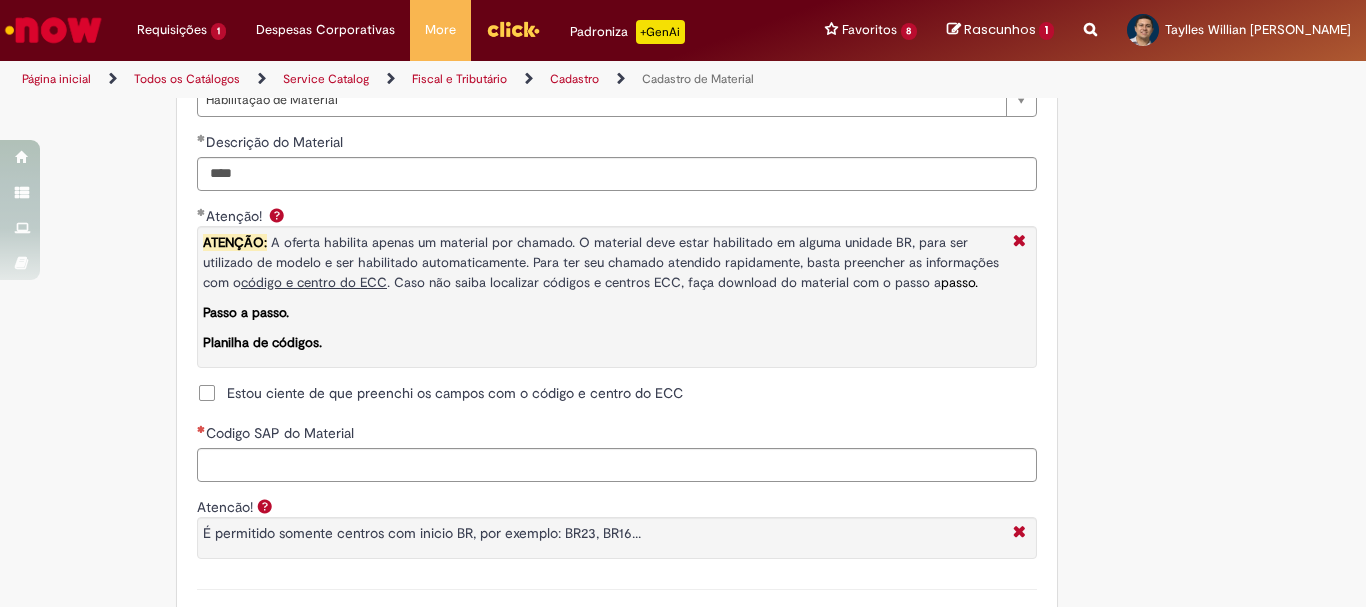 scroll, scrollTop: 1600, scrollLeft: 0, axis: vertical 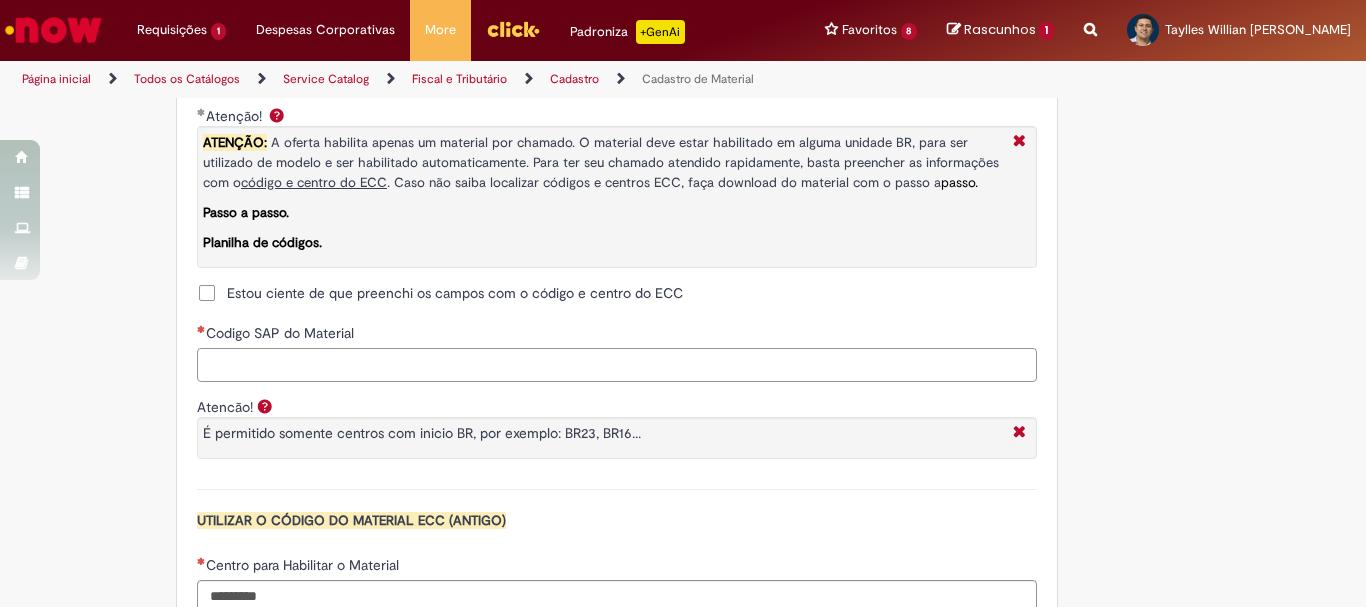 click on "Codigo SAP do Material" at bounding box center (617, 365) 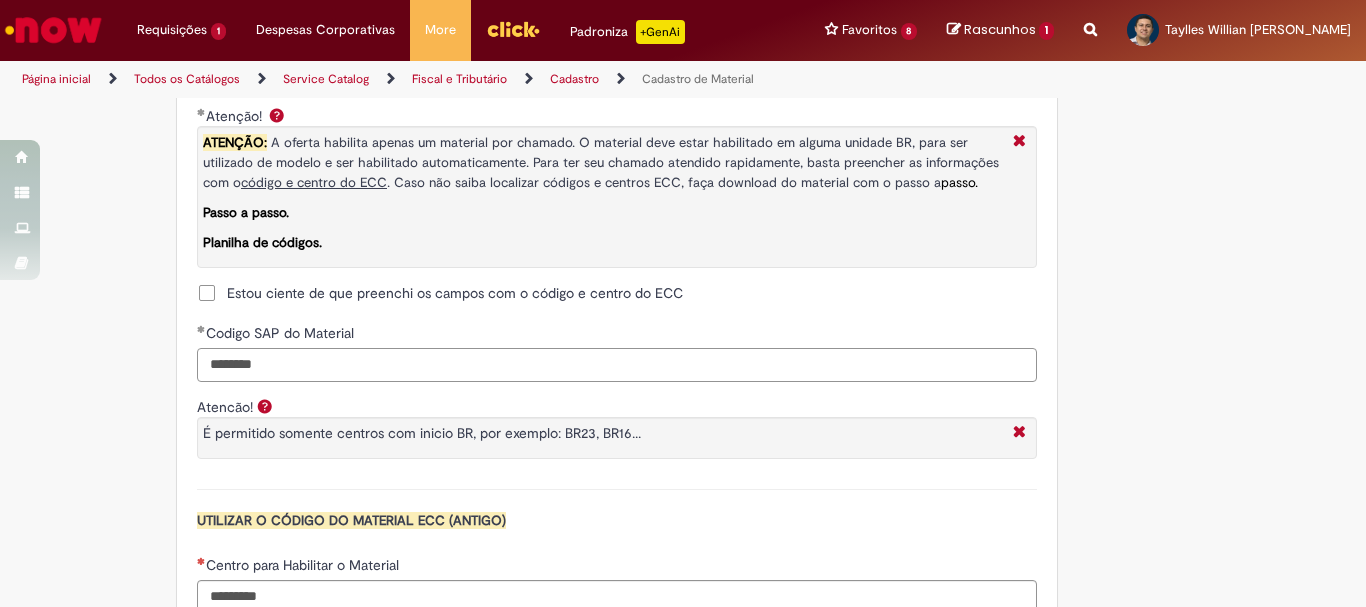 type on "********" 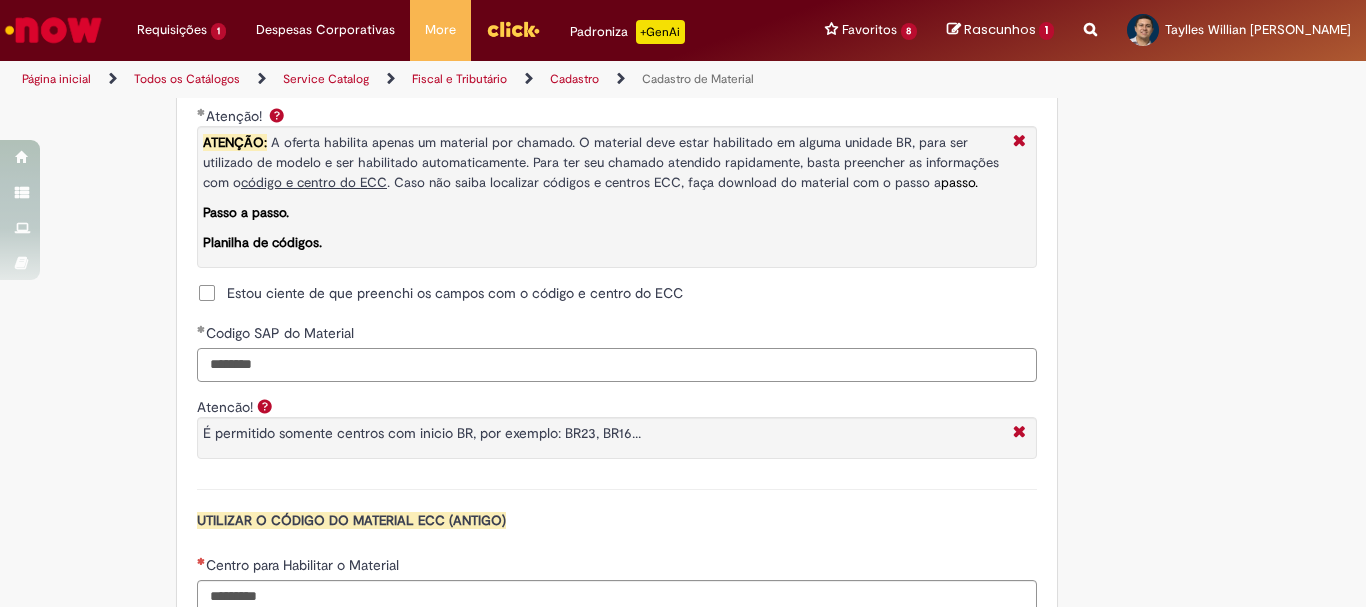 scroll, scrollTop: 1800, scrollLeft: 0, axis: vertical 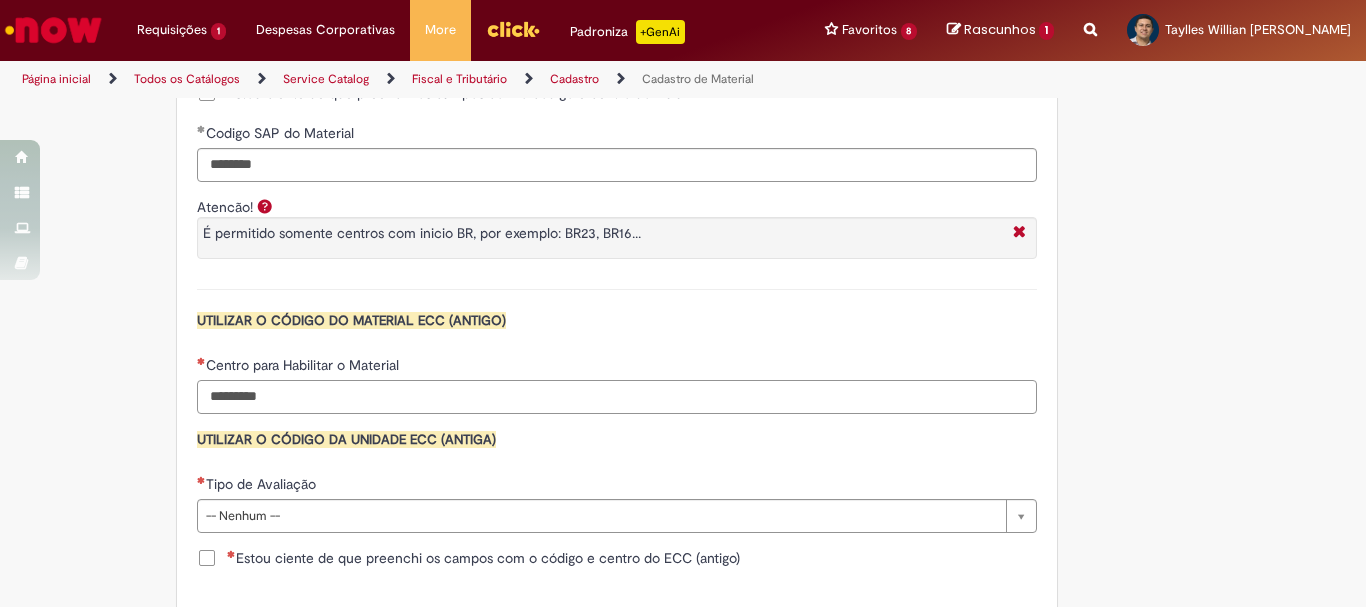 click on "Centro para Habilitar o Material" at bounding box center (617, 397) 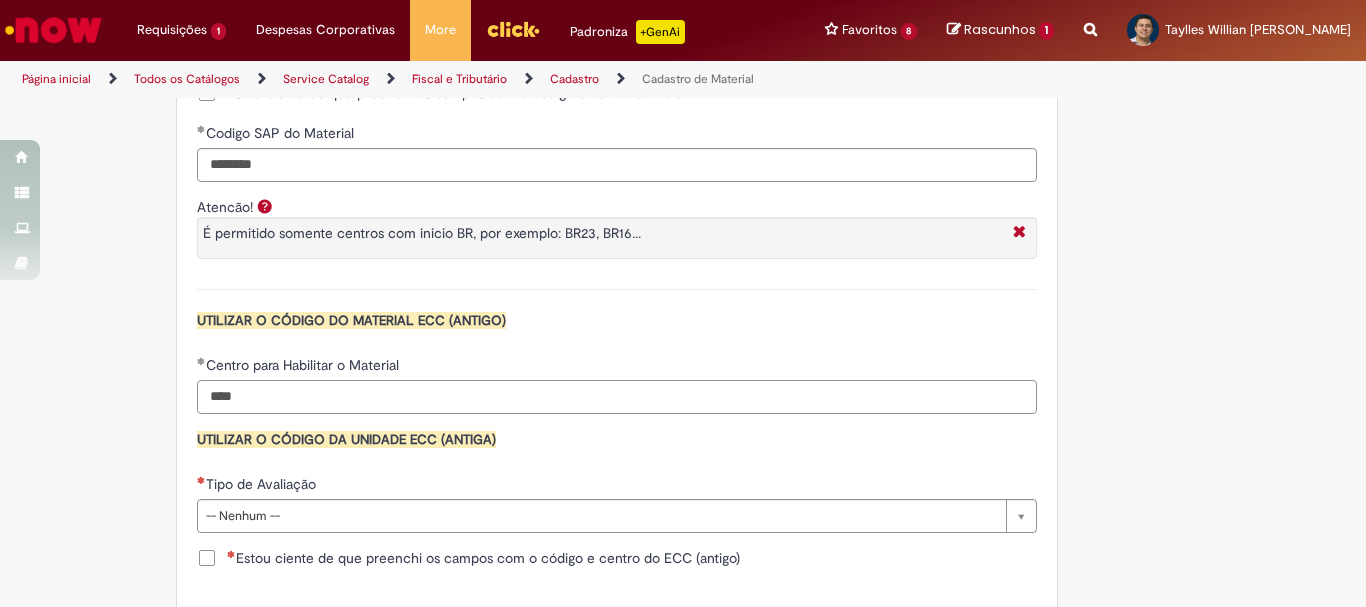 scroll, scrollTop: 1900, scrollLeft: 0, axis: vertical 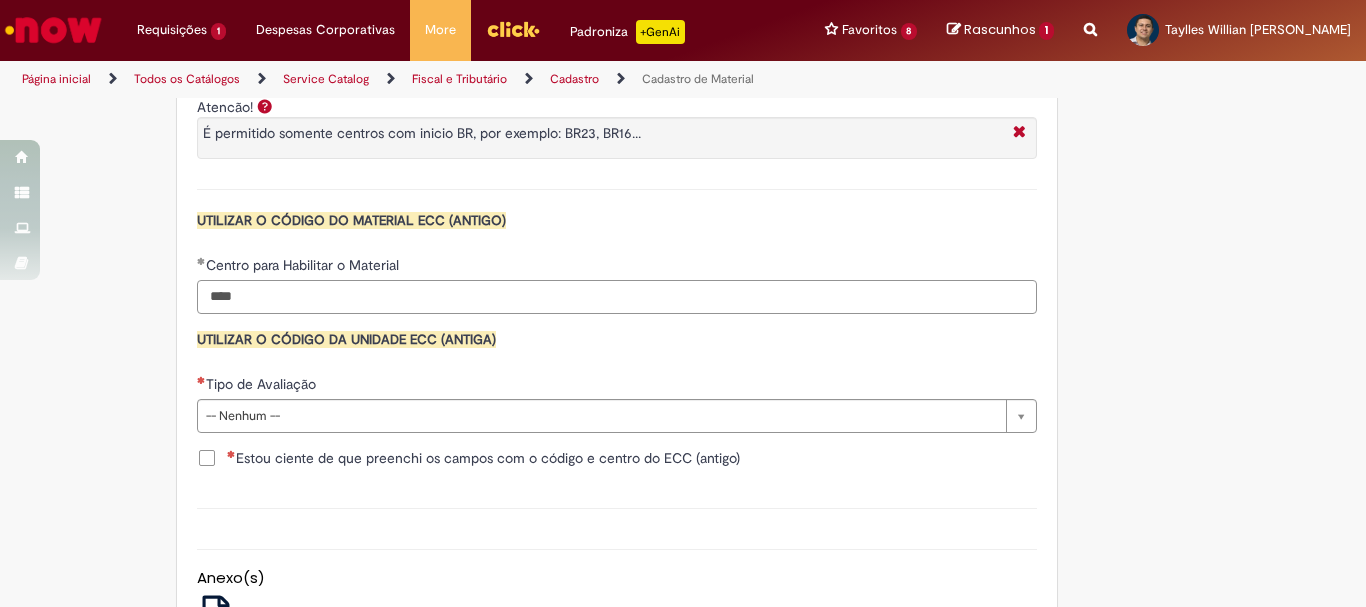 type on "****" 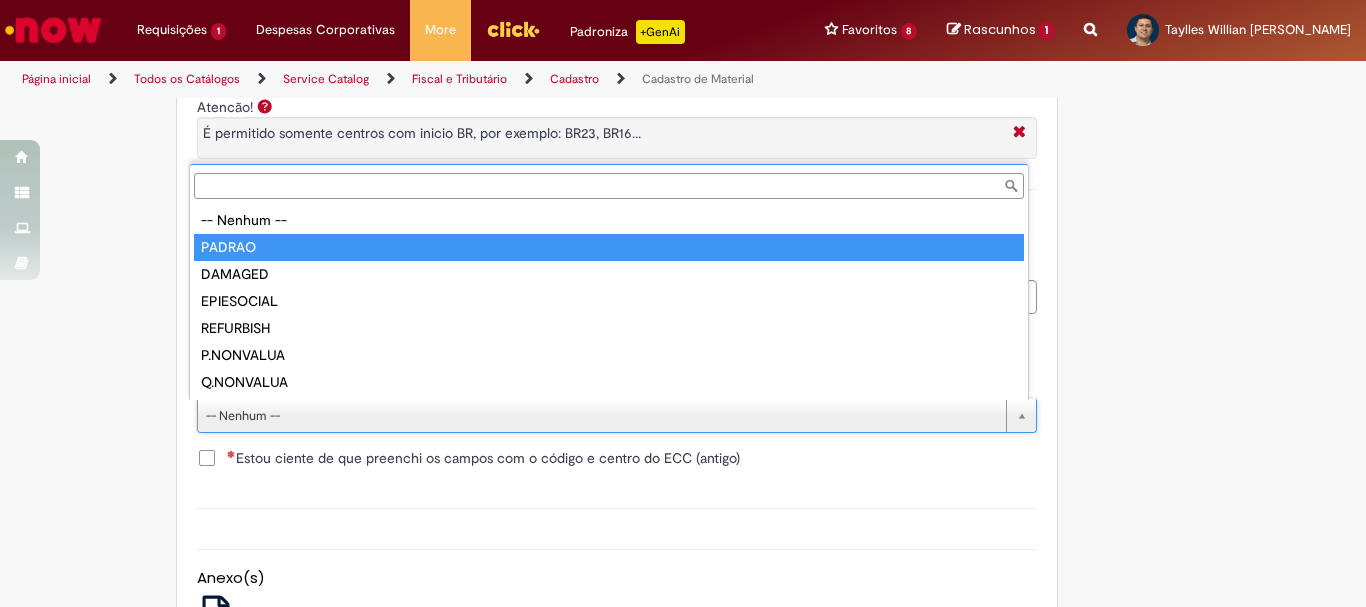 type on "******" 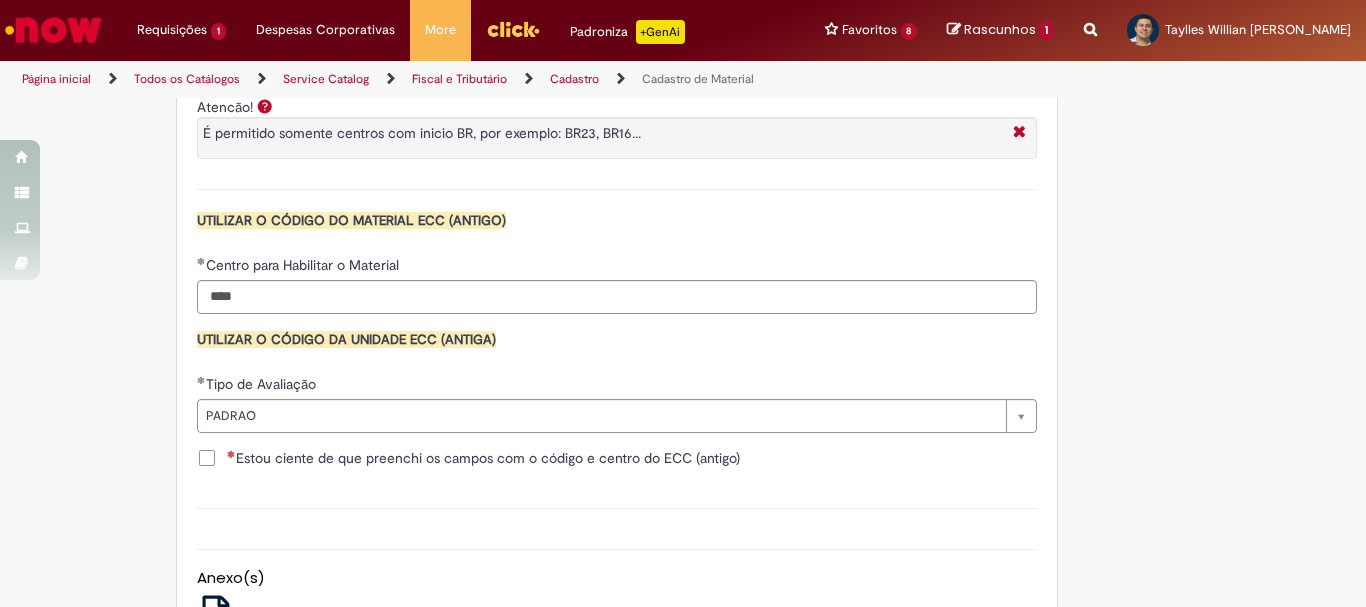 click on "Estou ciente de que preenchi os campos com o código e centro do ECC  (antigo)" at bounding box center [483, 458] 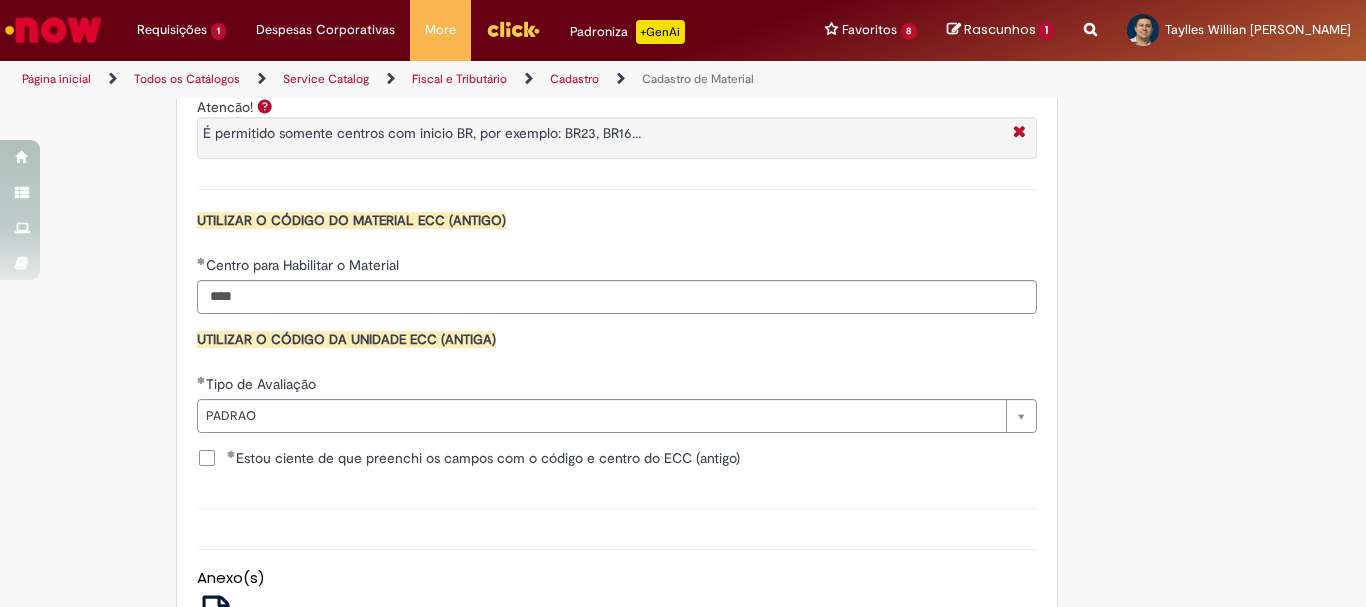 scroll, scrollTop: 1800, scrollLeft: 0, axis: vertical 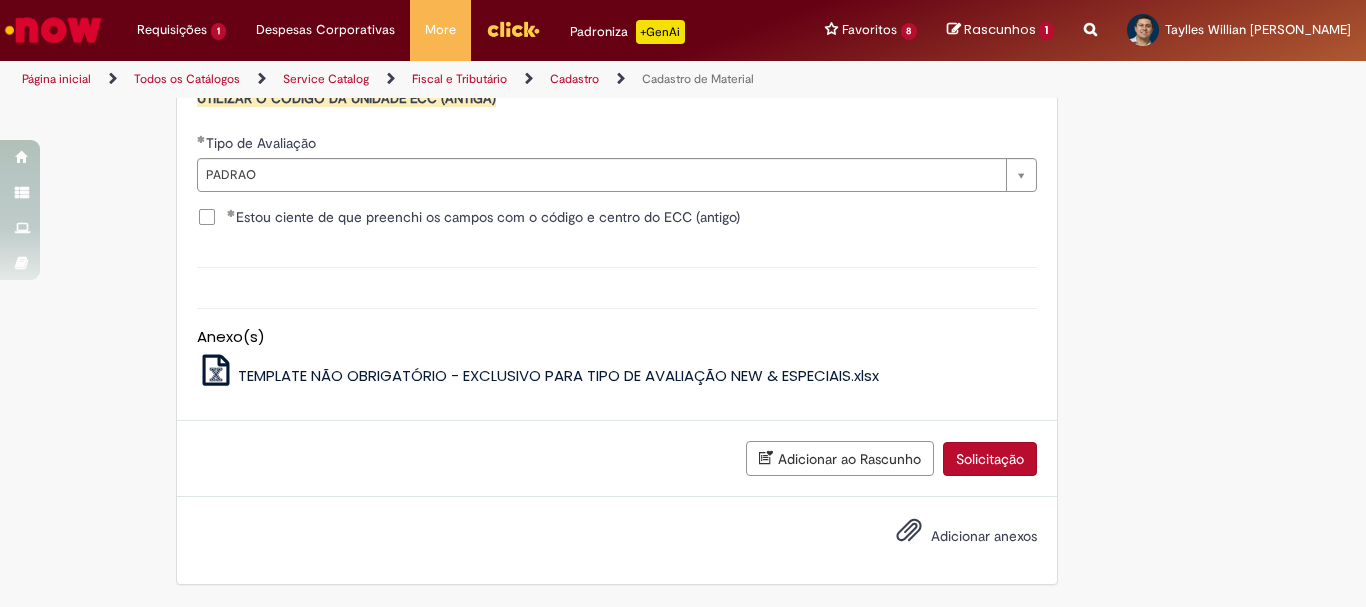 click on "Solicitação" at bounding box center [990, 459] 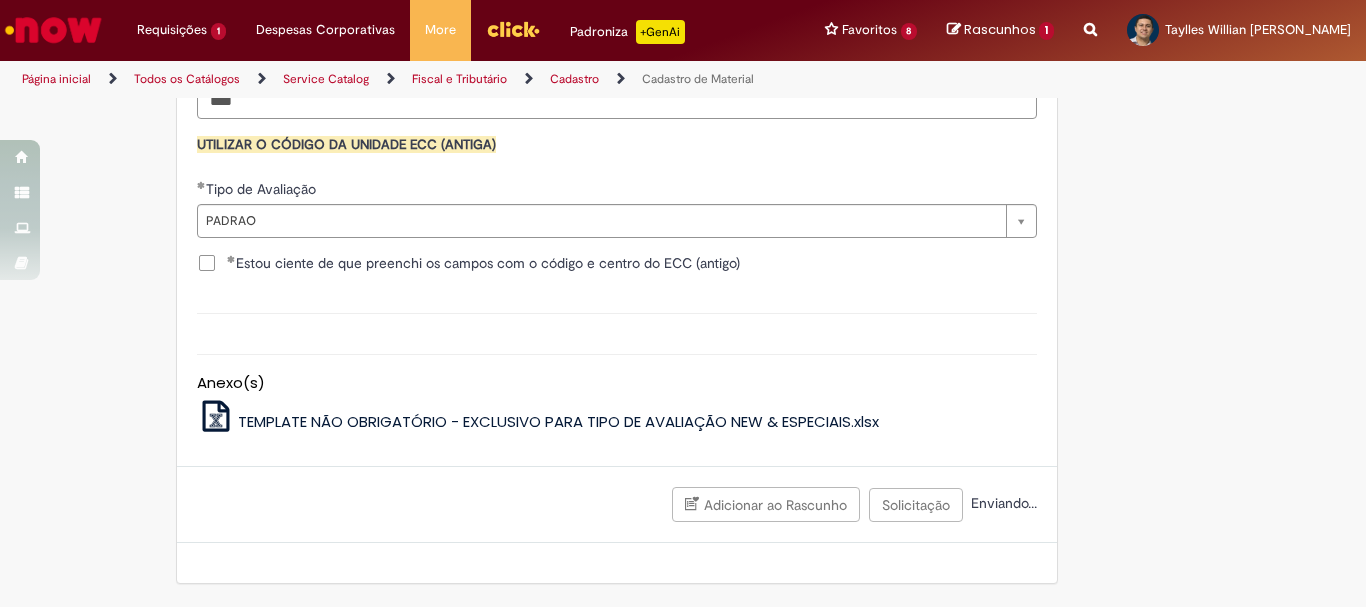 scroll, scrollTop: 2095, scrollLeft: 0, axis: vertical 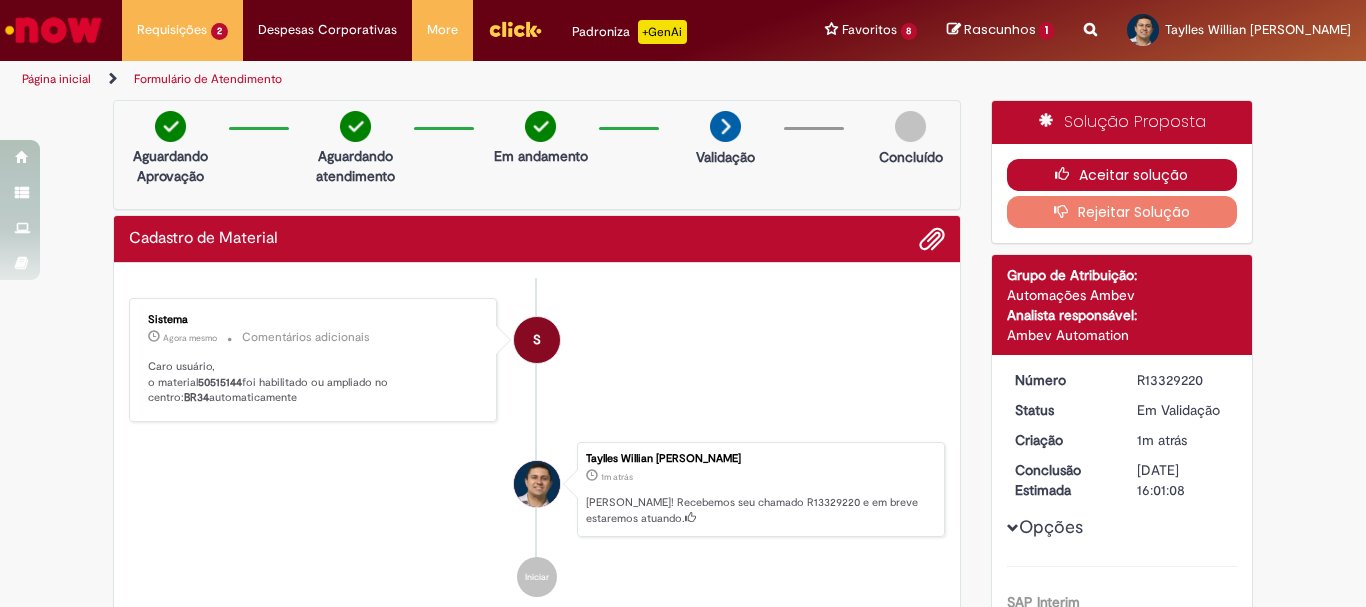 click on "Aceitar solução" at bounding box center [1122, 175] 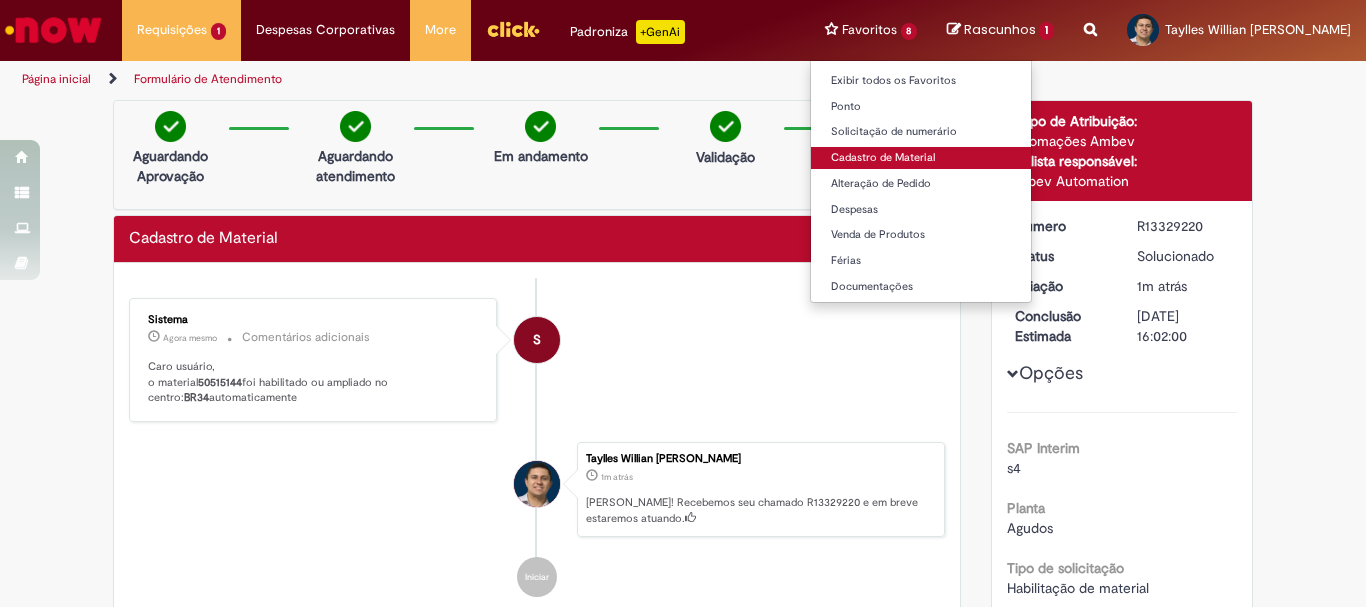 click on "Cadastro de Material" at bounding box center (921, 158) 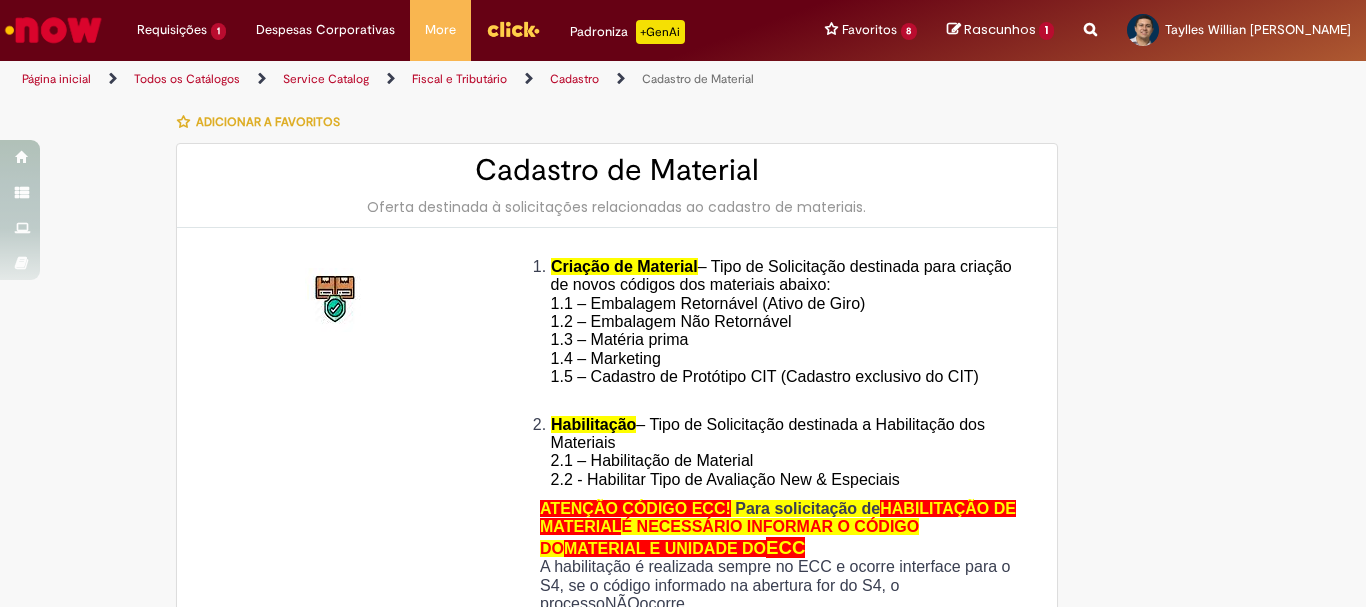 type on "********" 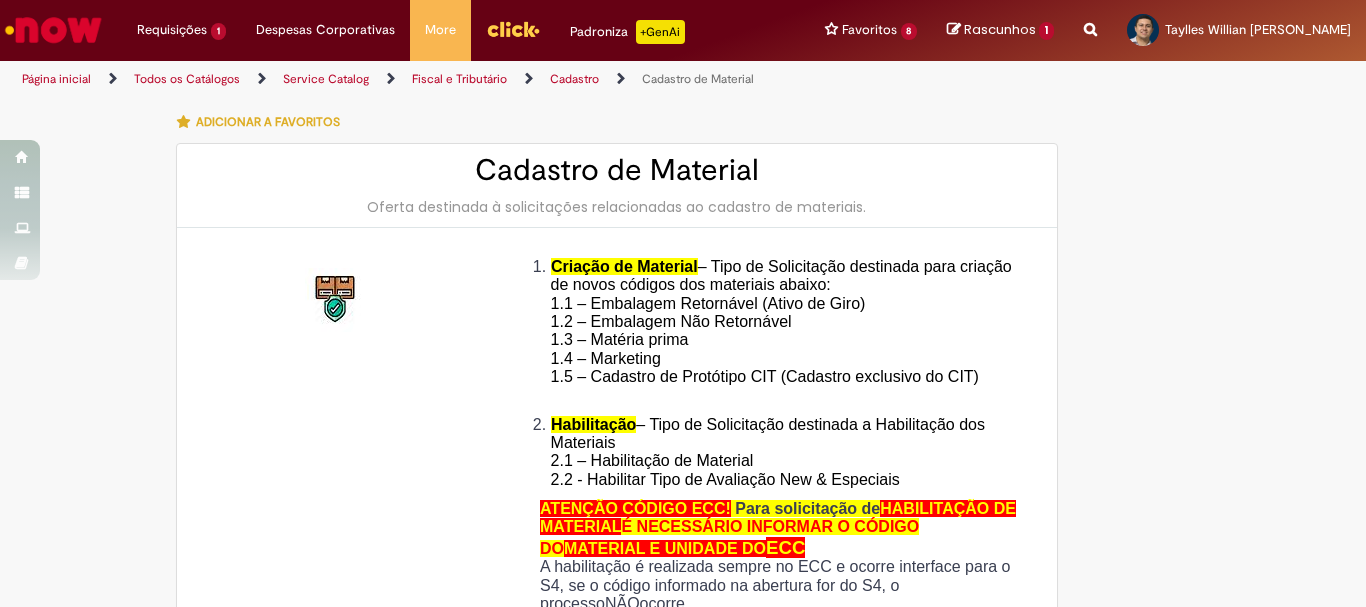 type on "**********" 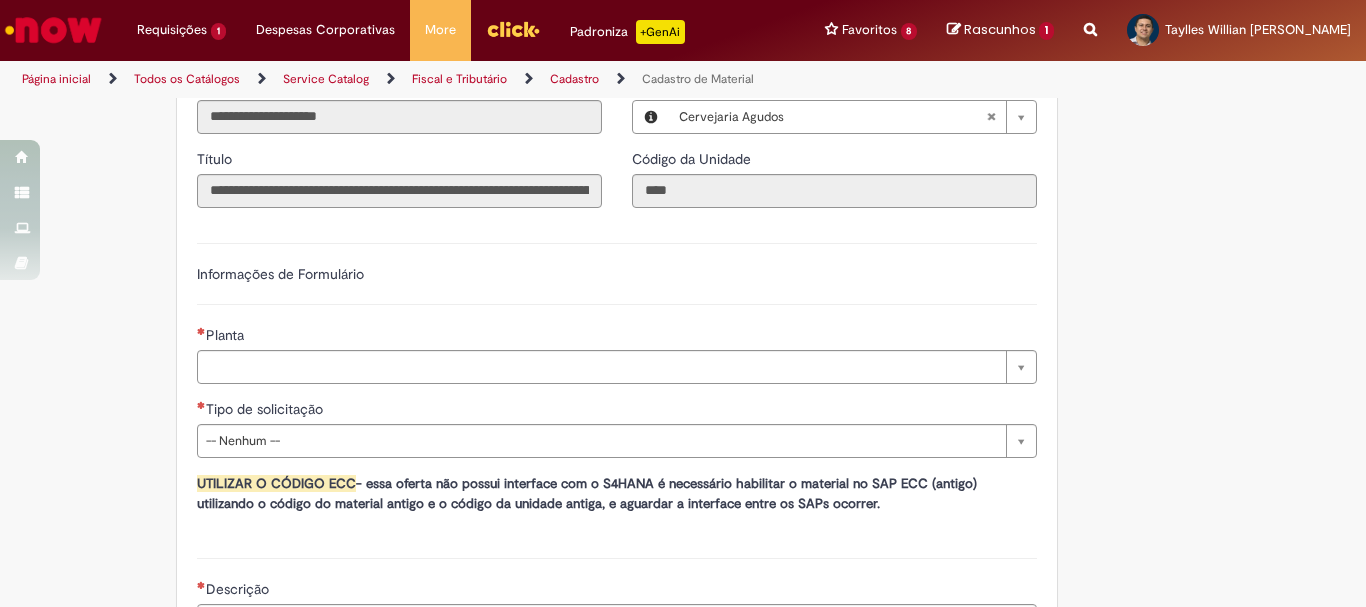 scroll, scrollTop: 1100, scrollLeft: 0, axis: vertical 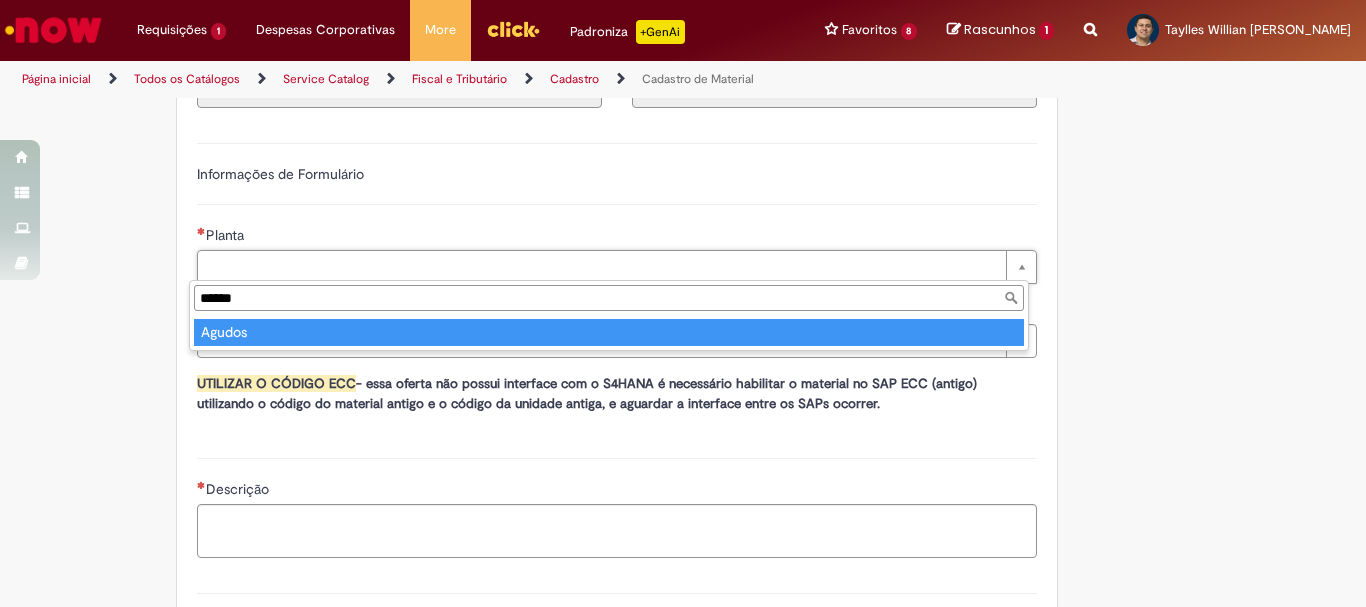 type on "******" 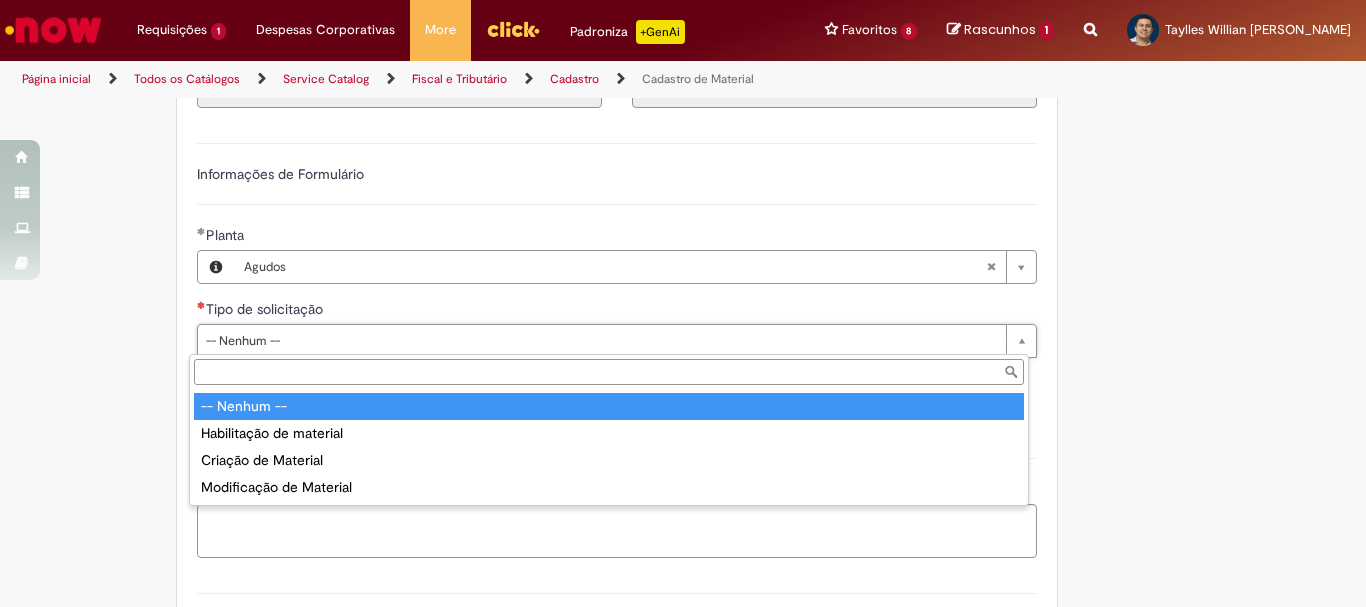 drag, startPoint x: 232, startPoint y: 340, endPoint x: 237, endPoint y: 363, distance: 23.537205 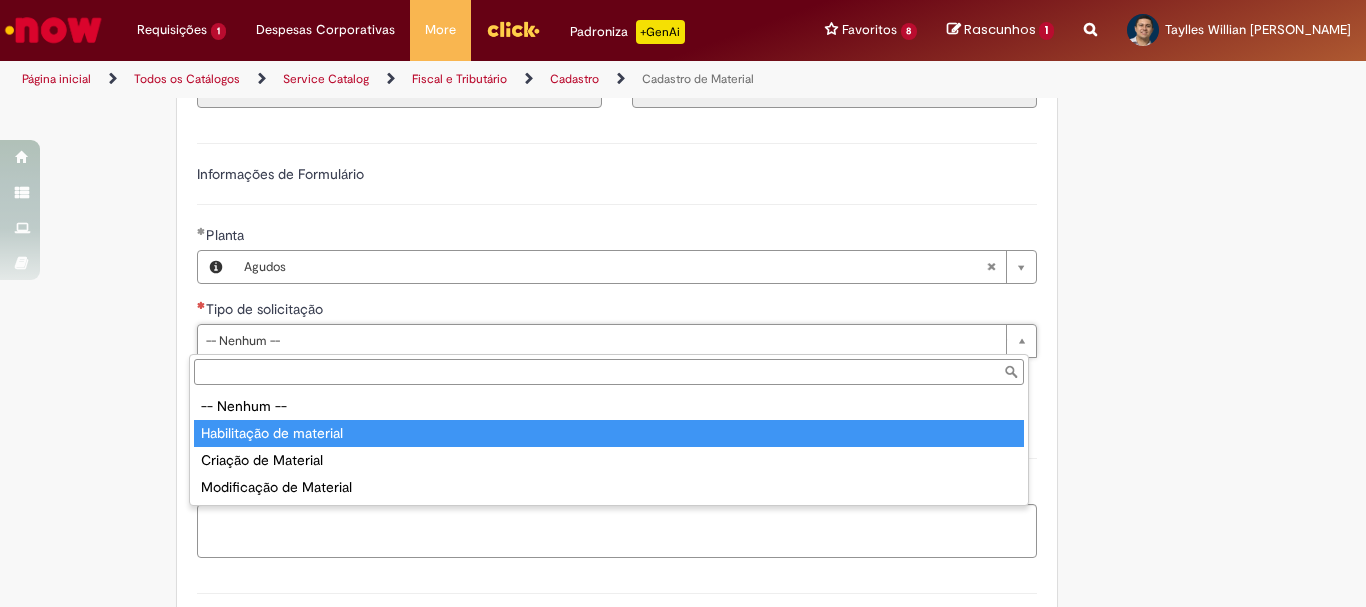 type on "**********" 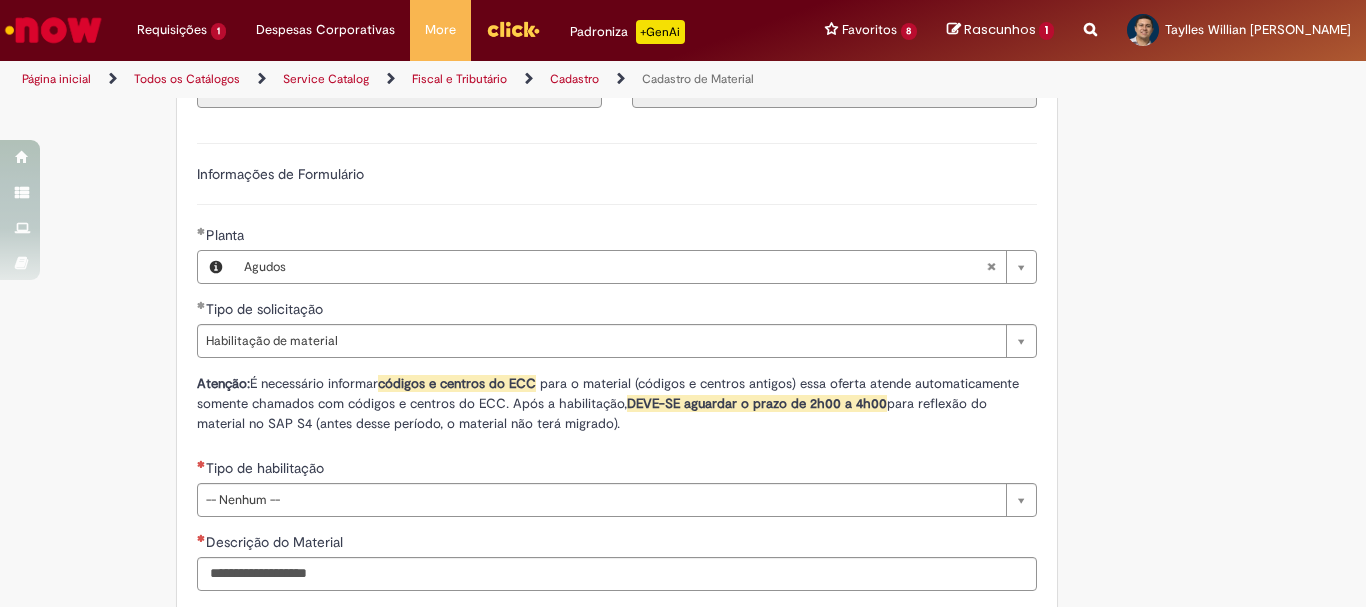 click on "Adicionar a Favoritos
Cadastro de Material
Oferta destinada à solicitações relacionadas ao cadastro de materiais.
Criação de Material  – Tipo de Solicitação destinada para criação de novos códigos dos materiais abaixo:       1.1 – Embalagem Retornável (Ativo de Giro)       1.2 – Embalagem Não Retornável        1.3 – Matéria prima       1.4 – Marketing       1.5 – Cadastro de Protótipo CIT (Cadastro exclusivo do CIT)
Habilitação  – Tipo de Solicitação destinada a Habilitação dos Materiais       2.1 – Habilitação de Material       2.2 - Habilitar Tipo de Avaliação New & Especiais
ATENÇÃO CÓDIGO ECC!   Para solicitação de  HABILITAÇÃO DE MATERIAL  É NECESSÁRIO INFORMAR O CÓDIGO DO  MATERIAL E UNIDADE DO  ECC
NÃO  ocorre.
ATENÇÃO INTERFACE!
Modificação" at bounding box center (585, 52) 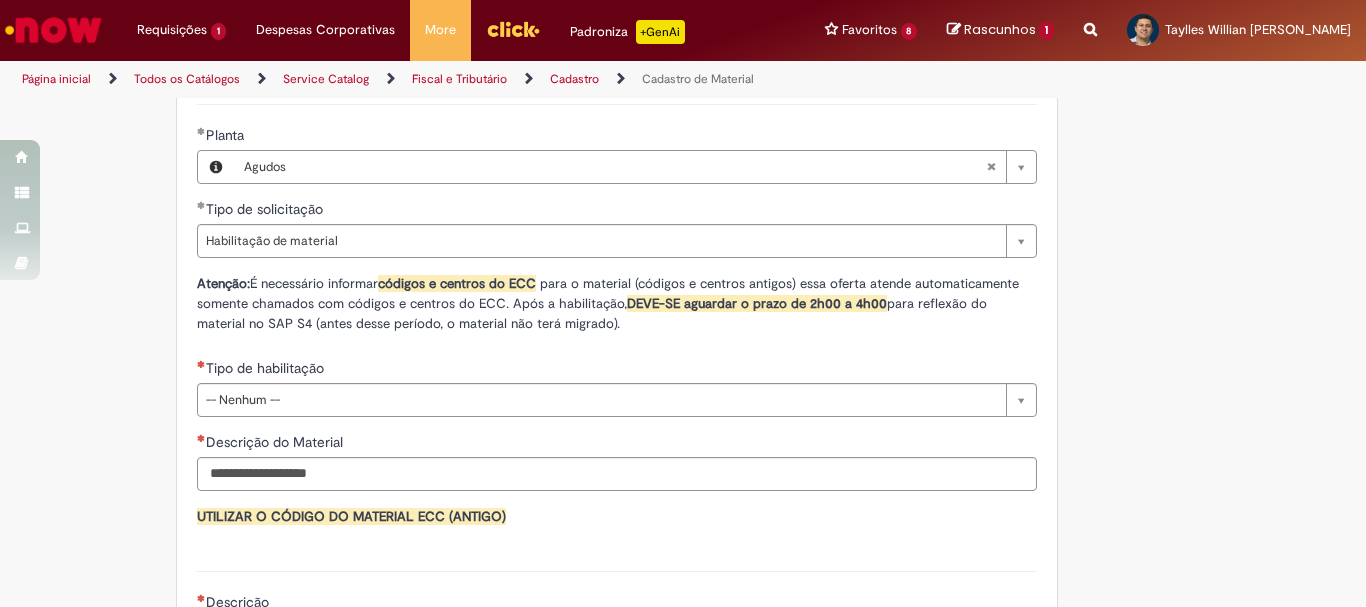 drag, startPoint x: 288, startPoint y: 399, endPoint x: 278, endPoint y: 414, distance: 18.027756 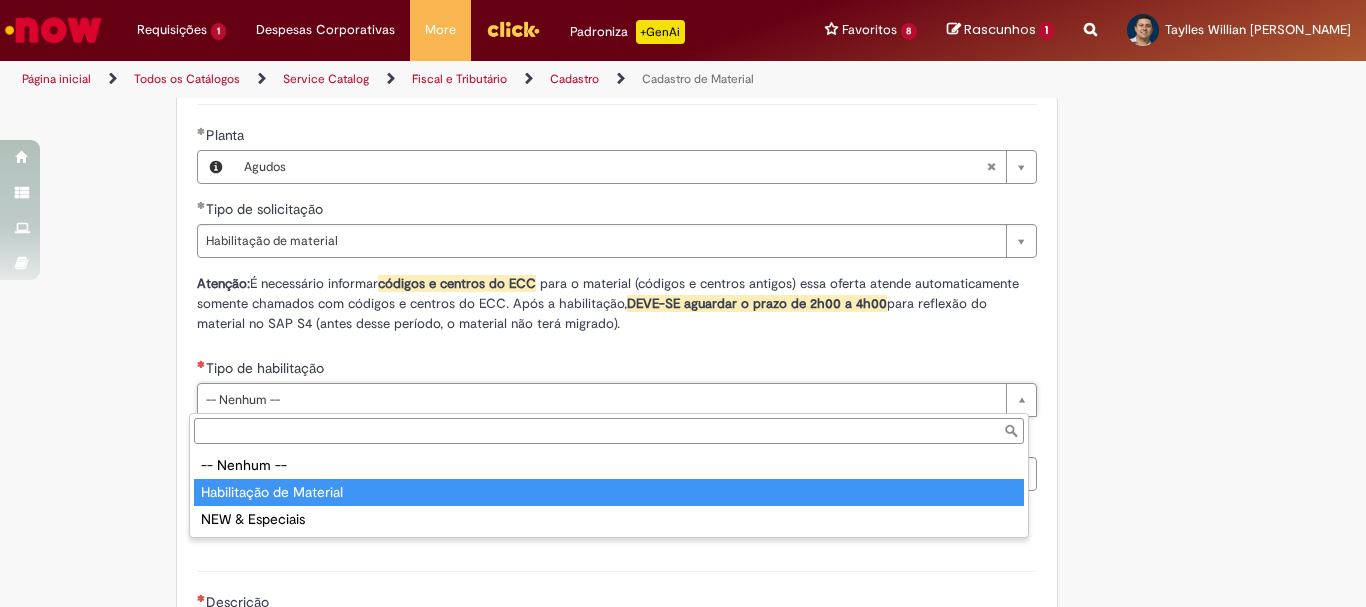 type on "**********" 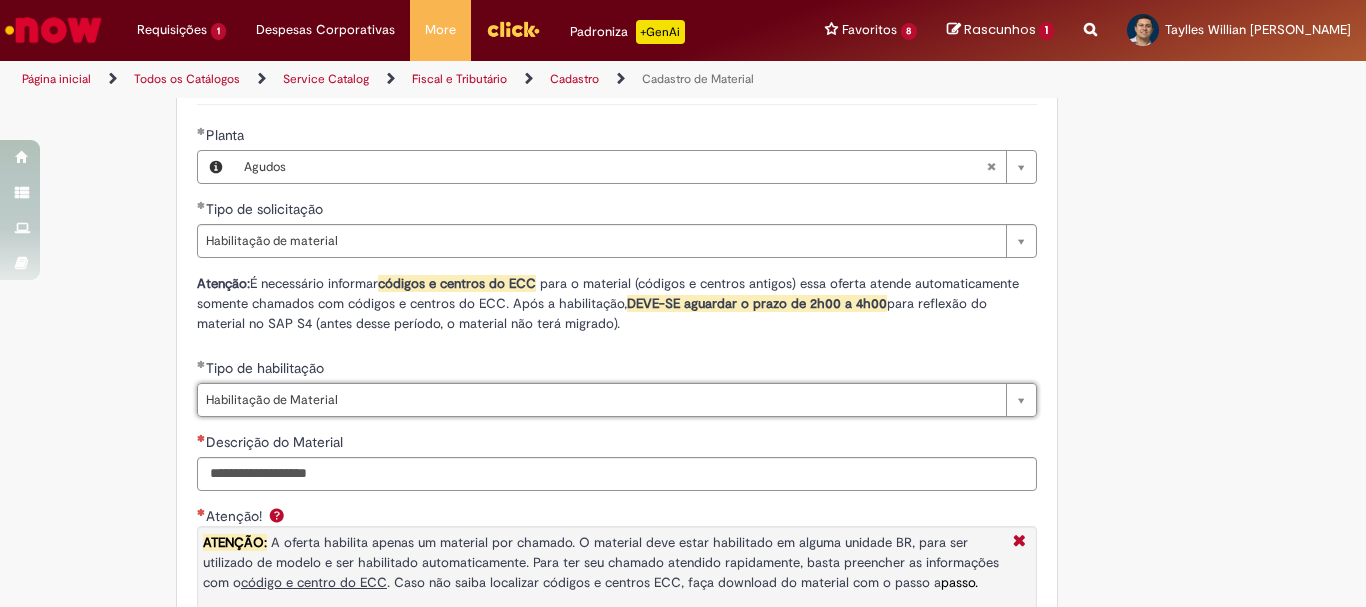 scroll, scrollTop: 1300, scrollLeft: 0, axis: vertical 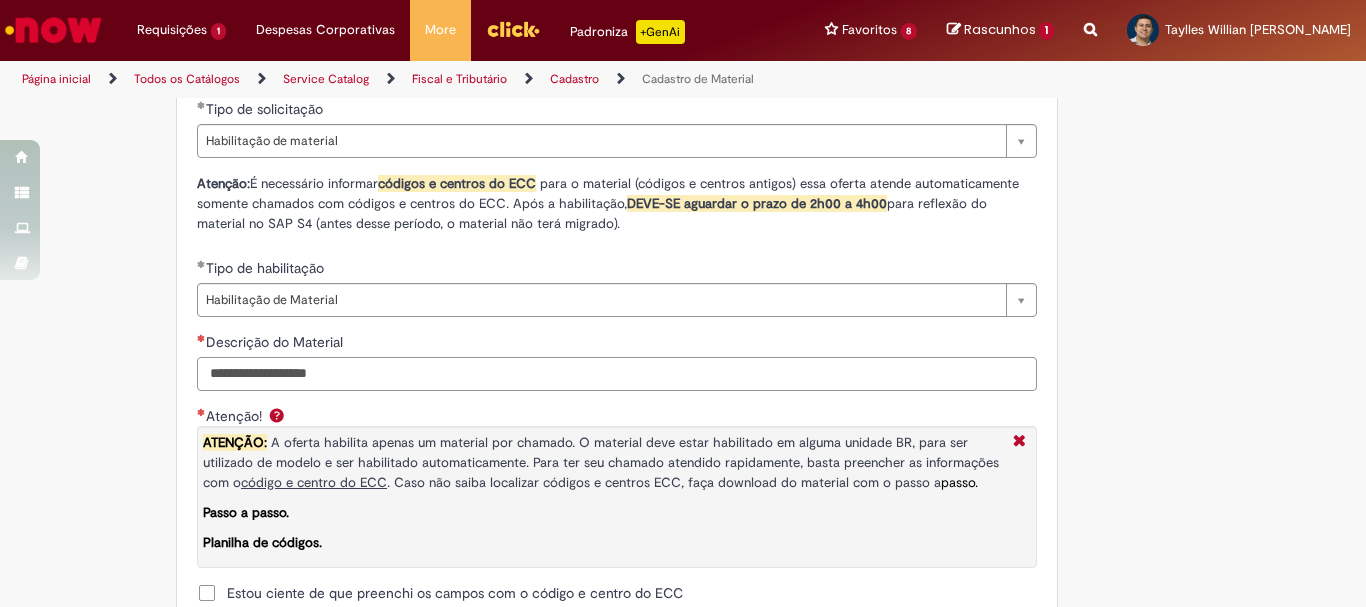 click on "Descrição do Material" at bounding box center [617, 374] 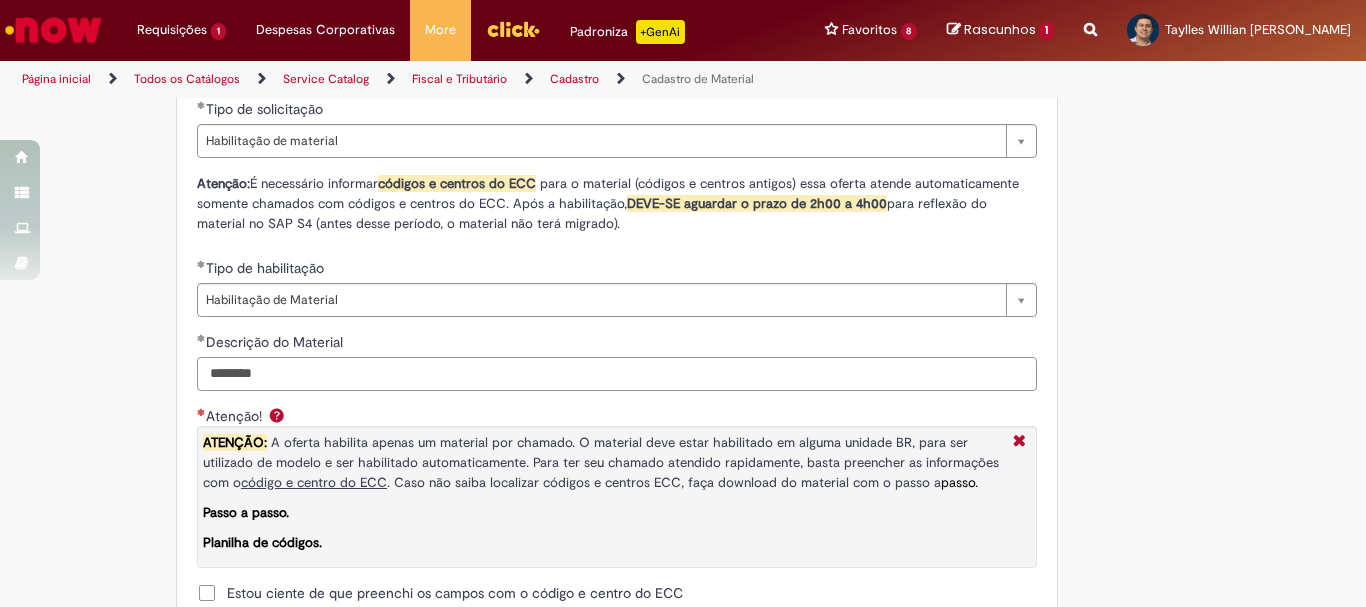 scroll, scrollTop: 1500, scrollLeft: 0, axis: vertical 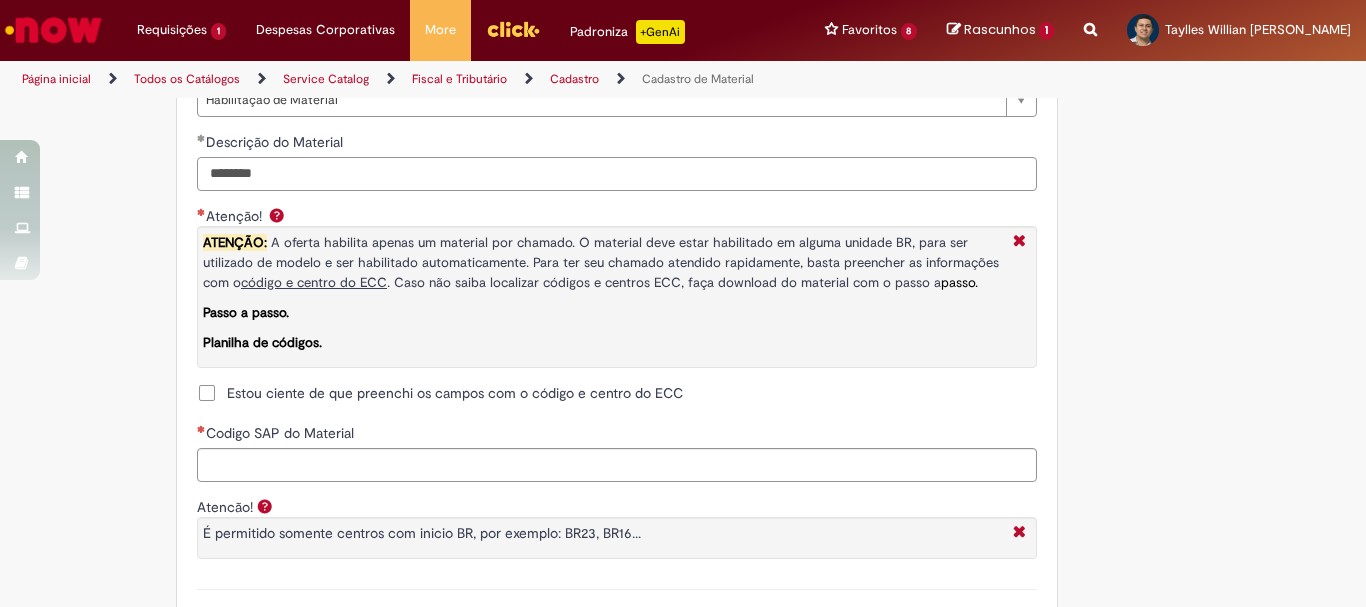 type on "********" 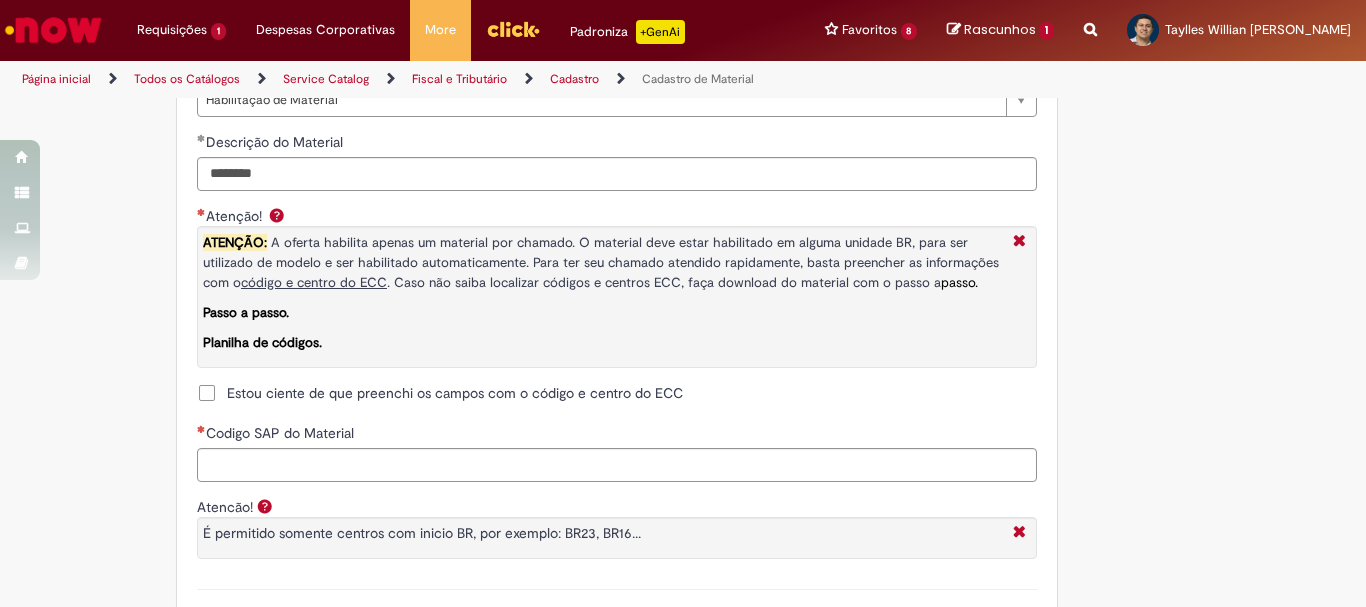 click on "Estou ciente de que preenchi os campos com o código e centro do ECC" at bounding box center [455, 393] 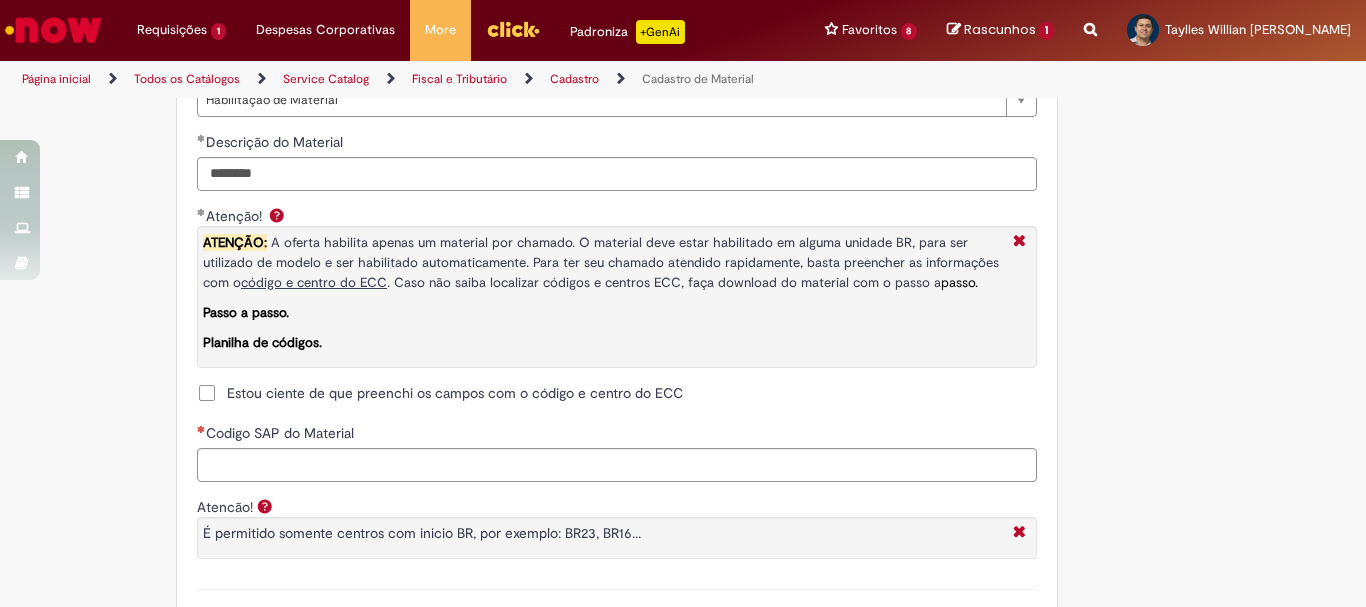 scroll, scrollTop: 1600, scrollLeft: 0, axis: vertical 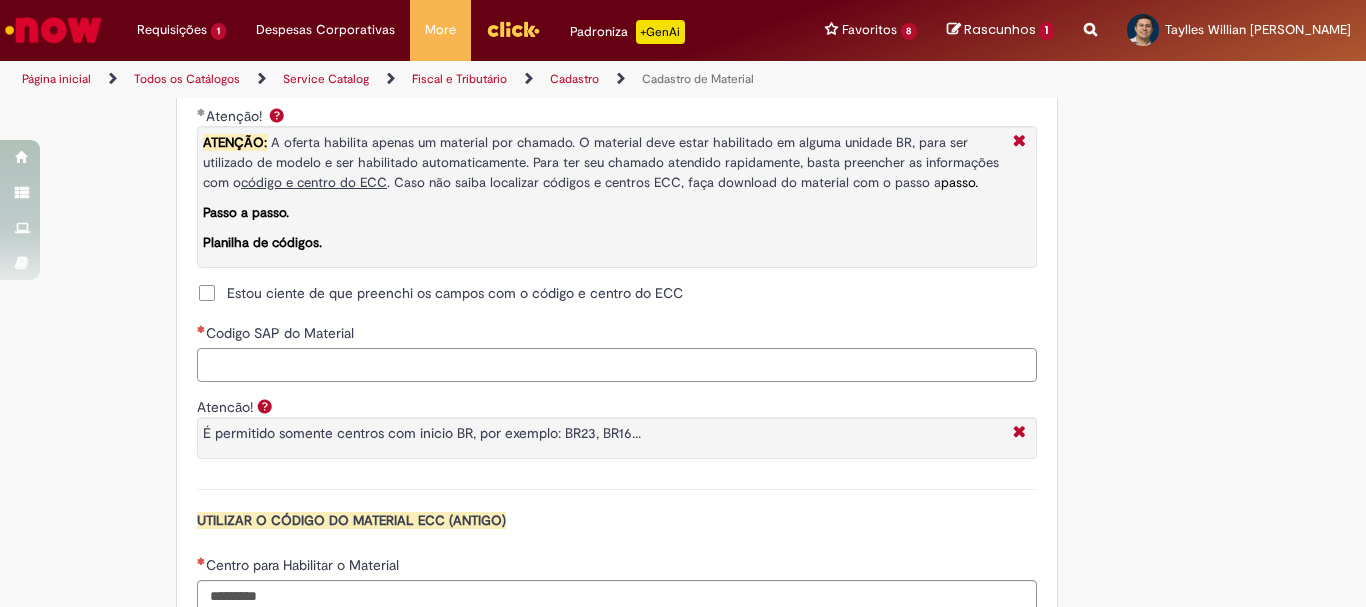 click on "Codigo SAP do Material" at bounding box center [617, 365] 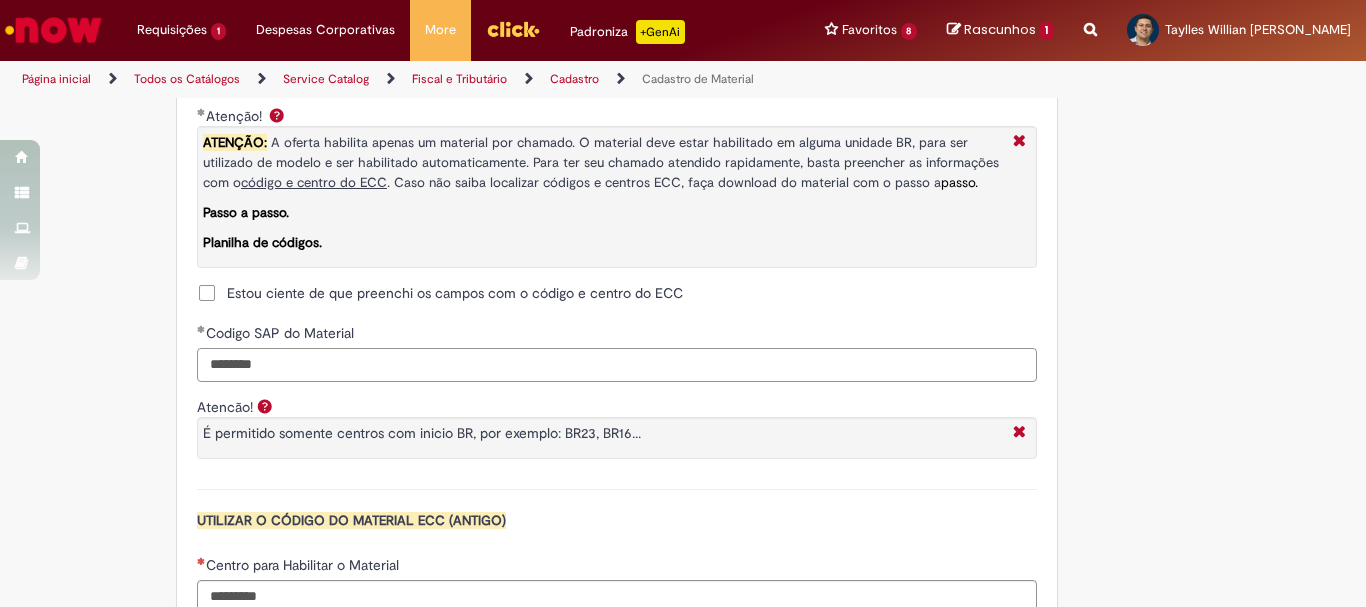 type on "********" 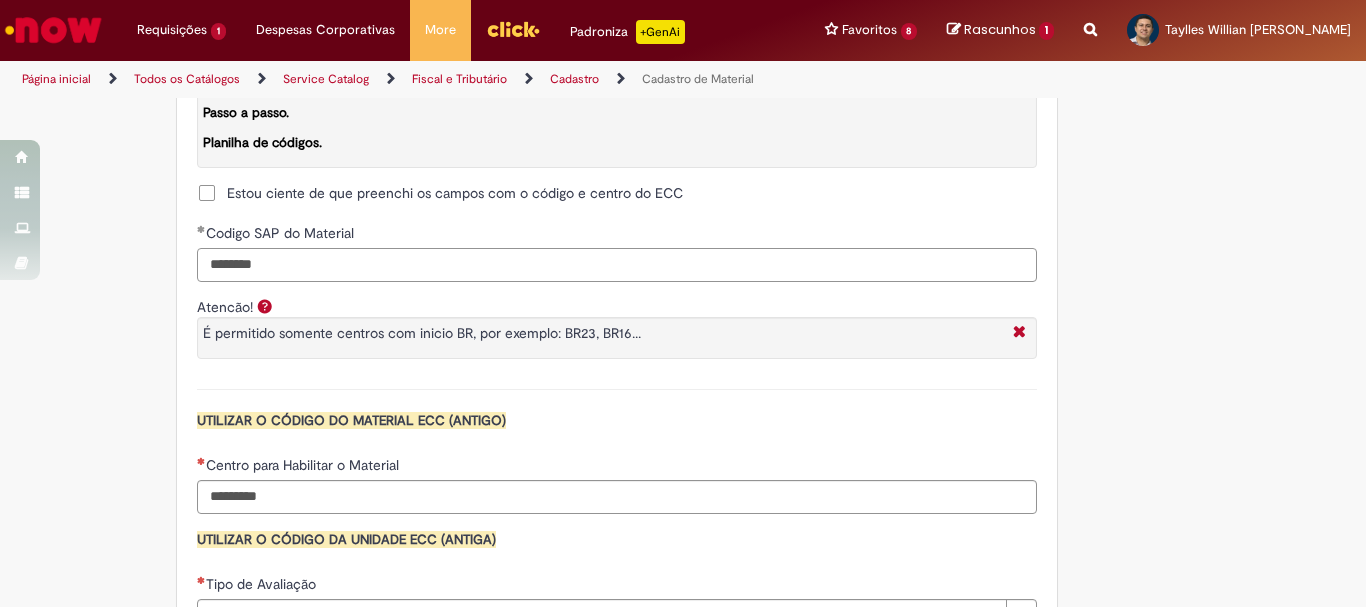 scroll, scrollTop: 1900, scrollLeft: 0, axis: vertical 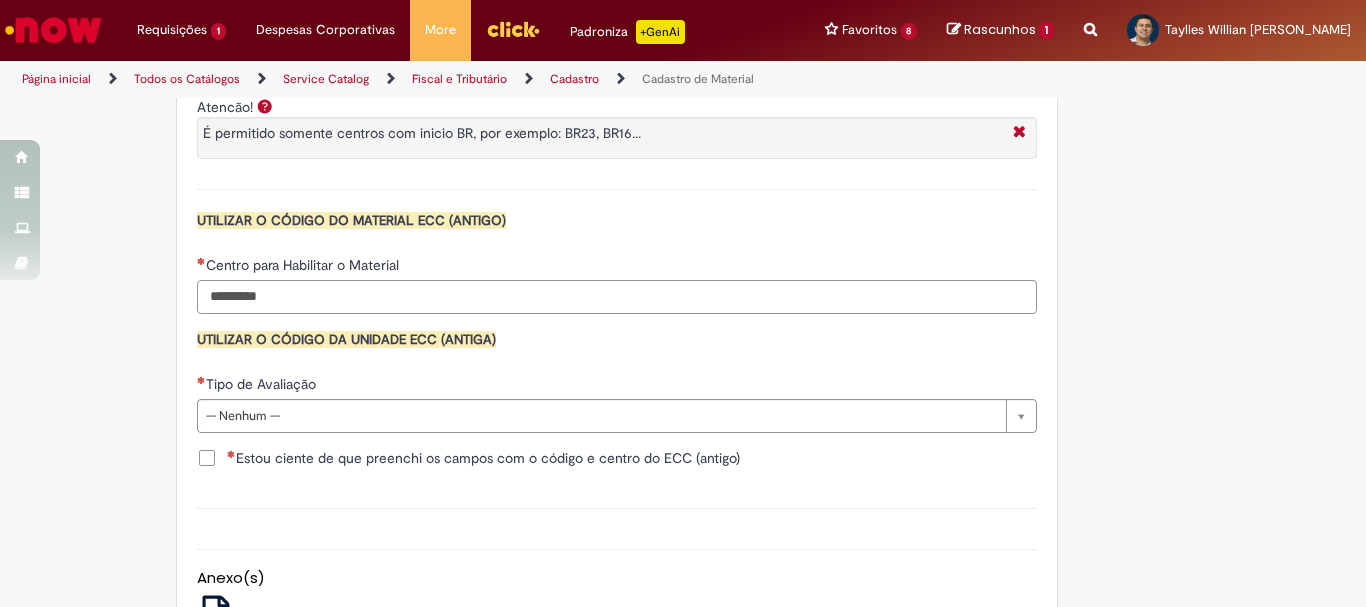 click on "Centro para Habilitar o Material" at bounding box center [617, 297] 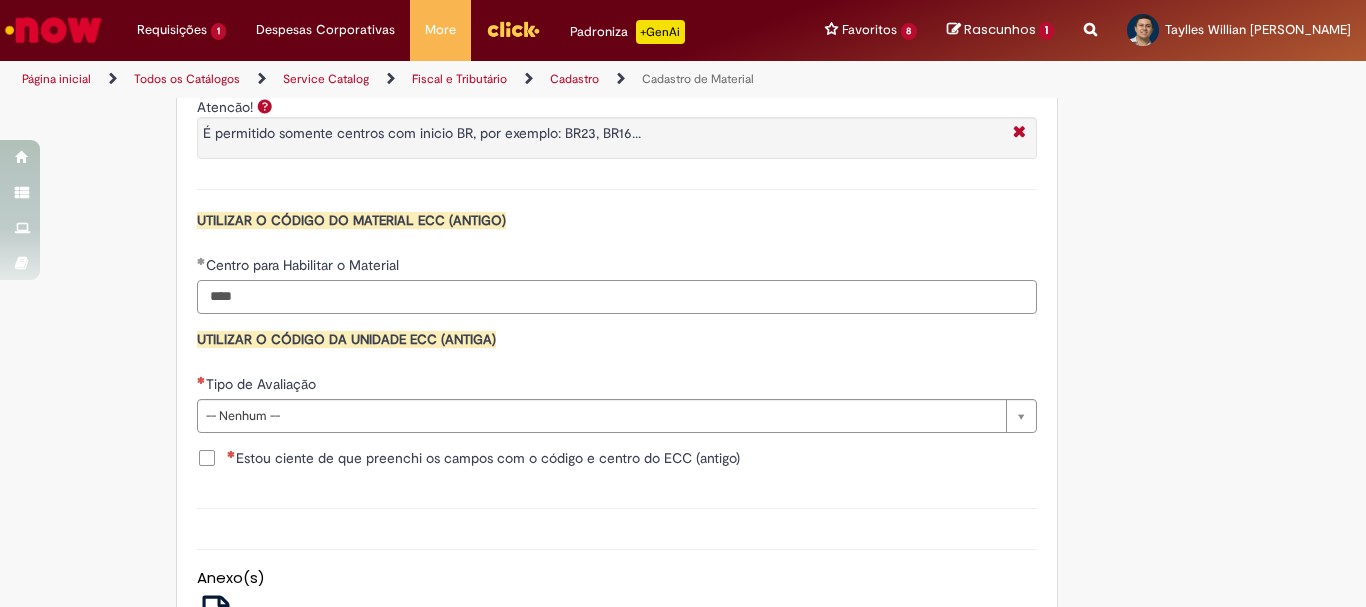 type on "****" 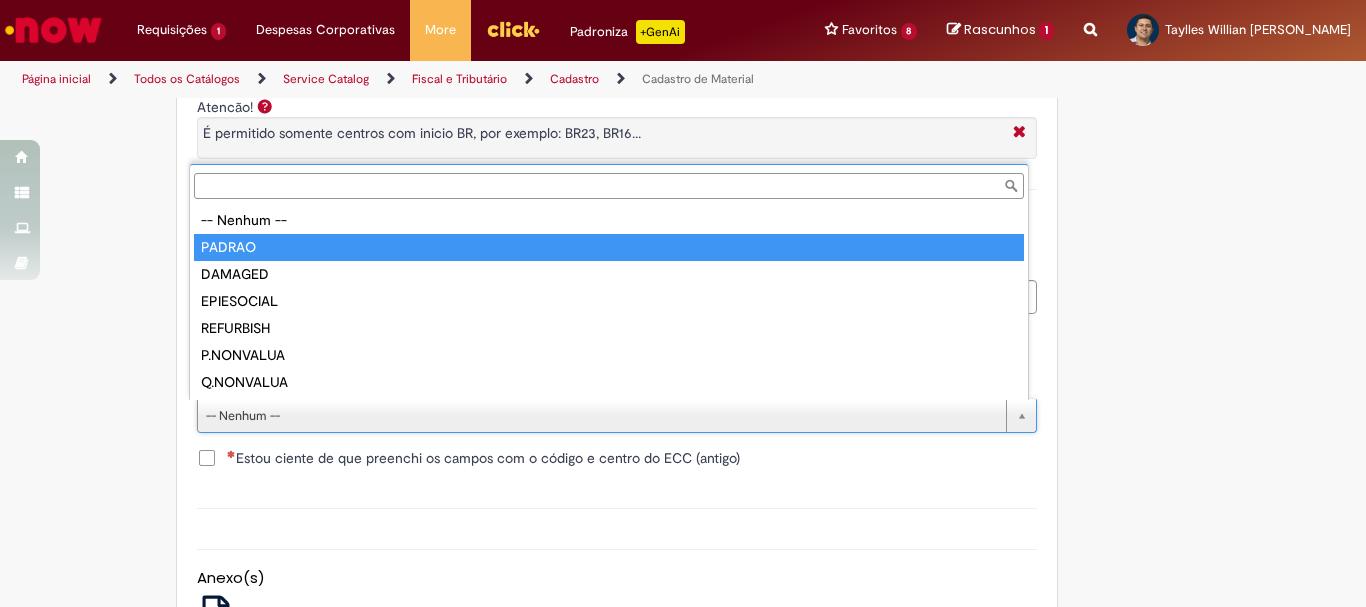 type on "******" 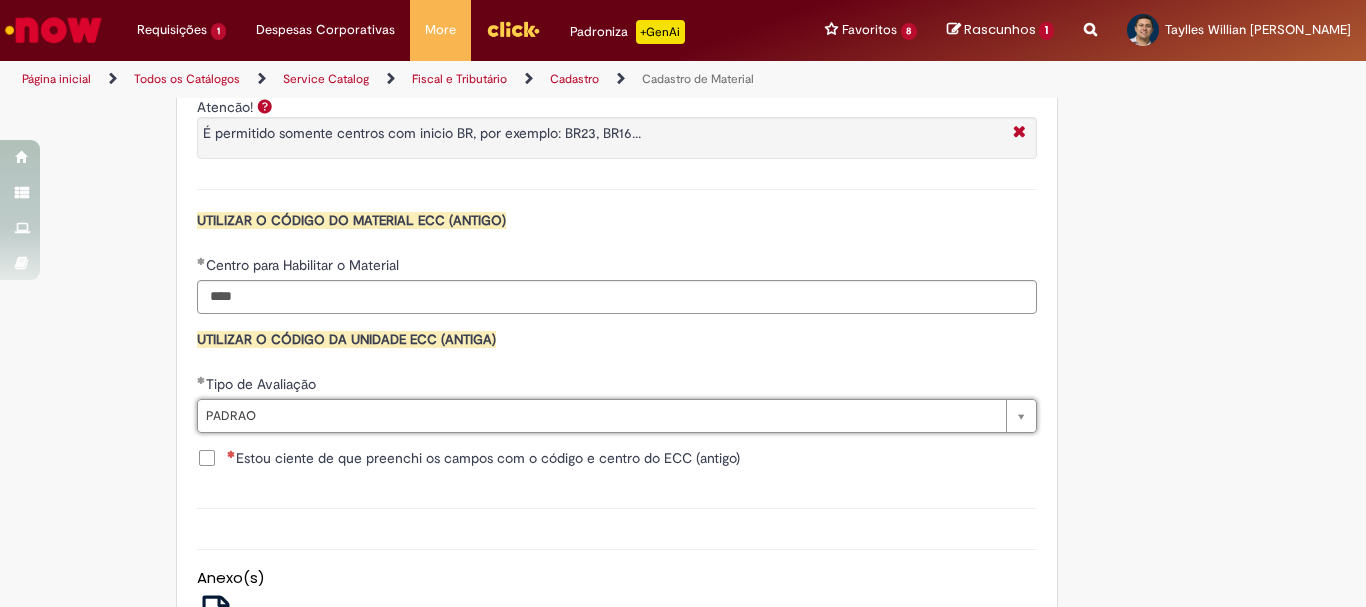 click on "Estou ciente de que preenchi os campos com o código e centro do ECC  (antigo)" at bounding box center [468, 458] 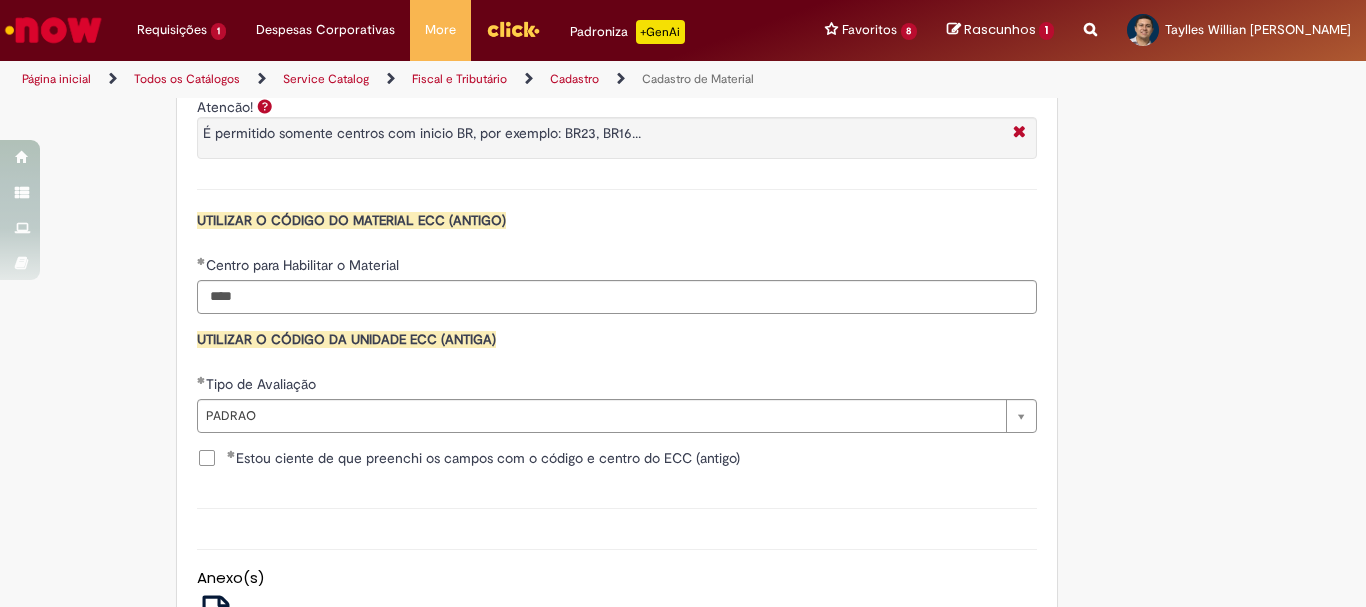 scroll, scrollTop: 2100, scrollLeft: 0, axis: vertical 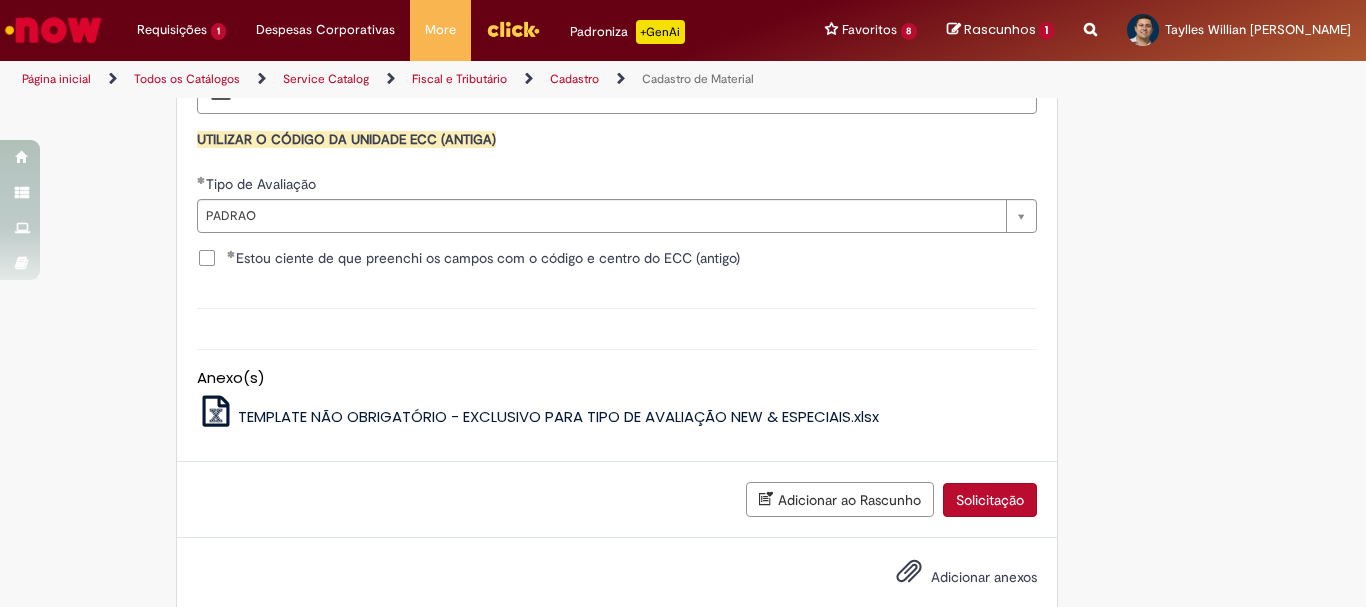 click on "Solicitação" at bounding box center [990, 500] 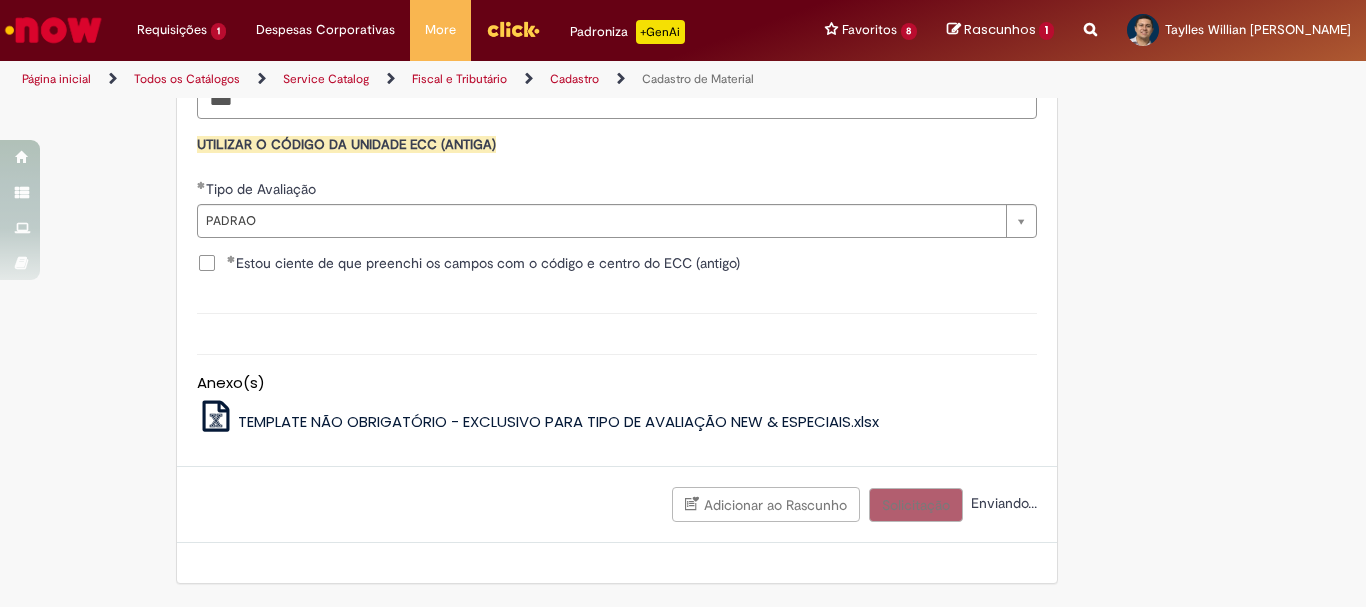 scroll, scrollTop: 2095, scrollLeft: 0, axis: vertical 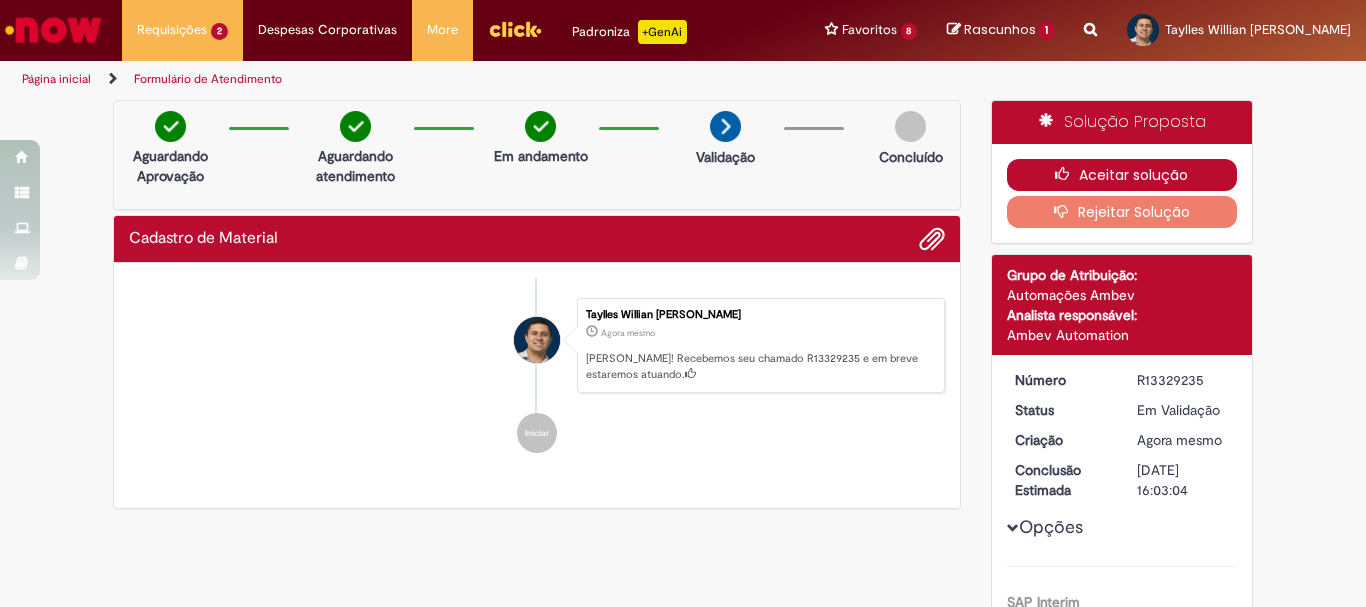 click on "Aceitar solução" at bounding box center (1122, 175) 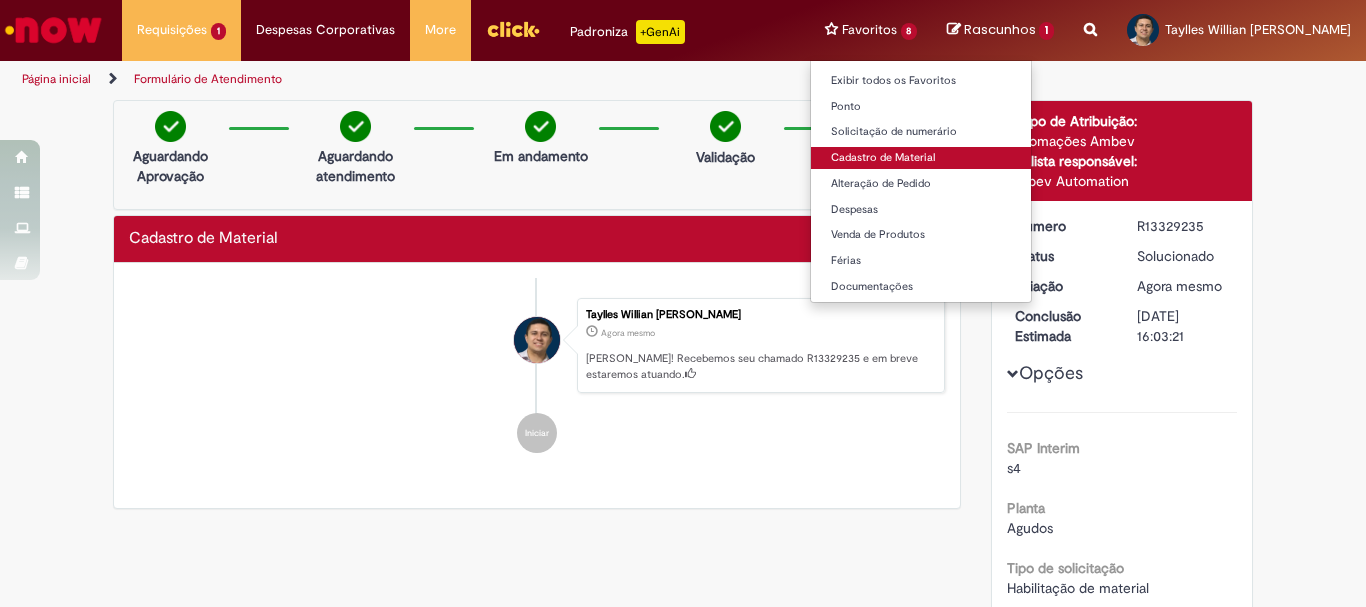 click on "Cadastro de Material" at bounding box center [921, 158] 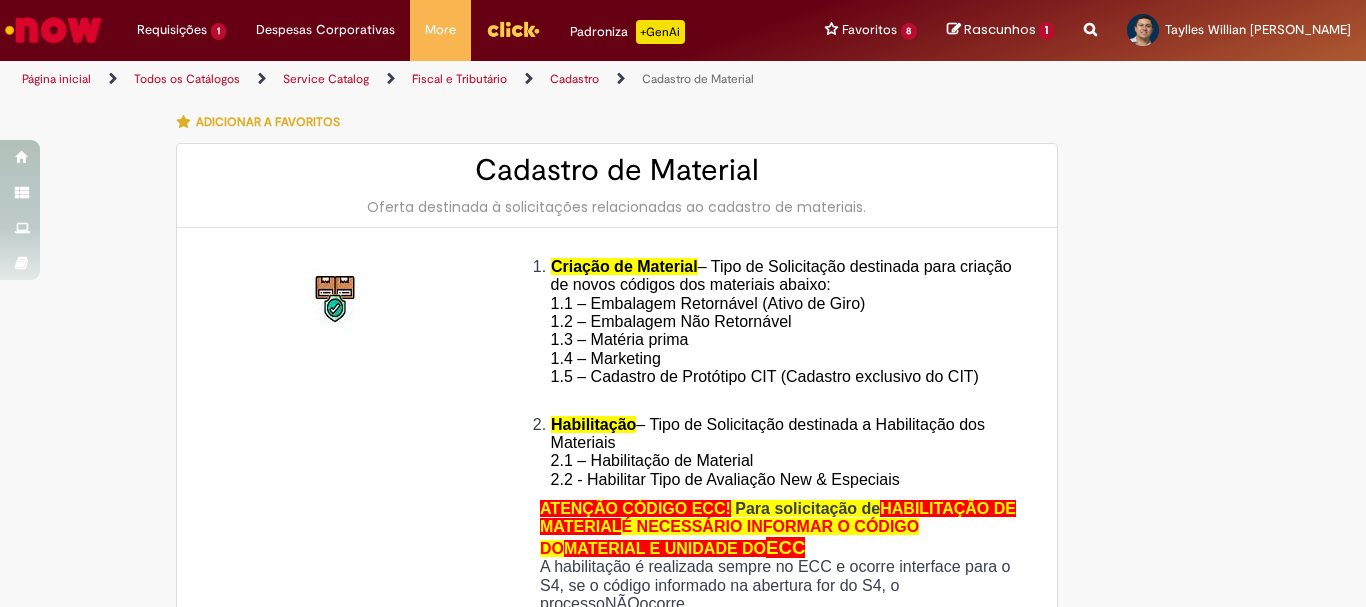 type on "********" 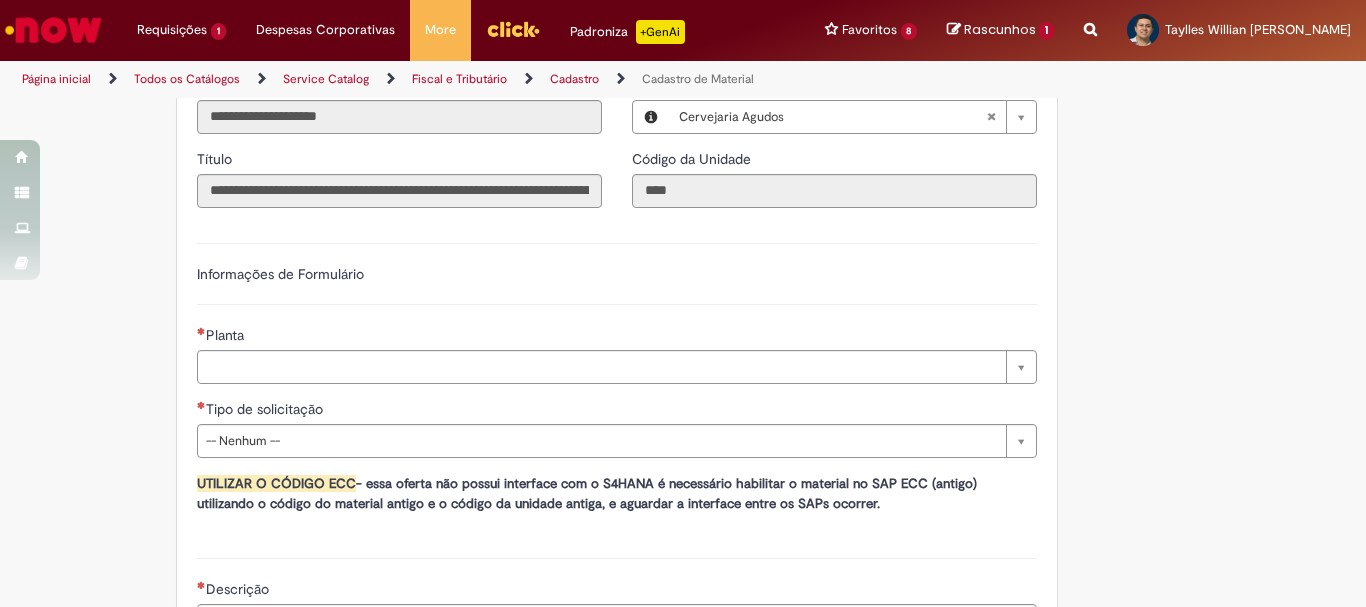 scroll, scrollTop: 900, scrollLeft: 0, axis: vertical 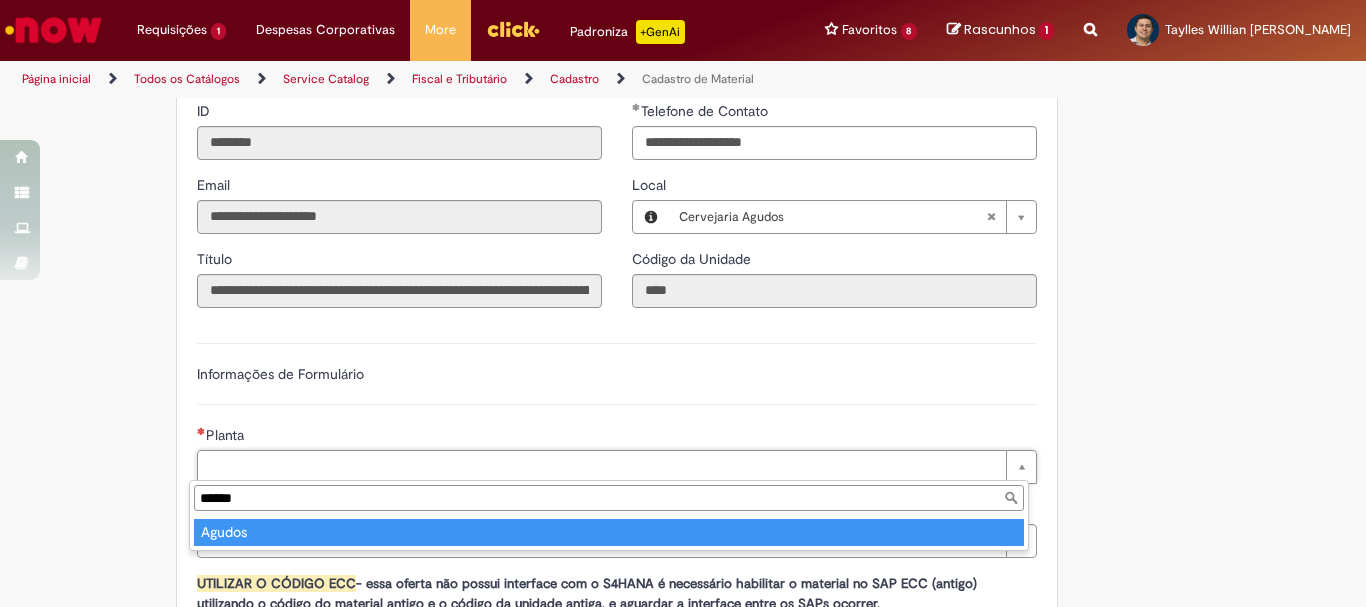 type on "******" 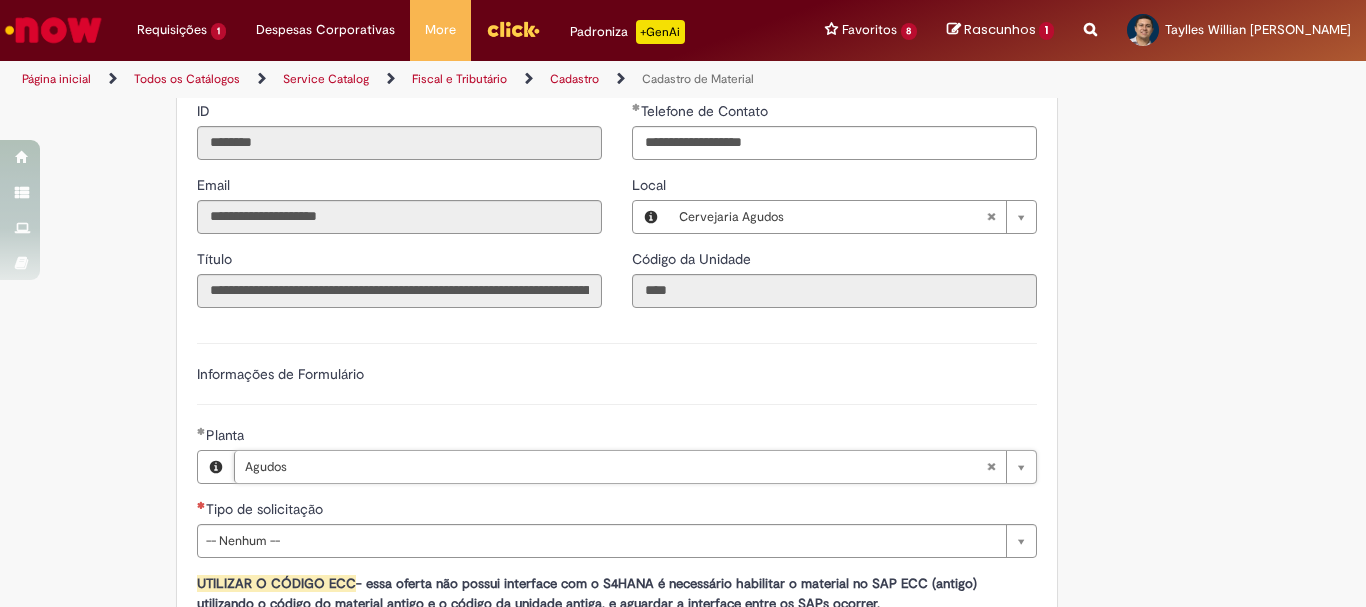 scroll, scrollTop: 1100, scrollLeft: 0, axis: vertical 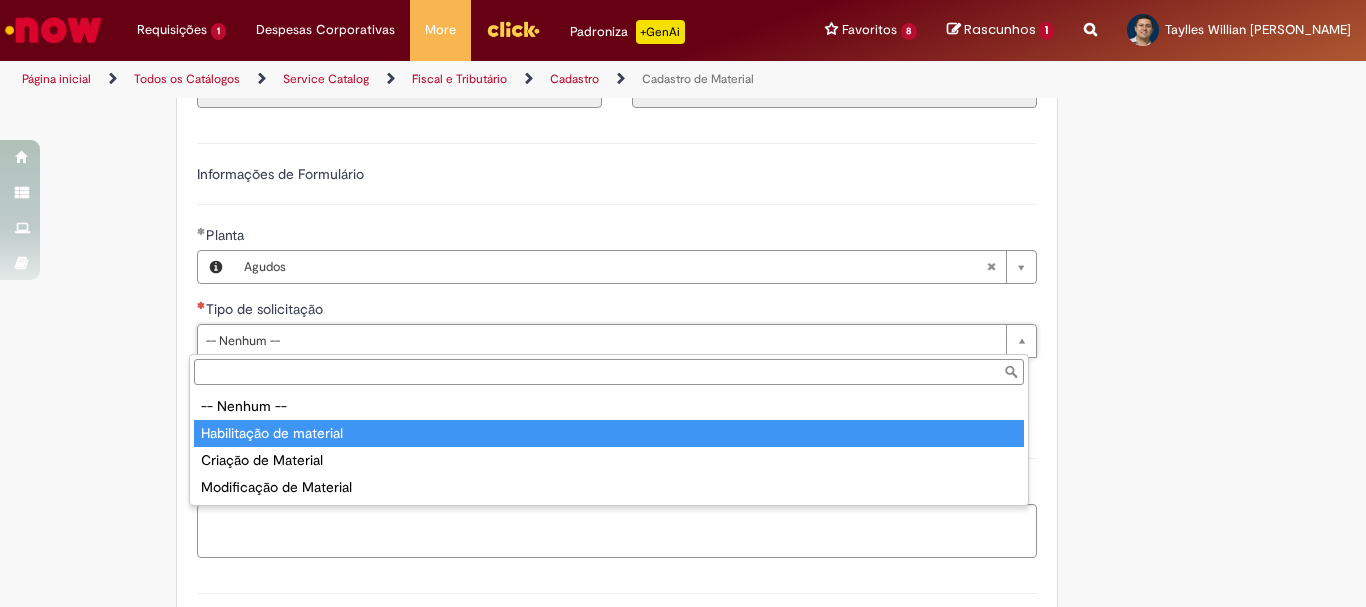 type on "**********" 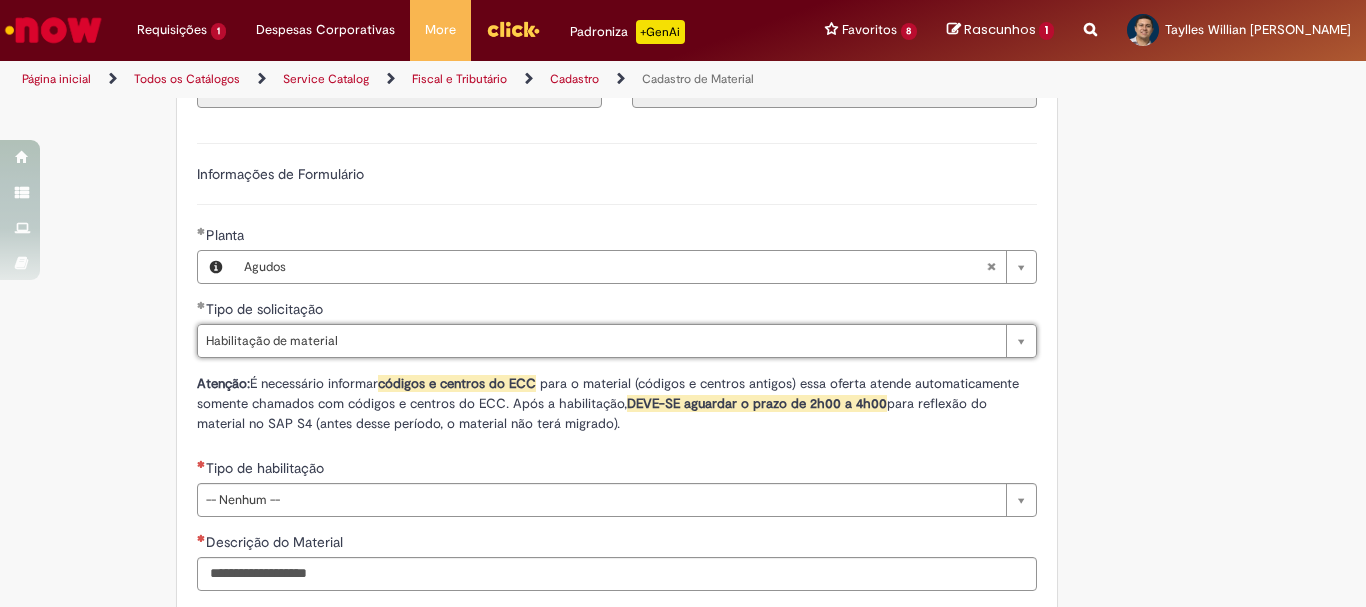 scroll, scrollTop: 1200, scrollLeft: 0, axis: vertical 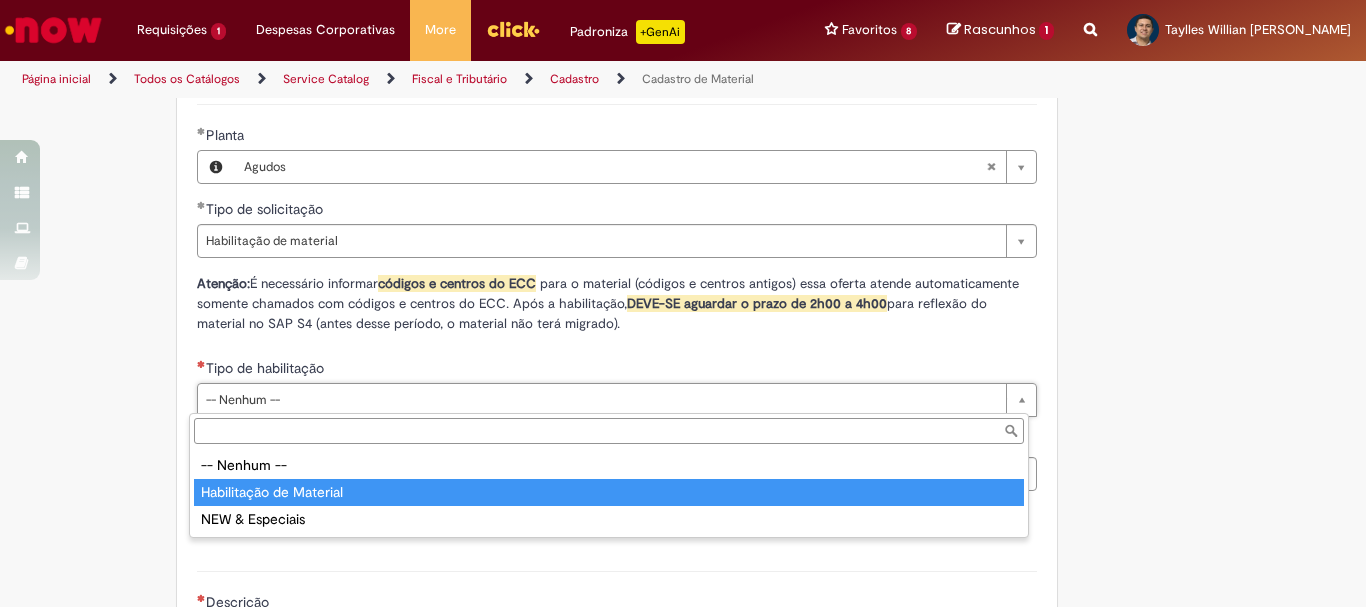 type on "**********" 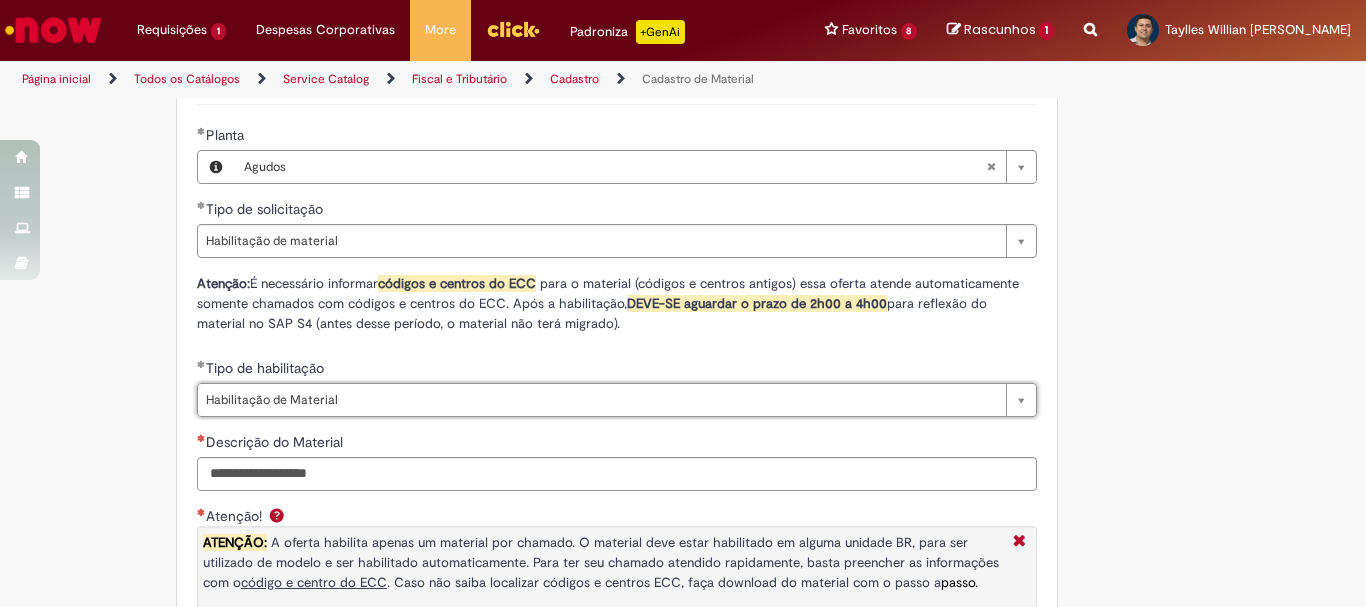 scroll, scrollTop: 1300, scrollLeft: 0, axis: vertical 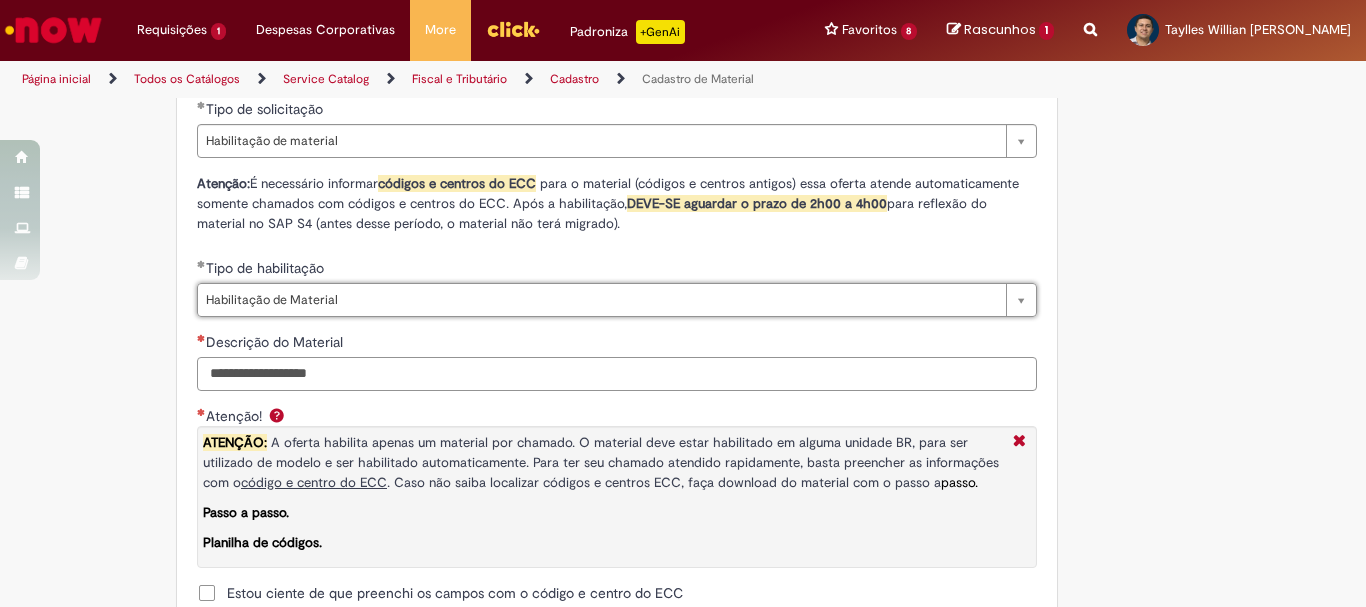 click on "Descrição do Material" at bounding box center (617, 374) 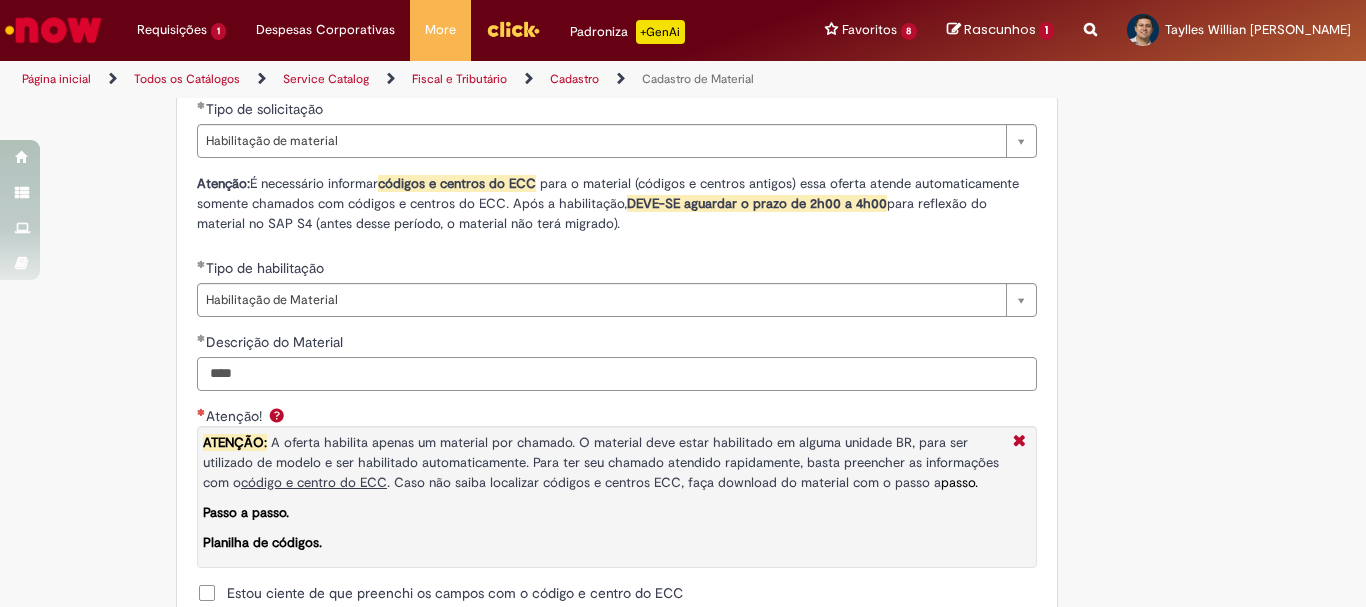 scroll, scrollTop: 1400, scrollLeft: 0, axis: vertical 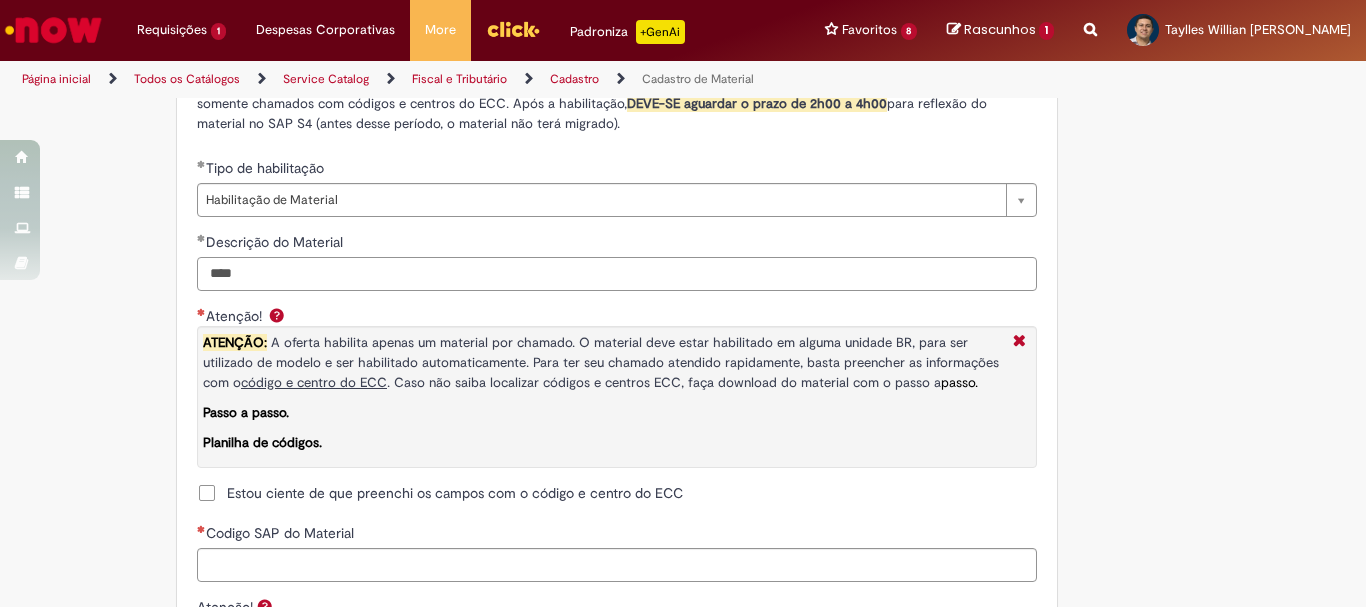 type on "****" 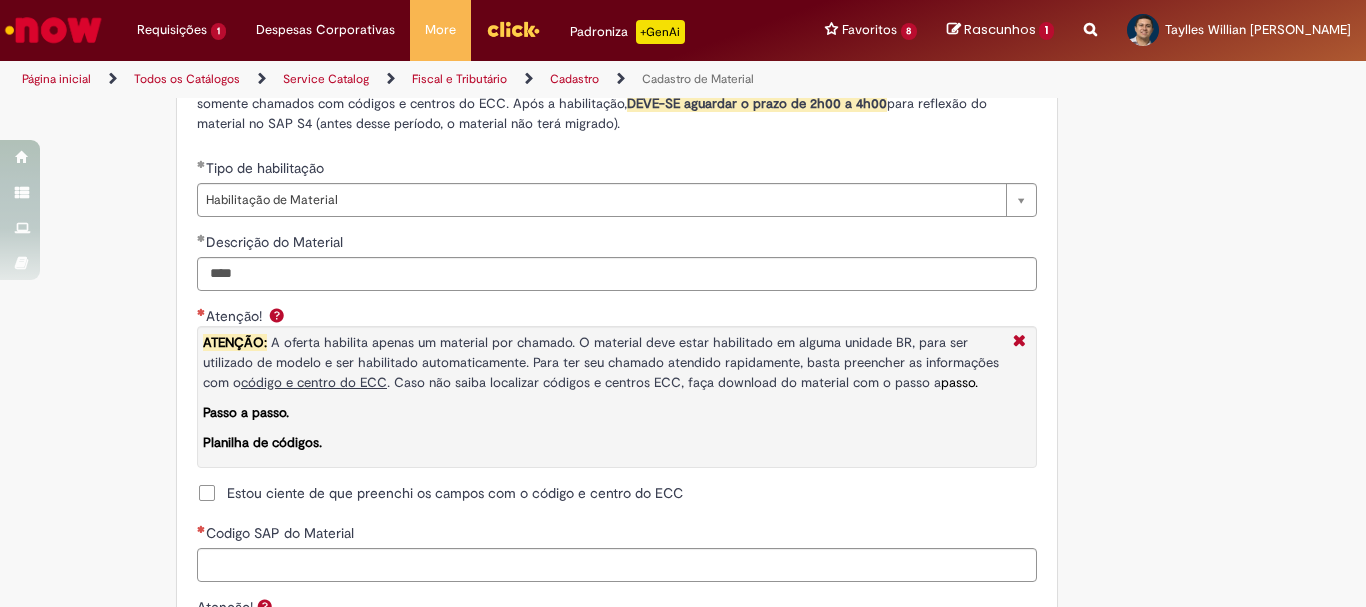 click on "Estou ciente de que preenchi os campos com o código e centro do ECC" at bounding box center (455, 493) 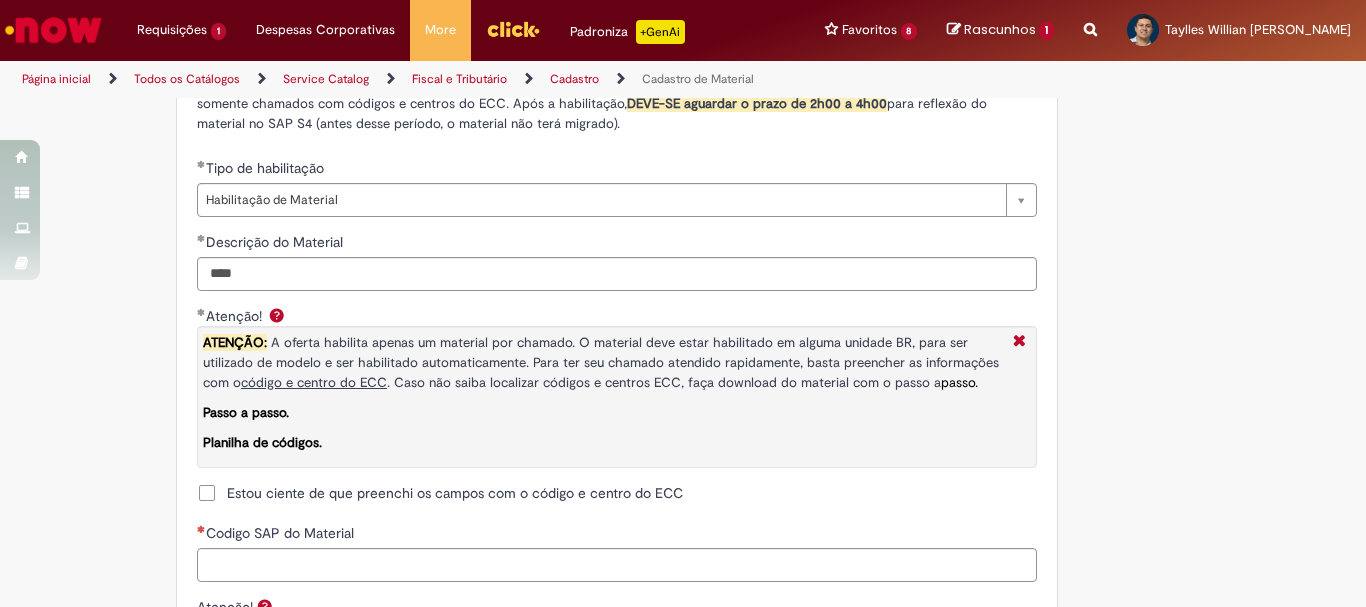 scroll, scrollTop: 1500, scrollLeft: 0, axis: vertical 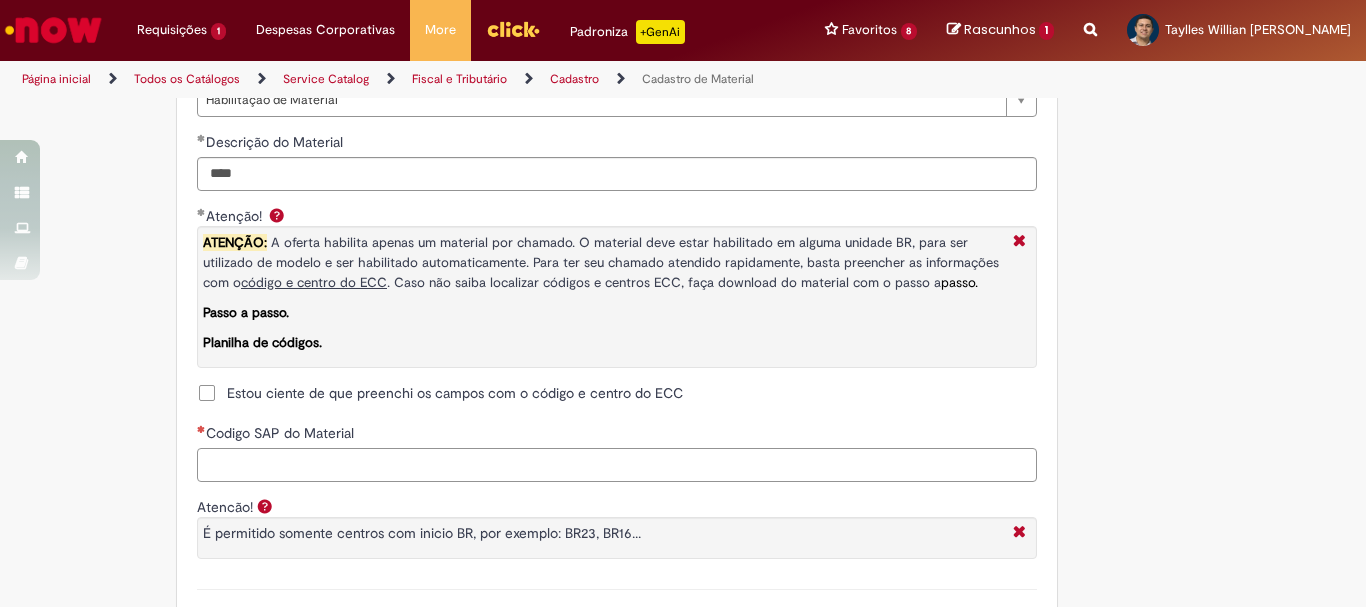 click on "Codigo SAP do Material" at bounding box center (617, 465) 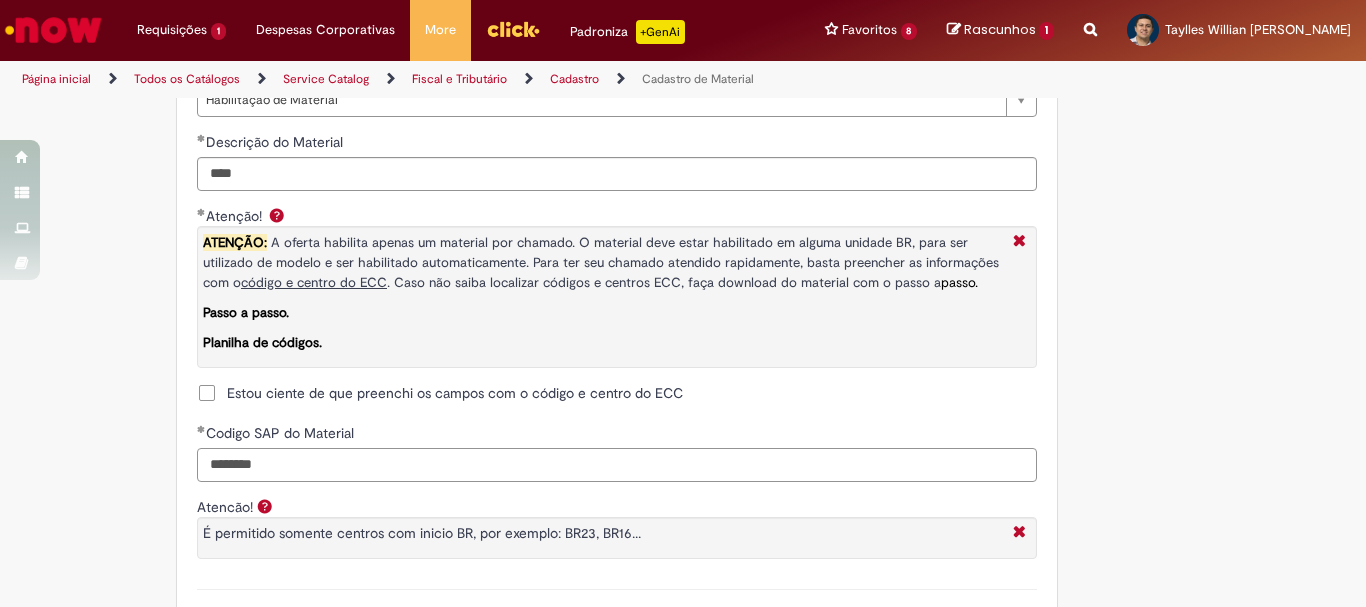 scroll, scrollTop: 1700, scrollLeft: 0, axis: vertical 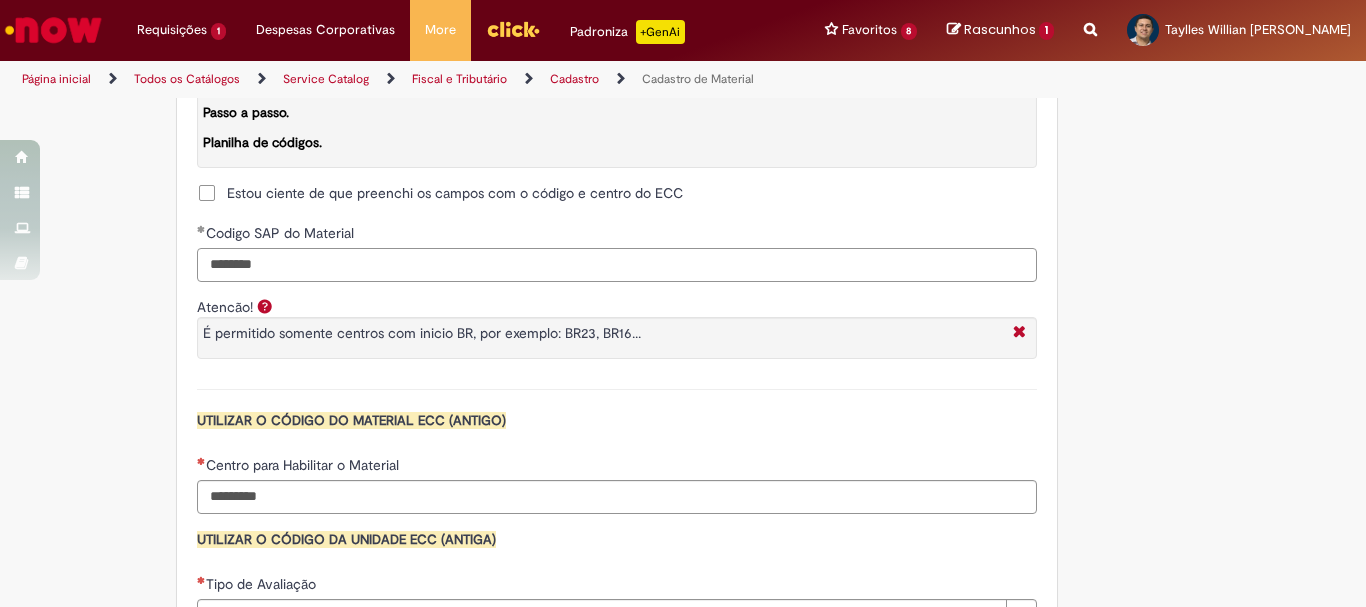 type 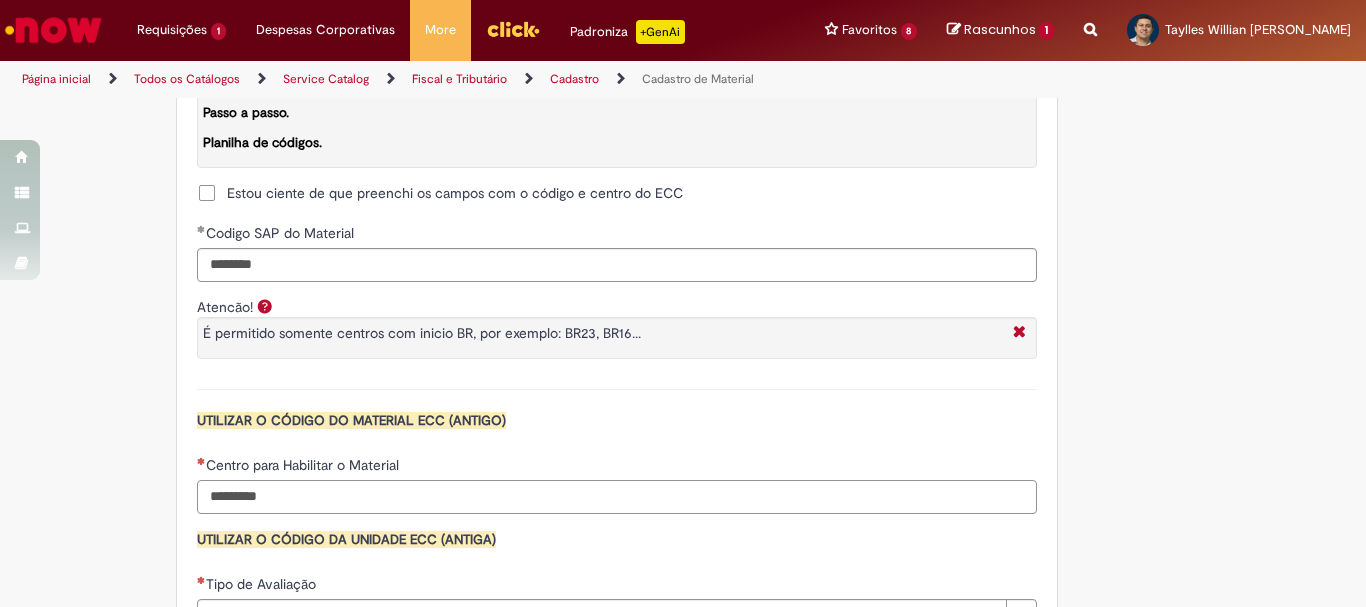 click on "Centro para Habilitar o Material" at bounding box center (617, 497) 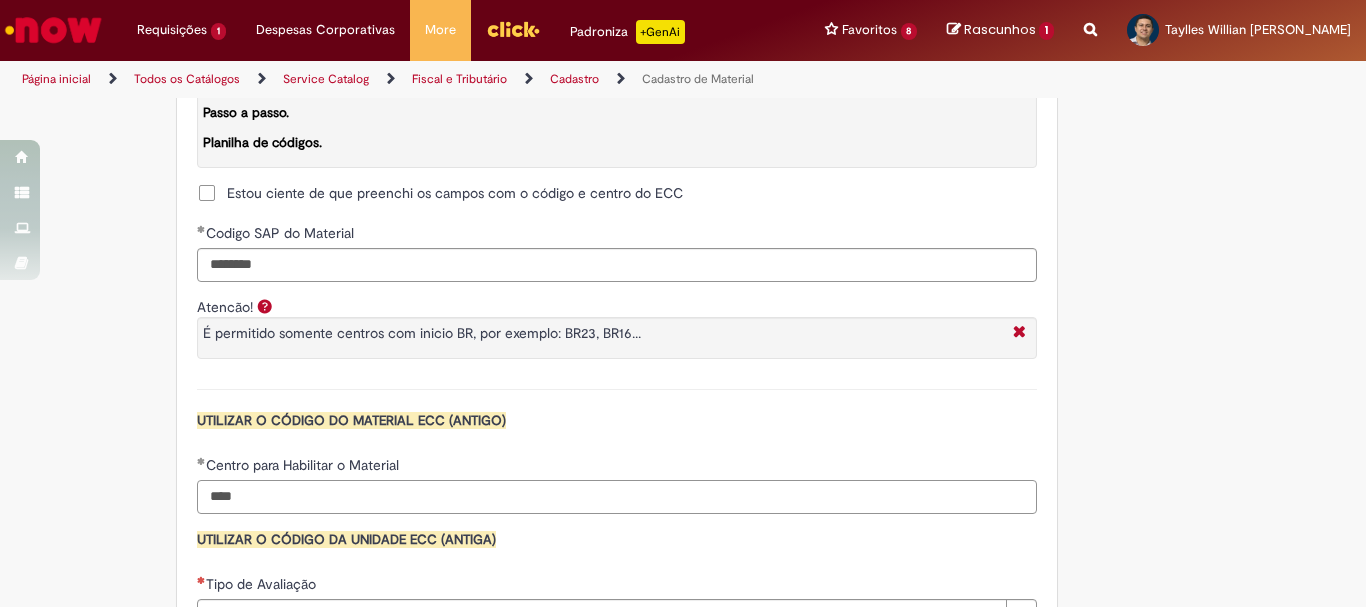 scroll, scrollTop: 1900, scrollLeft: 0, axis: vertical 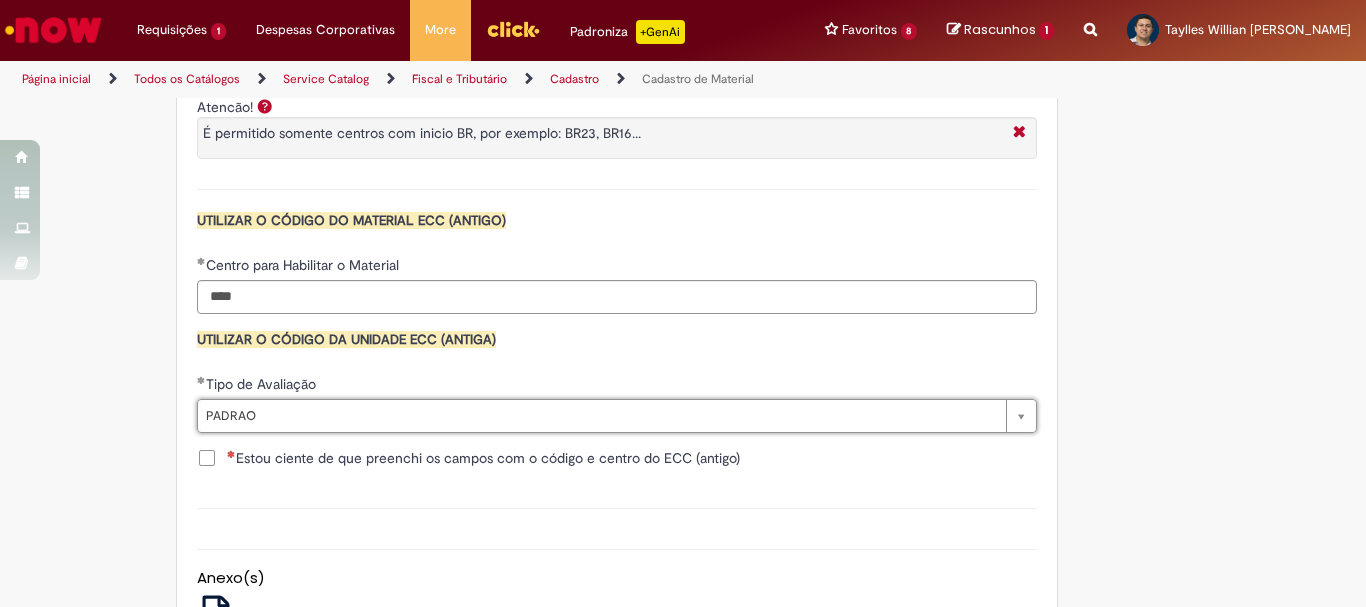 click on "Estou ciente de que preenchi os campos com o código e centro do ECC  (antigo)" at bounding box center [468, 458] 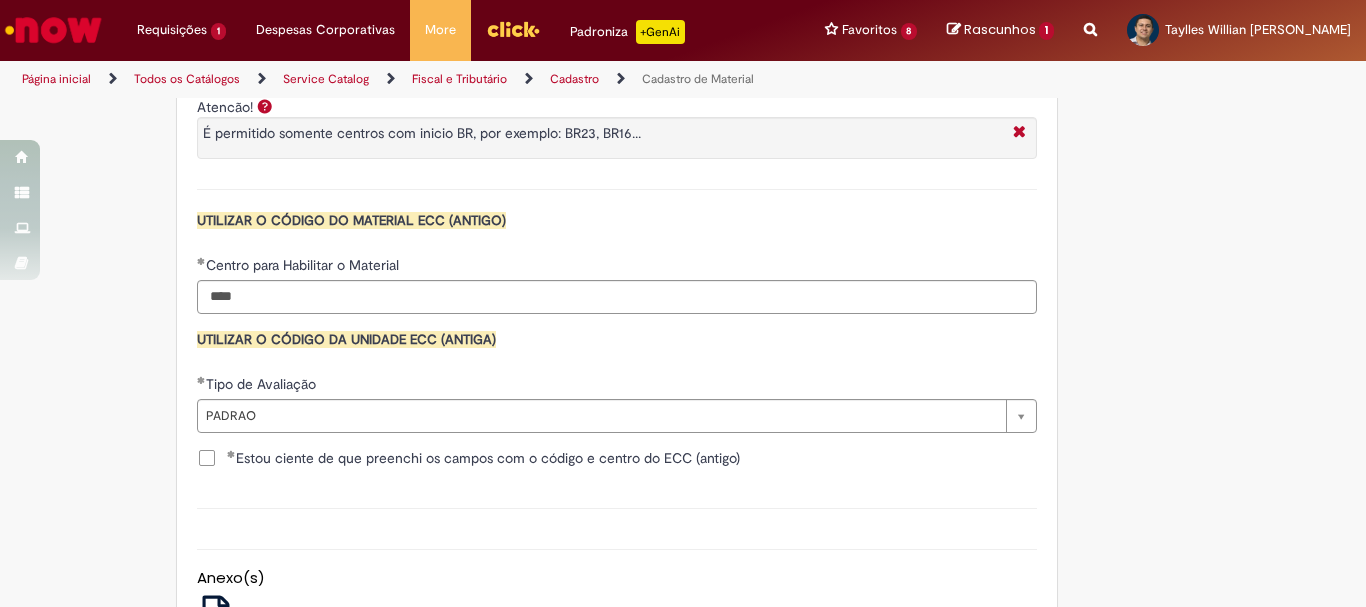 scroll, scrollTop: 1600, scrollLeft: 0, axis: vertical 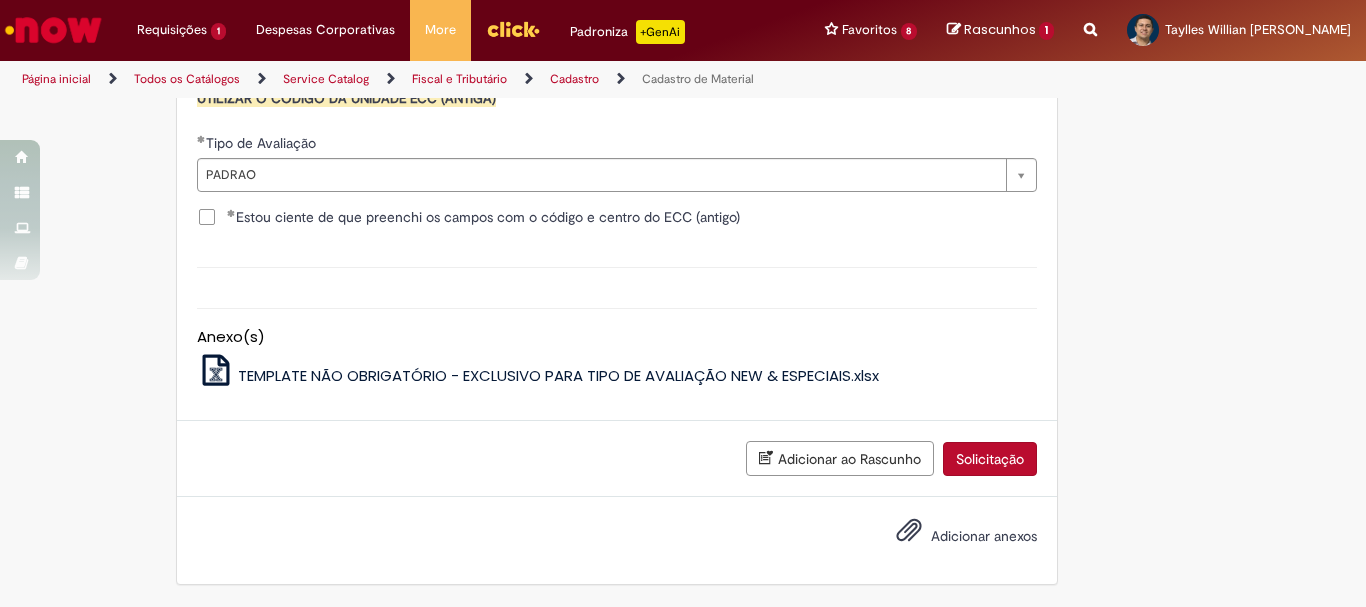 click on "Solicitação" at bounding box center [990, 459] 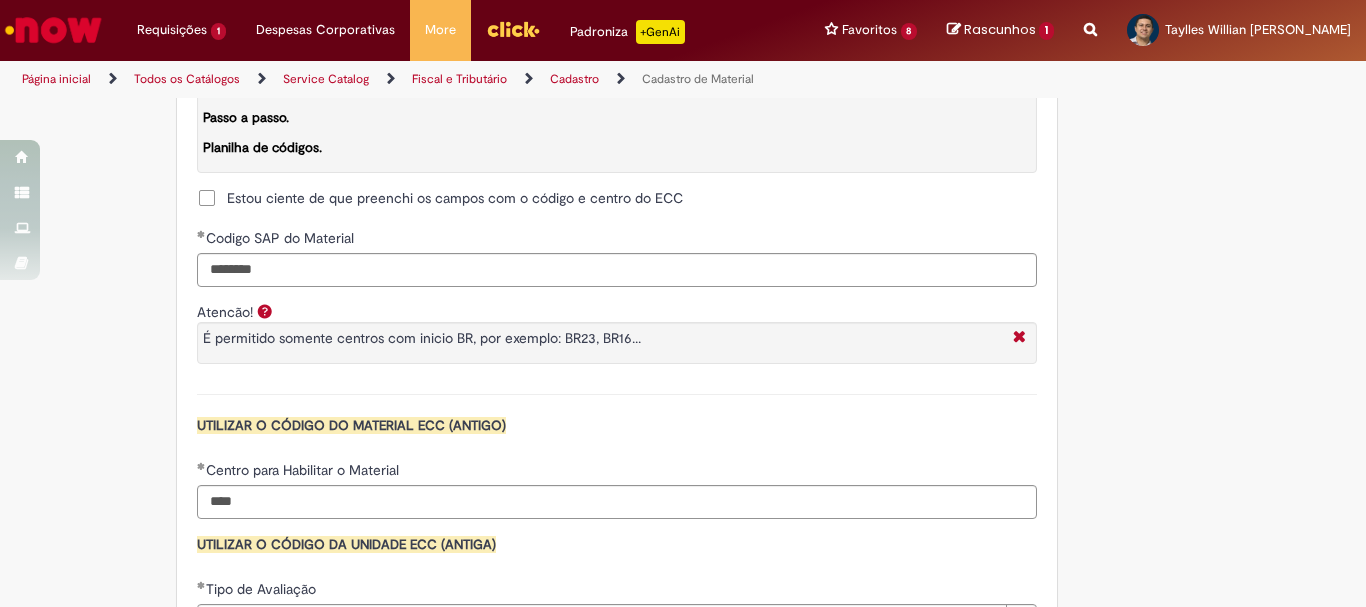 scroll, scrollTop: 1595, scrollLeft: 0, axis: vertical 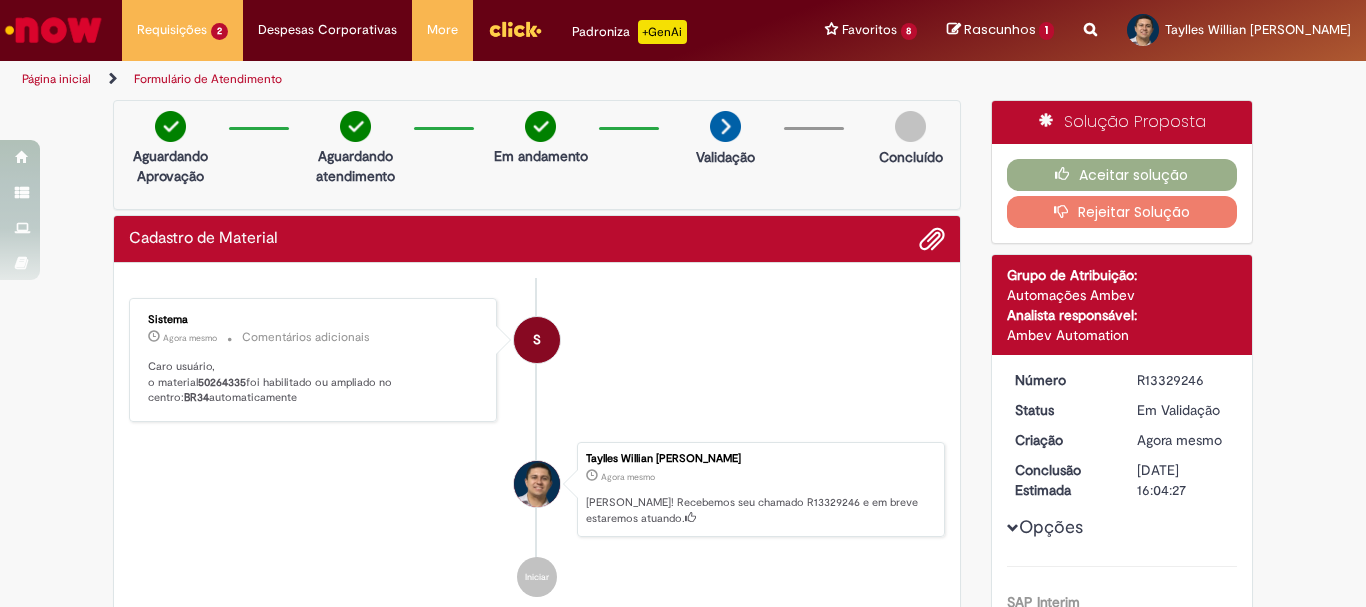 drag, startPoint x: 645, startPoint y: 375, endPoint x: 570, endPoint y: 356, distance: 77.36925 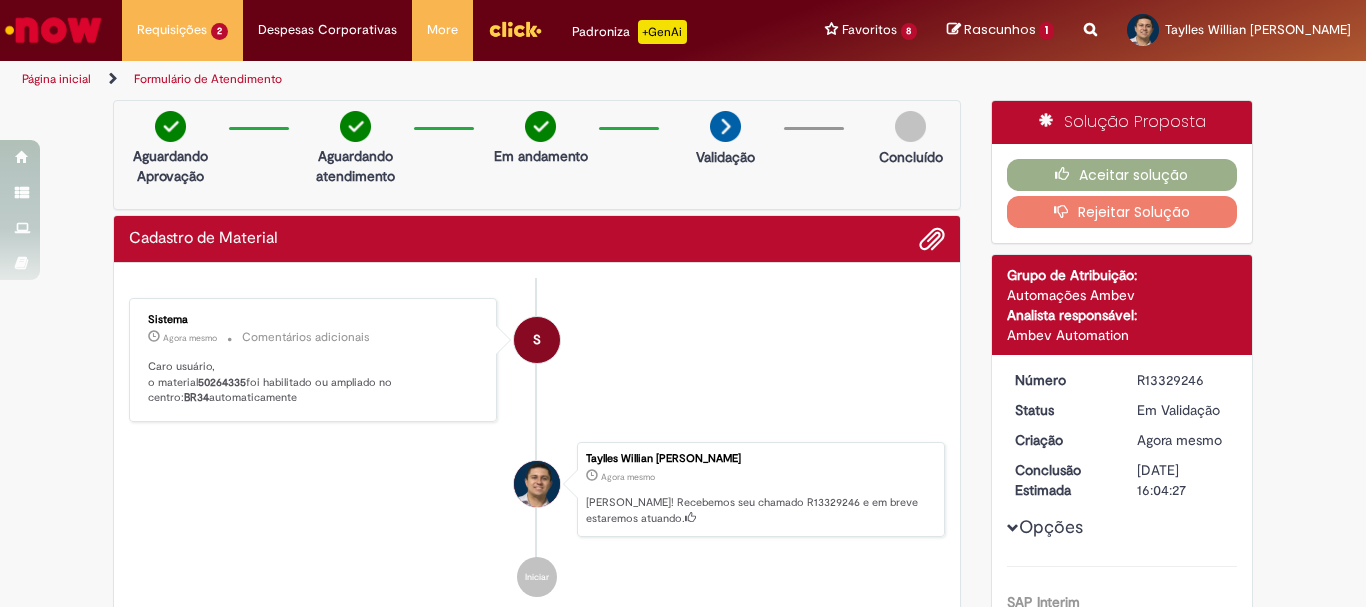scroll, scrollTop: 100, scrollLeft: 0, axis: vertical 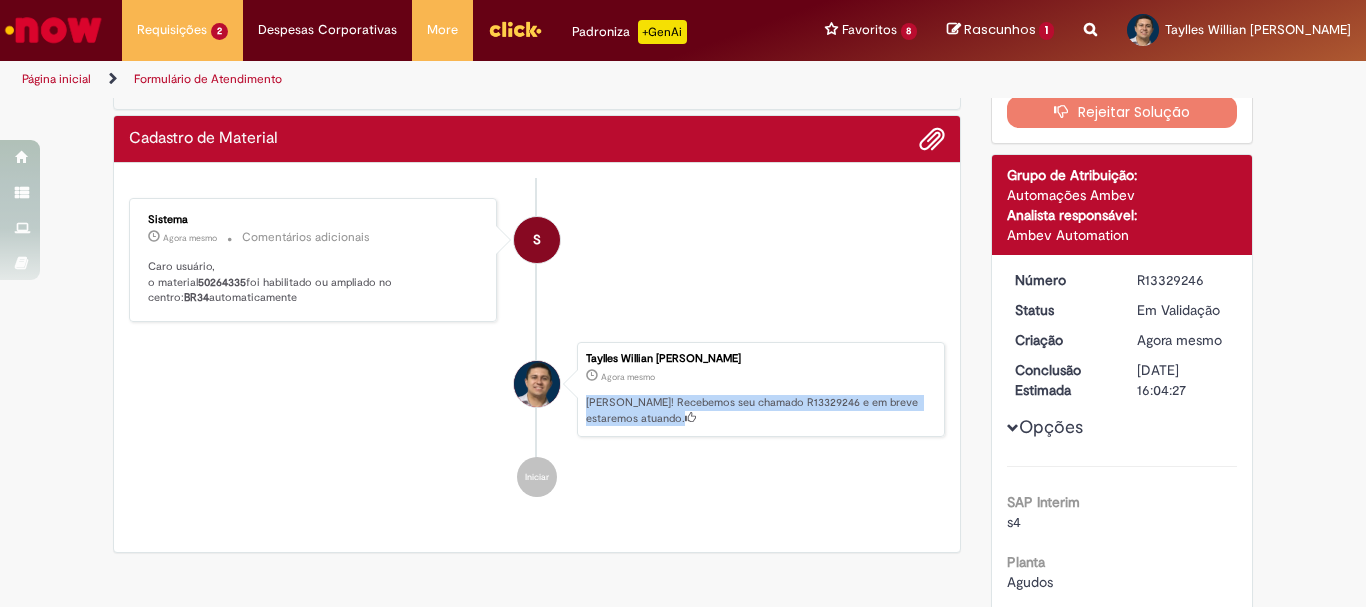 drag, startPoint x: 664, startPoint y: 423, endPoint x: 575, endPoint y: 399, distance: 92.17918 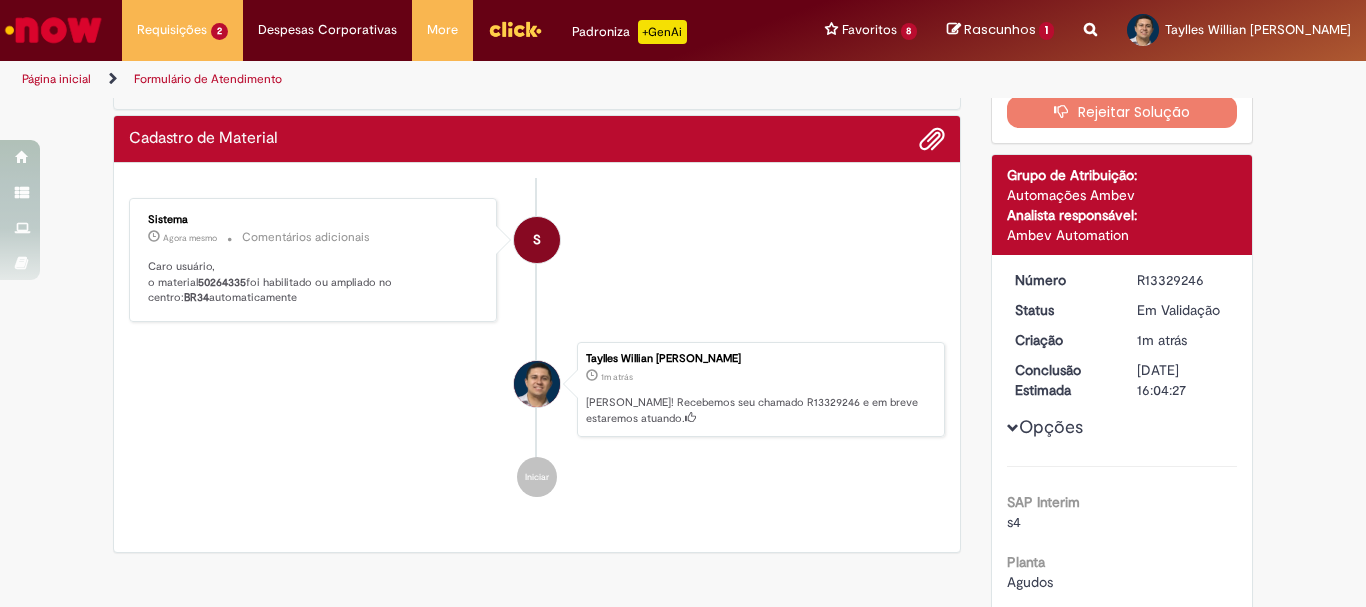 scroll, scrollTop: 200, scrollLeft: 0, axis: vertical 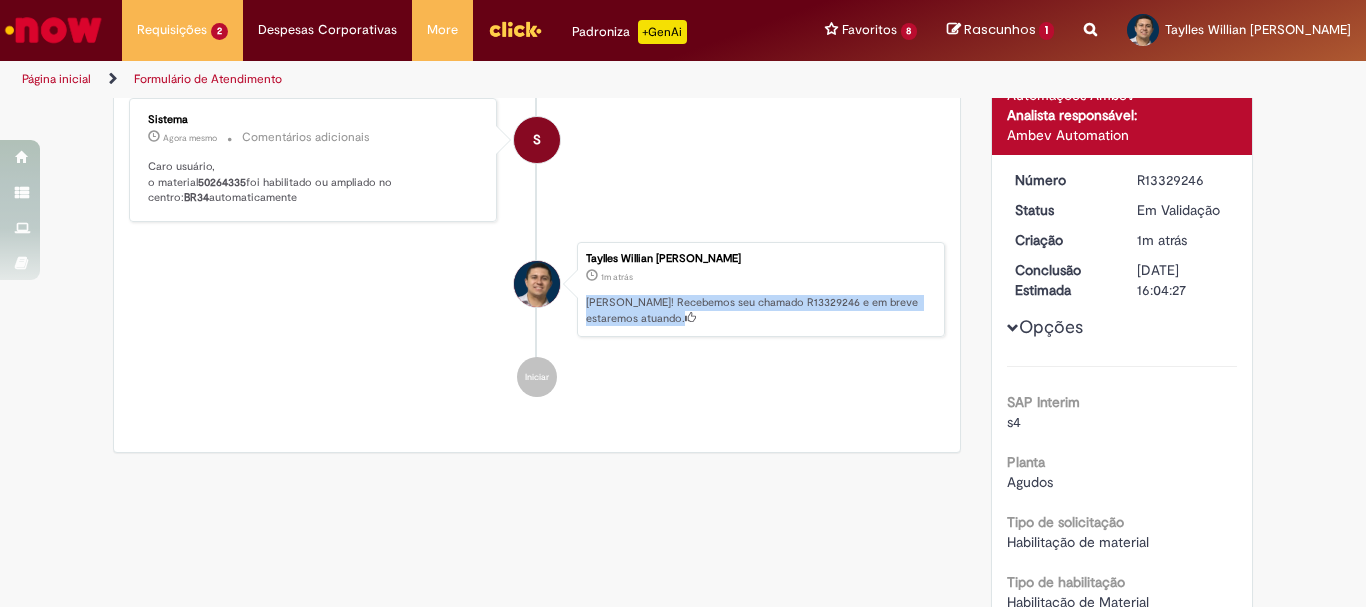 drag, startPoint x: 649, startPoint y: 321, endPoint x: 574, endPoint y: 301, distance: 77.62087 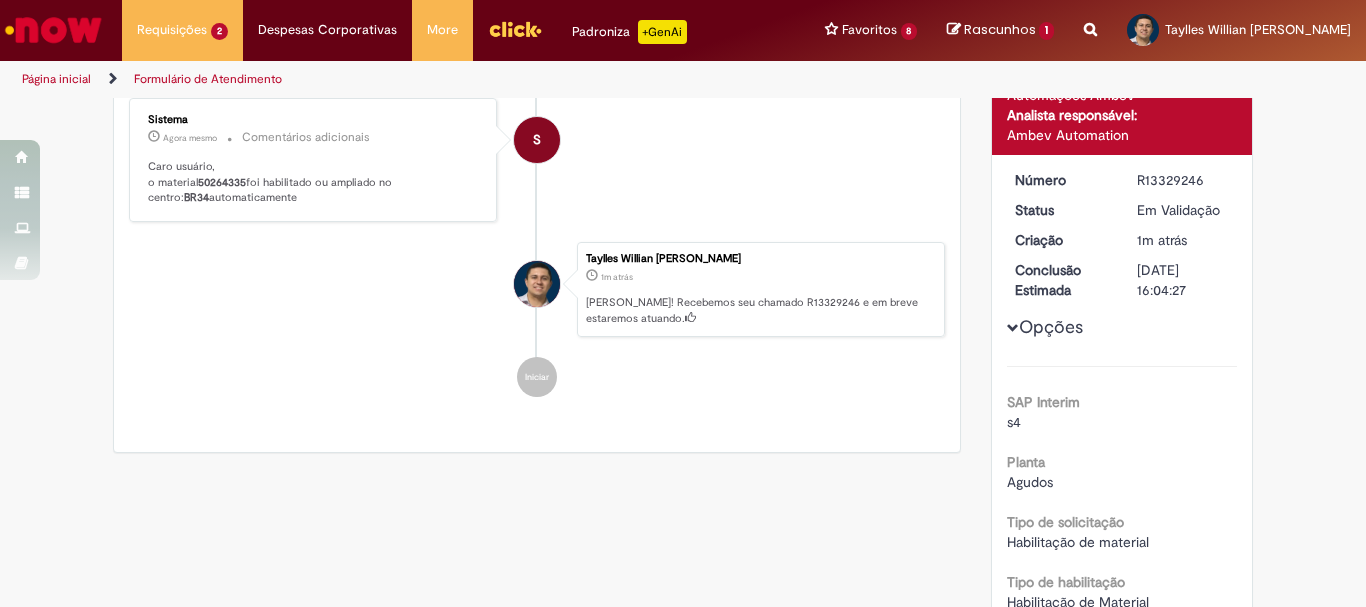 click on "Iniciar" at bounding box center (537, 377) 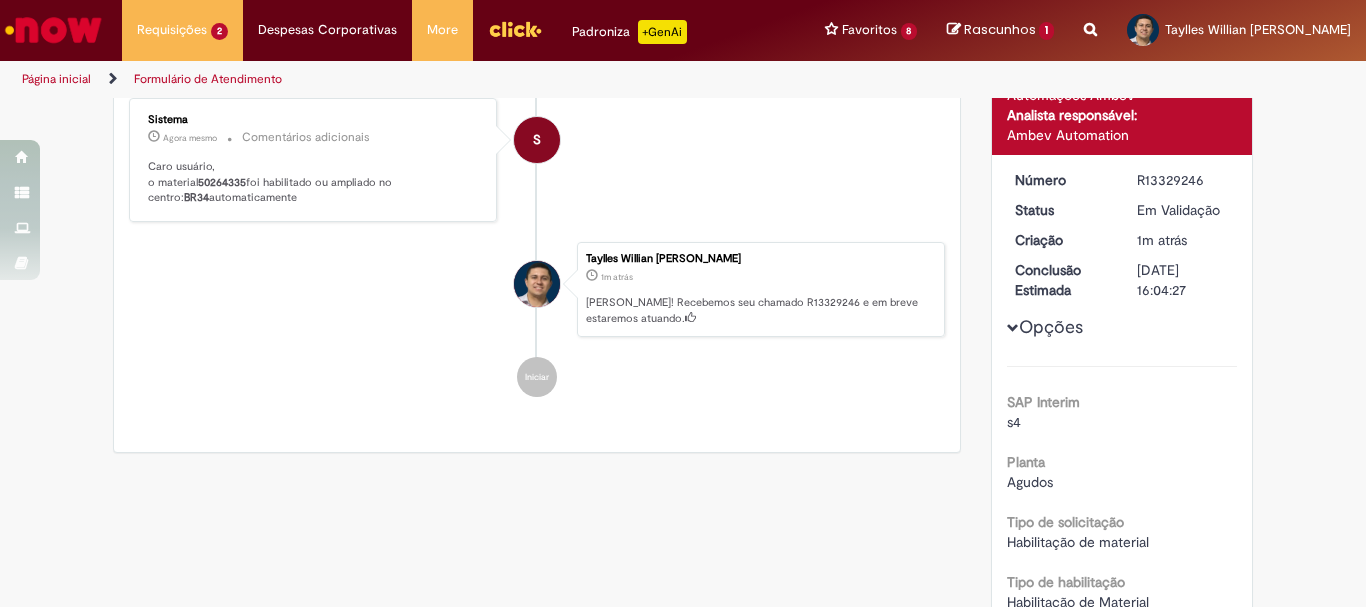 scroll, scrollTop: 100, scrollLeft: 0, axis: vertical 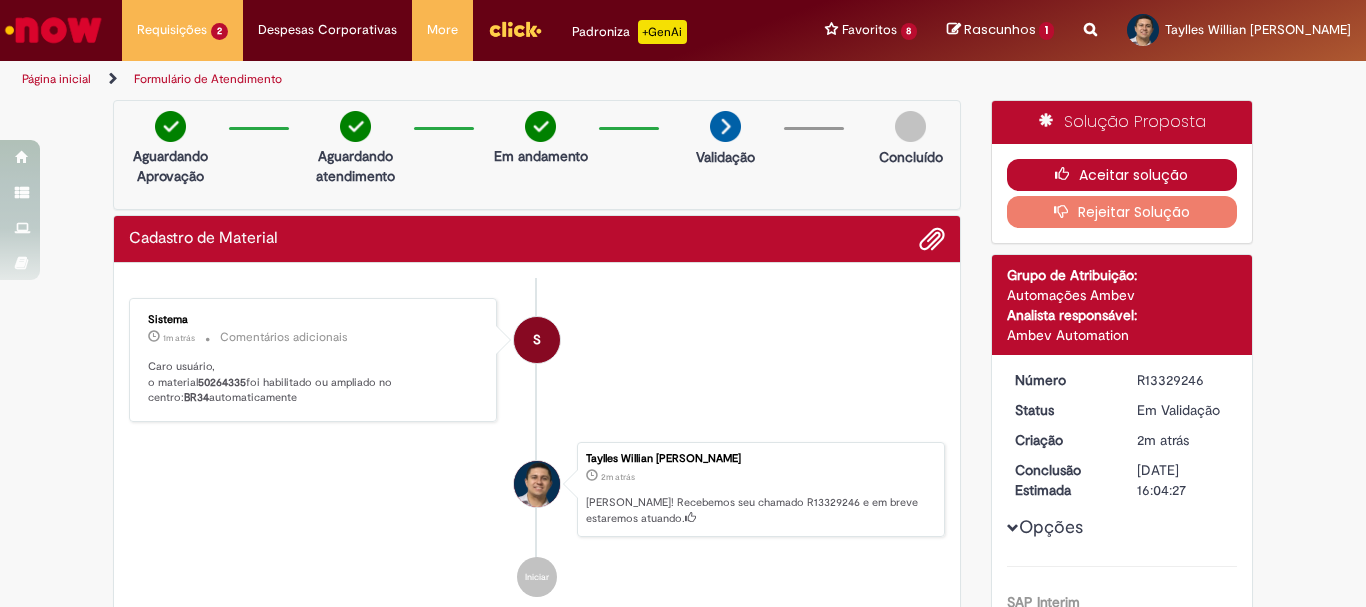 click on "Aceitar solução" at bounding box center (1122, 175) 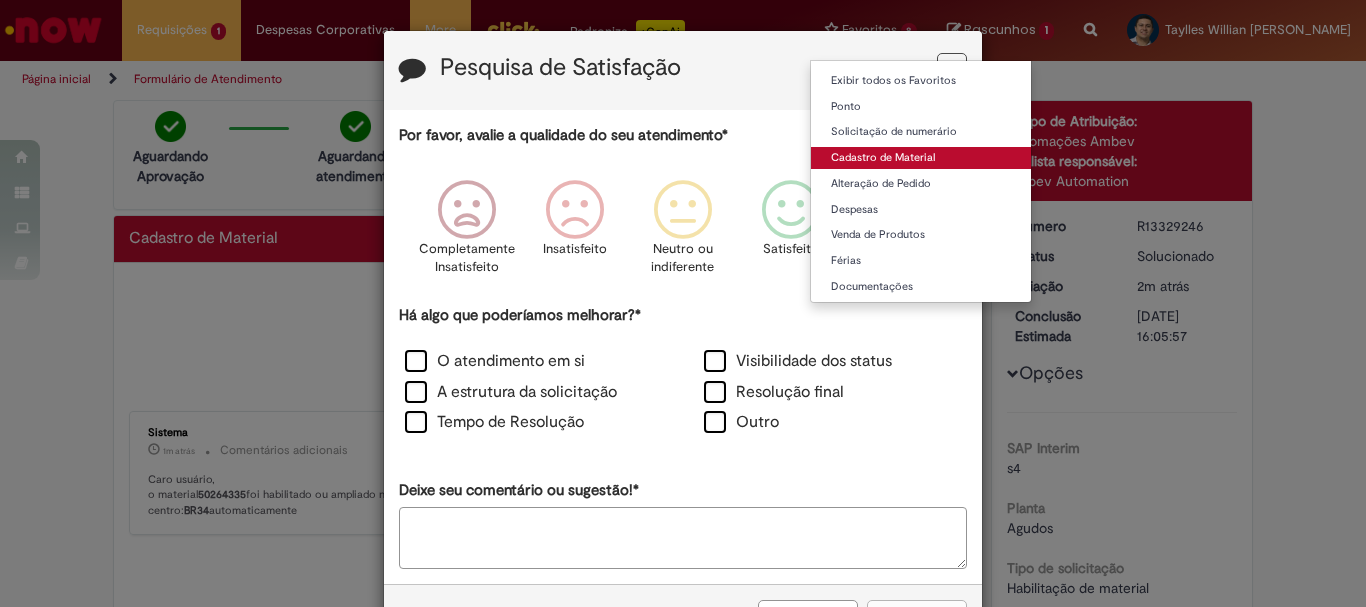 click on "Cadastro de Material" at bounding box center [921, 158] 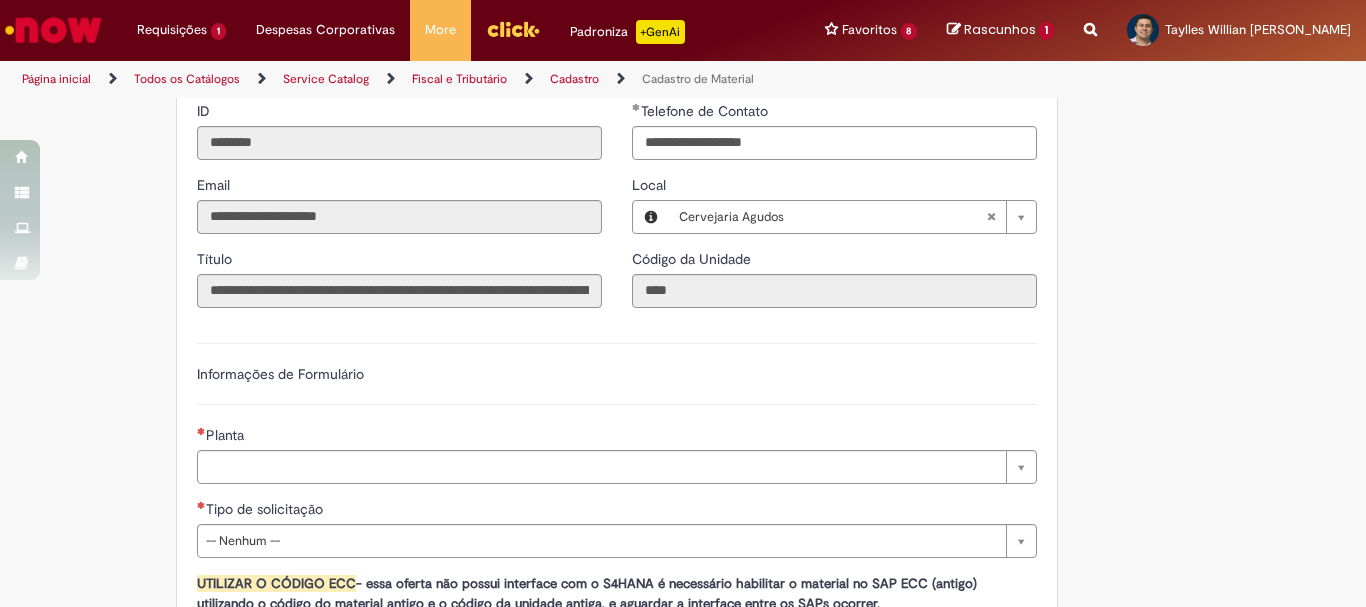 scroll, scrollTop: 1000, scrollLeft: 0, axis: vertical 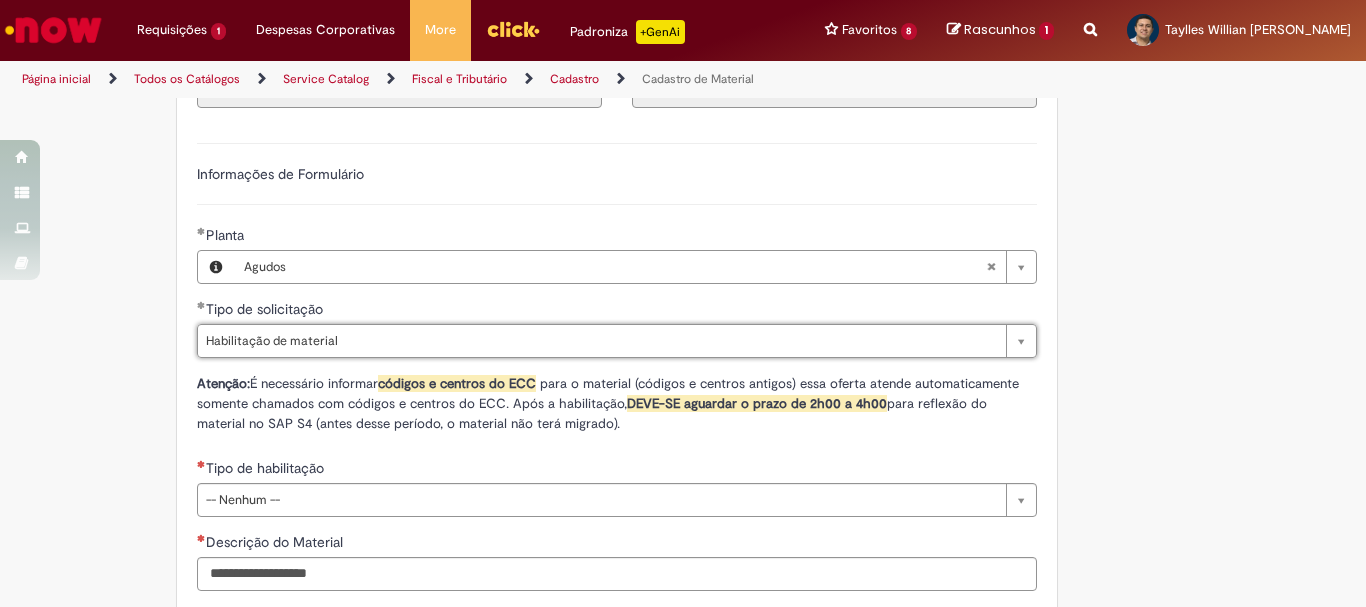click on "Adicionar a Favoritos
Cadastro de Material
Oferta destinada à solicitações relacionadas ao cadastro de materiais.
Criação de Material  – Tipo de Solicitação destinada para criação de novos códigos dos materiais abaixo:       1.1 – Embalagem Retornável (Ativo de Giro)       1.2 – Embalagem Não Retornável        1.3 – Matéria prima       1.4 – Marketing       1.5 – Cadastro de Protótipo CIT (Cadastro exclusivo do CIT)
Habilitação  – Tipo de Solicitação destinada a Habilitação dos Materiais       2.1 – Habilitação de Material       2.2 - Habilitar Tipo de Avaliação New & Especiais
ATENÇÃO CÓDIGO ECC!   Para solicitação de  HABILITAÇÃO DE MATERIAL  É NECESSÁRIO INFORMAR O CÓDIGO DO  MATERIAL E UNIDADE DO  ECC
NÃO  ocorre.
ATENÇÃO INTERFACE!
Modificação" at bounding box center [585, 52] 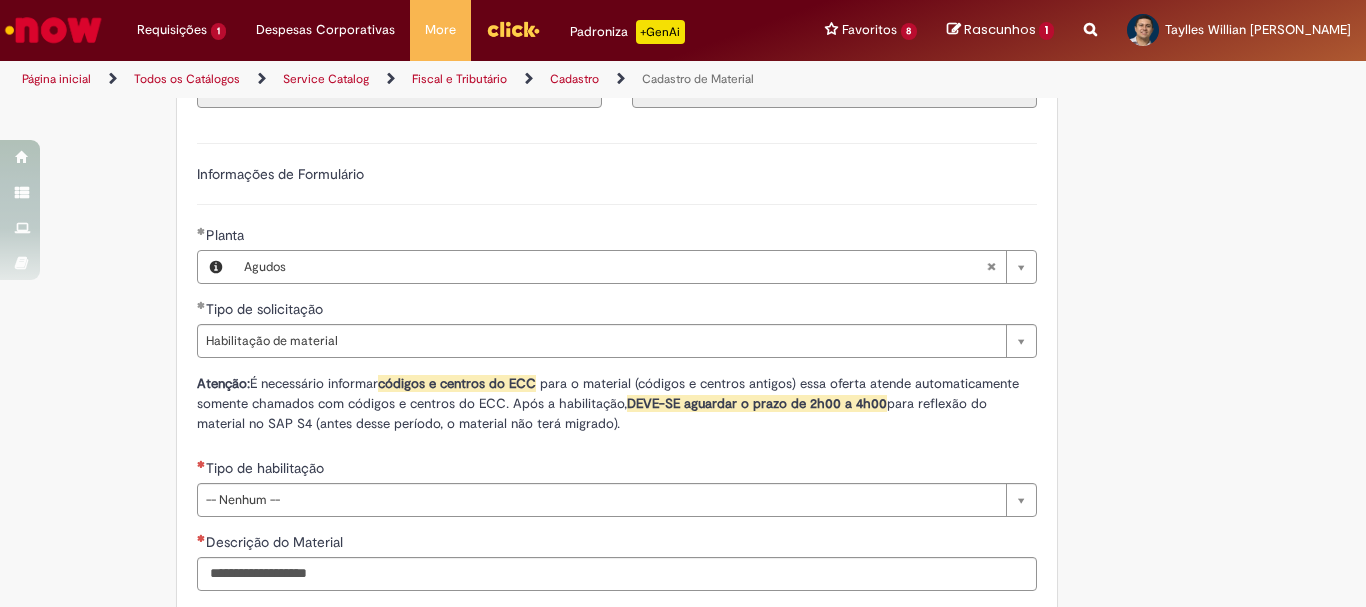 scroll, scrollTop: 1300, scrollLeft: 0, axis: vertical 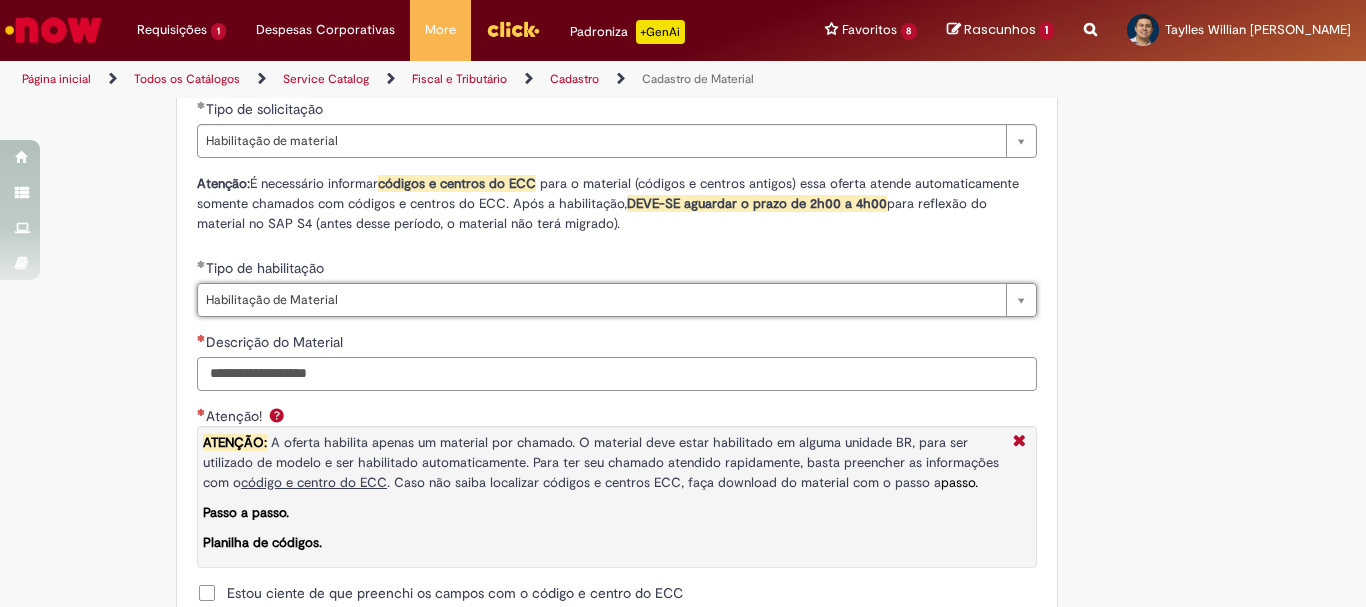 click on "Descrição do Material" at bounding box center [617, 374] 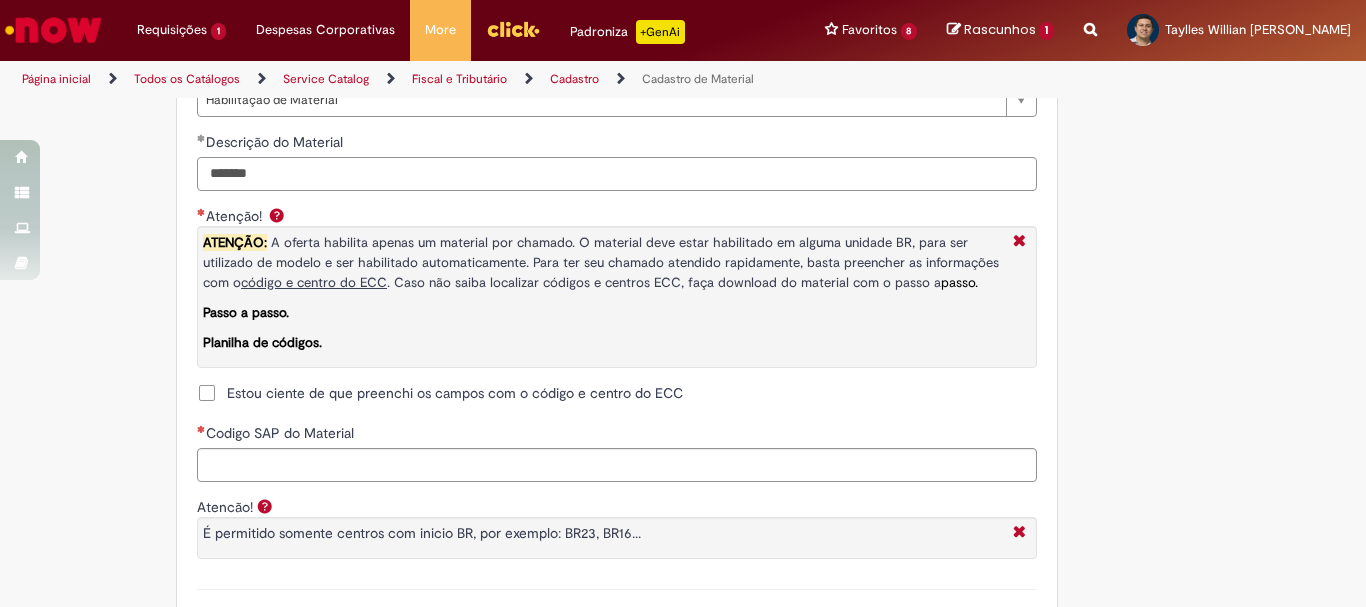 scroll, scrollTop: 1600, scrollLeft: 0, axis: vertical 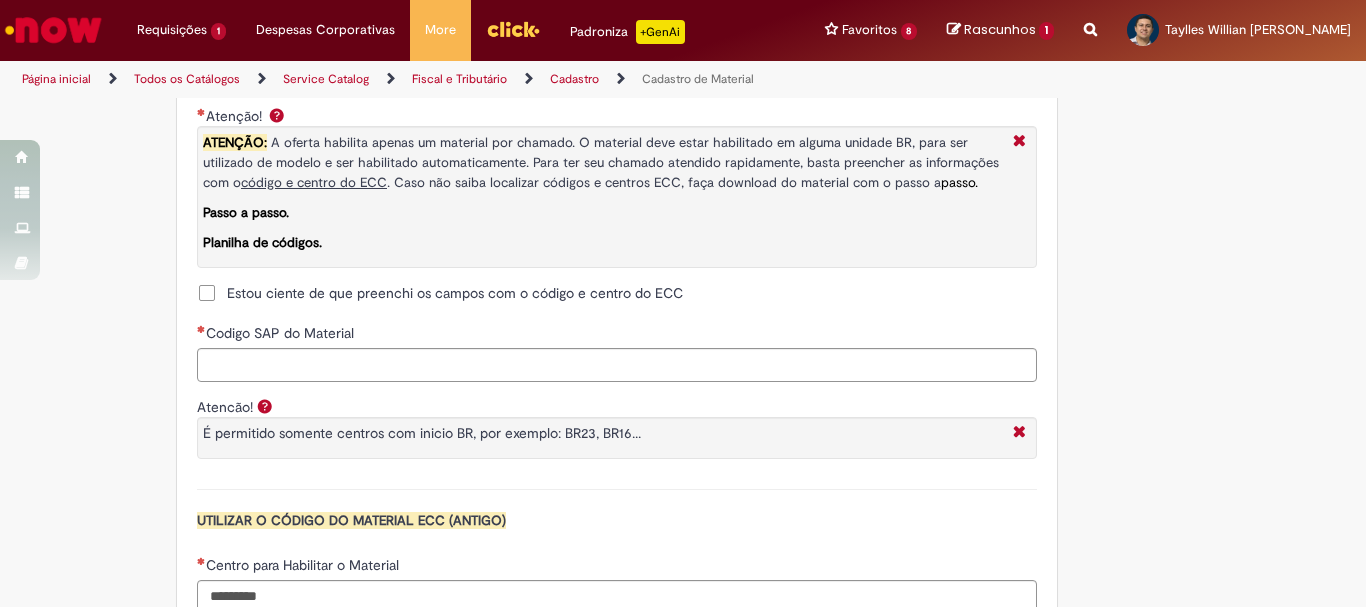 click on "Estou ciente de que preenchi os campos com o código e centro do ECC" at bounding box center [455, 293] 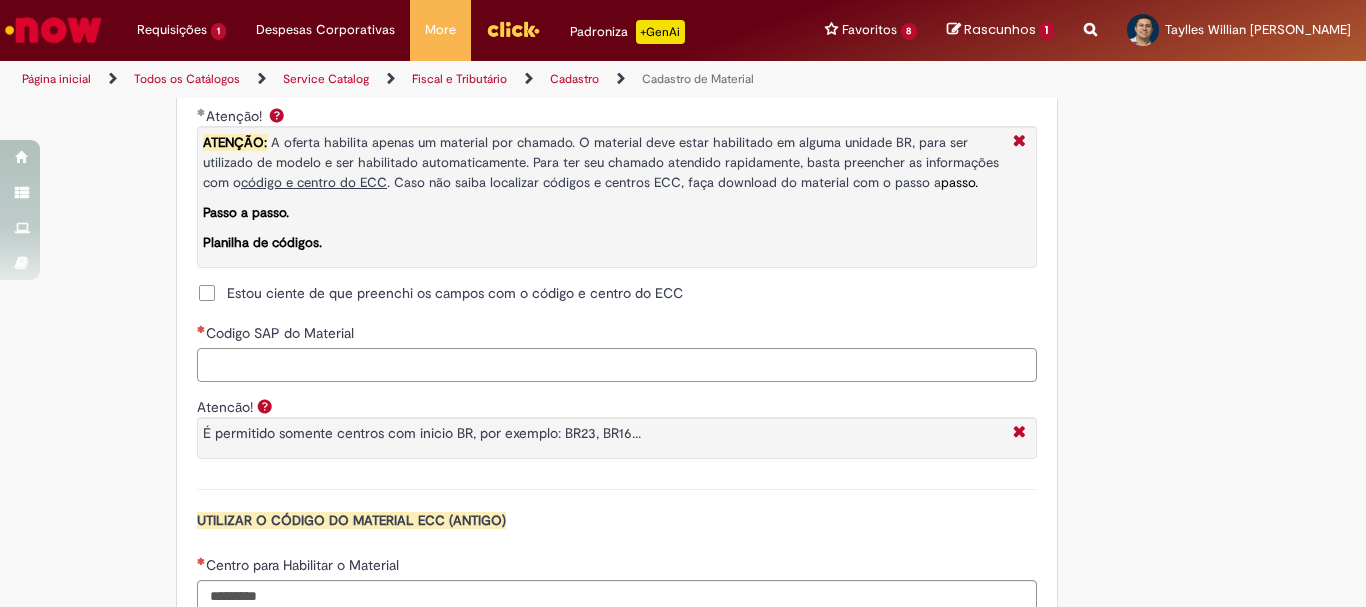 click on "Codigo SAP do Material" at bounding box center (617, 365) 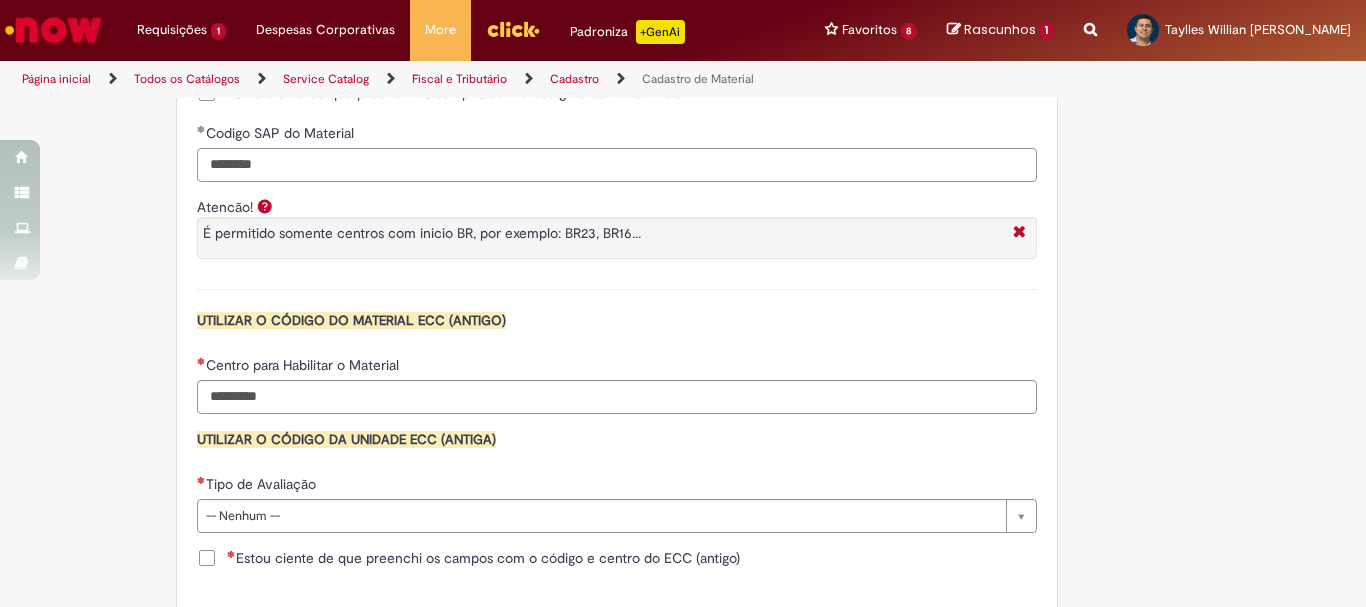 scroll, scrollTop: 1900, scrollLeft: 0, axis: vertical 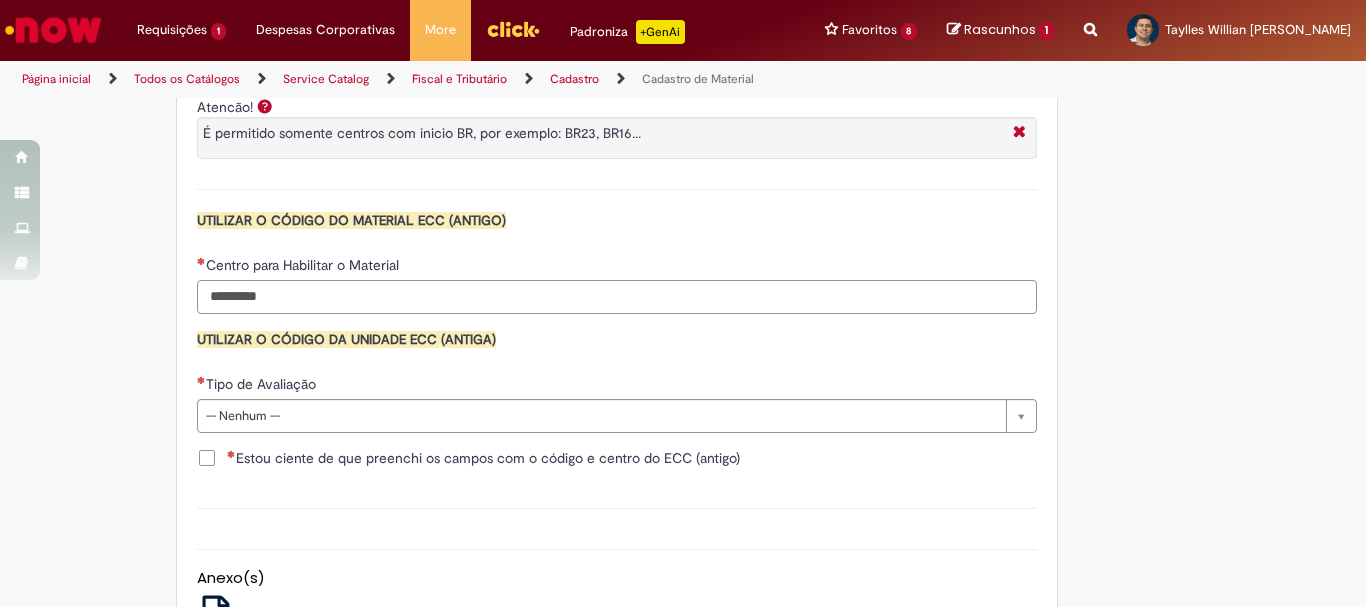 click on "Centro para Habilitar o Material" at bounding box center (617, 297) 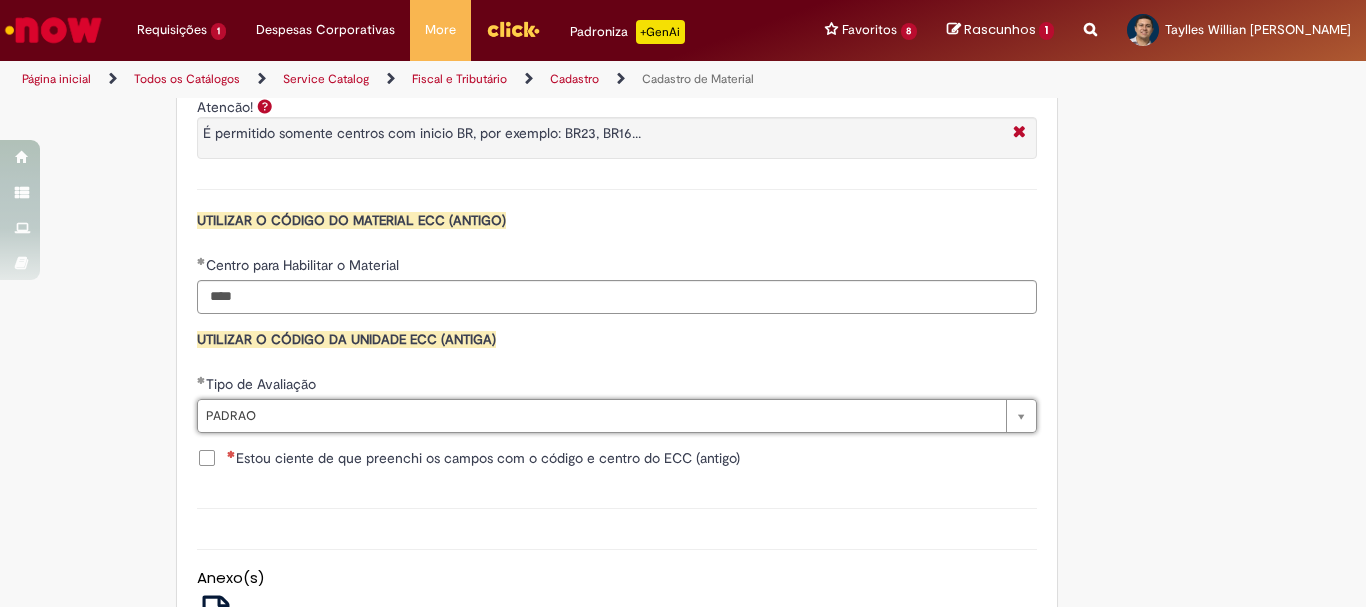 click on "Estou ciente de que preenchi os campos com o código e centro do ECC  (antigo)" at bounding box center (483, 458) 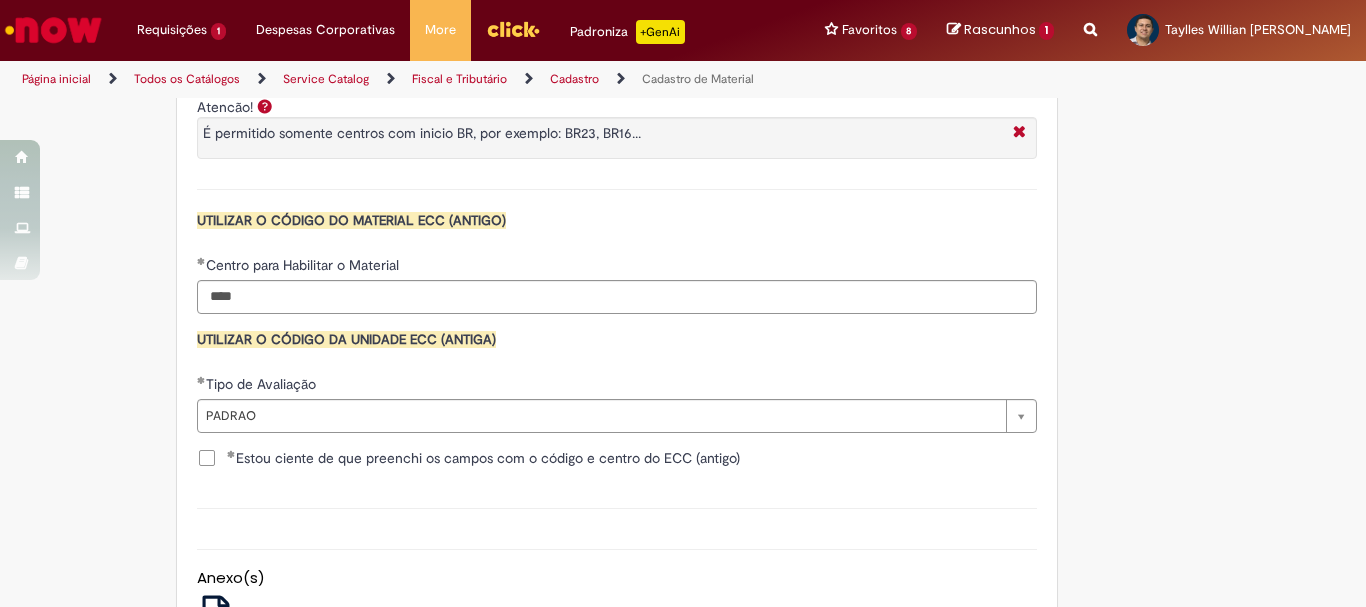scroll, scrollTop: 1600, scrollLeft: 0, axis: vertical 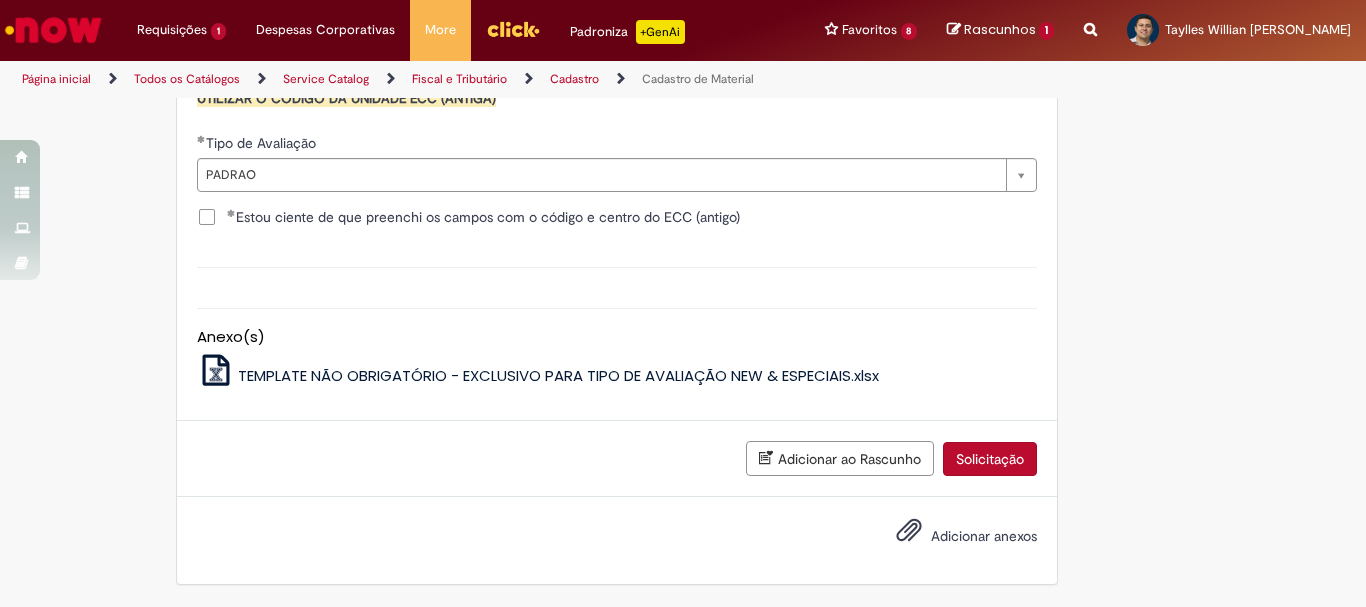 click on "Solicitação" at bounding box center (990, 459) 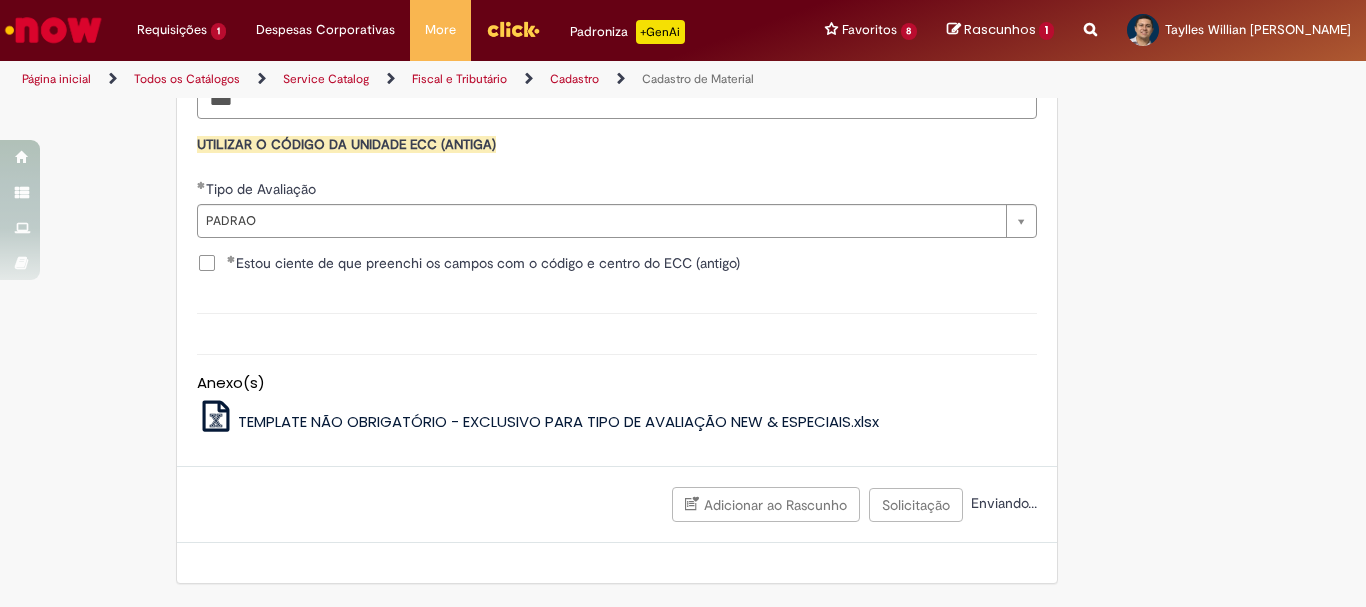 scroll, scrollTop: 2095, scrollLeft: 0, axis: vertical 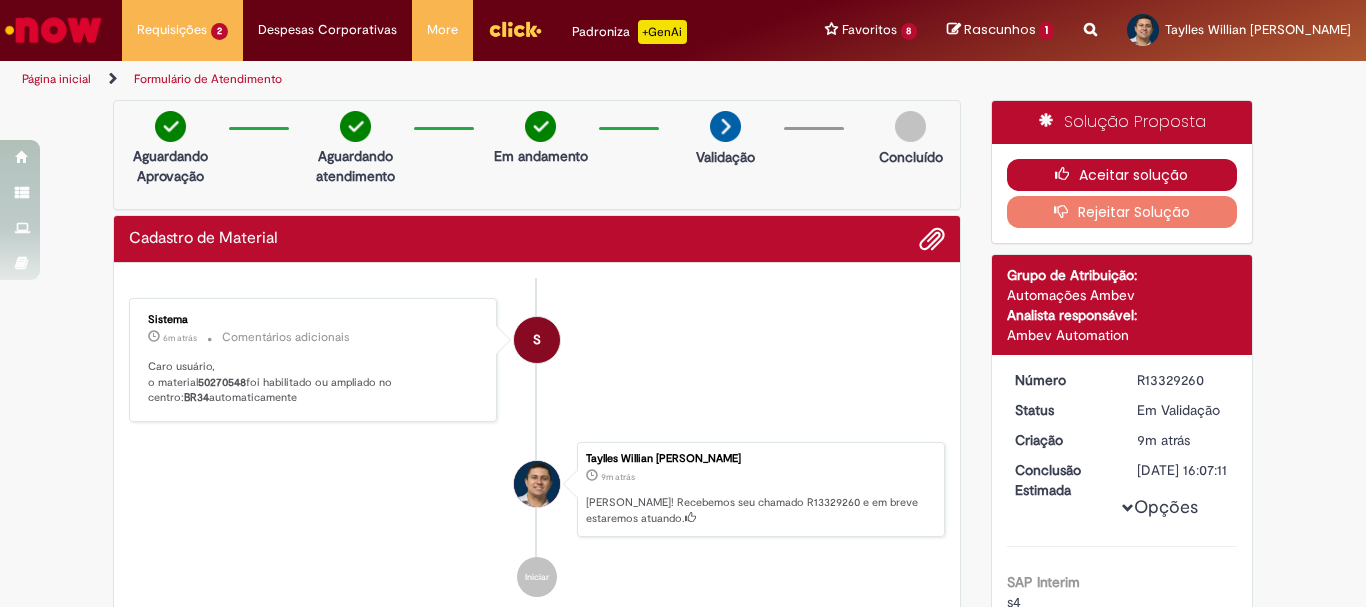 click on "Aceitar solução" at bounding box center (1122, 175) 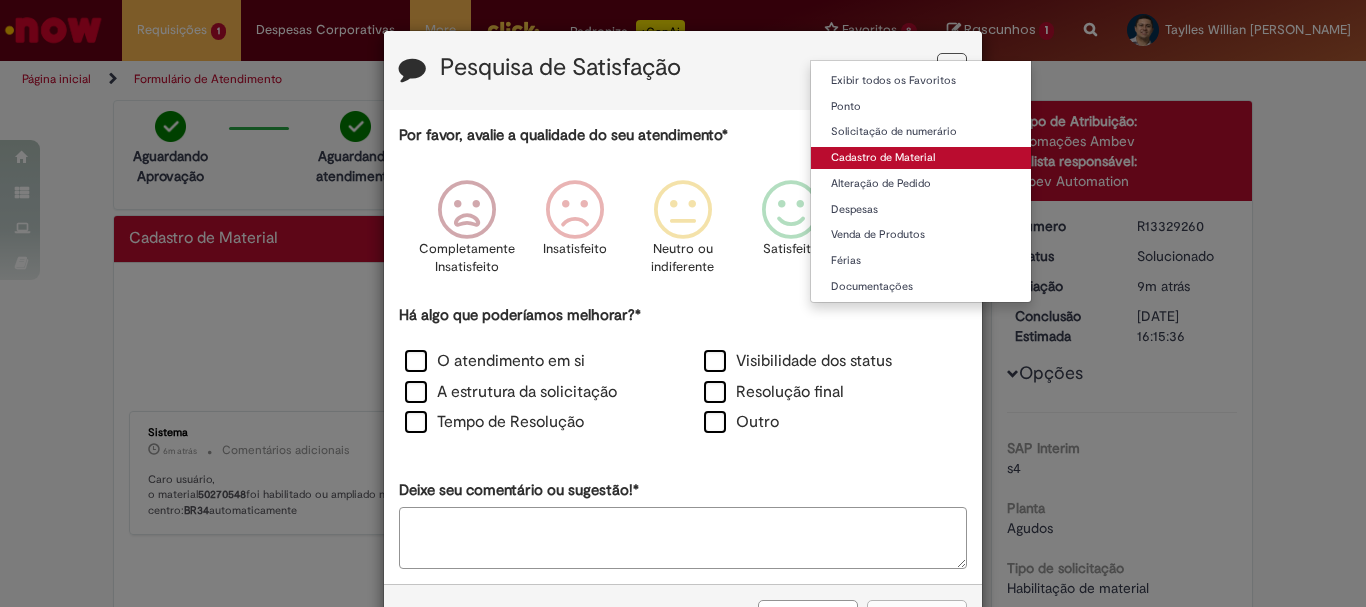 click on "Cadastro de Material" at bounding box center [921, 158] 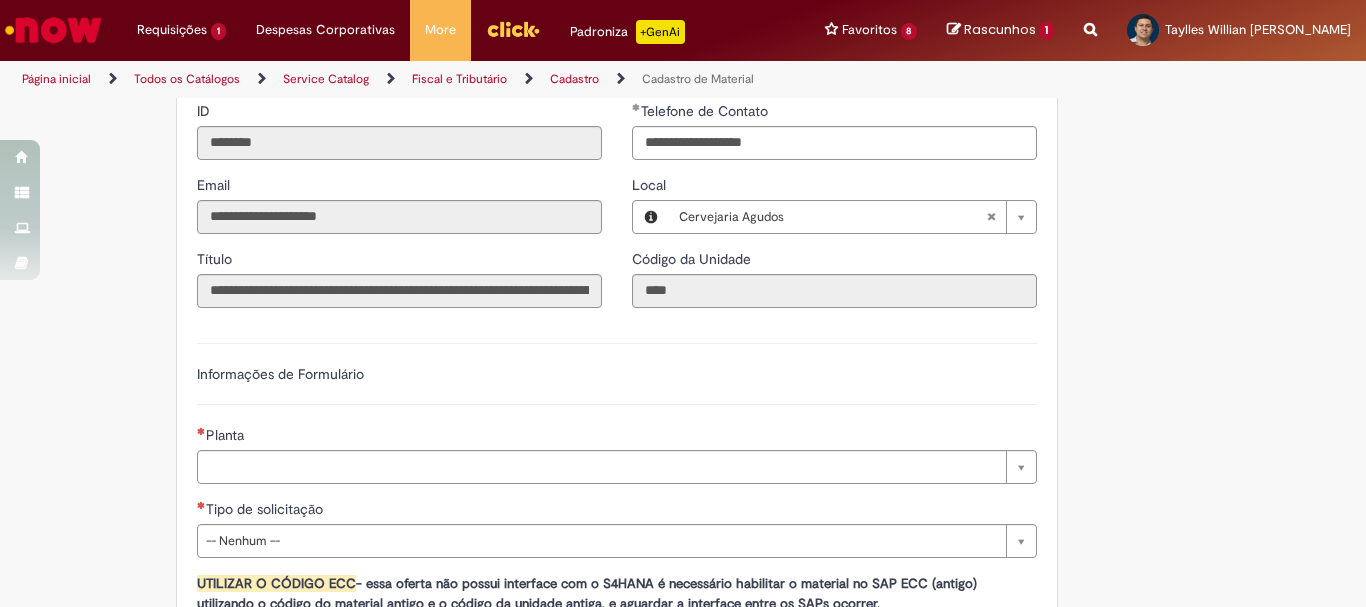scroll, scrollTop: 1100, scrollLeft: 0, axis: vertical 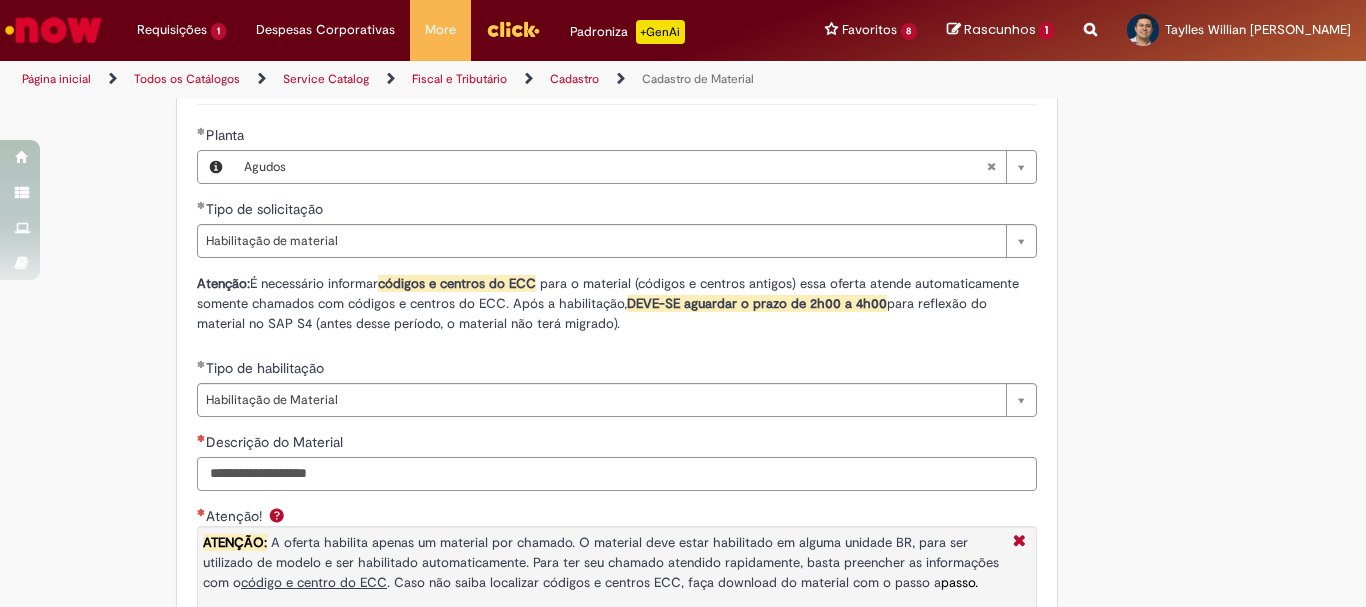 click on "Descrição do Material" at bounding box center [617, 474] 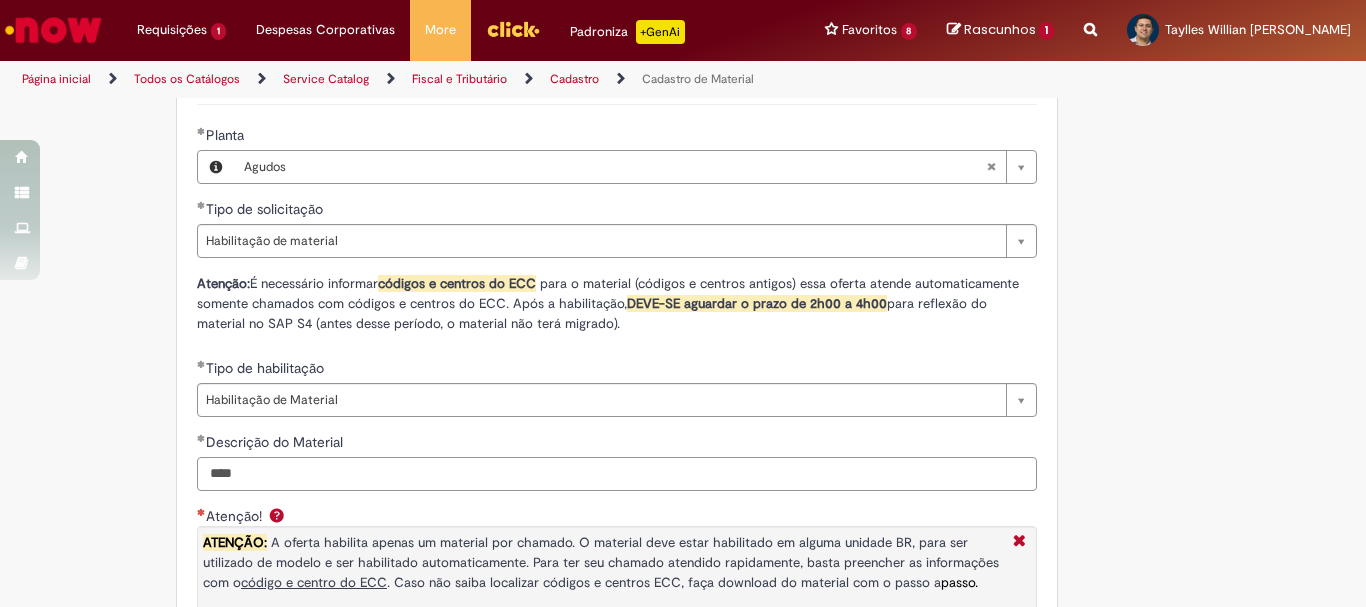scroll, scrollTop: 1400, scrollLeft: 0, axis: vertical 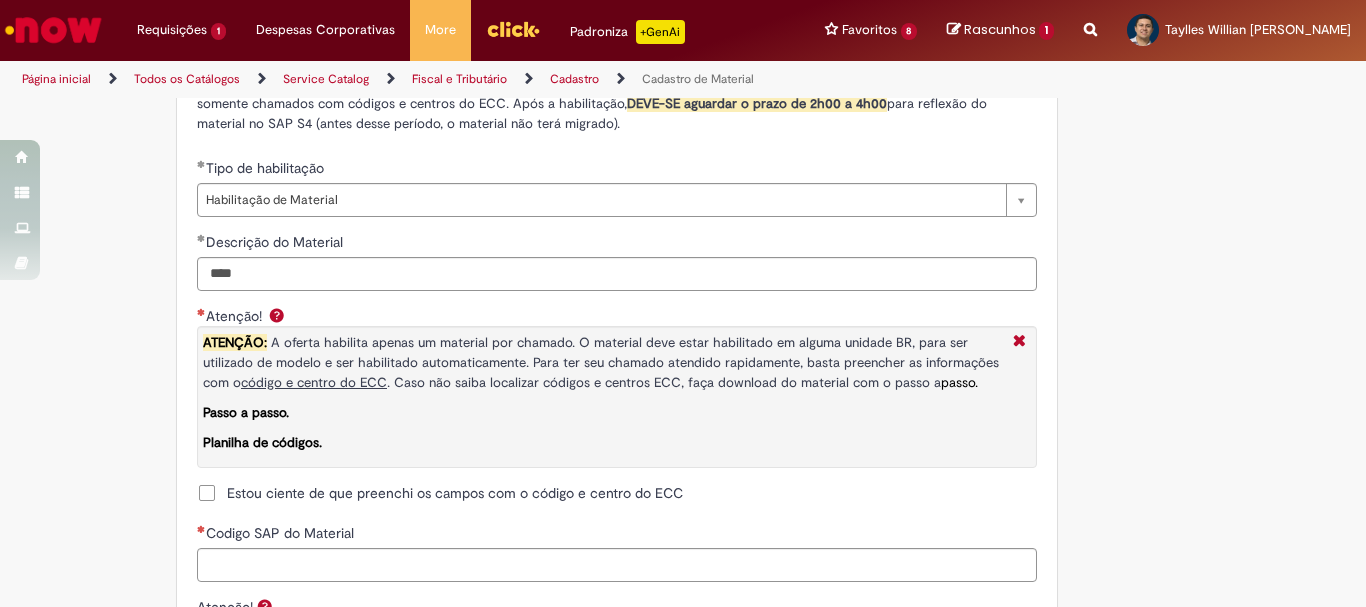 click on "Estou ciente de que preenchi os campos com o código e centro do ECC" at bounding box center [455, 493] 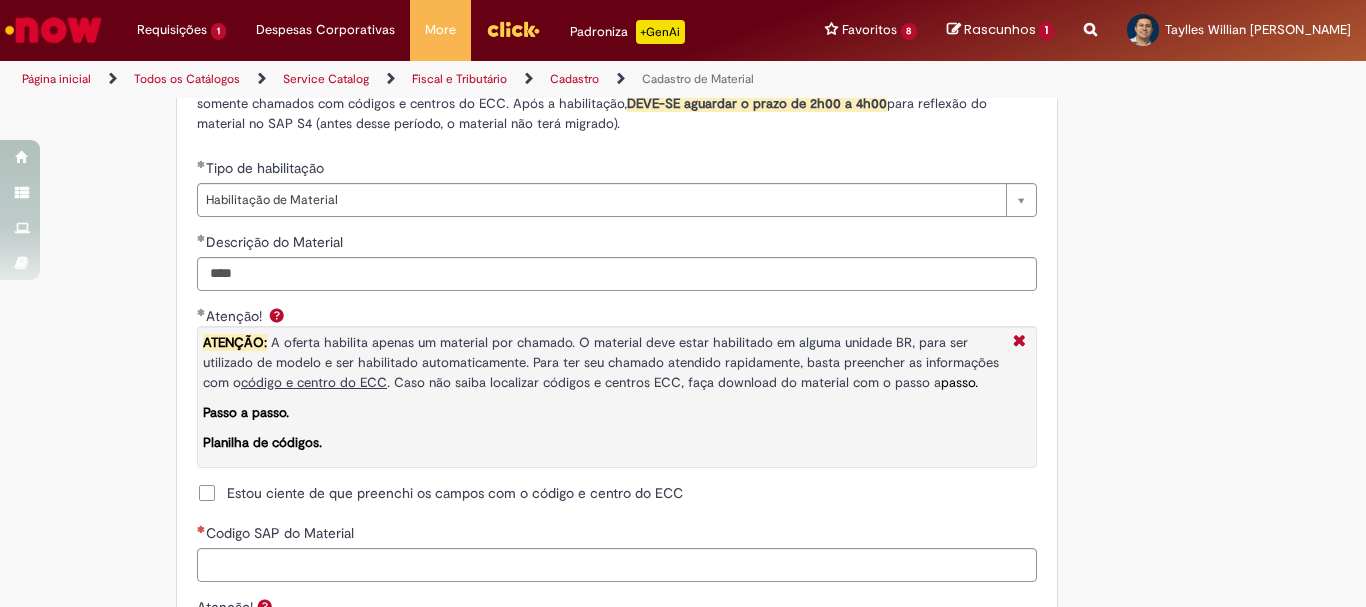 scroll, scrollTop: 1500, scrollLeft: 0, axis: vertical 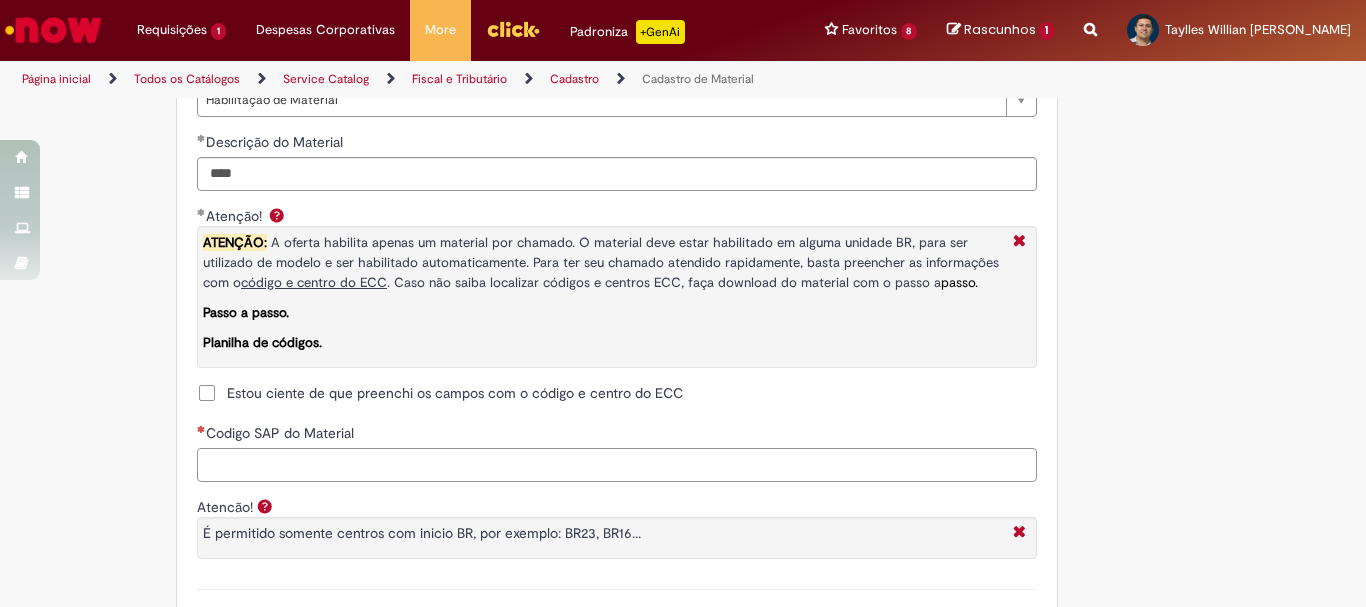 click on "Codigo SAP do Material" at bounding box center [617, 465] 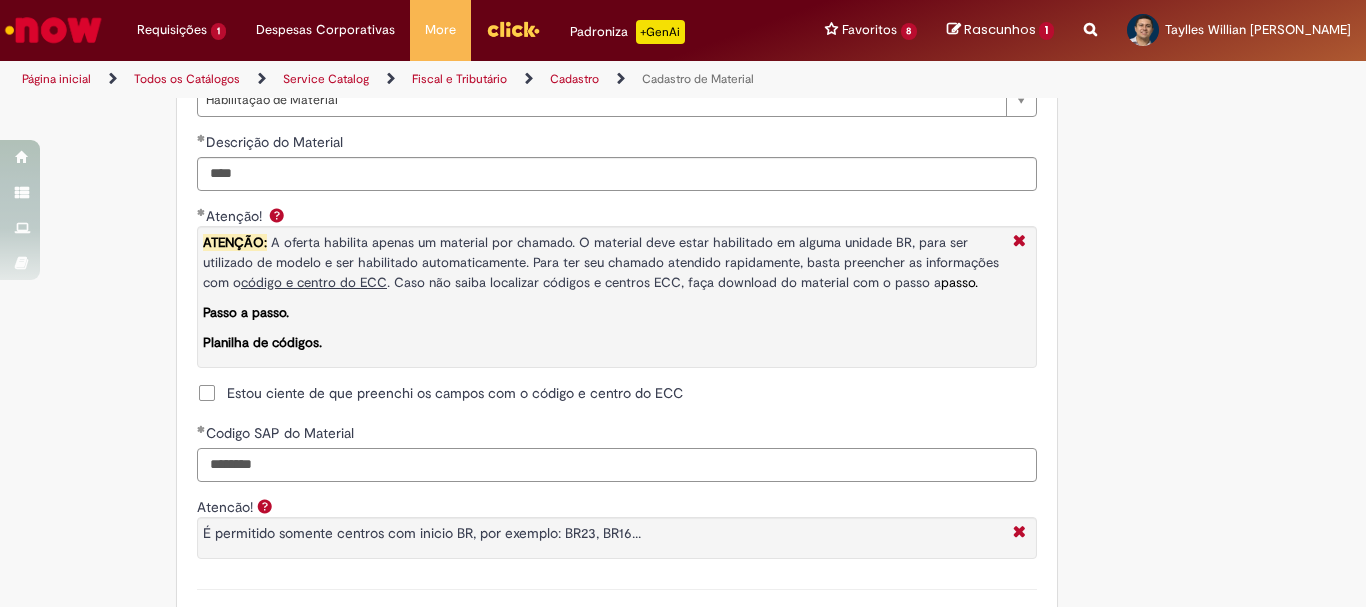 scroll, scrollTop: 1800, scrollLeft: 0, axis: vertical 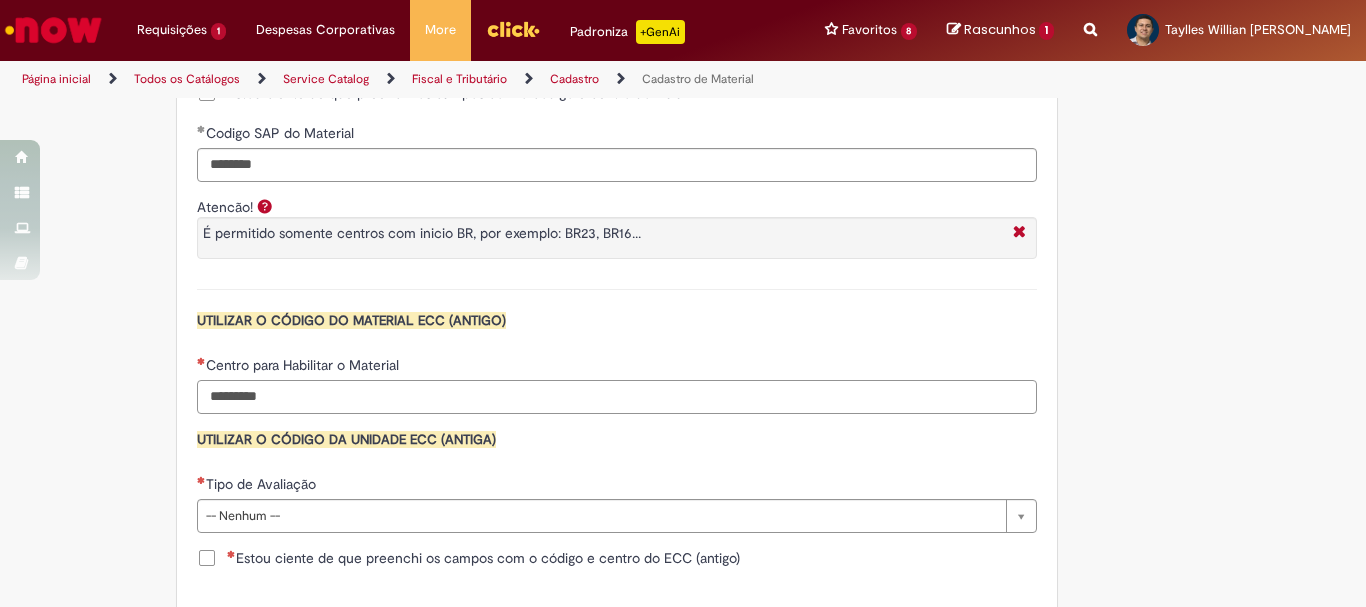 click on "Centro para Habilitar o Material" at bounding box center [617, 397] 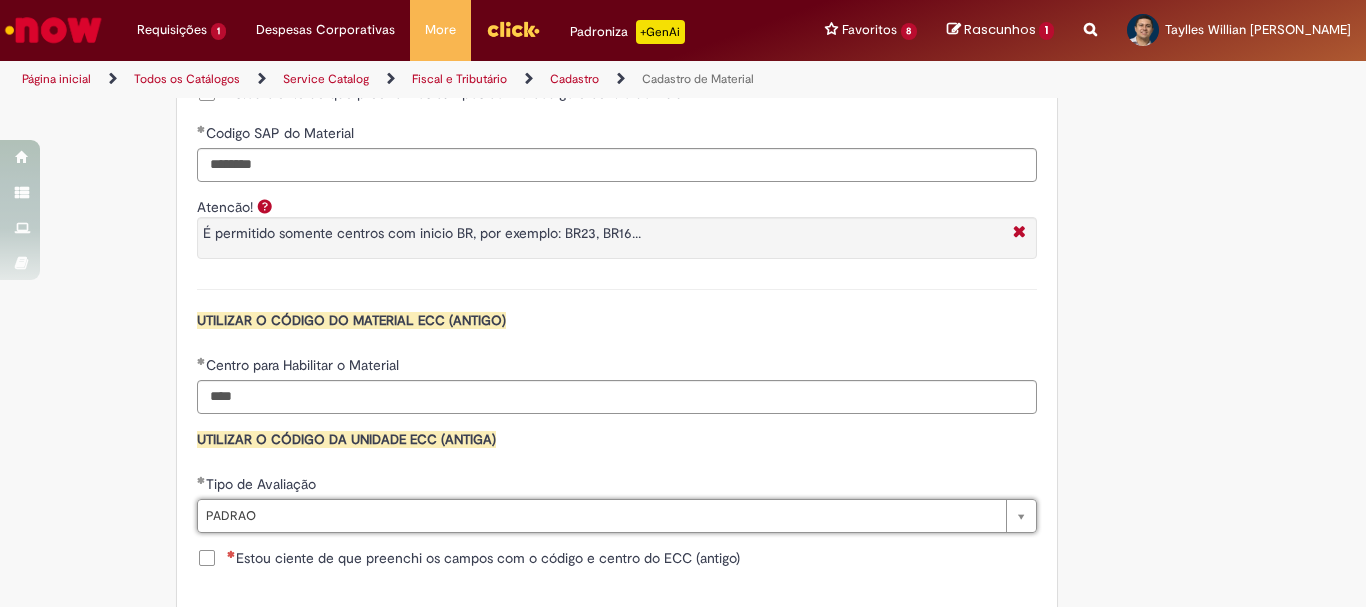 click on "**********" at bounding box center (617, 5) 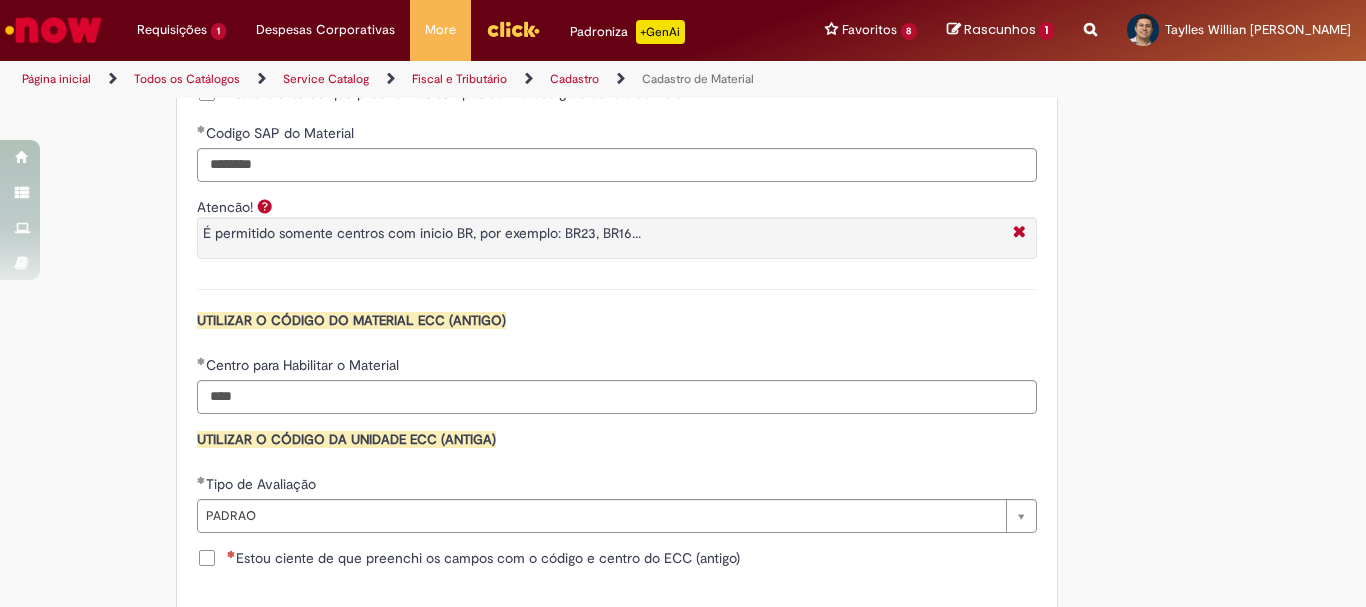 click on "Estou ciente de que preenchi os campos com o código e centro do ECC  (antigo)" at bounding box center [483, 558] 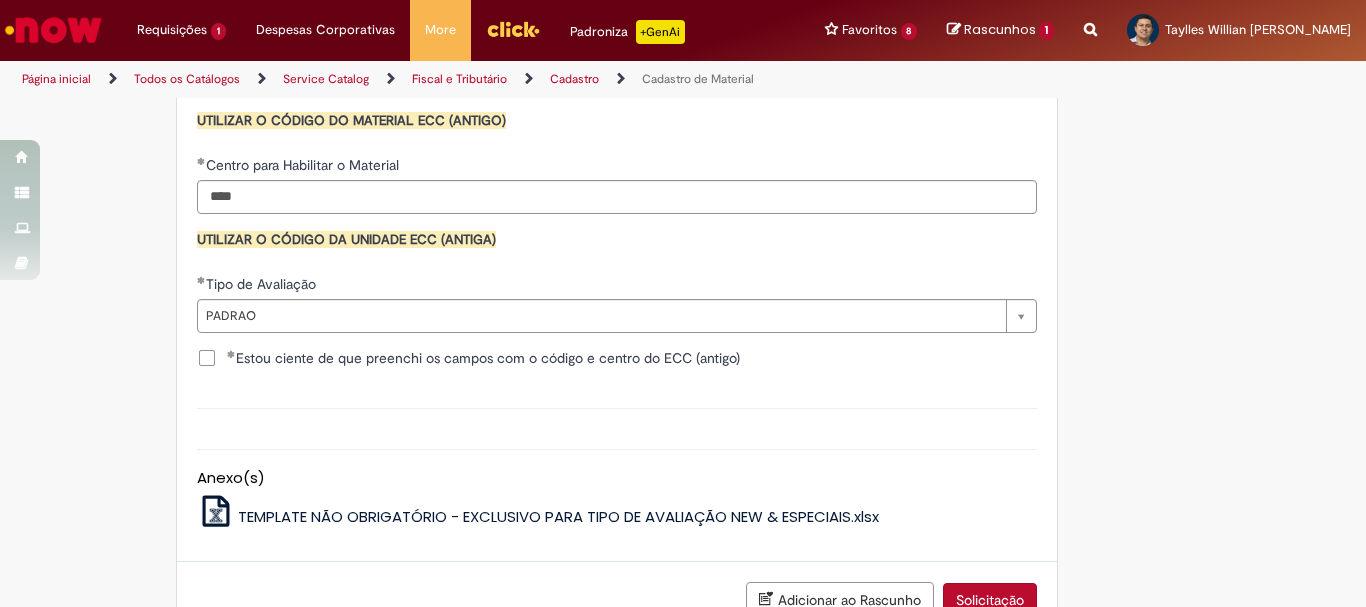scroll, scrollTop: 2100, scrollLeft: 0, axis: vertical 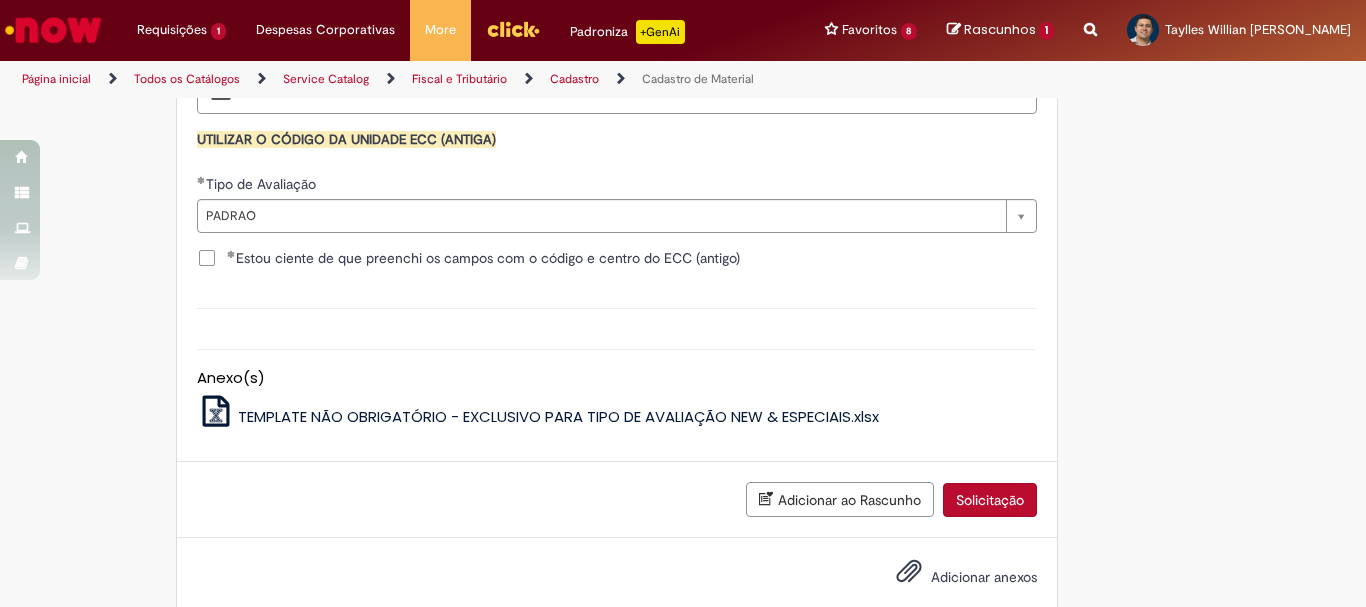 click on "Solicitação" at bounding box center (990, 500) 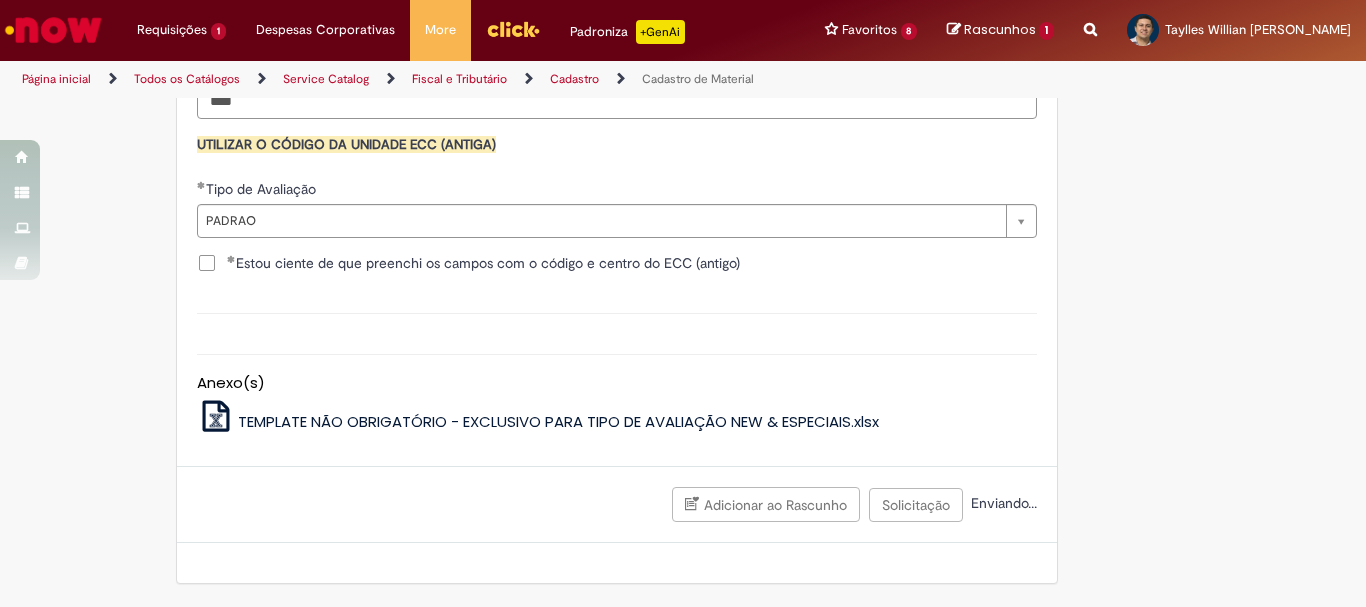 scroll, scrollTop: 2095, scrollLeft: 0, axis: vertical 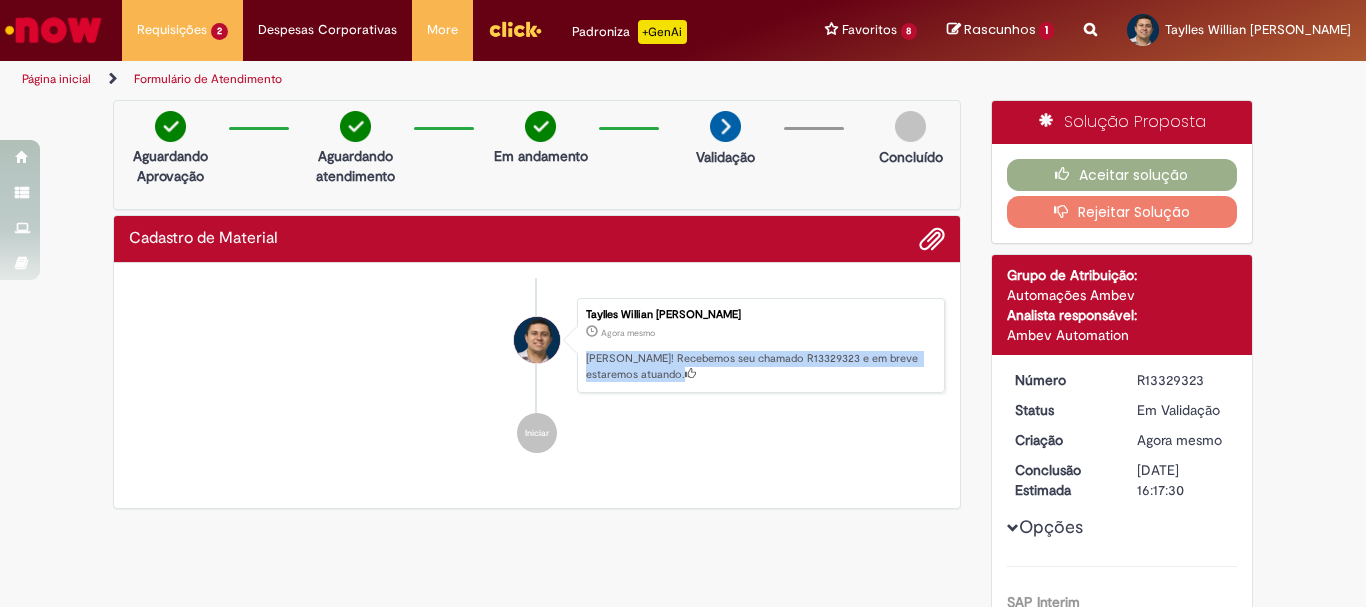 drag, startPoint x: 651, startPoint y: 374, endPoint x: 576, endPoint y: 356, distance: 77.12976 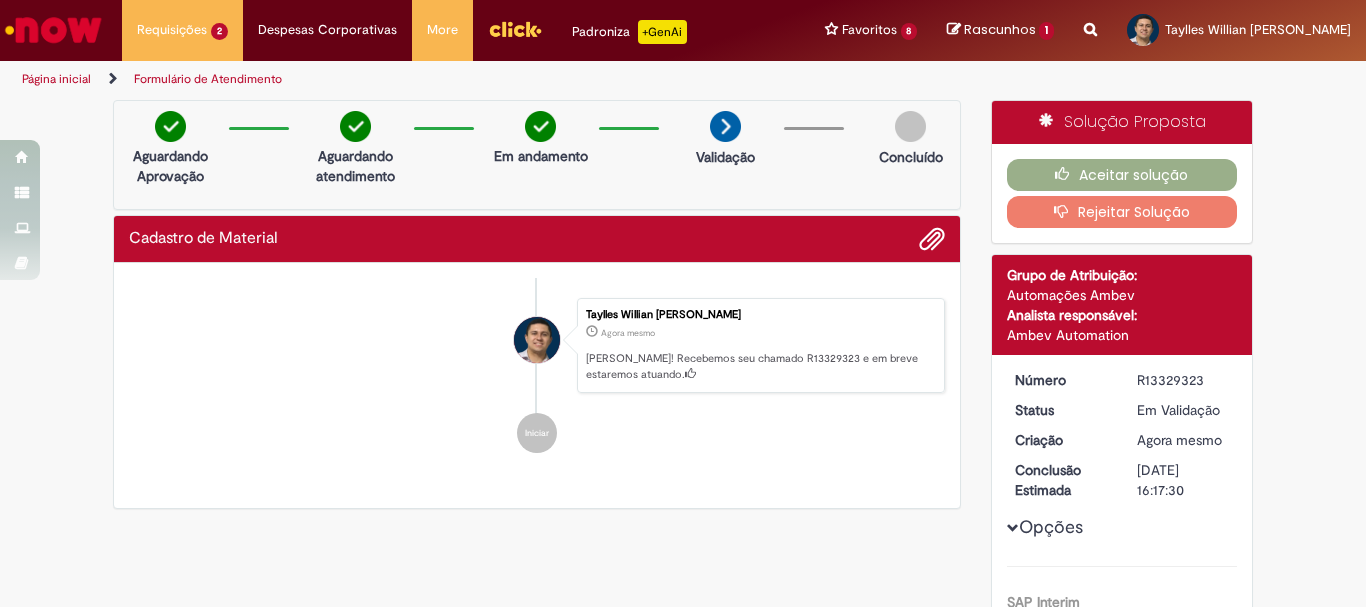 click on "Iniciar" at bounding box center (537, 433) 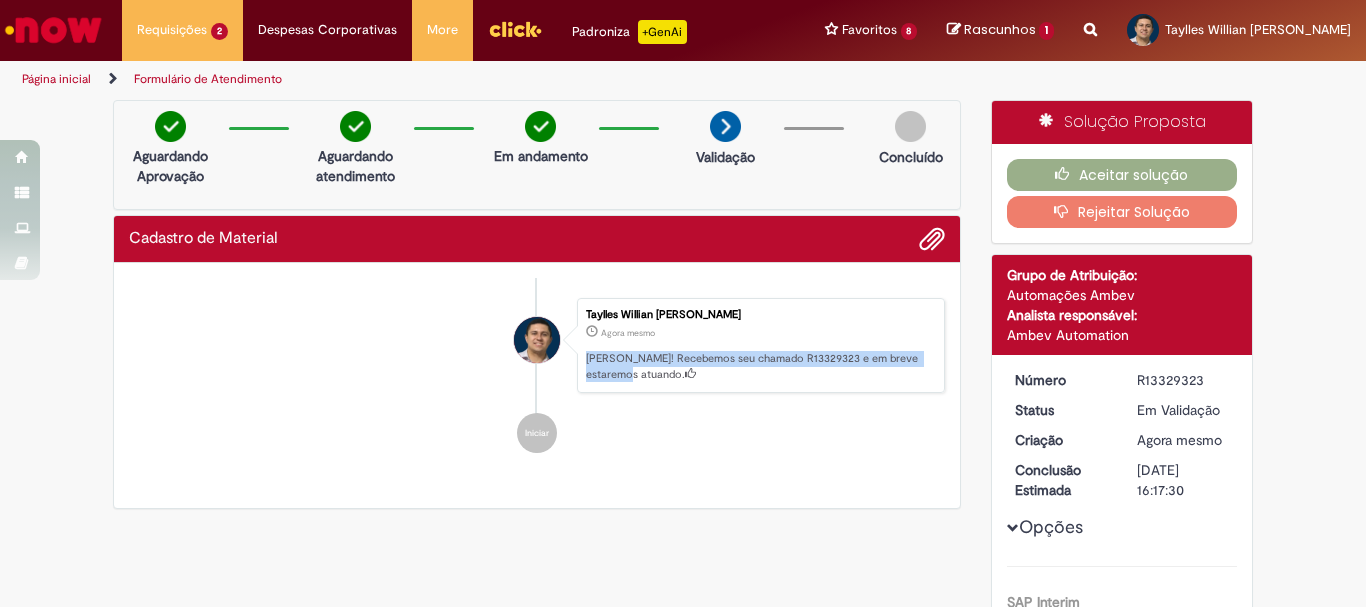 drag, startPoint x: 622, startPoint y: 375, endPoint x: 577, endPoint y: 357, distance: 48.466484 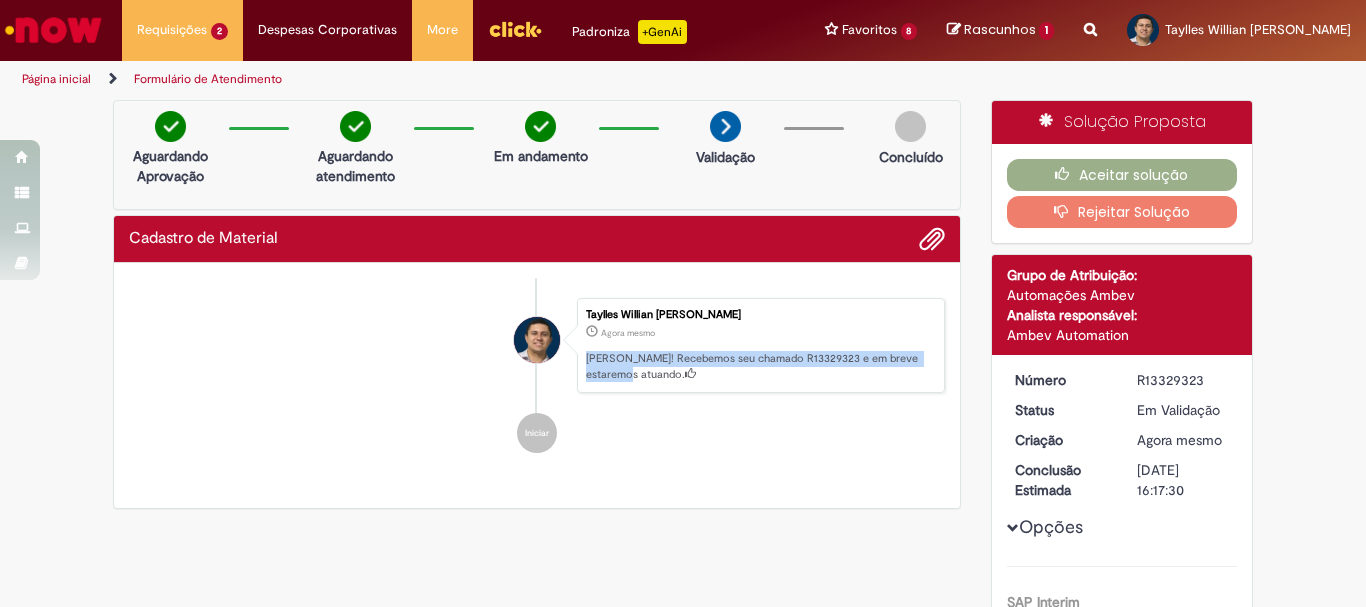click on "Taylles Willian [PERSON_NAME]" at bounding box center (760, 315) 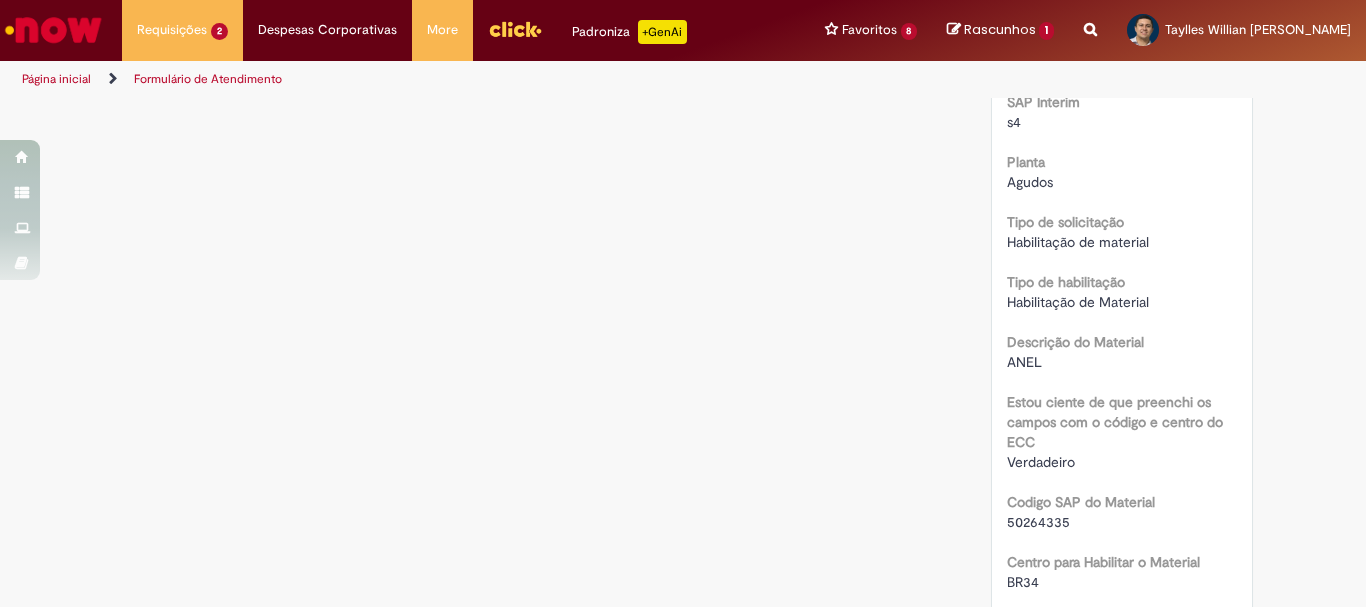 scroll, scrollTop: 600, scrollLeft: 0, axis: vertical 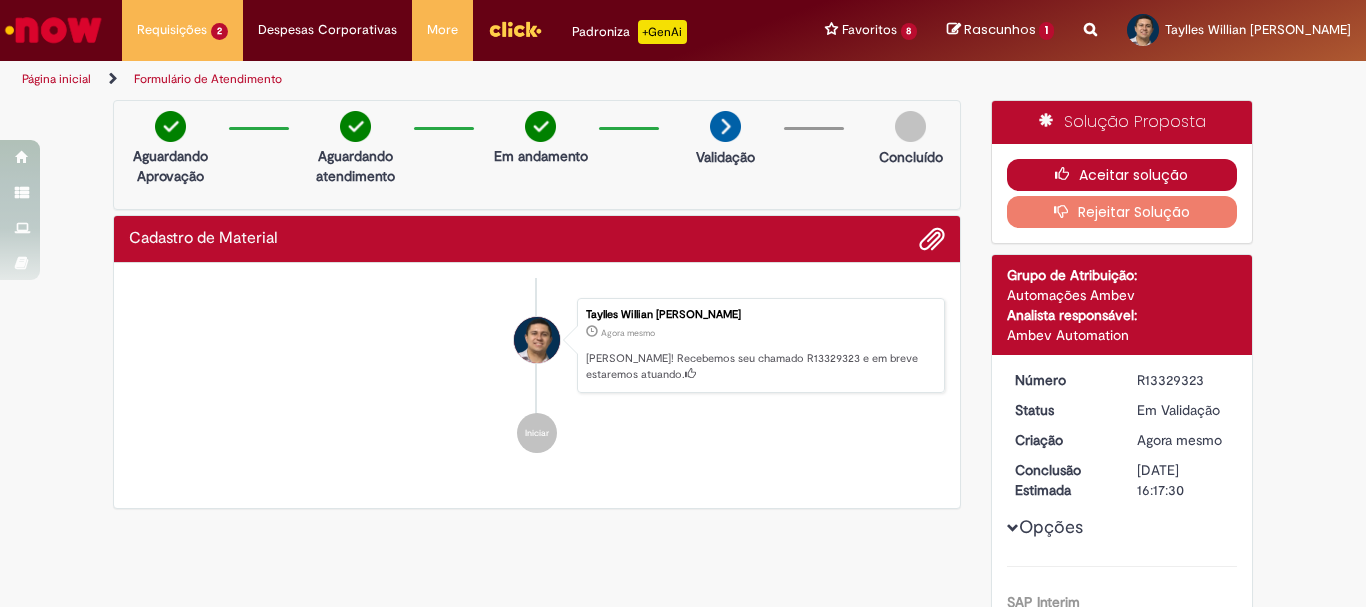 click on "Aceitar solução" at bounding box center [1122, 175] 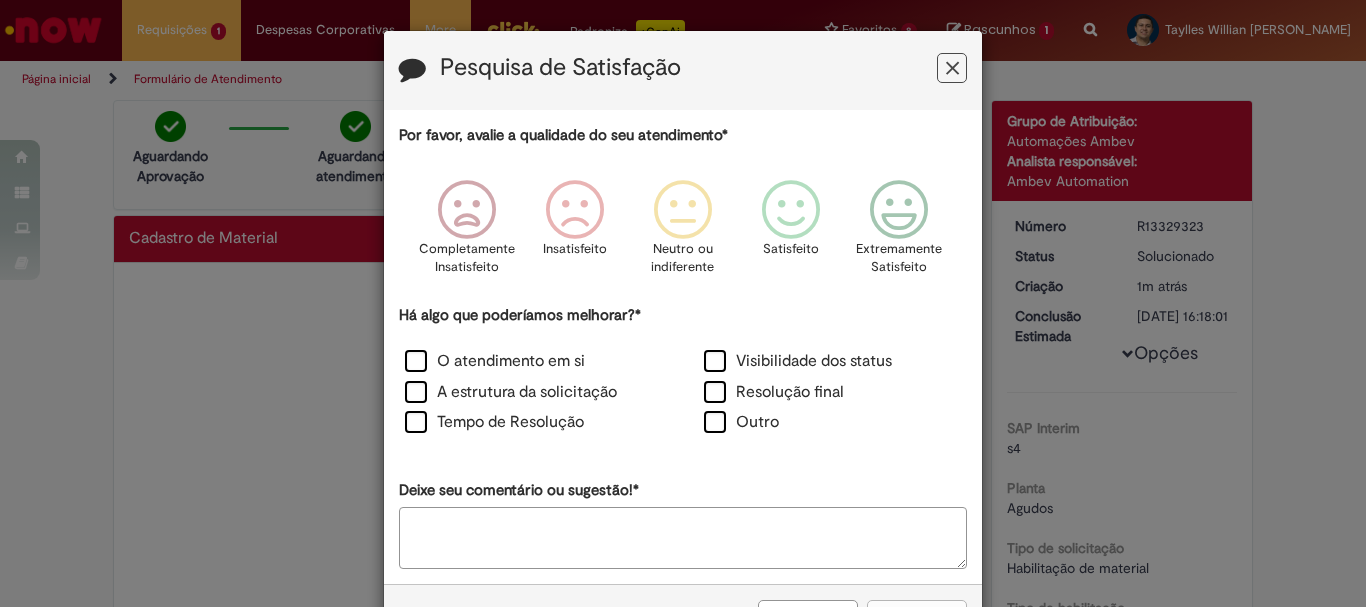 click at bounding box center (952, 68) 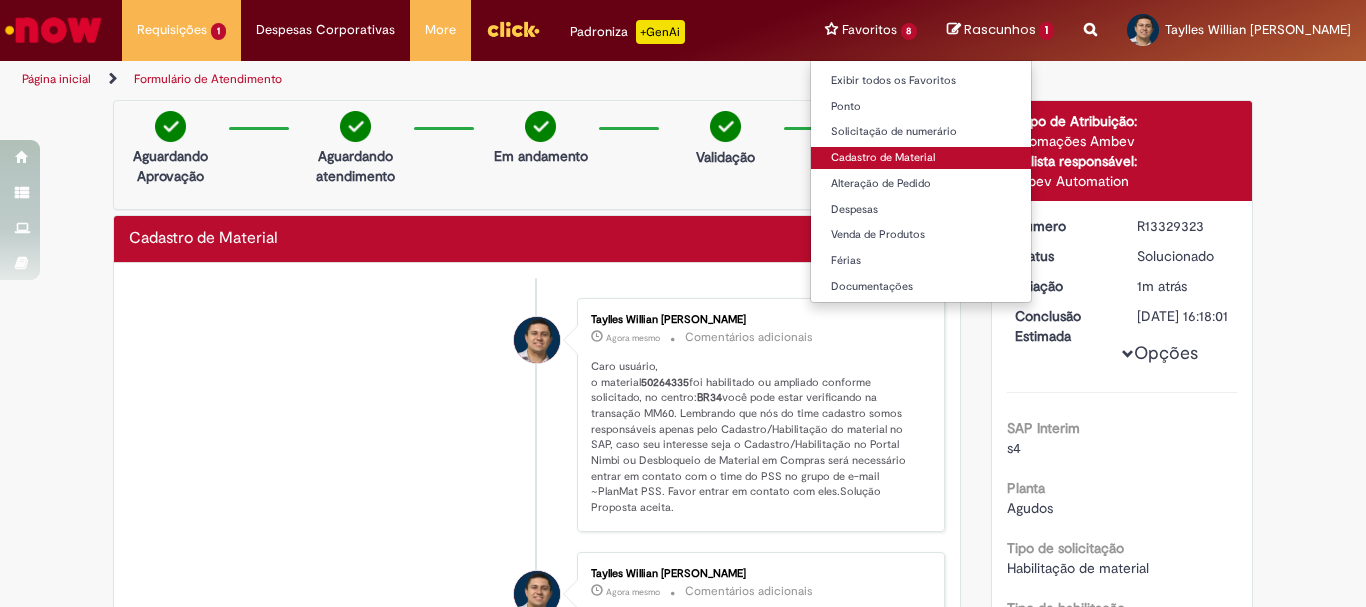 click on "Cadastro de Material" at bounding box center (921, 158) 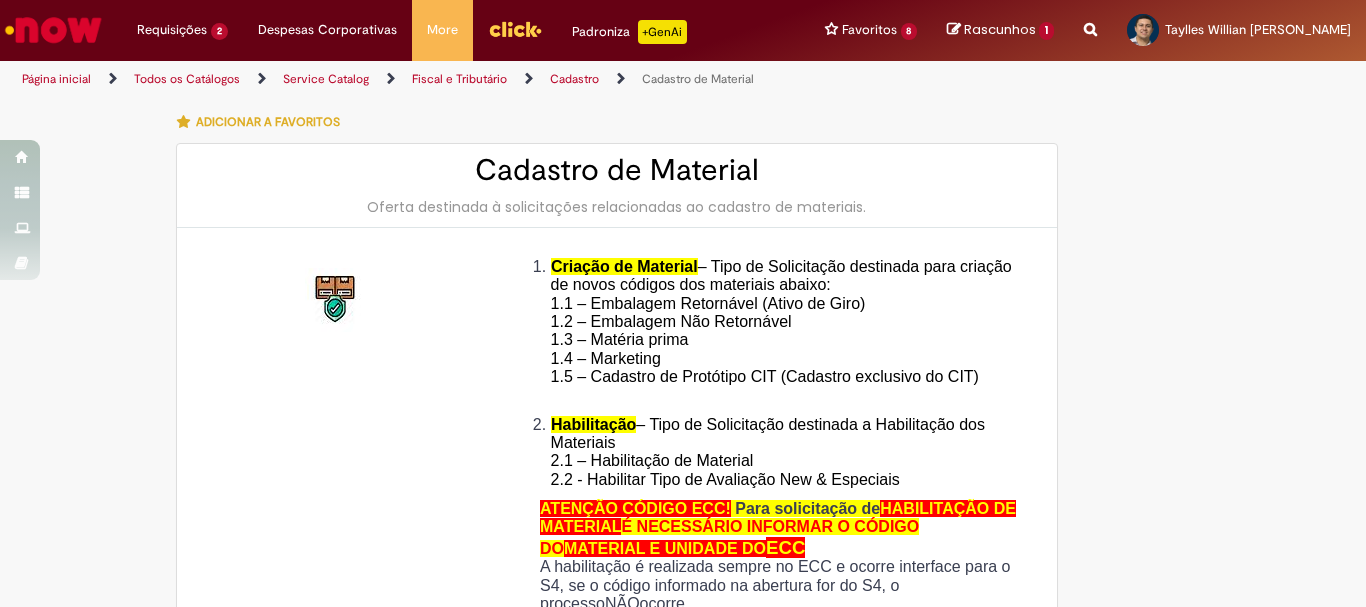 scroll, scrollTop: 0, scrollLeft: 0, axis: both 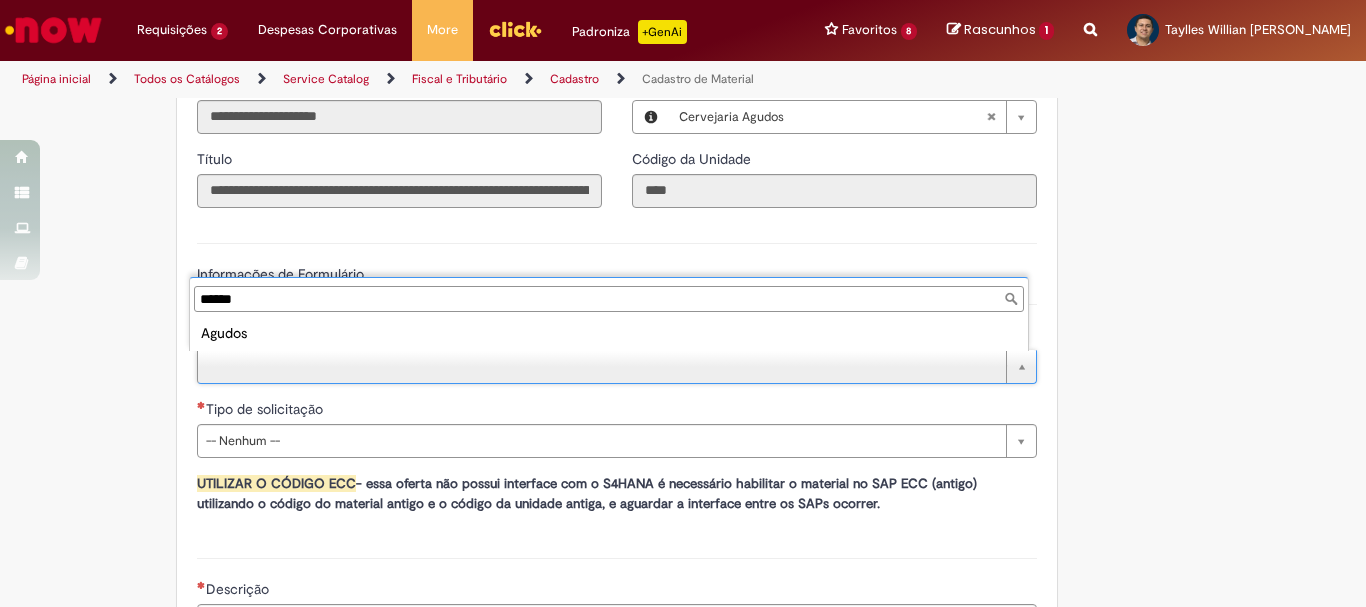 type on "******" 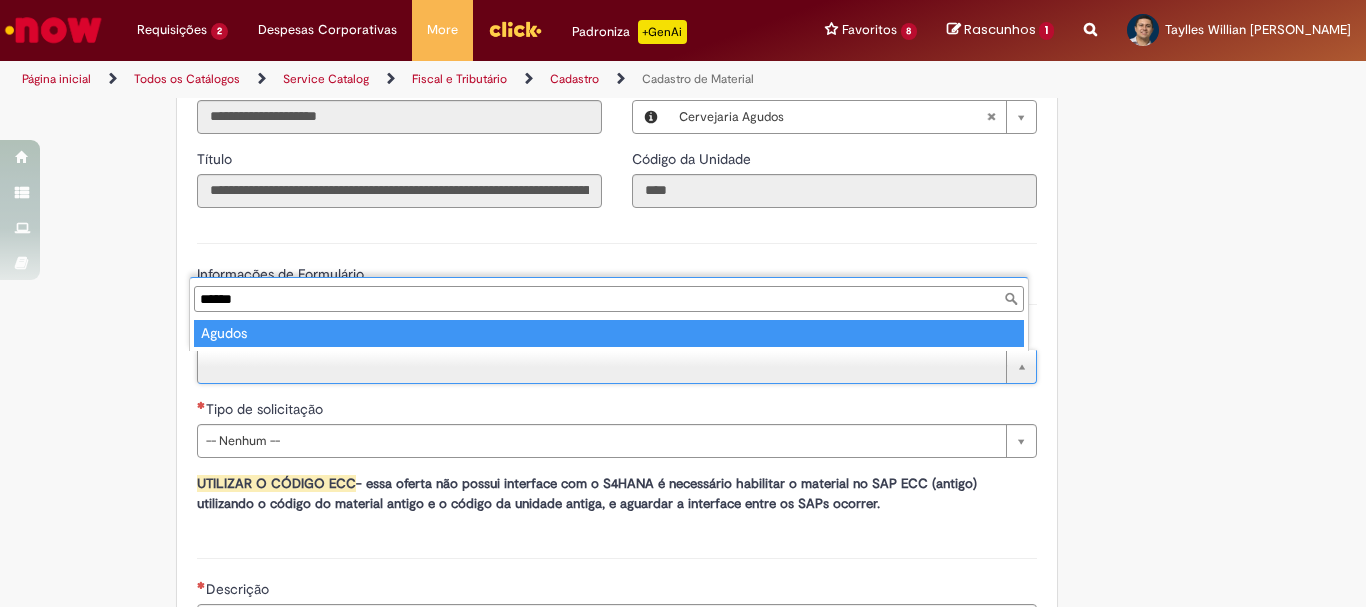 type on "******" 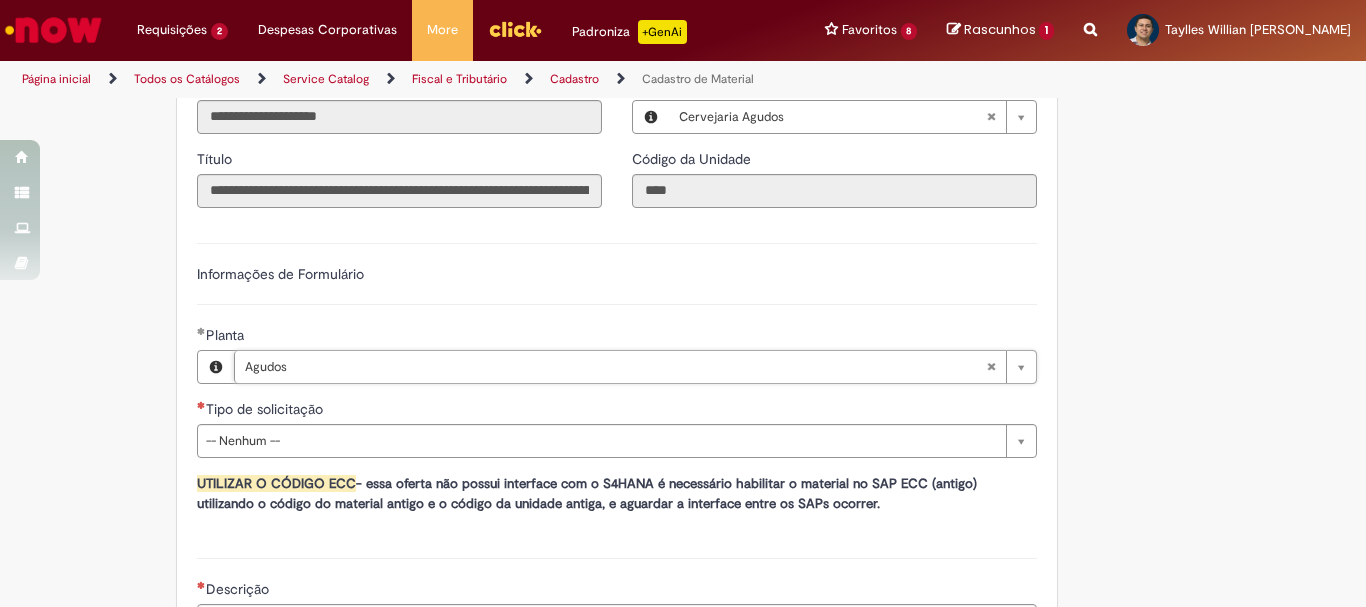 click on "Tire dúvidas com LupiAssist    +GenAI
Oi! Eu sou LupiAssist, uma Inteligência Artificial Generativa em constante aprendizado   Meu conteúdo é monitorado para trazer uma melhor experiência
Dúvidas comuns:
Só mais um instante, estou consultando nossas bases de conhecimento  e escrevendo a melhor resposta pra você!
Title
Lorem ipsum dolor sit amet    Fazer uma nova pergunta
Gerei esta resposta utilizando IA Generativa em conjunto com os nossos padrões. Em caso de divergência, os documentos oficiais prevalecerão.
Saiba mais em:
Ou ligue para:
E aí, te ajudei?
Sim, obrigado!" at bounding box center (683, 46) 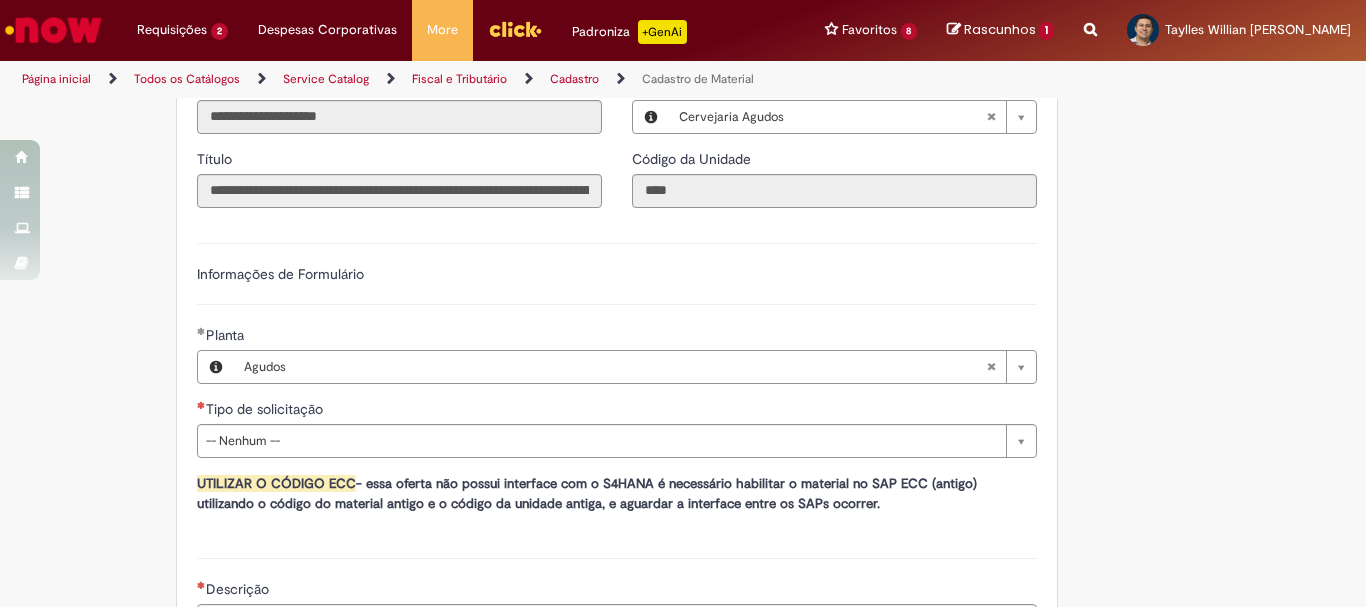 scroll, scrollTop: 1200, scrollLeft: 0, axis: vertical 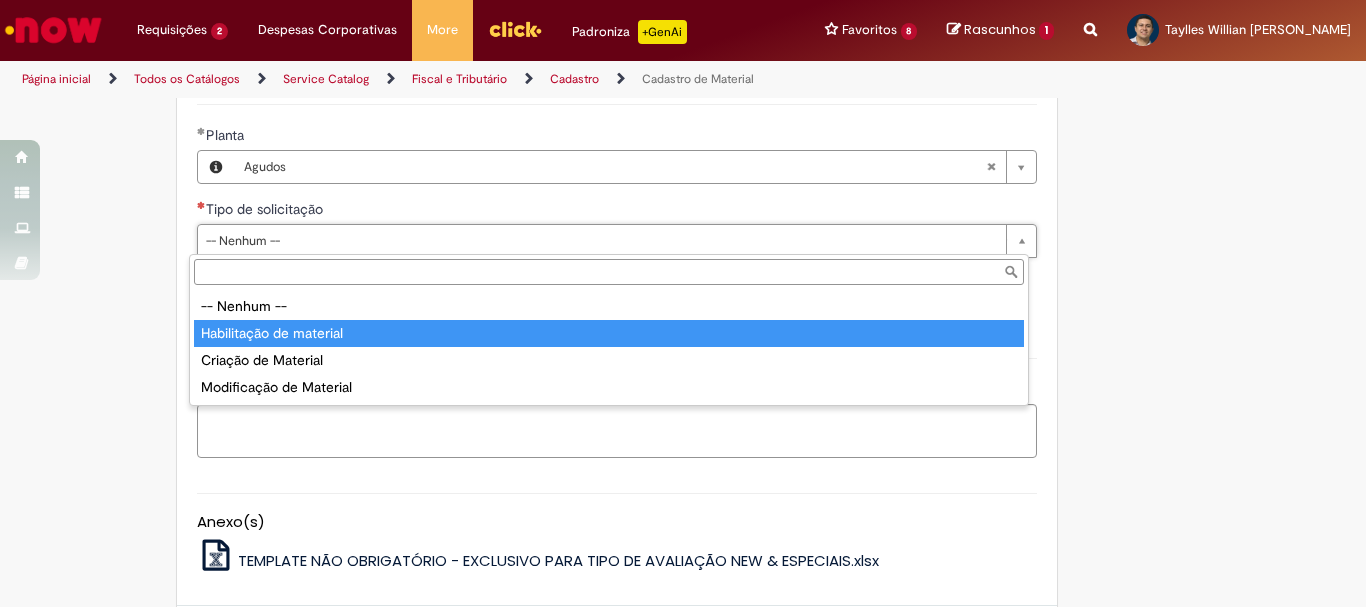 type on "**********" 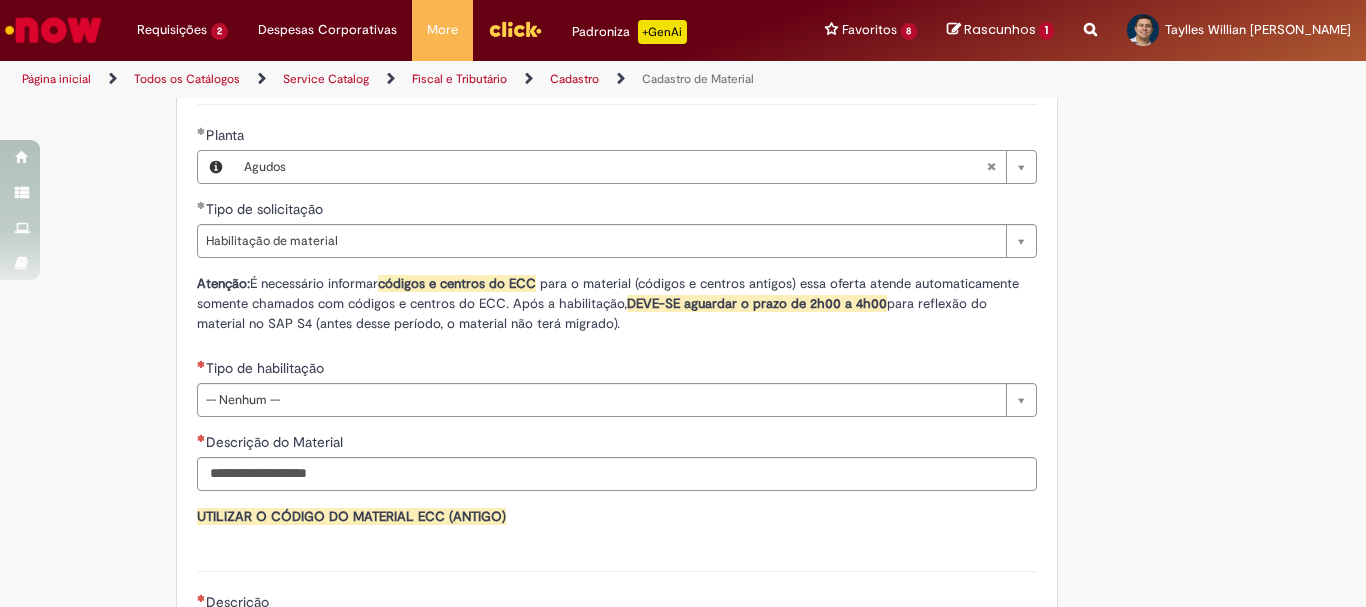 click on "Adicionar a Favoritos
Cadastro de Material
Oferta destinada à solicitações relacionadas ao cadastro de materiais.
Criação de Material  – Tipo de Solicitação destinada para criação de novos códigos dos materiais abaixo:       1.1 – Embalagem Retornável (Ativo de Giro)       1.2 – Embalagem Não Retornável        1.3 – Matéria prima       1.4 – Marketing       1.5 – Cadastro de Protótipo CIT (Cadastro exclusivo do CIT)
Habilitação  – Tipo de Solicitação destinada a Habilitação dos Materiais       2.1 – Habilitação de Material       2.2 - Habilitar Tipo de Avaliação New & Especiais
ATENÇÃO CÓDIGO ECC!   Para solicitação de  HABILITAÇÃO DE MATERIAL  É NECESSÁRIO INFORMAR O CÓDIGO DO  MATERIAL E UNIDADE DO  ECC
NÃO  ocorre.
ATENÇÃO INTERFACE!
Modificação" at bounding box center (585, -48) 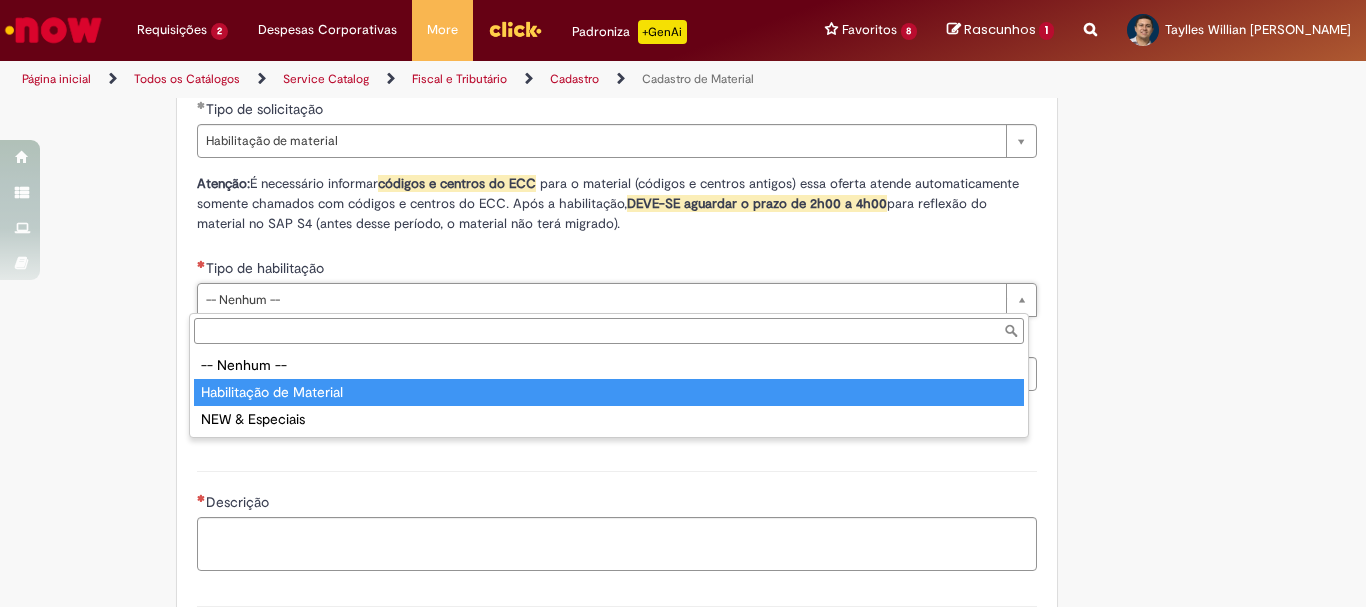 type on "**********" 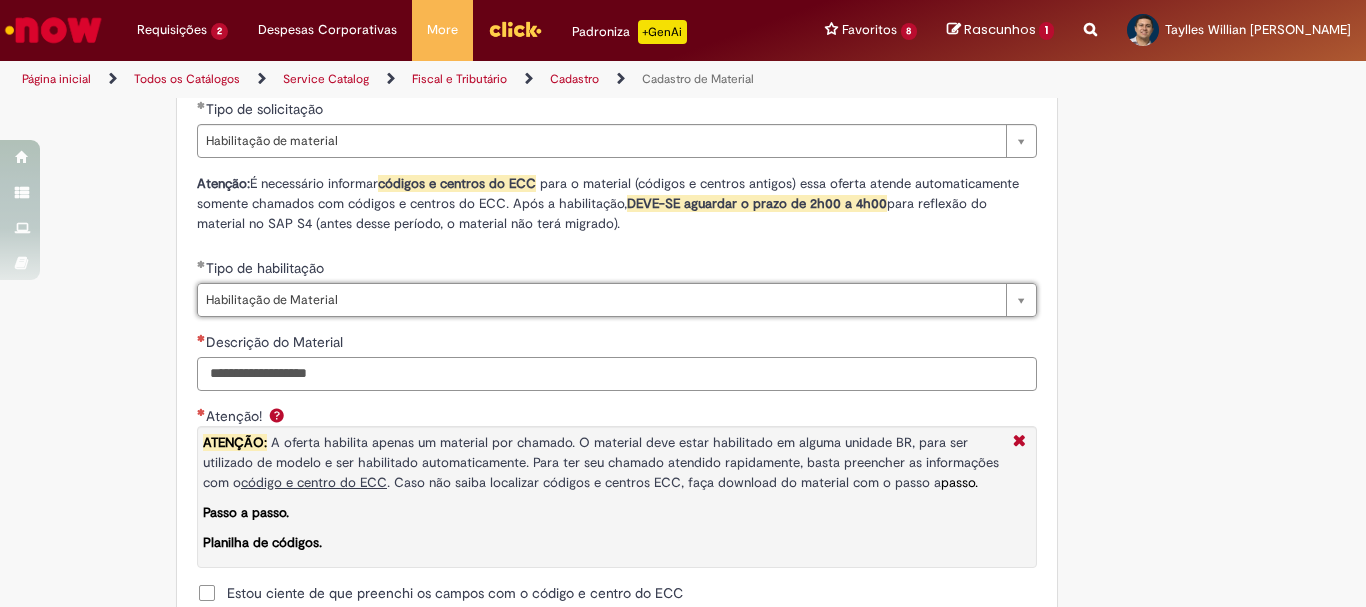 click on "Descrição do Material" at bounding box center [617, 374] 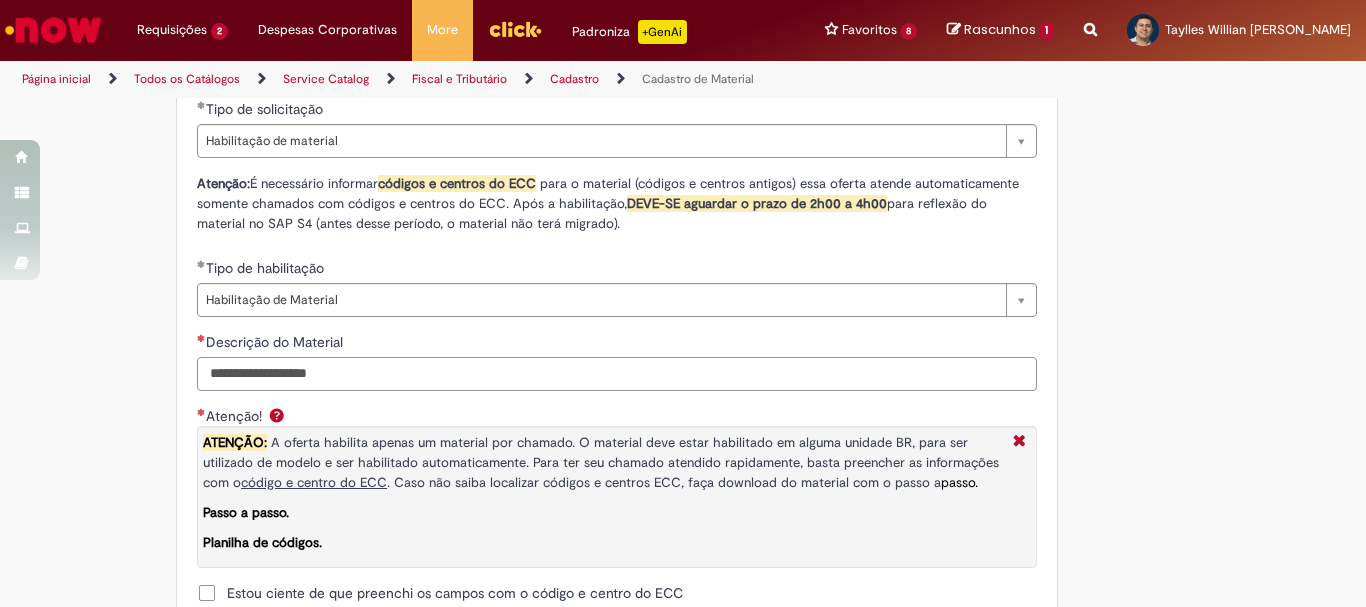 scroll, scrollTop: 1400, scrollLeft: 0, axis: vertical 